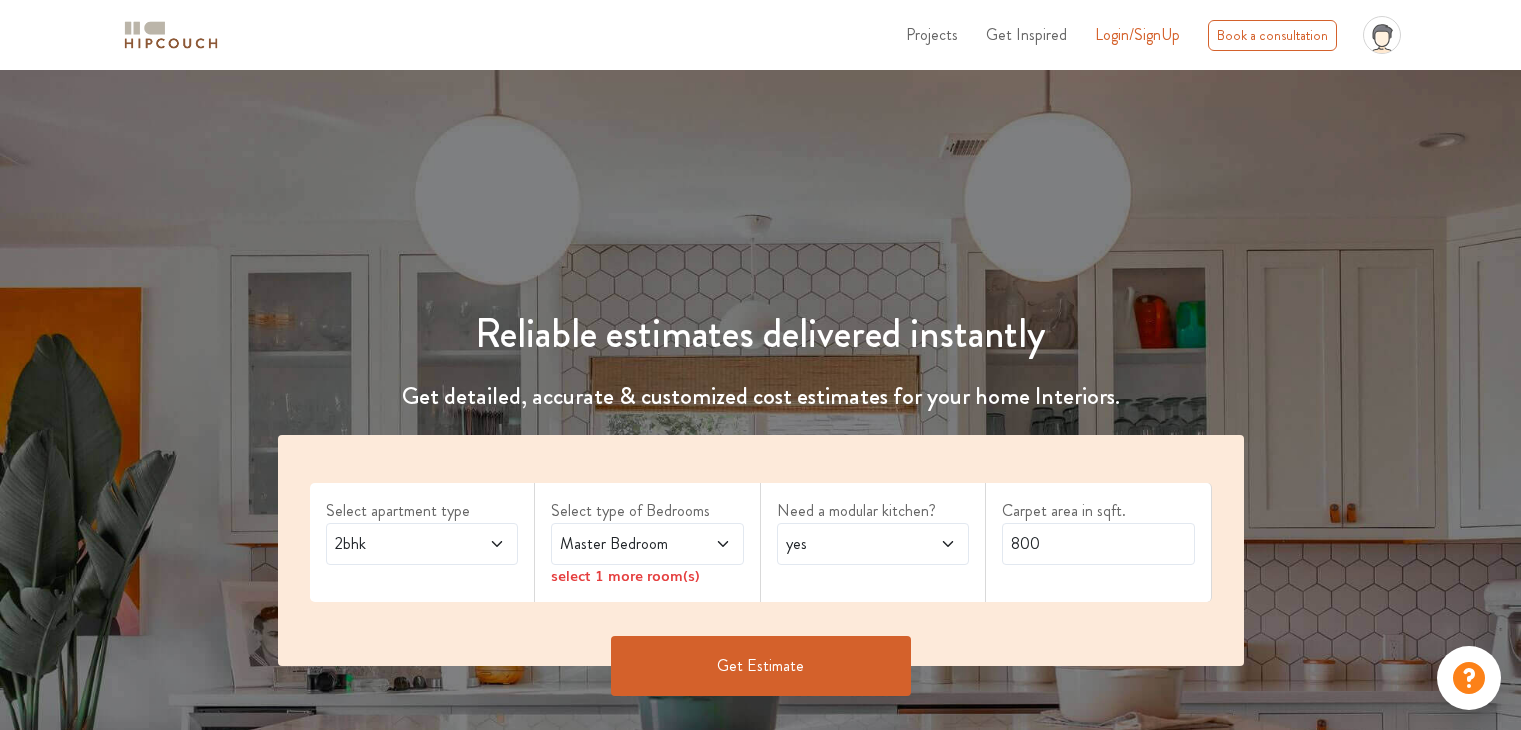 scroll, scrollTop: 0, scrollLeft: 0, axis: both 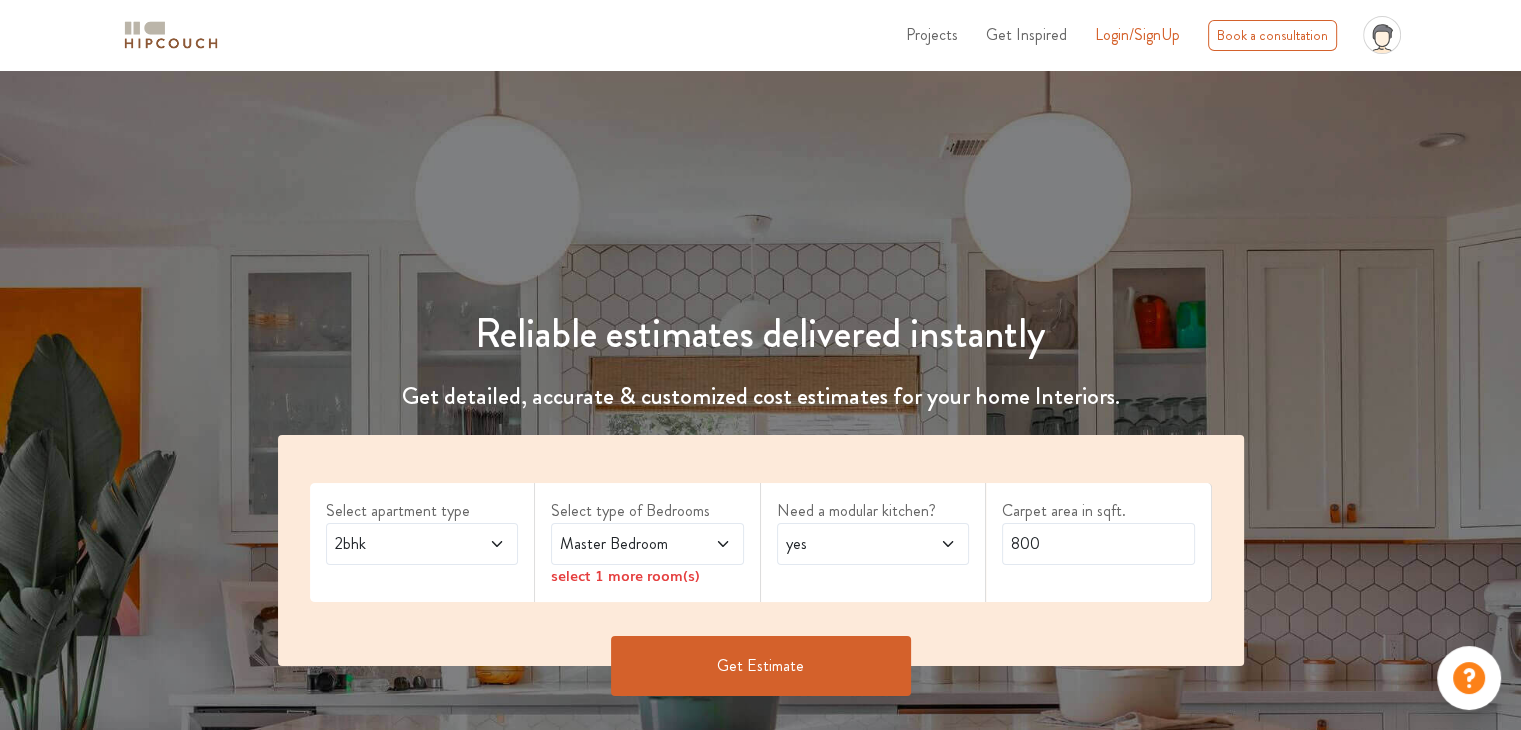click on "2bhk" at bounding box center (396, 544) 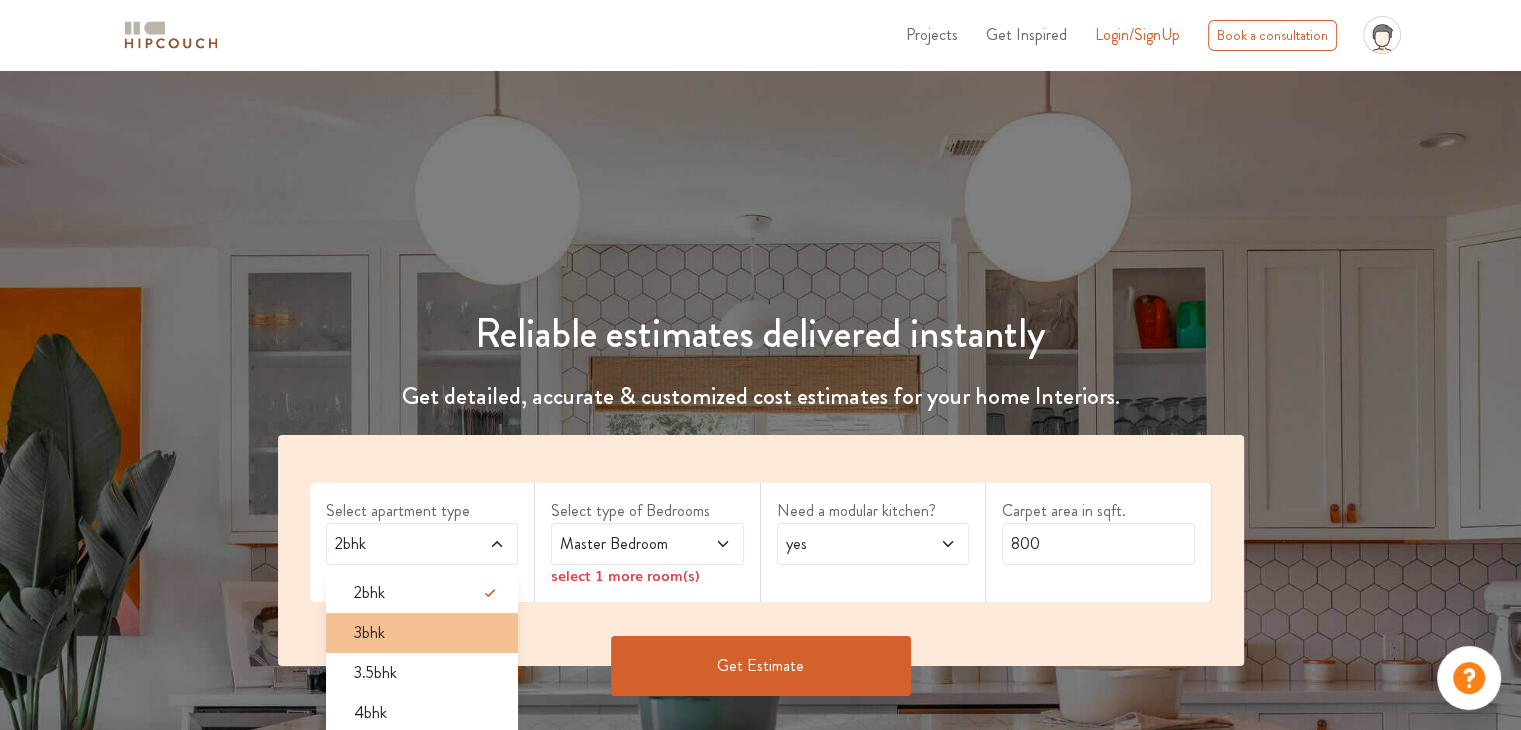 click on "3bhk" at bounding box center (428, 633) 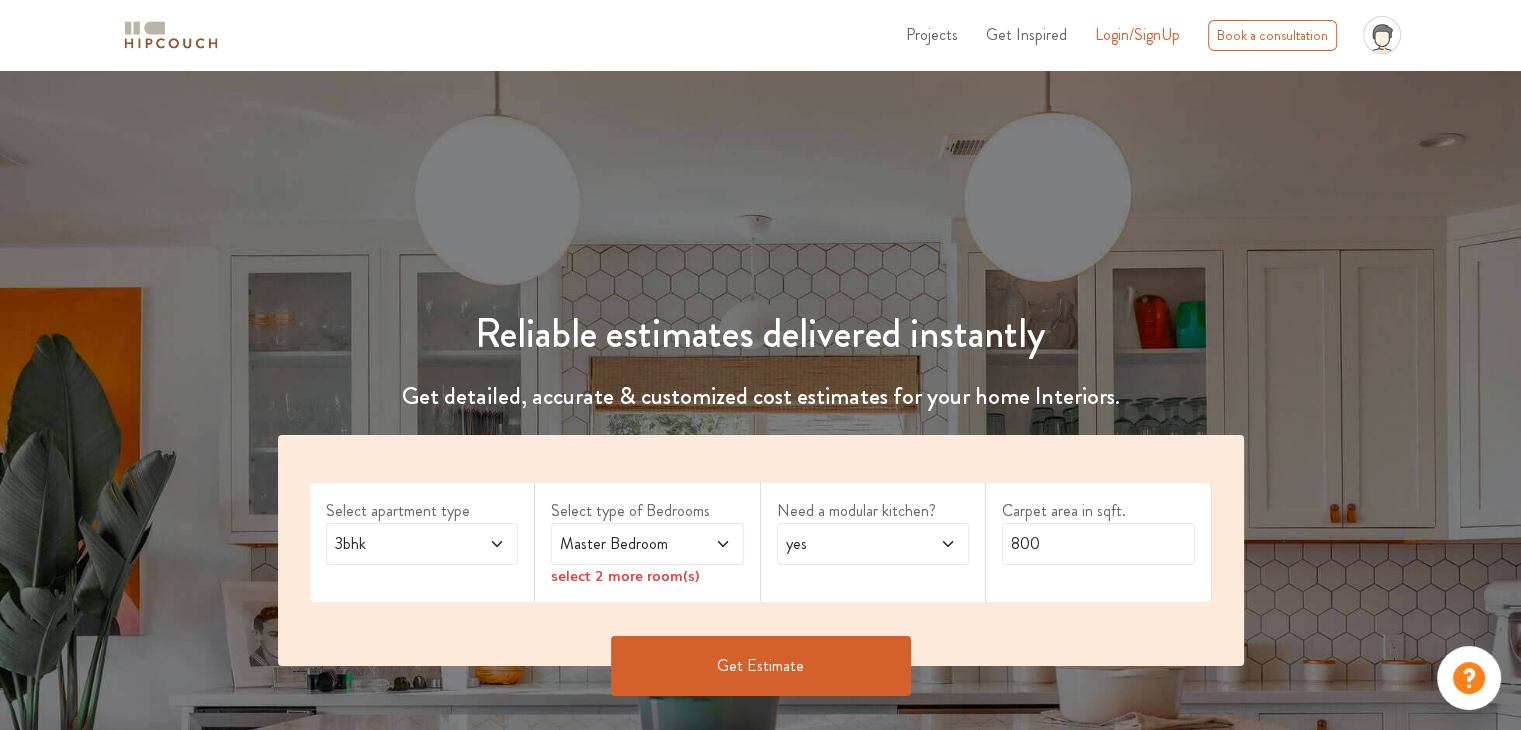 click at bounding box center (709, 544) 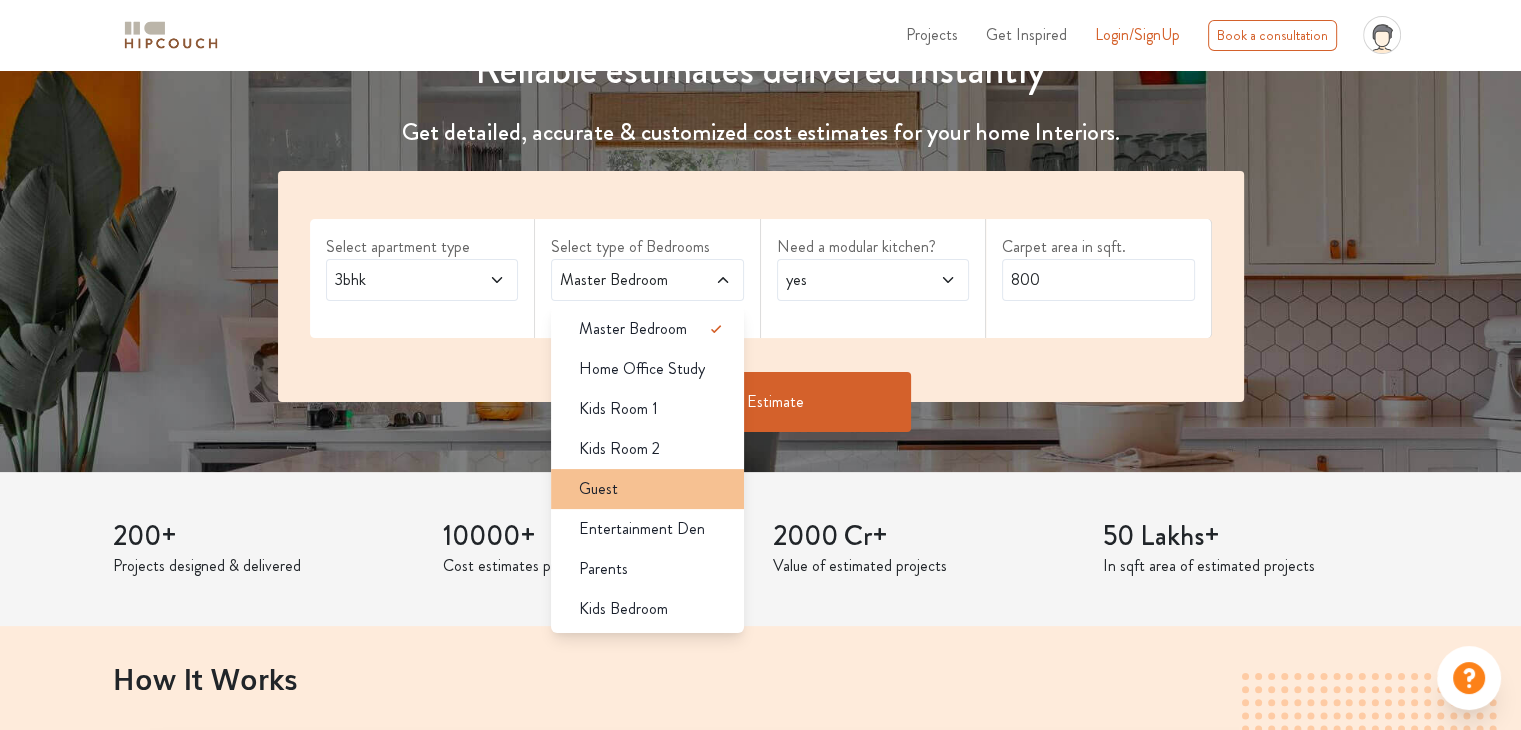 scroll, scrollTop: 300, scrollLeft: 0, axis: vertical 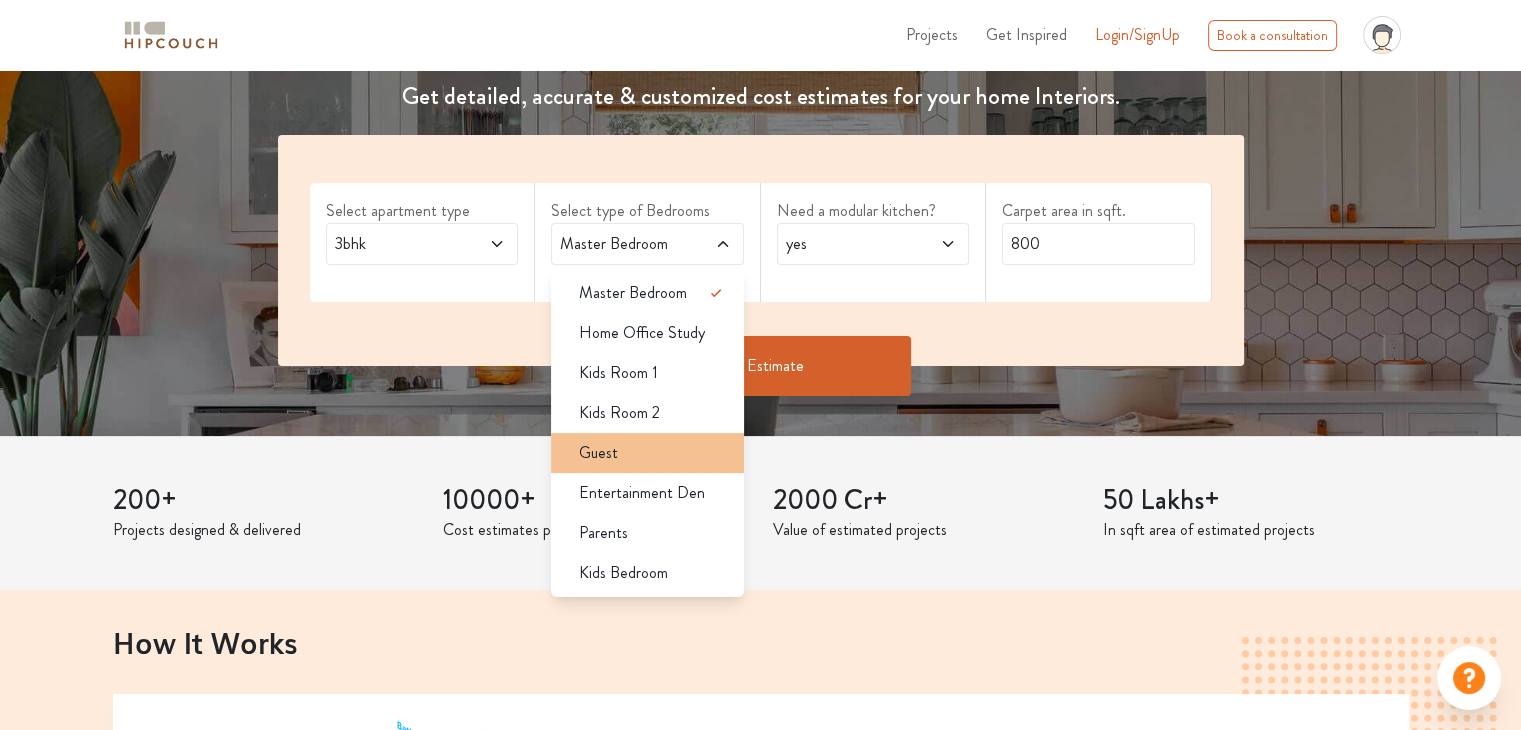 click on "Guest" at bounding box center (598, 453) 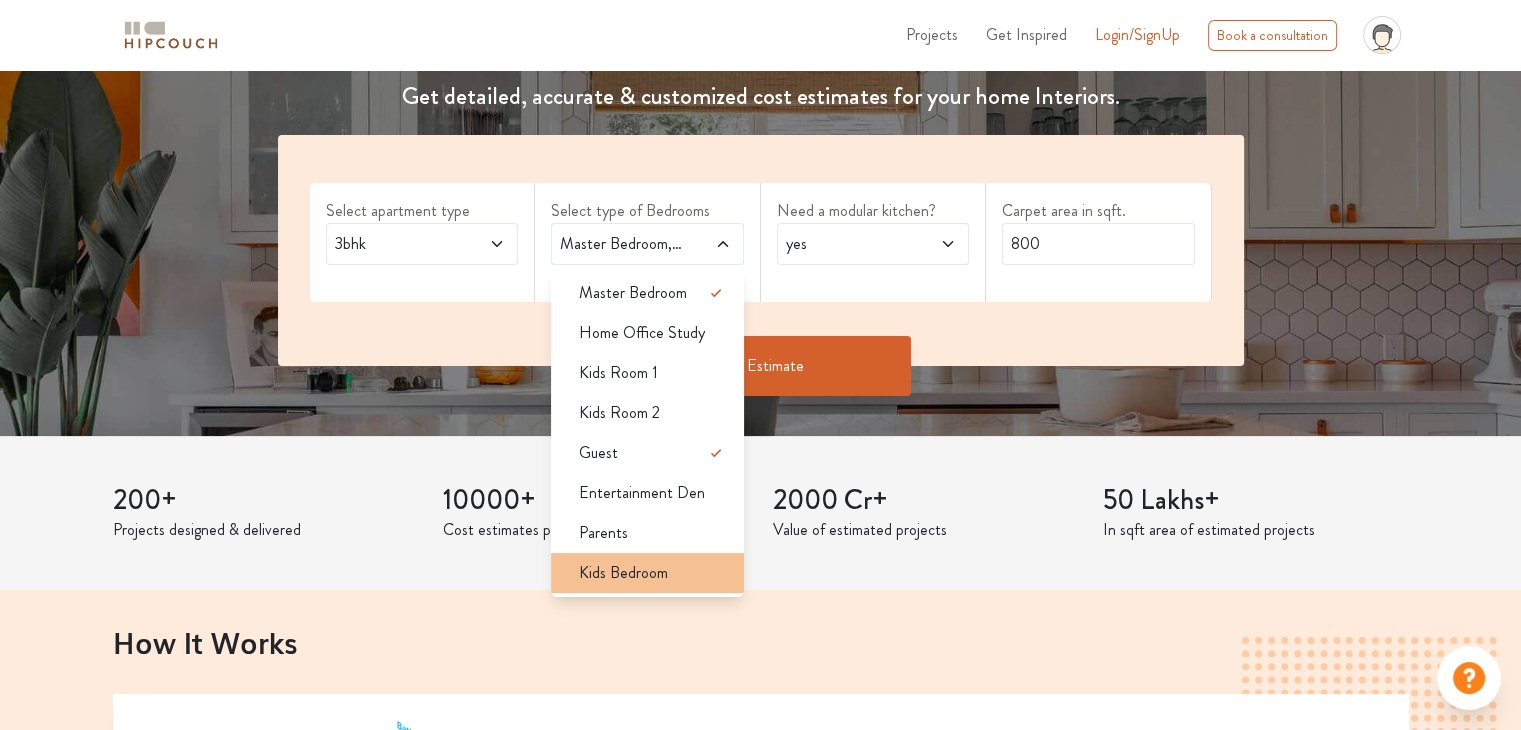 click on "Kids Bedroom" at bounding box center [623, 573] 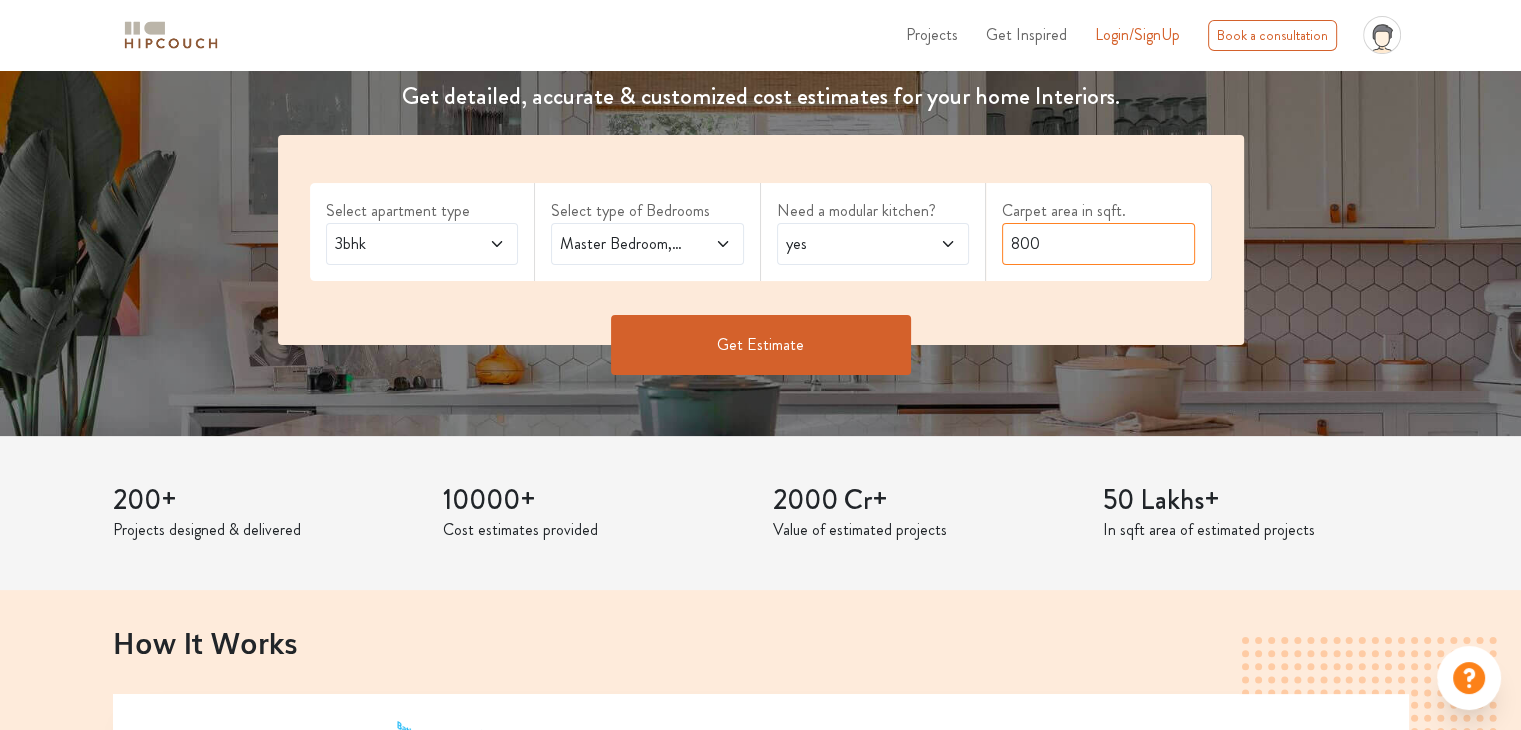 drag, startPoint x: 1021, startPoint y: 244, endPoint x: 977, endPoint y: 243, distance: 44.011364 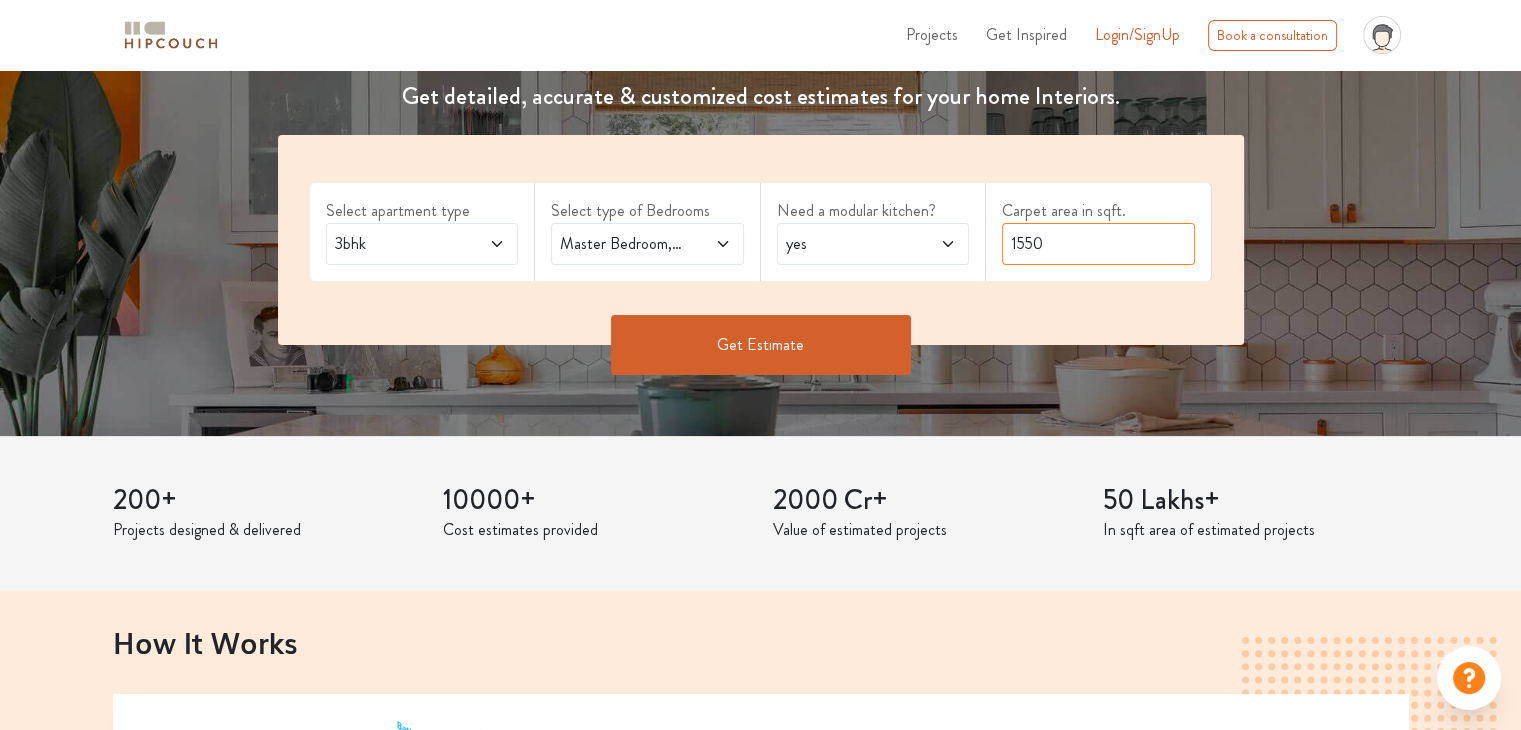 type on "1550" 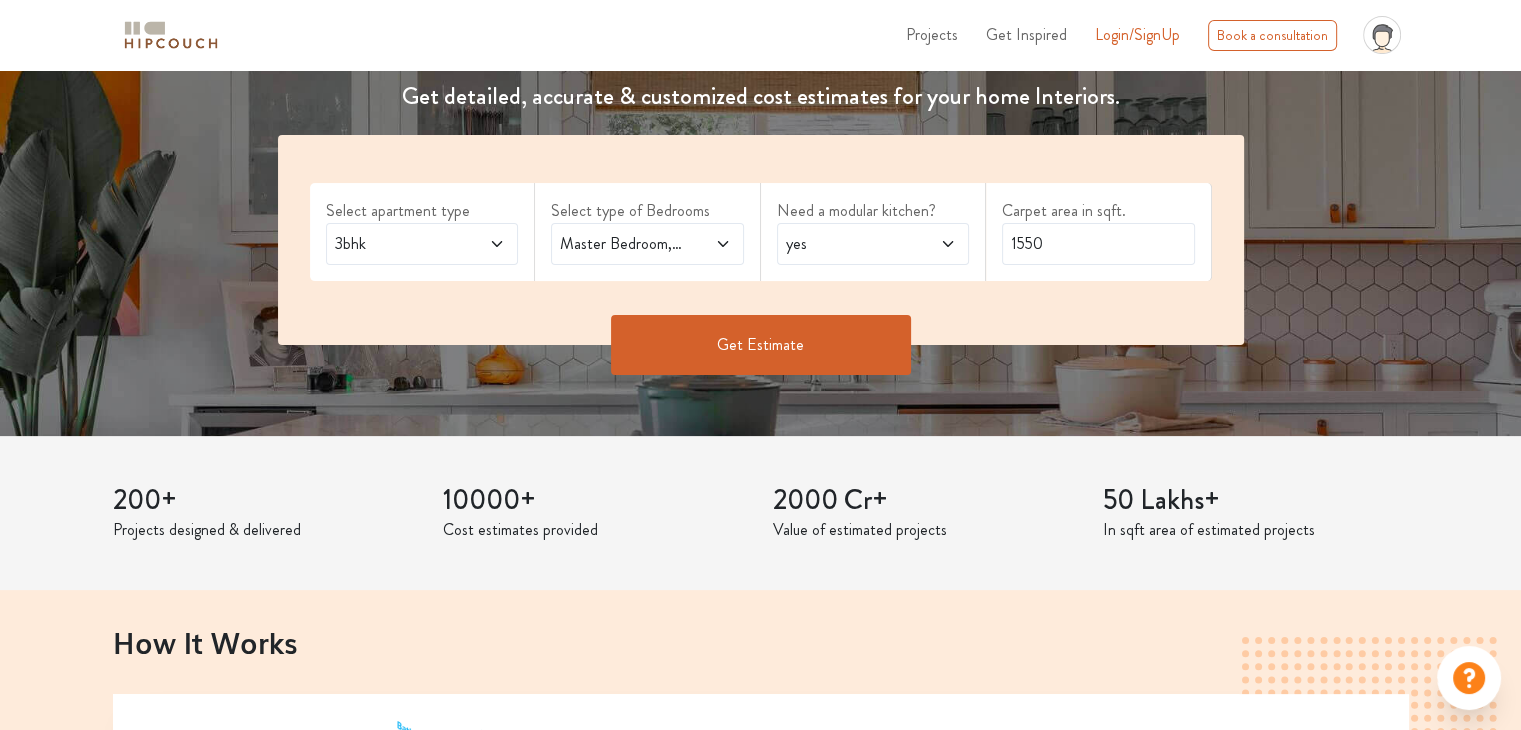 click on "Get Estimate" at bounding box center (761, 345) 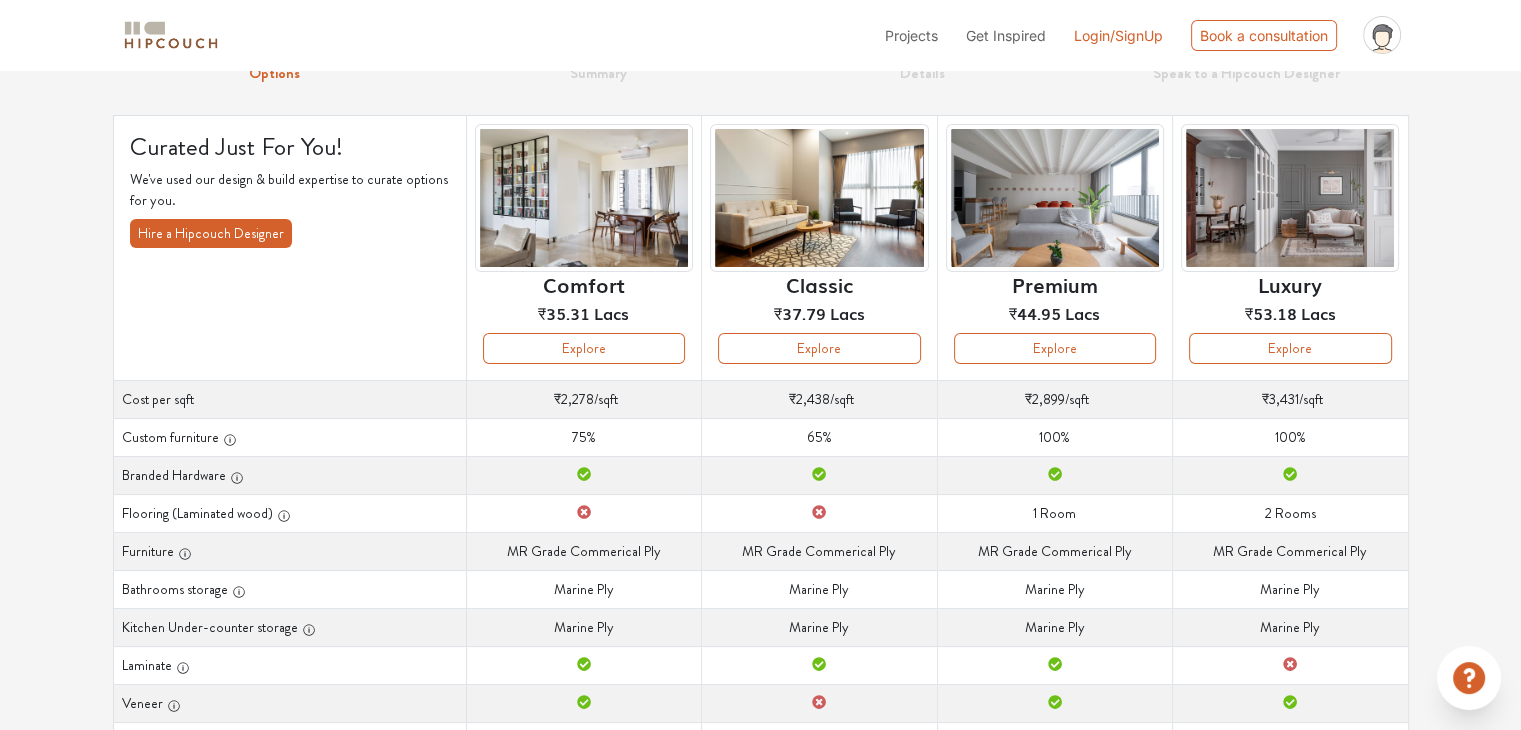 scroll, scrollTop: 34, scrollLeft: 0, axis: vertical 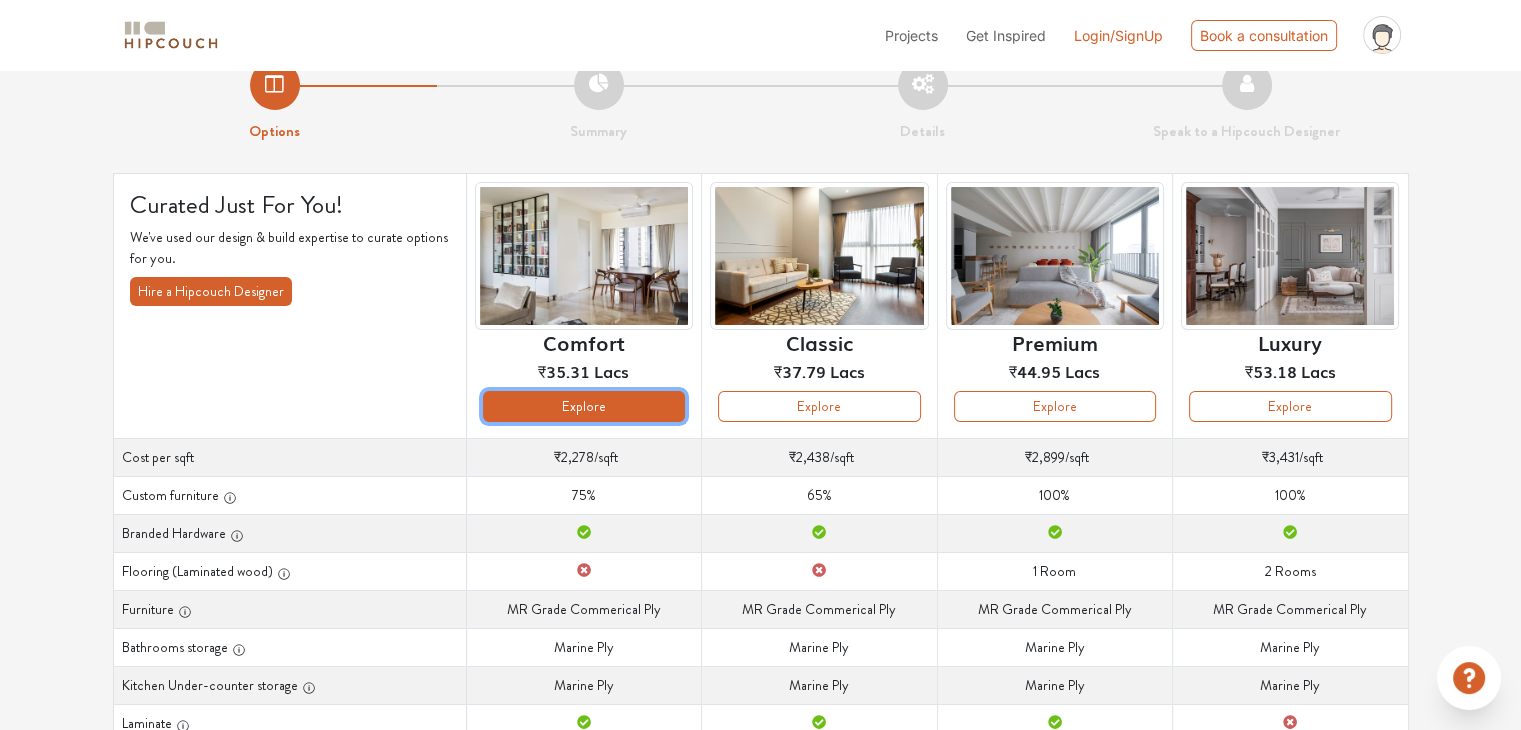 click on "Explore" at bounding box center (584, 406) 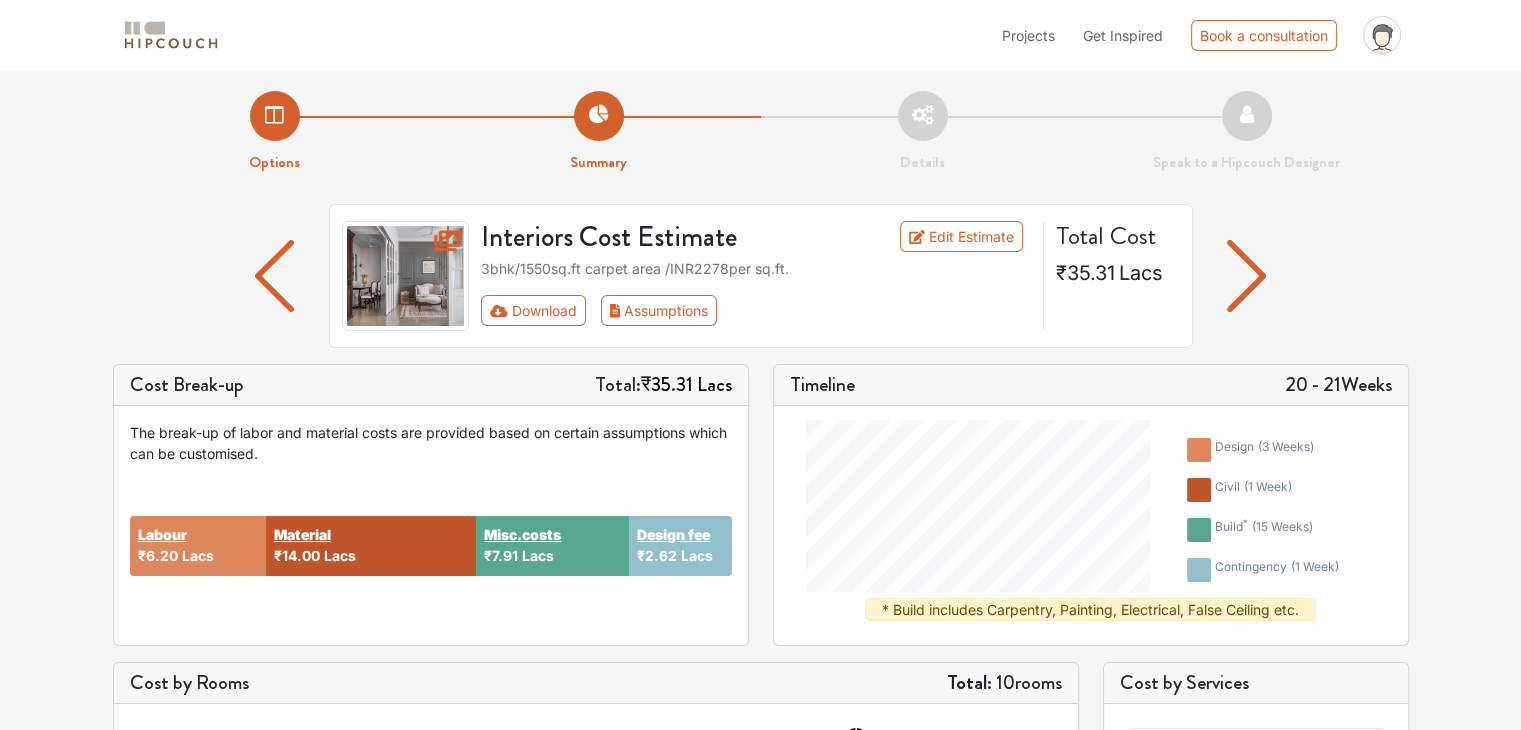 scroll, scrollTop: 0, scrollLeft: 0, axis: both 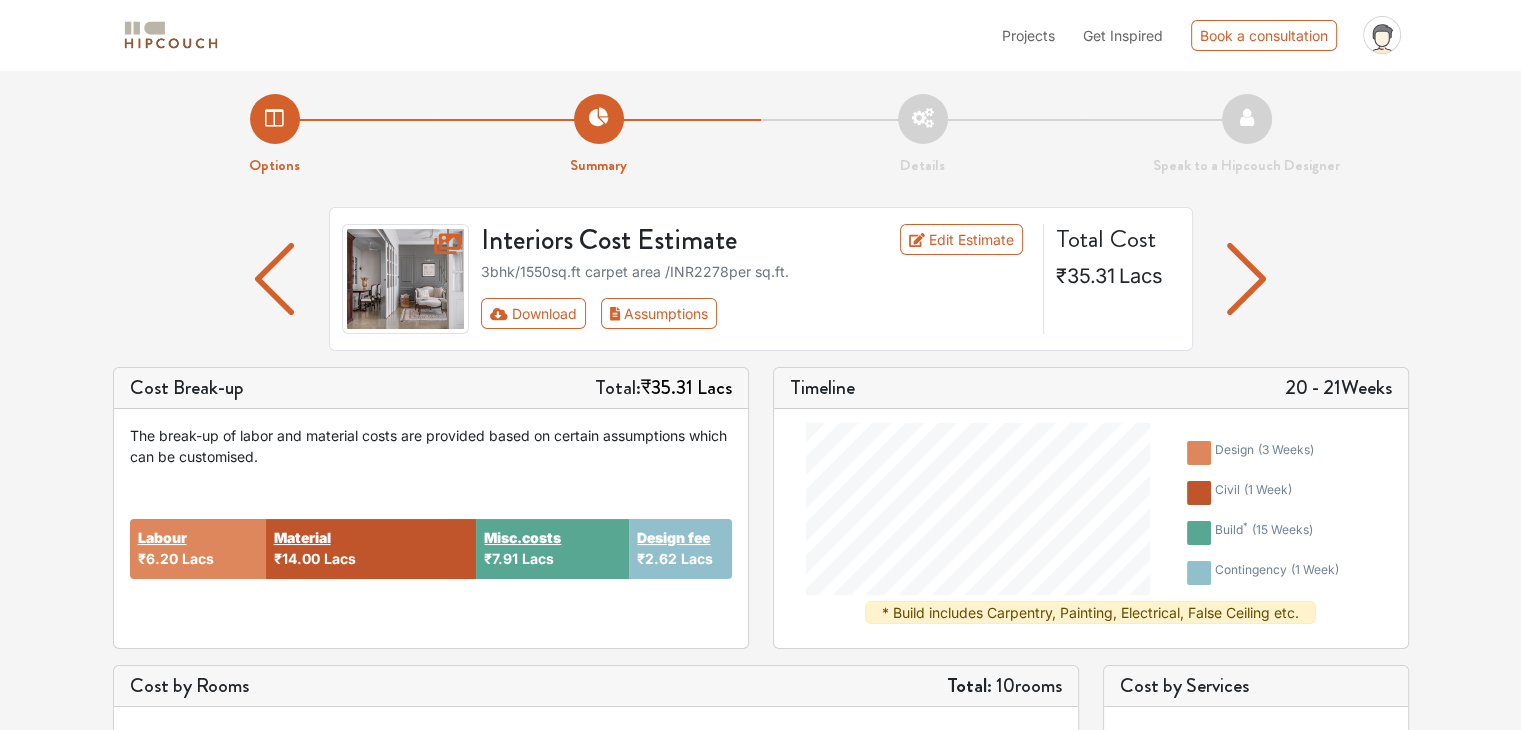 click at bounding box center [1246, 279] 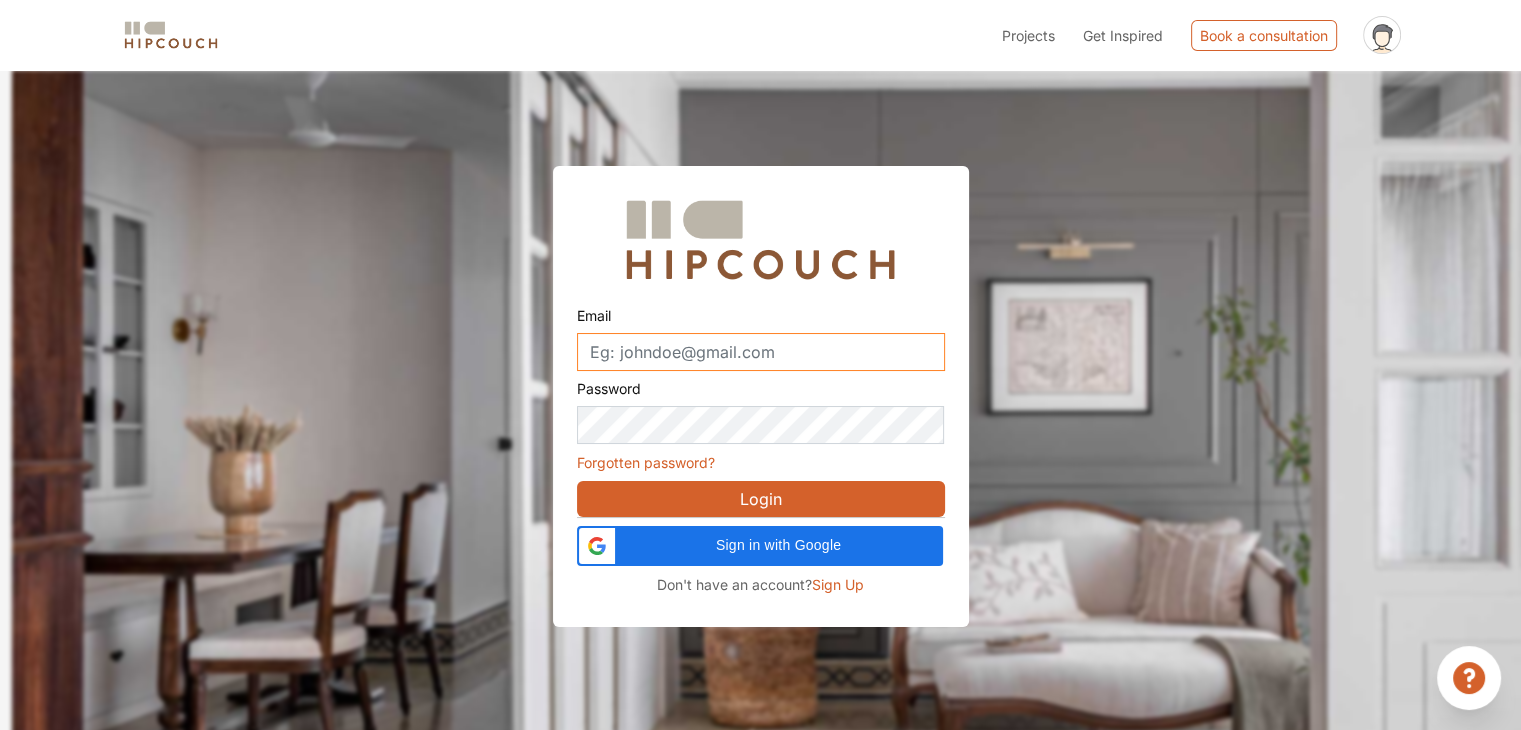type on "[EMAIL_ADDRESS][DOMAIN_NAME]" 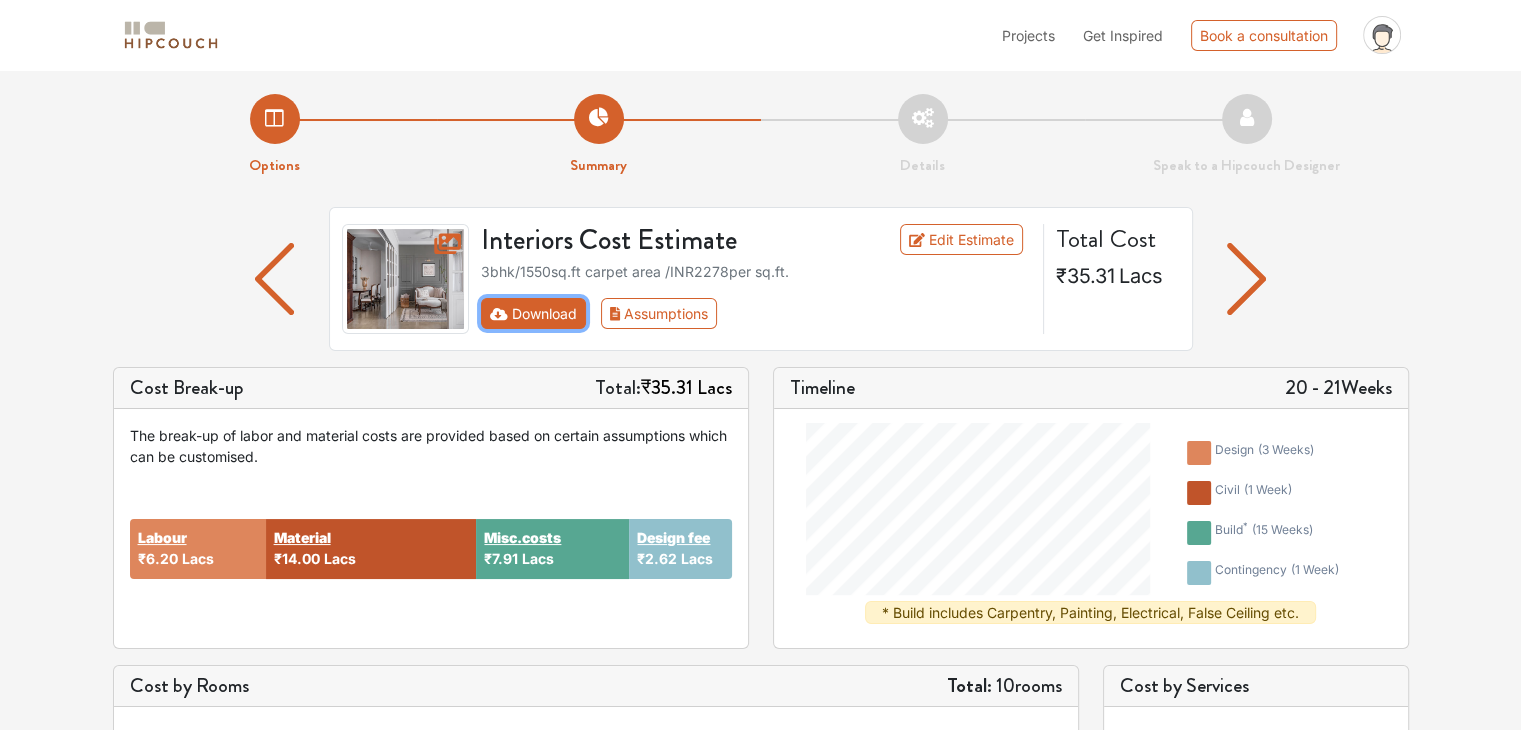 click on "Download" at bounding box center [533, 313] 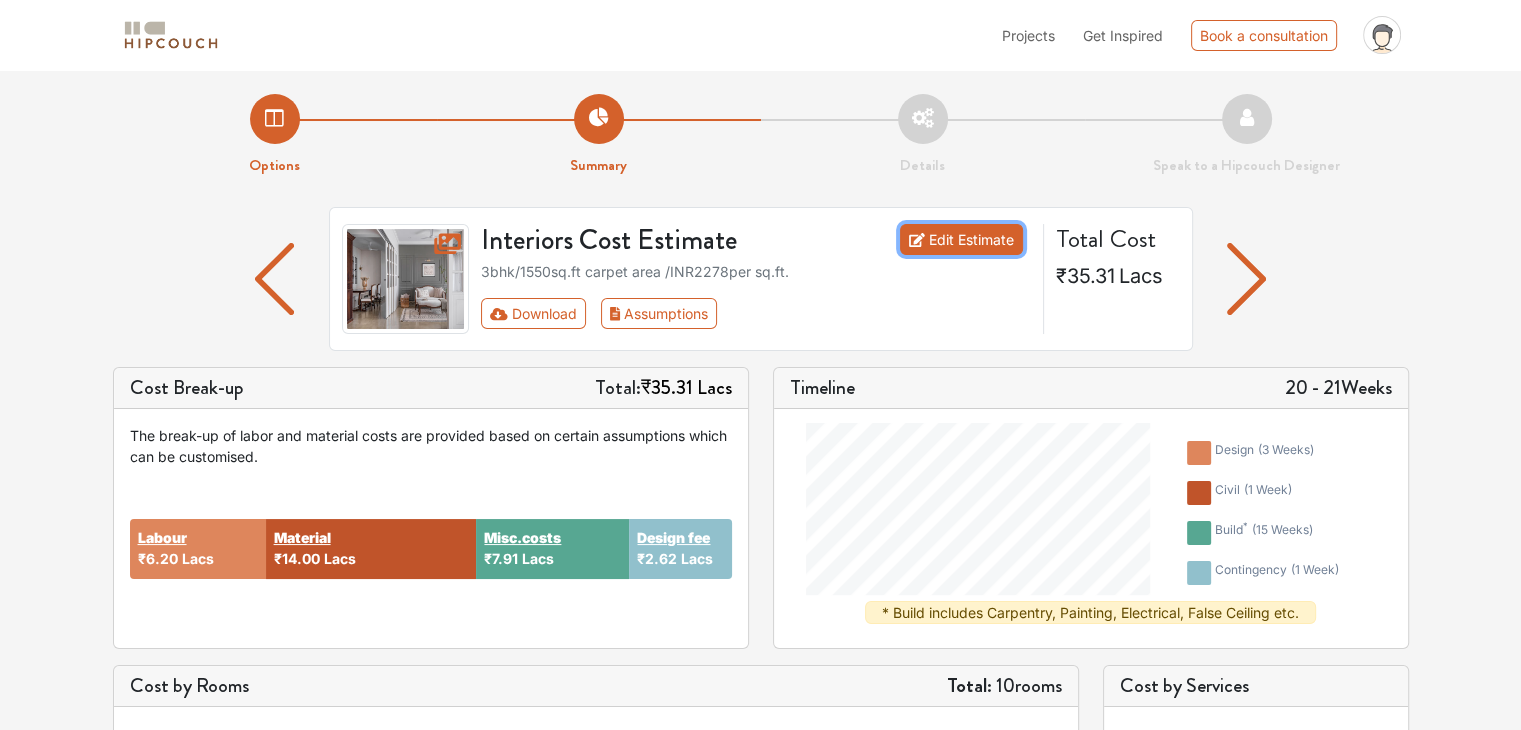 click on "Edit Estimate" at bounding box center [961, 239] 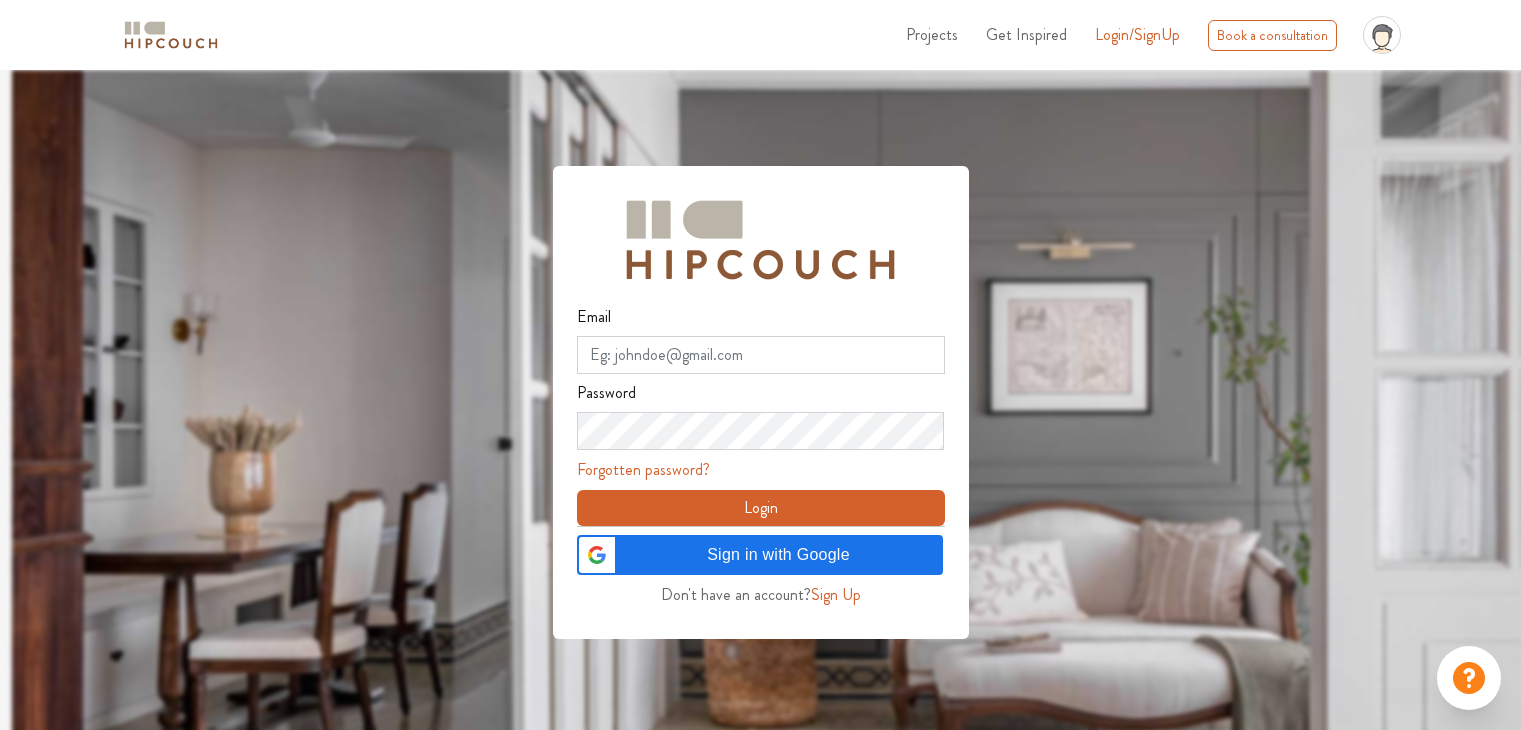scroll, scrollTop: 0, scrollLeft: 0, axis: both 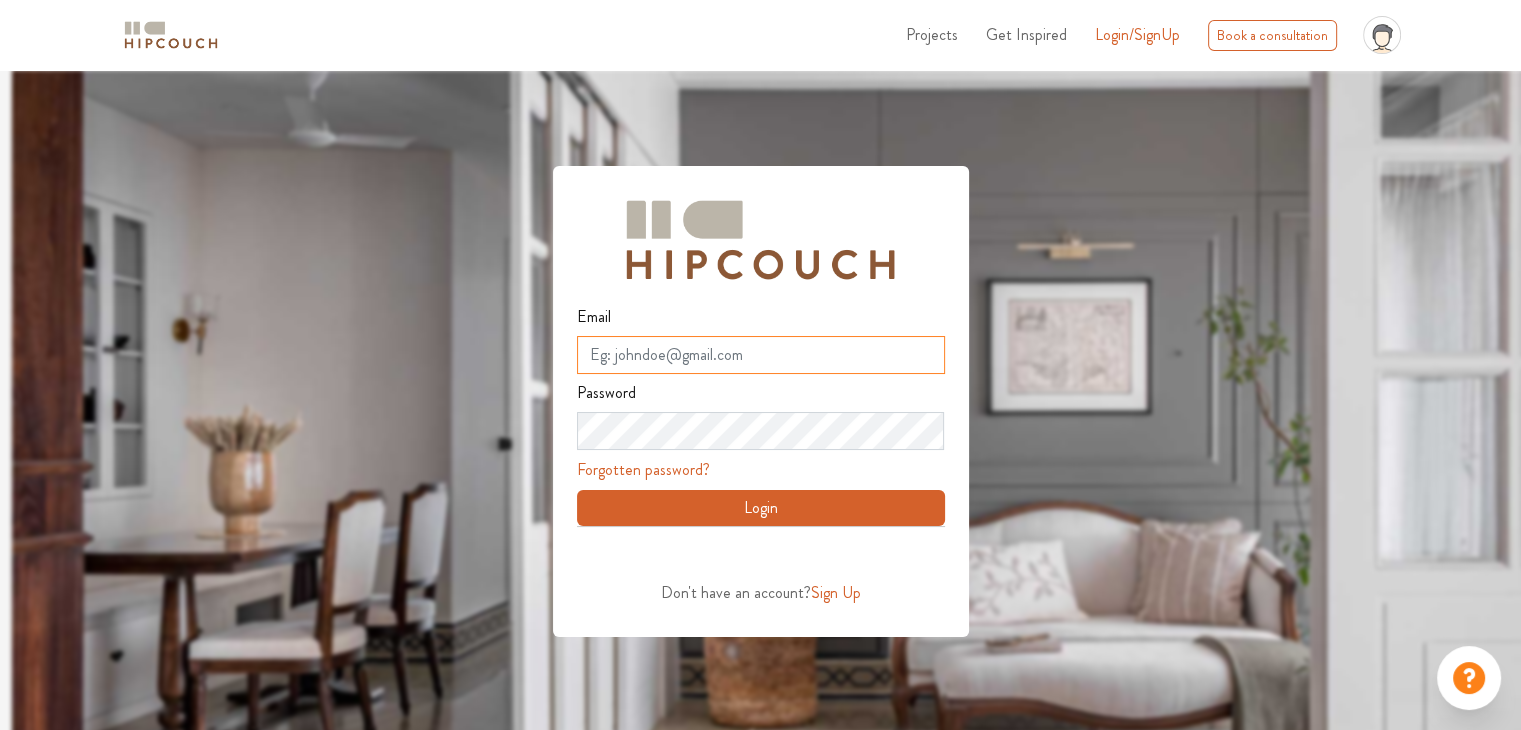 type on "[EMAIL_ADDRESS][DOMAIN_NAME]" 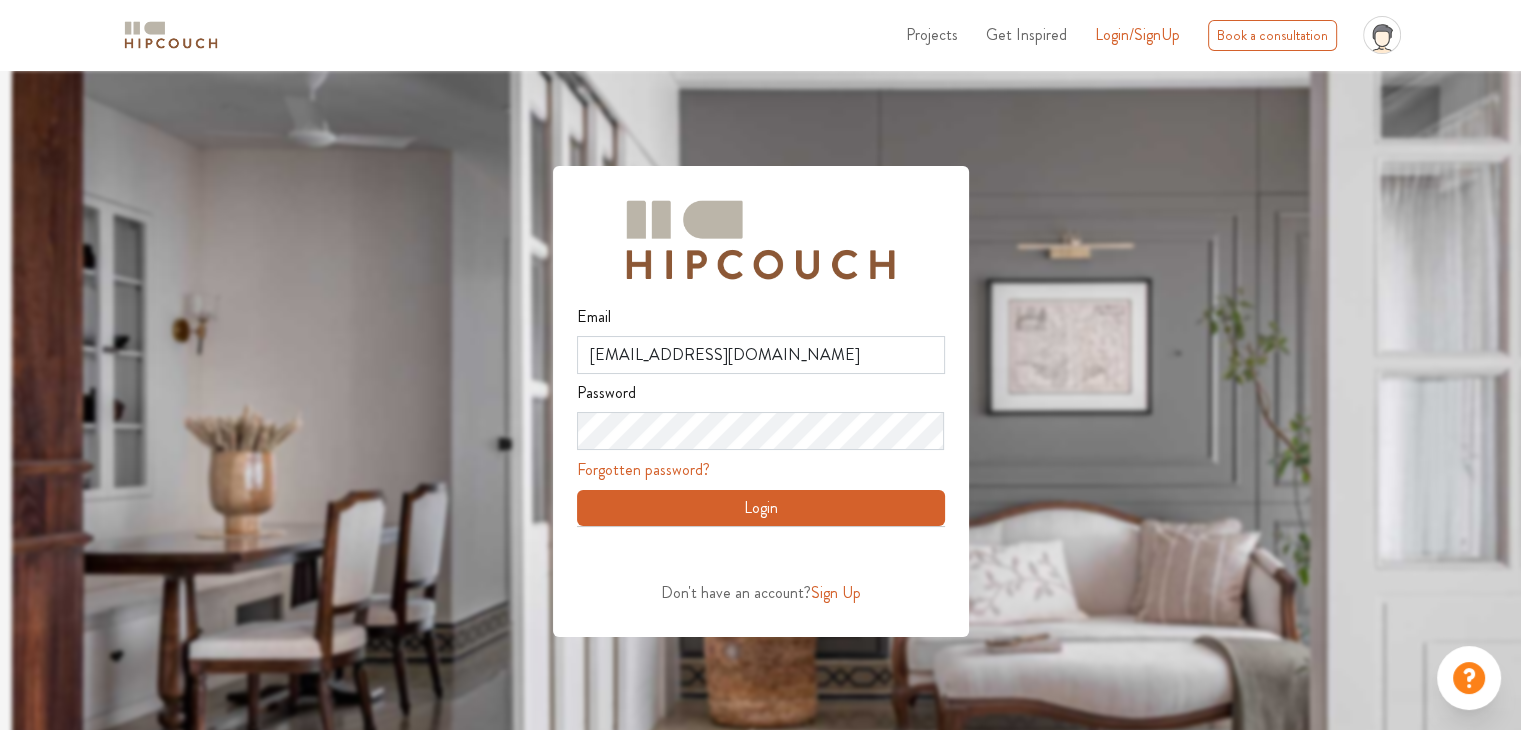 click on "Sign Up" at bounding box center (836, 592) 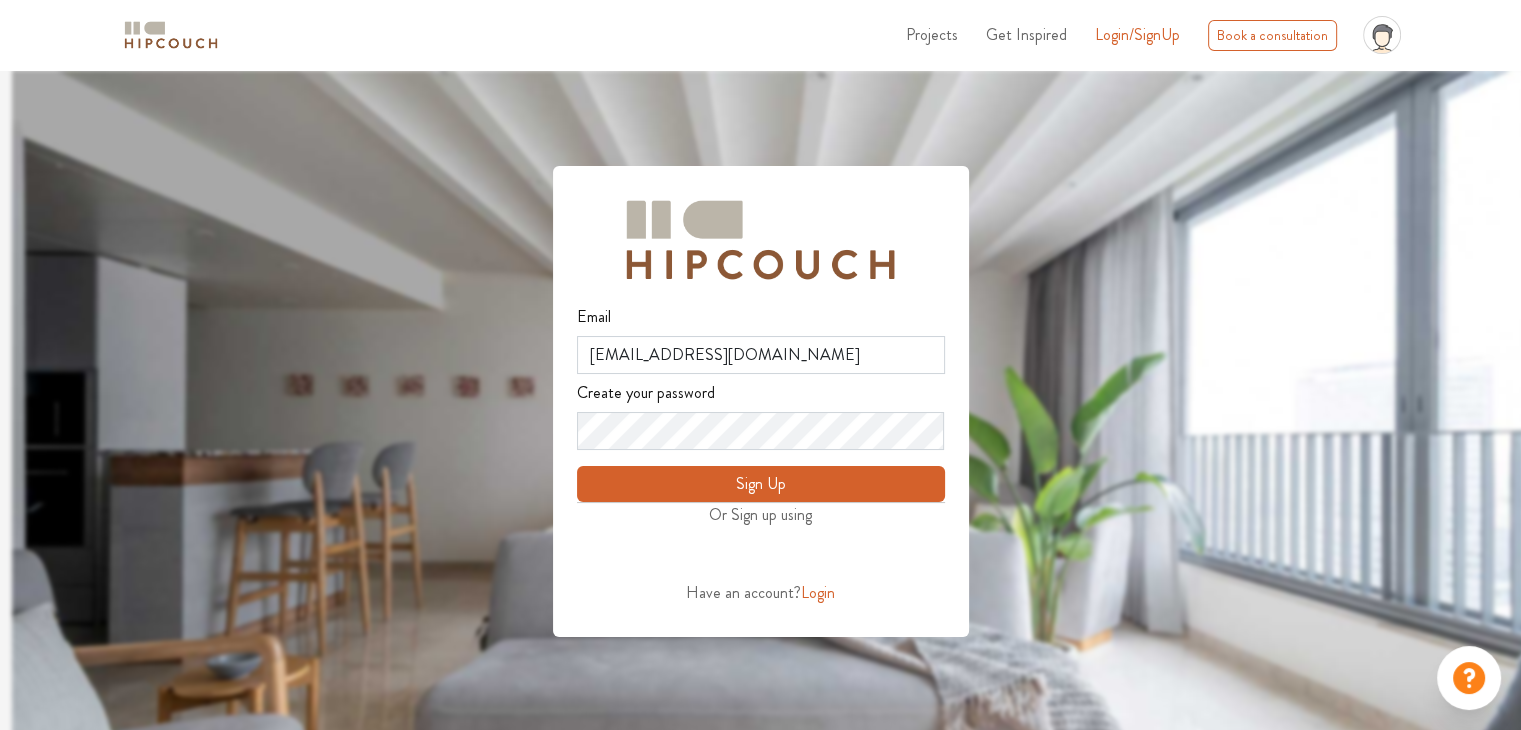 click on "Sign Up" at bounding box center [761, 484] 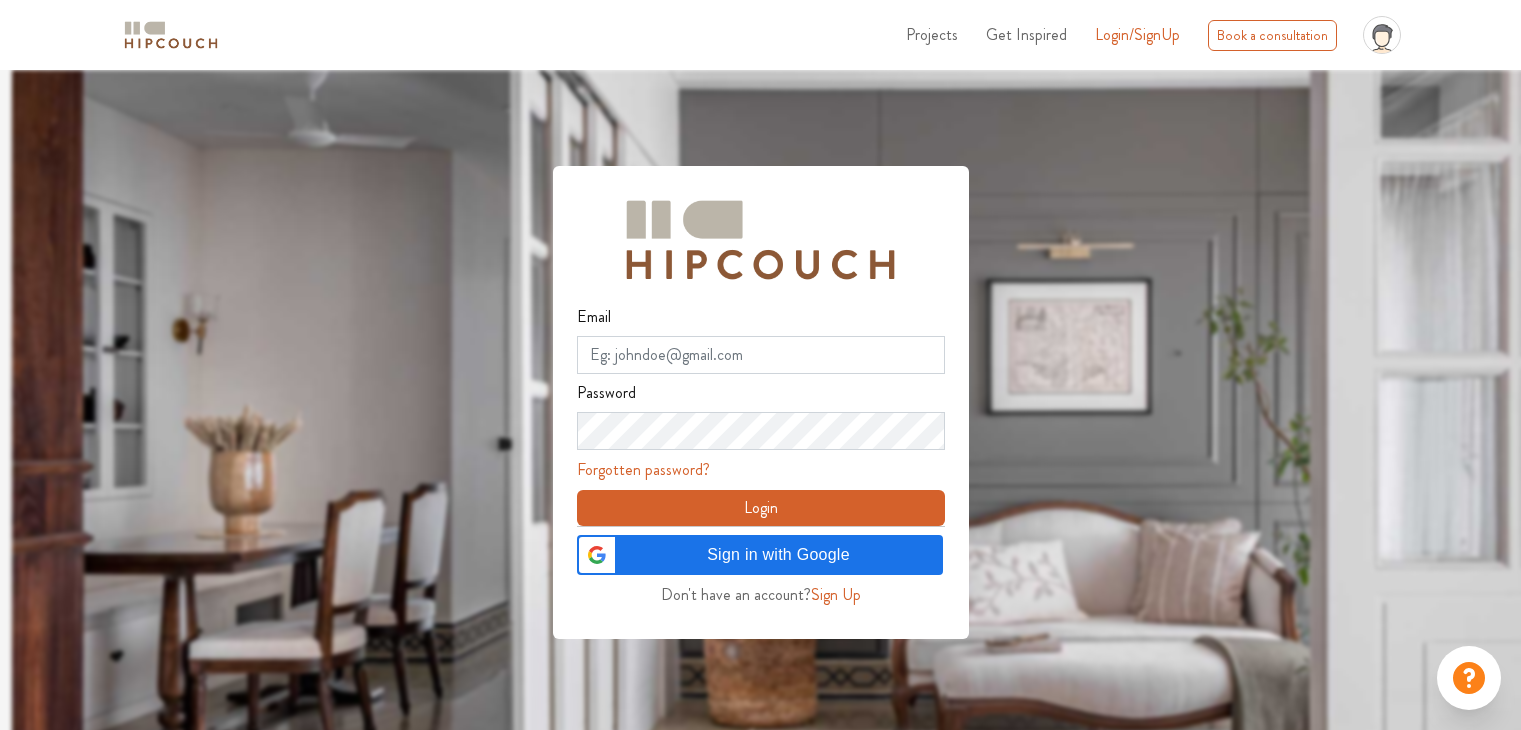 scroll, scrollTop: 0, scrollLeft: 0, axis: both 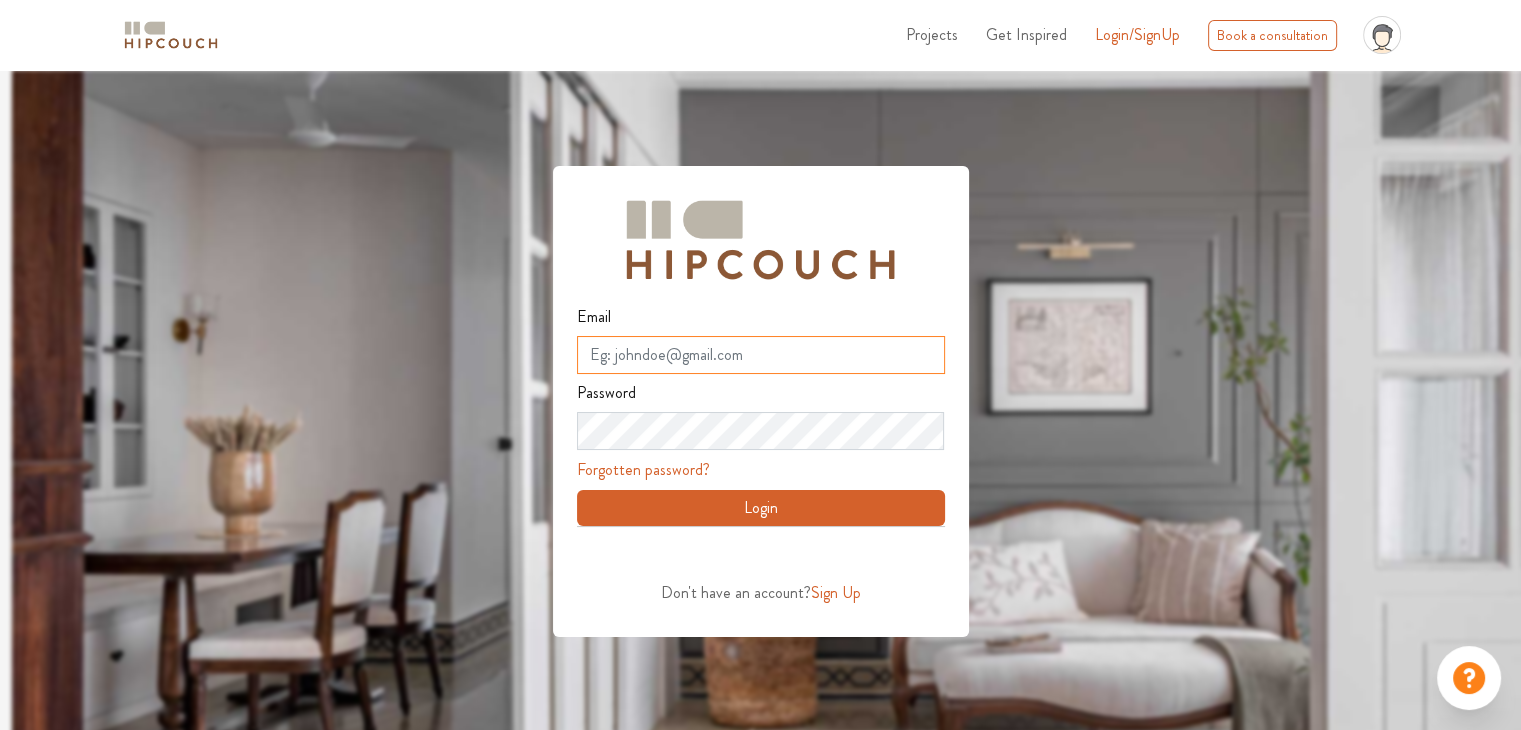 type on "[EMAIL_ADDRESS][DOMAIN_NAME]" 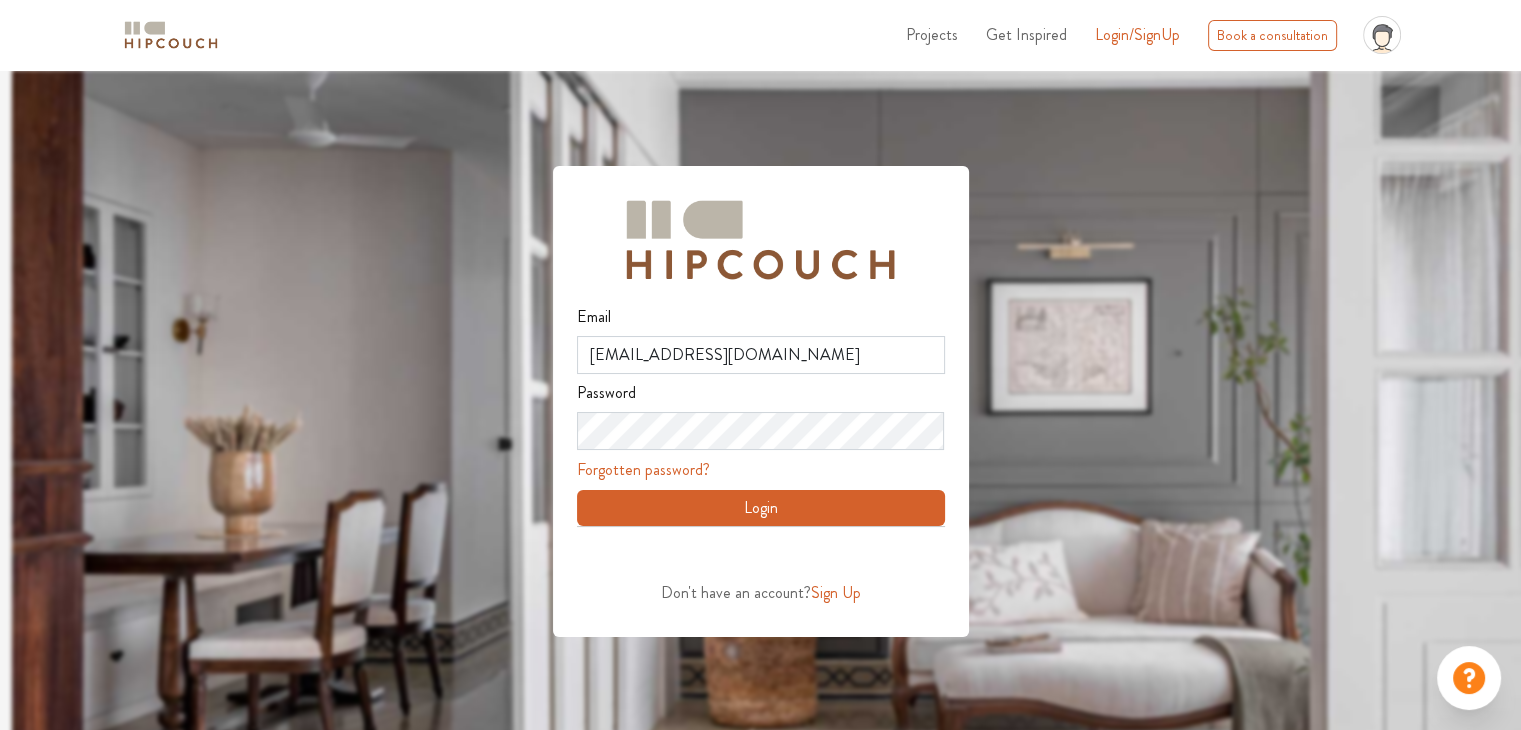 click on "Login/SignUp" at bounding box center [1137, 34] 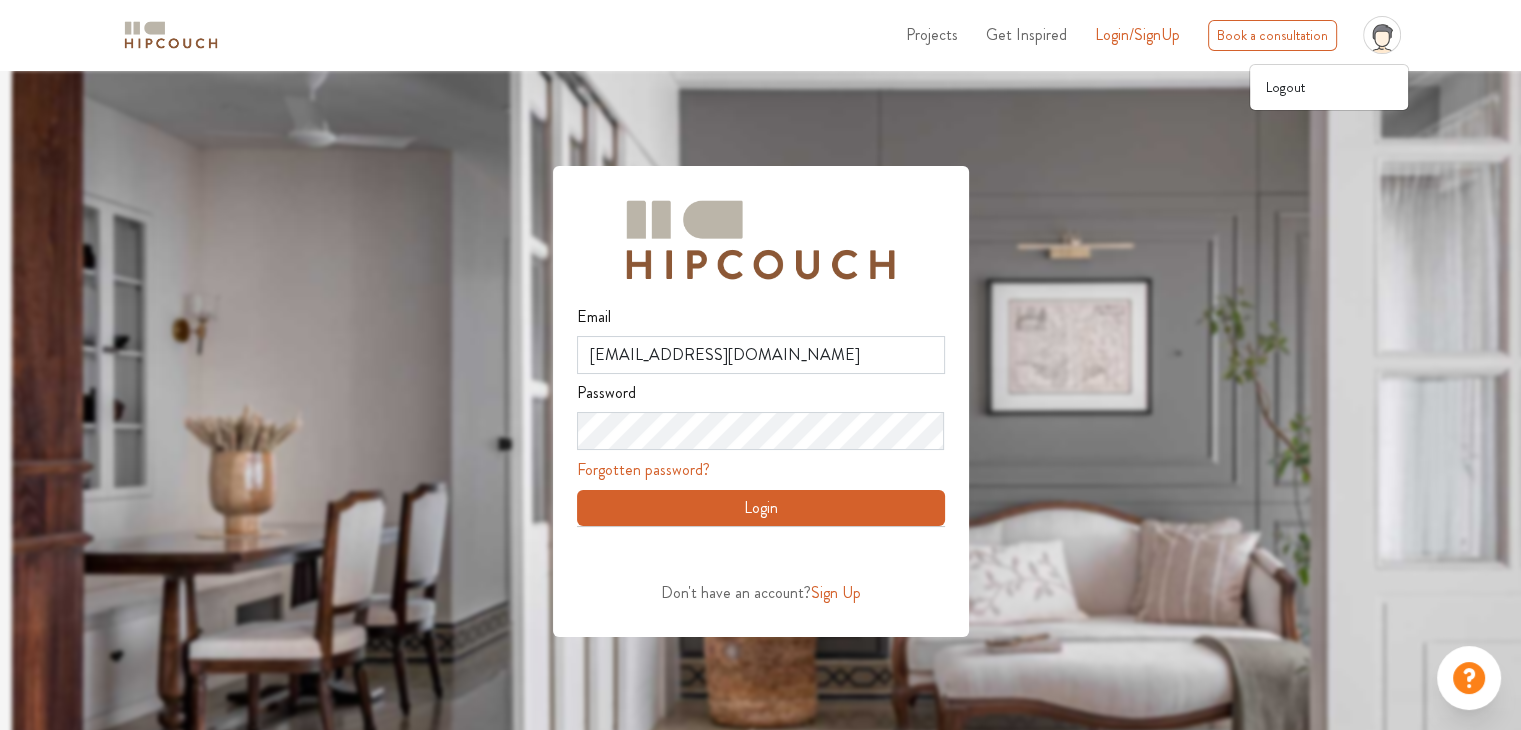 click on "Projects Get Inspired Login/SignUp Book a consultation profile pic Logout" at bounding box center (760, 35) 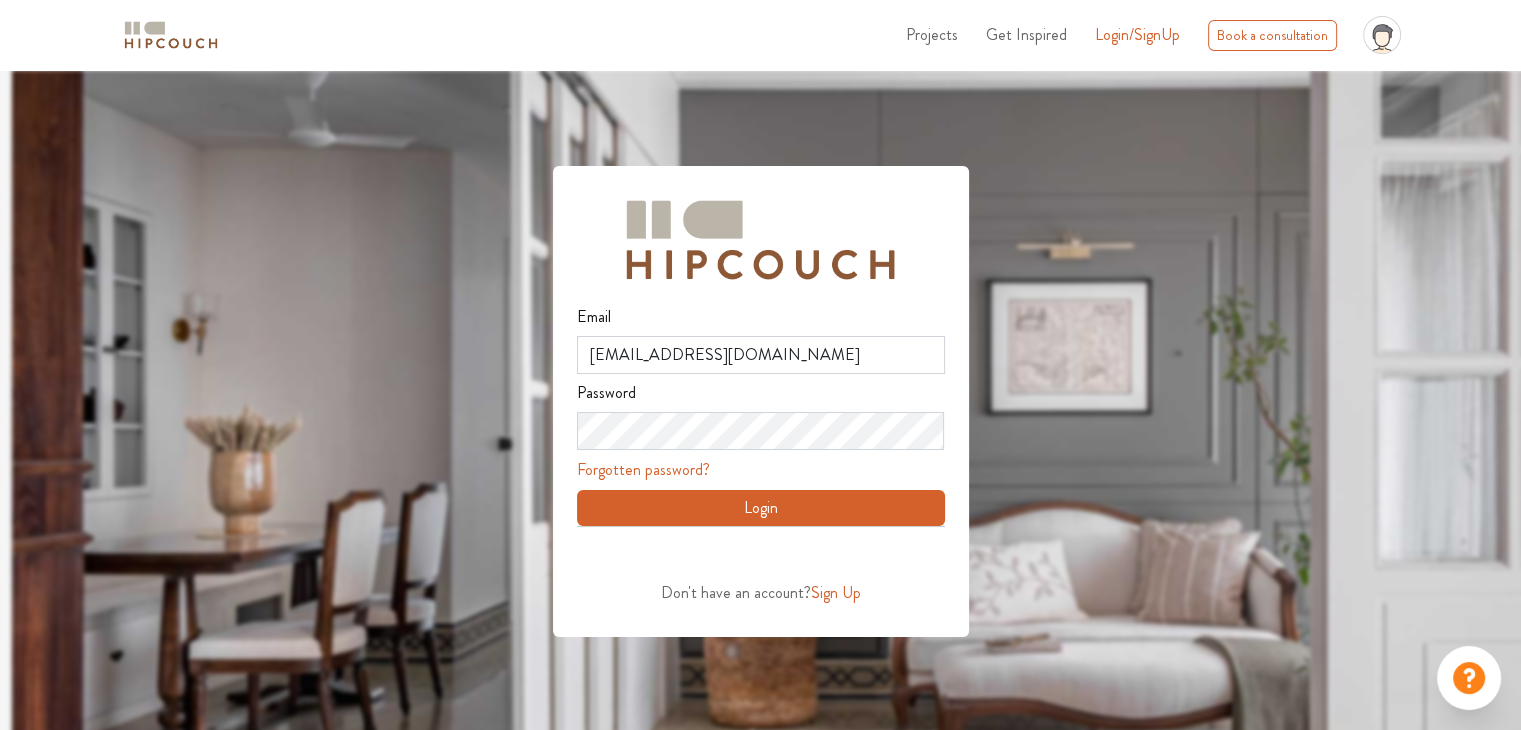 click on "profile pic" 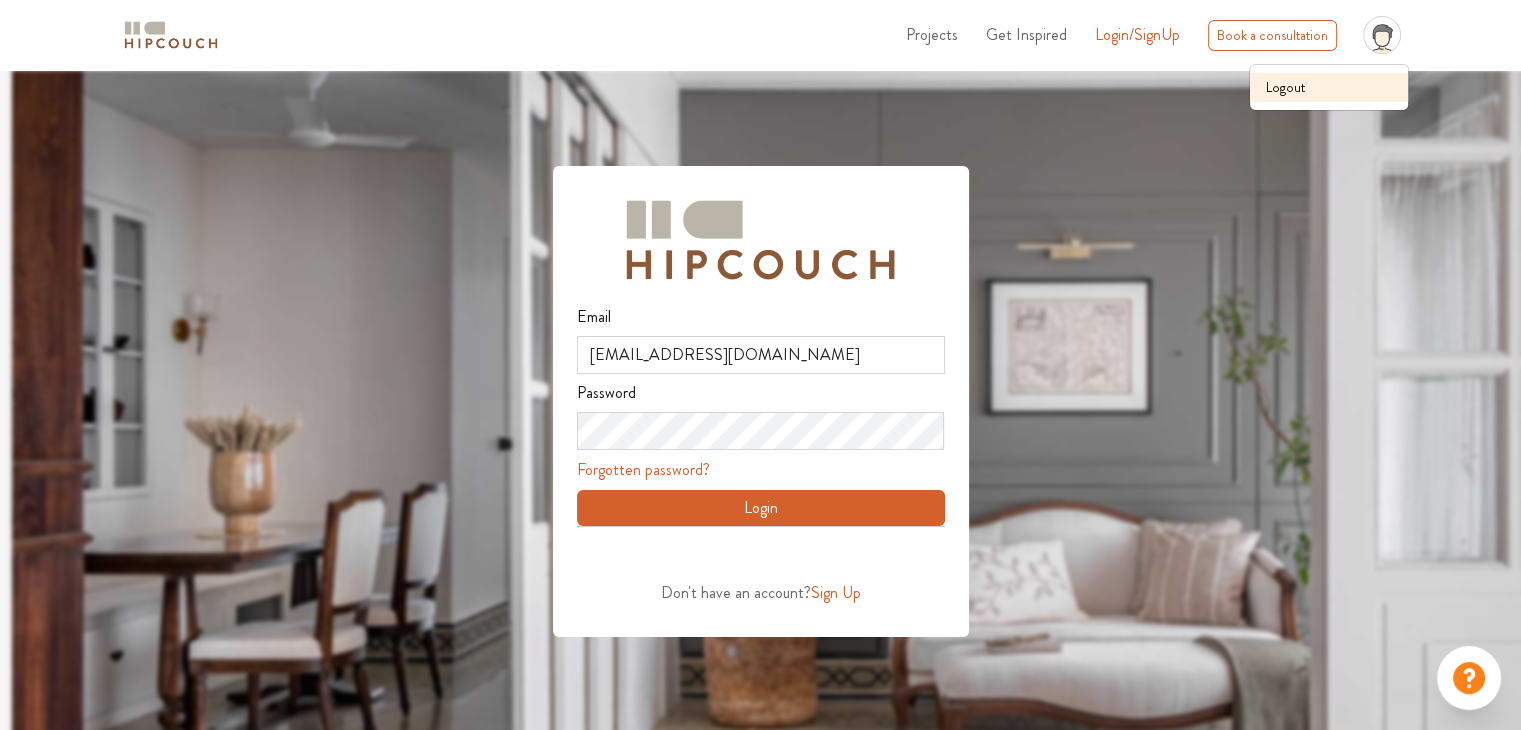 click on "Logout" at bounding box center [1329, 87] 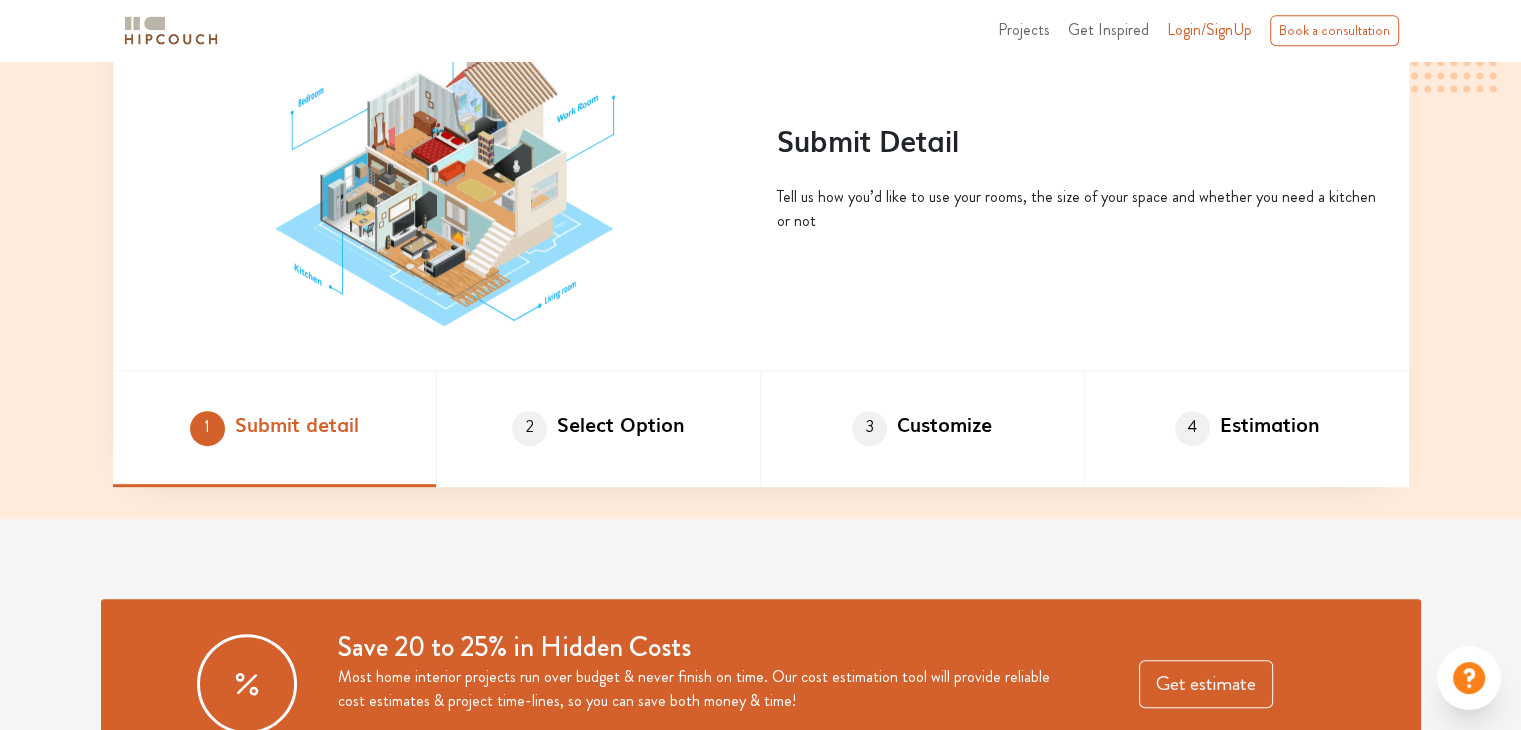 scroll, scrollTop: 1200, scrollLeft: 0, axis: vertical 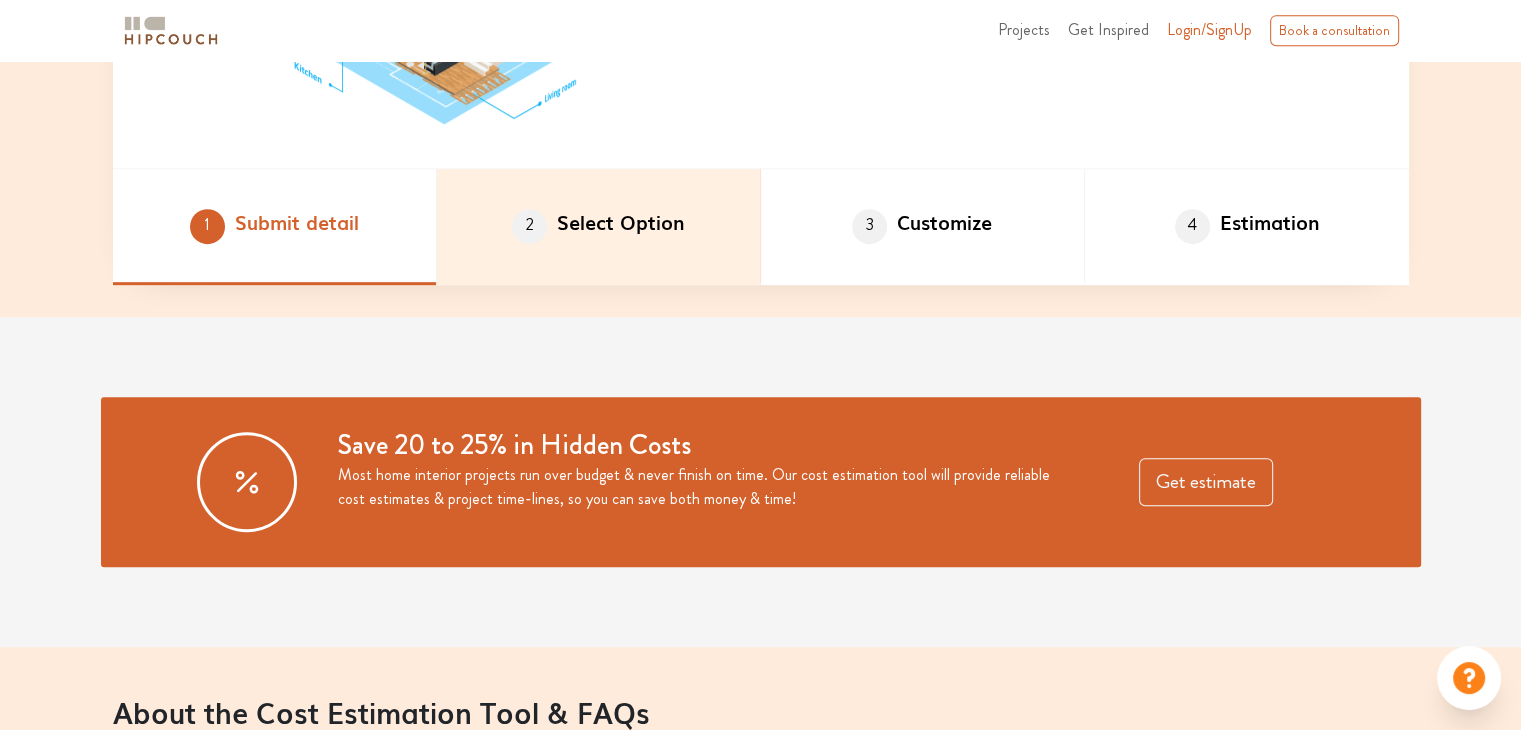 click on "2 Select Option" at bounding box center [599, 227] 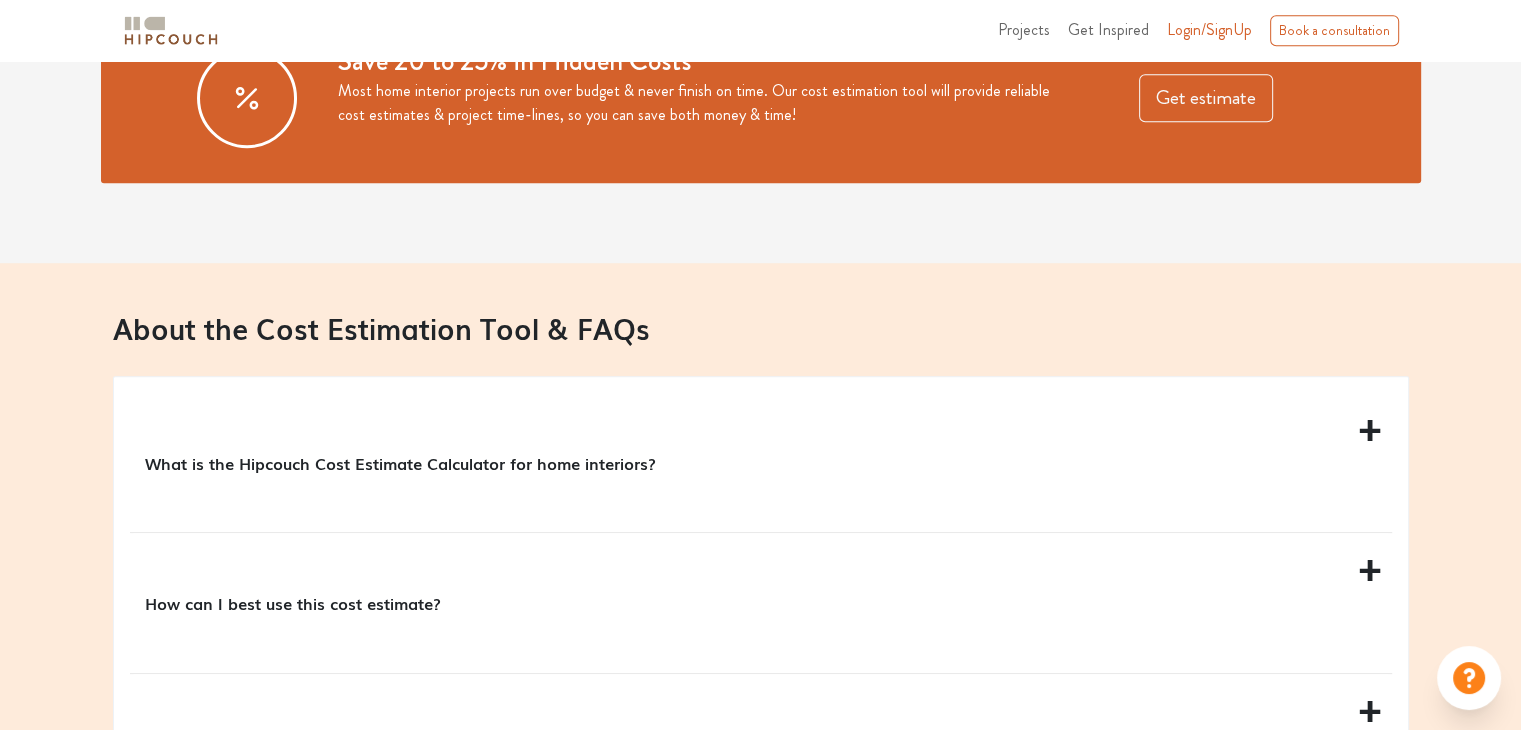 scroll, scrollTop: 1500, scrollLeft: 0, axis: vertical 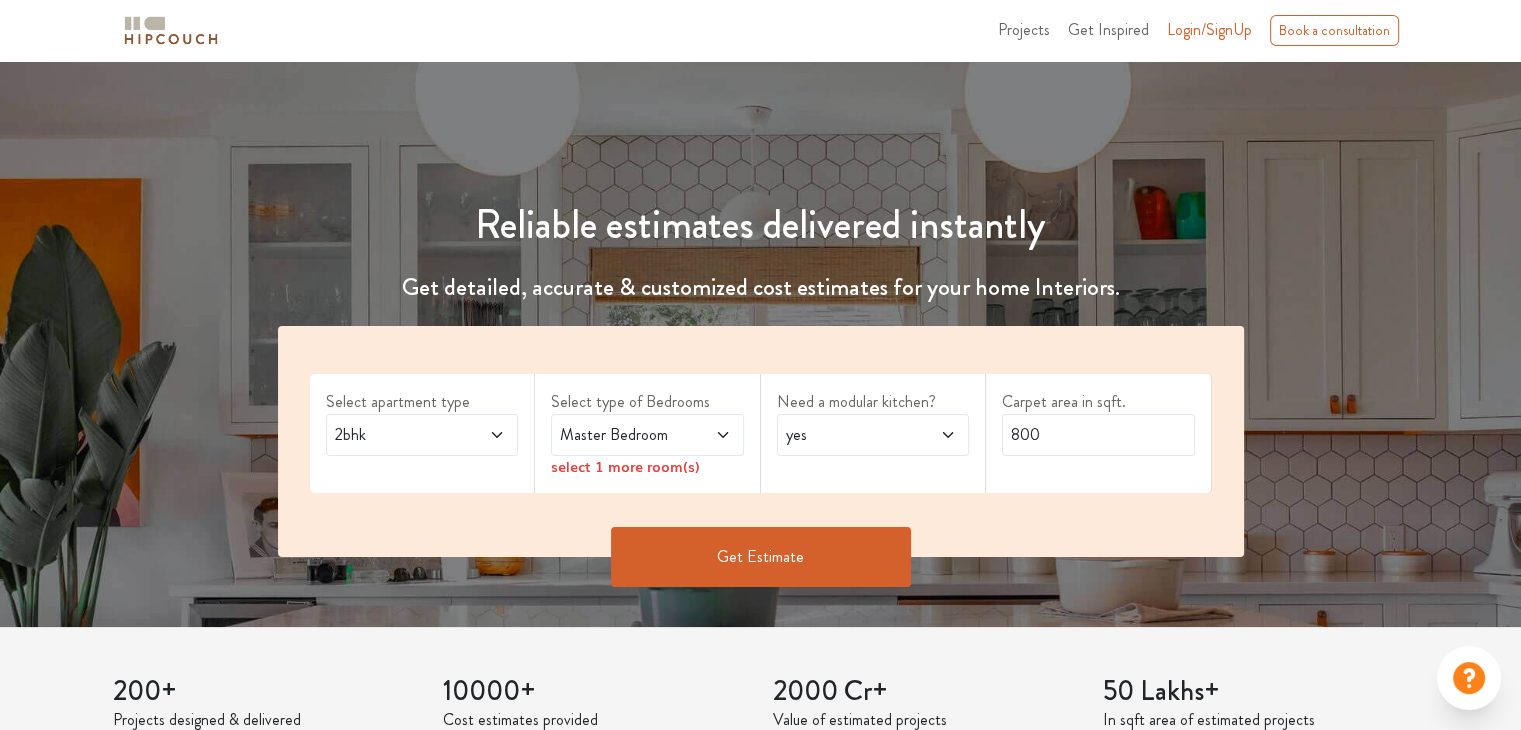 click on "Login/SignUp" at bounding box center (1209, 29) 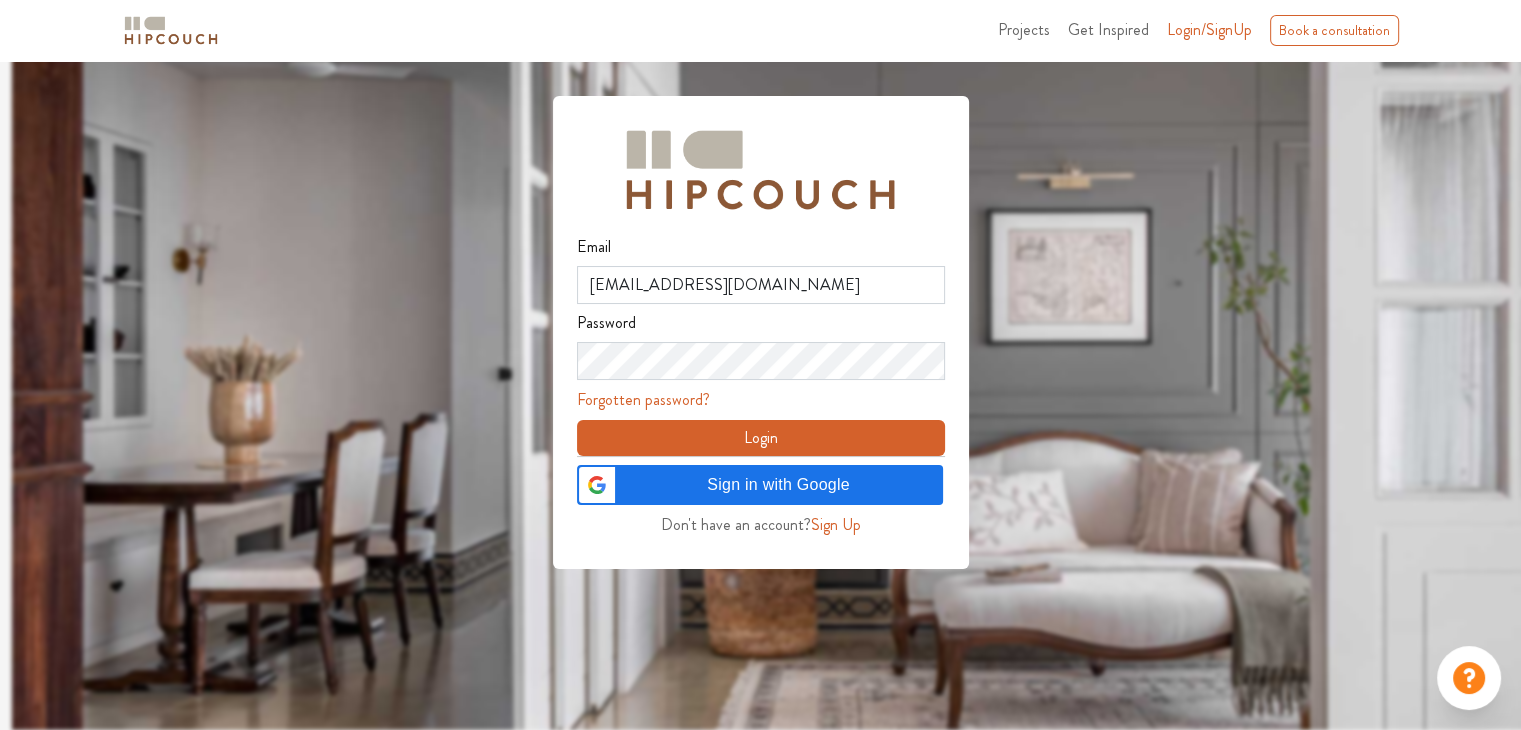 scroll, scrollTop: 60, scrollLeft: 0, axis: vertical 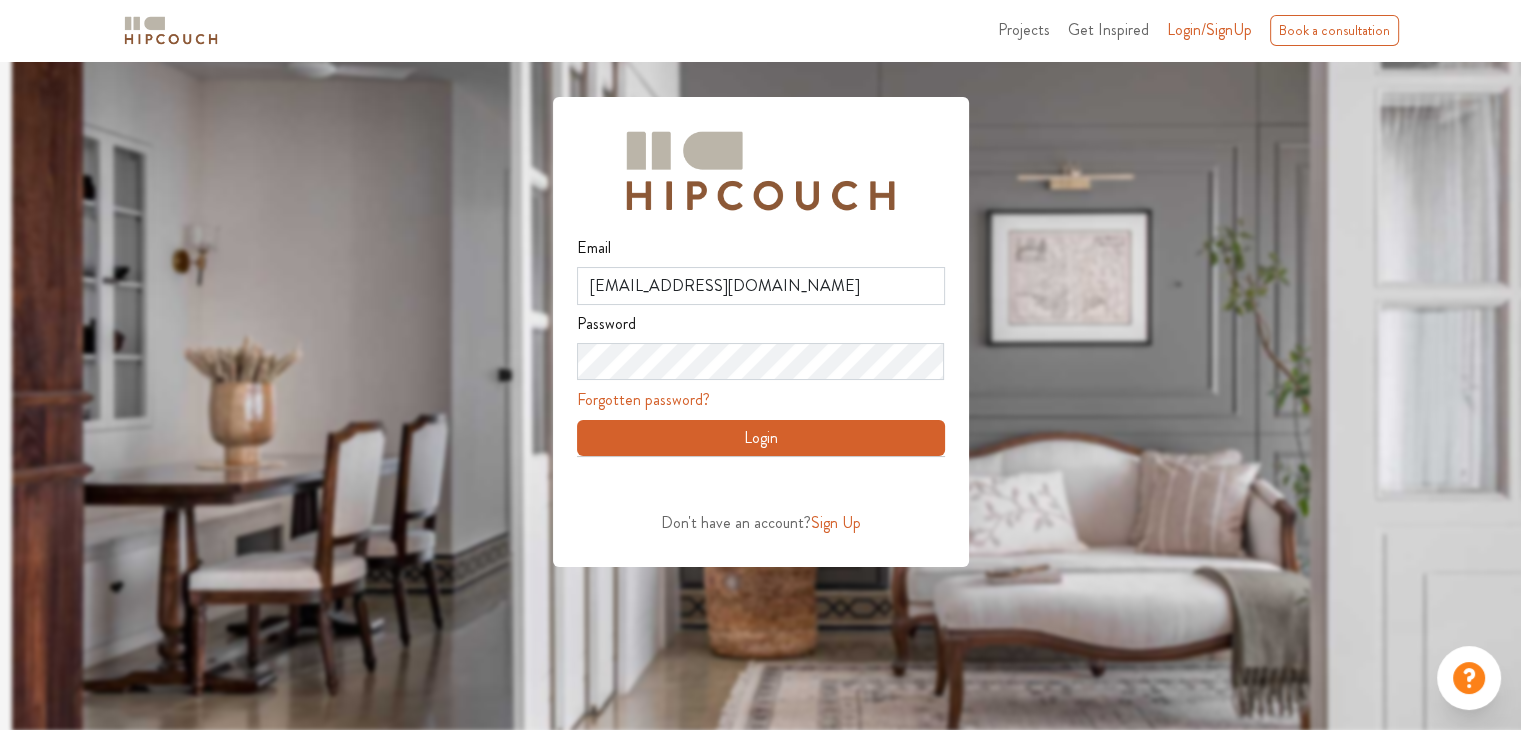 click on "Login" at bounding box center [761, 438] 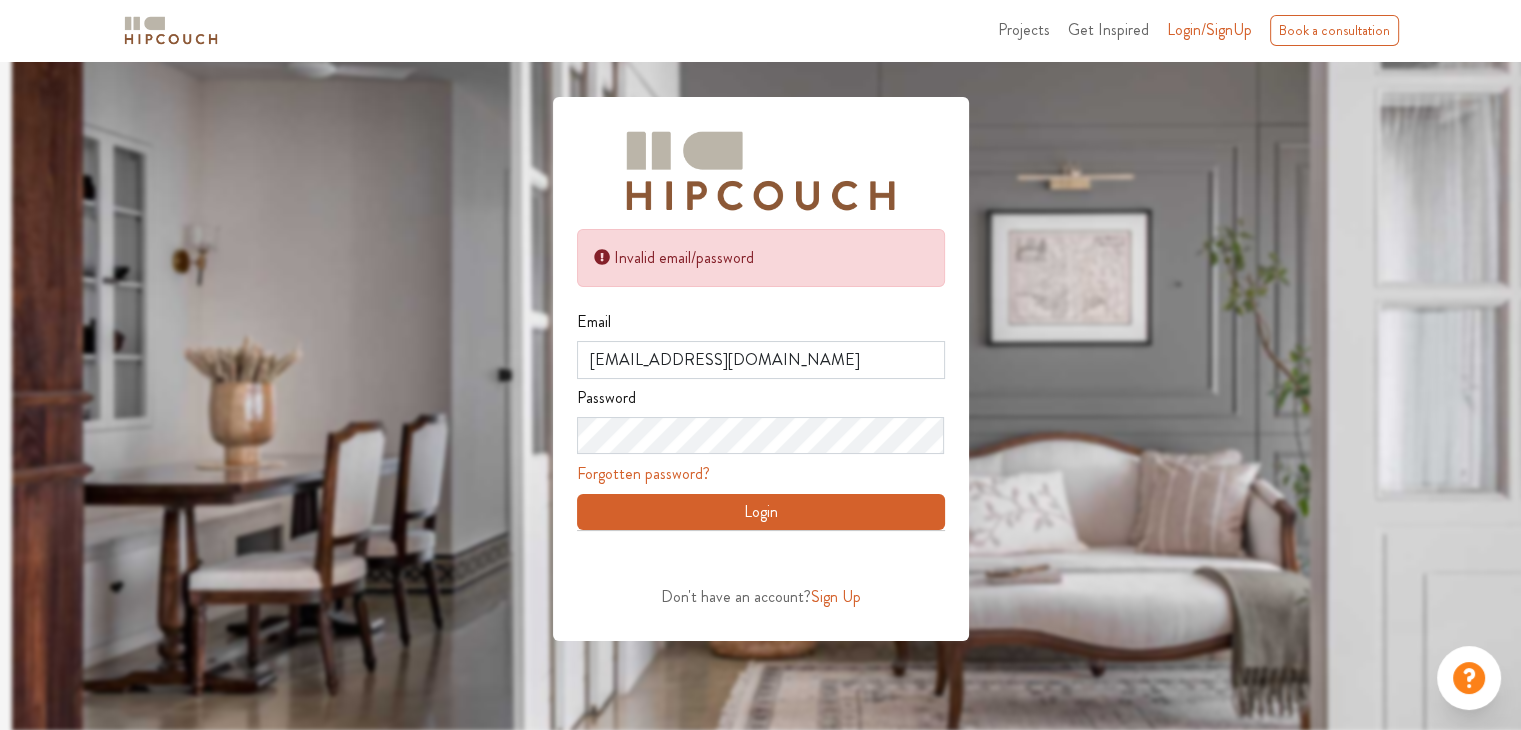 click on "Forgotten password?" at bounding box center [643, 473] 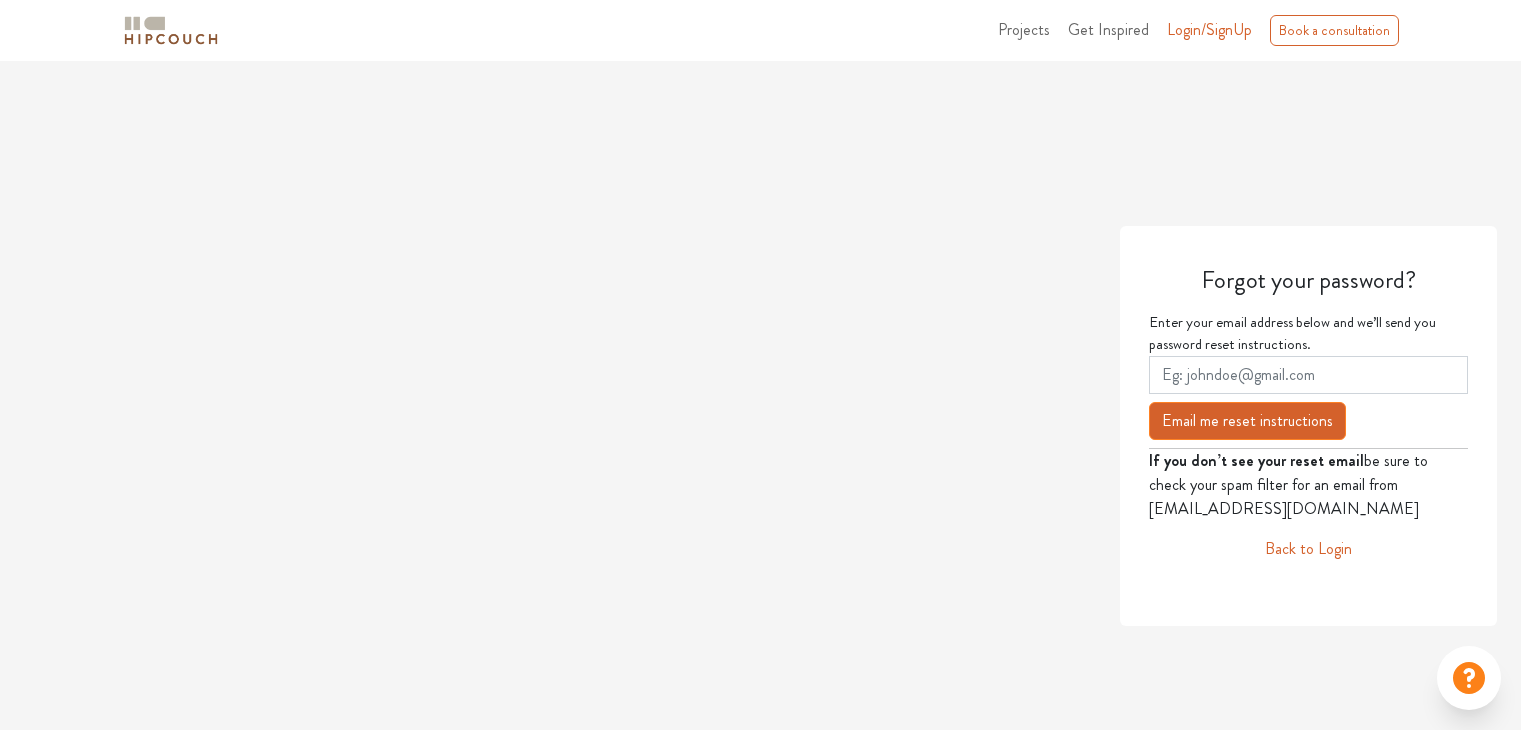 scroll, scrollTop: 0, scrollLeft: 0, axis: both 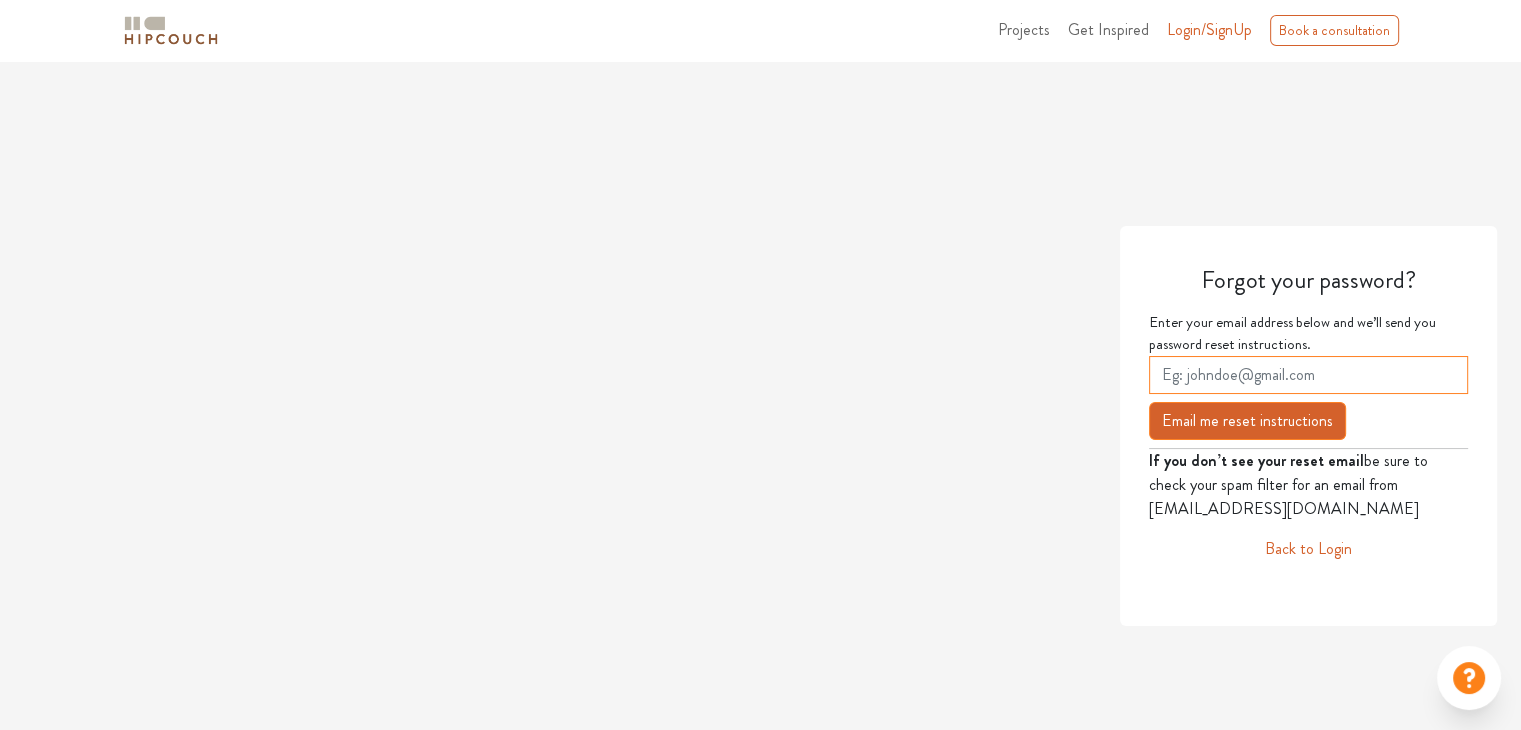 click at bounding box center [1308, 375] 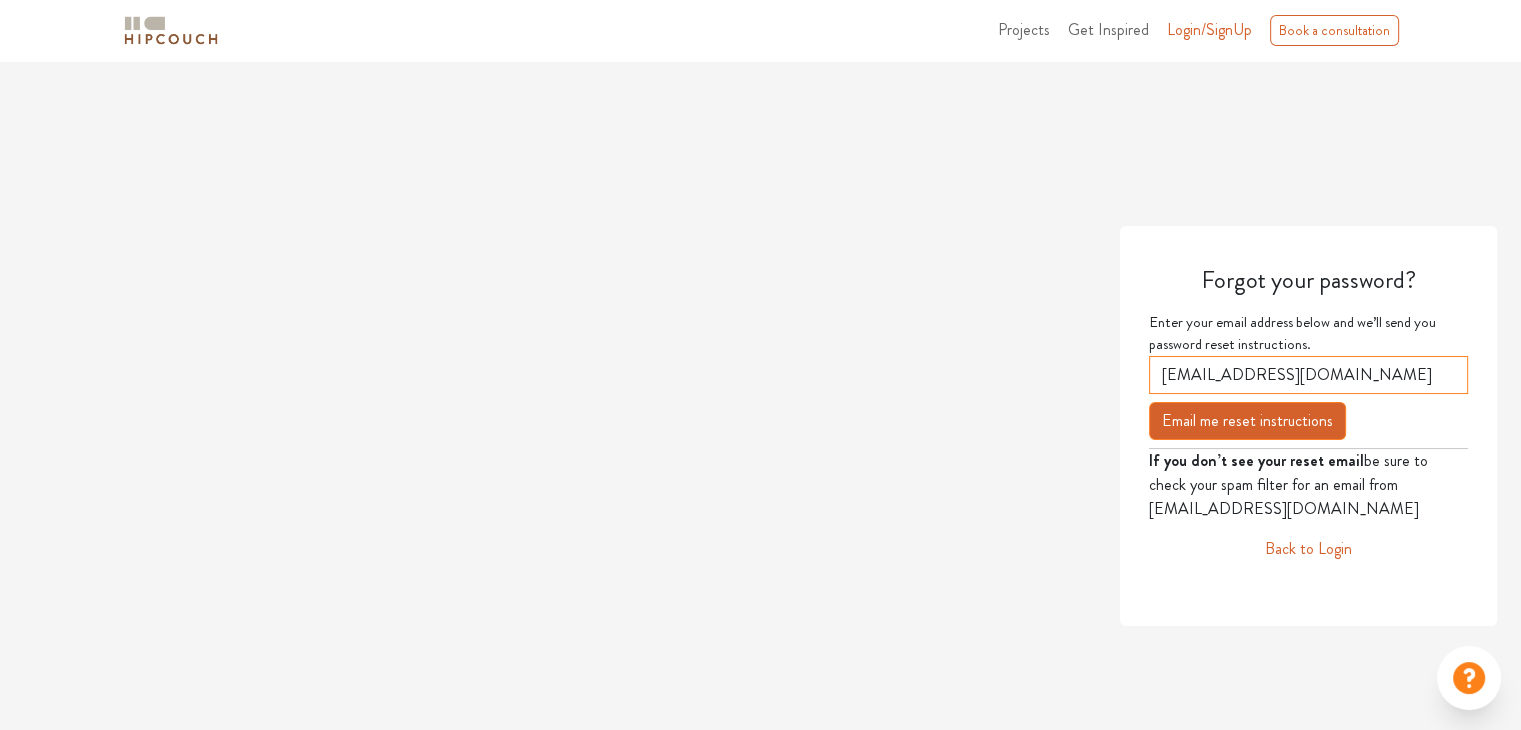 type on "bhartifarkiwala@gmail.com" 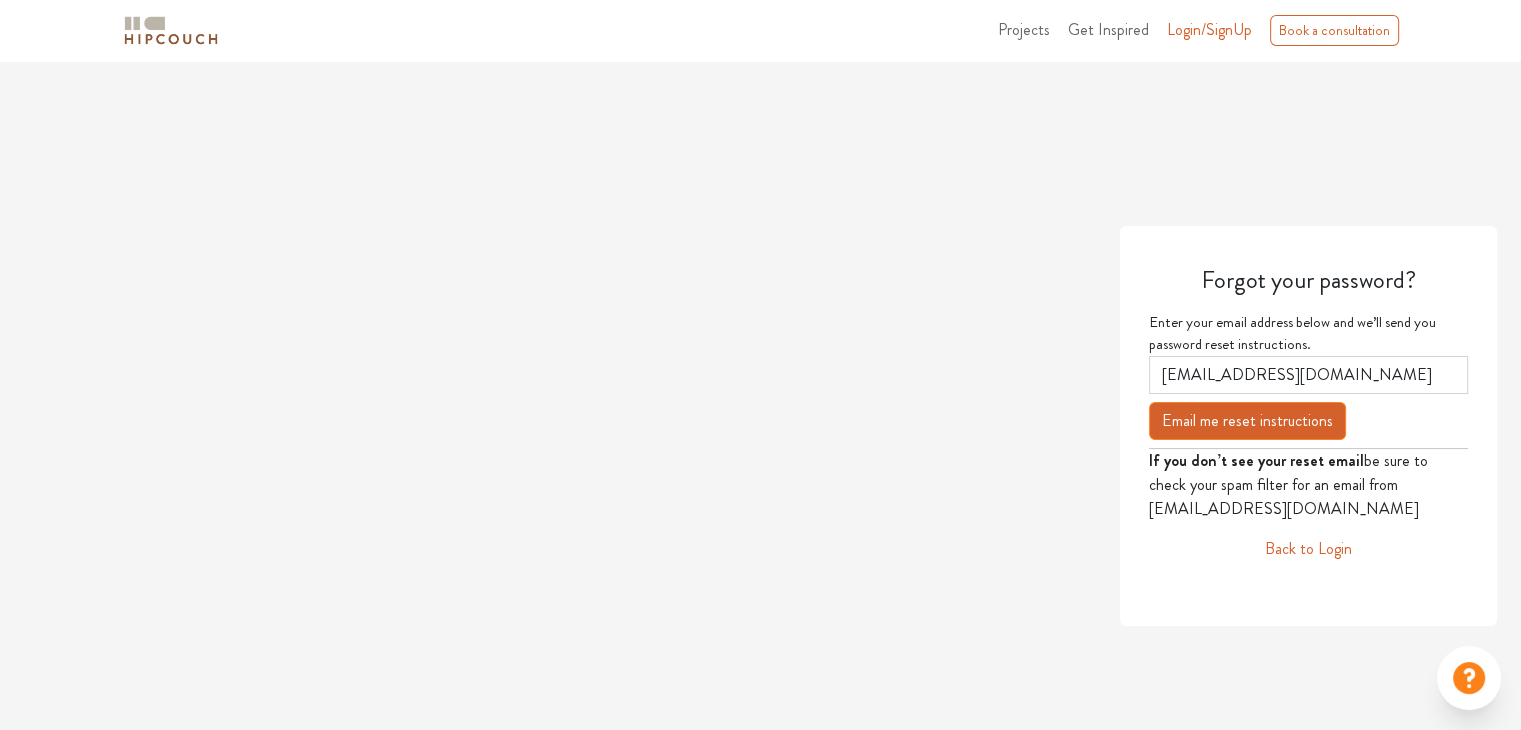 click on "Email me reset instructions" at bounding box center (1247, 421) 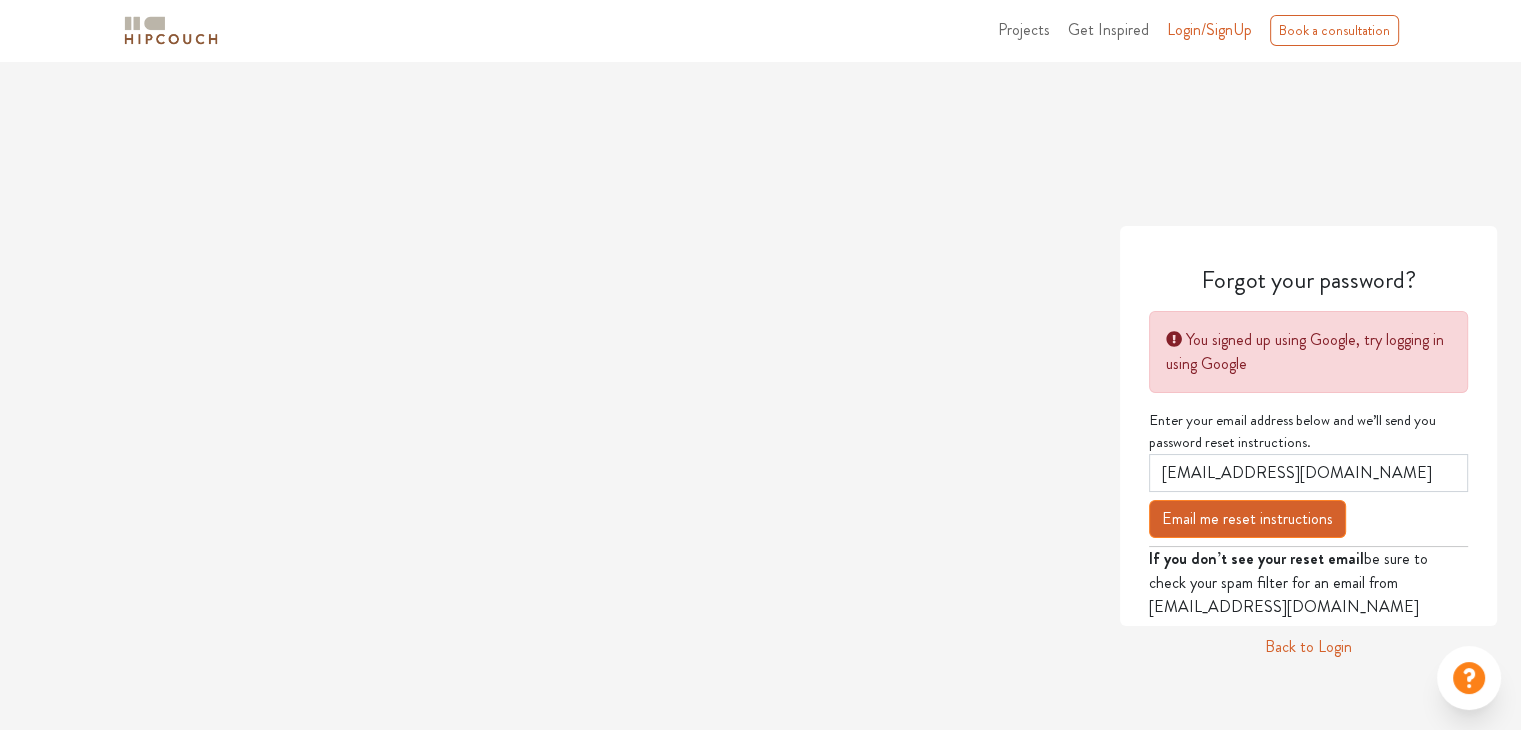 click on "Back to Login" at bounding box center [1308, 647] 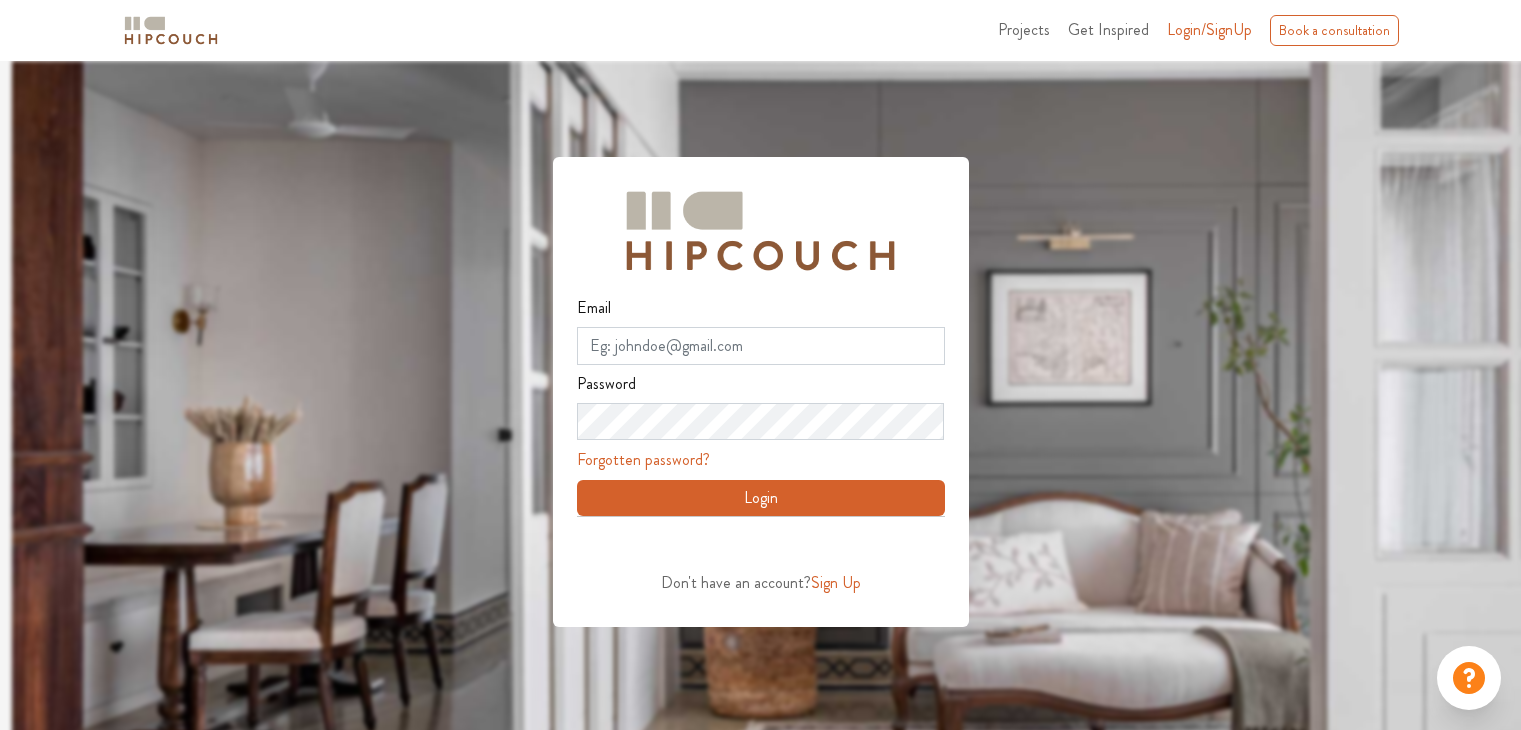 scroll, scrollTop: 0, scrollLeft: 0, axis: both 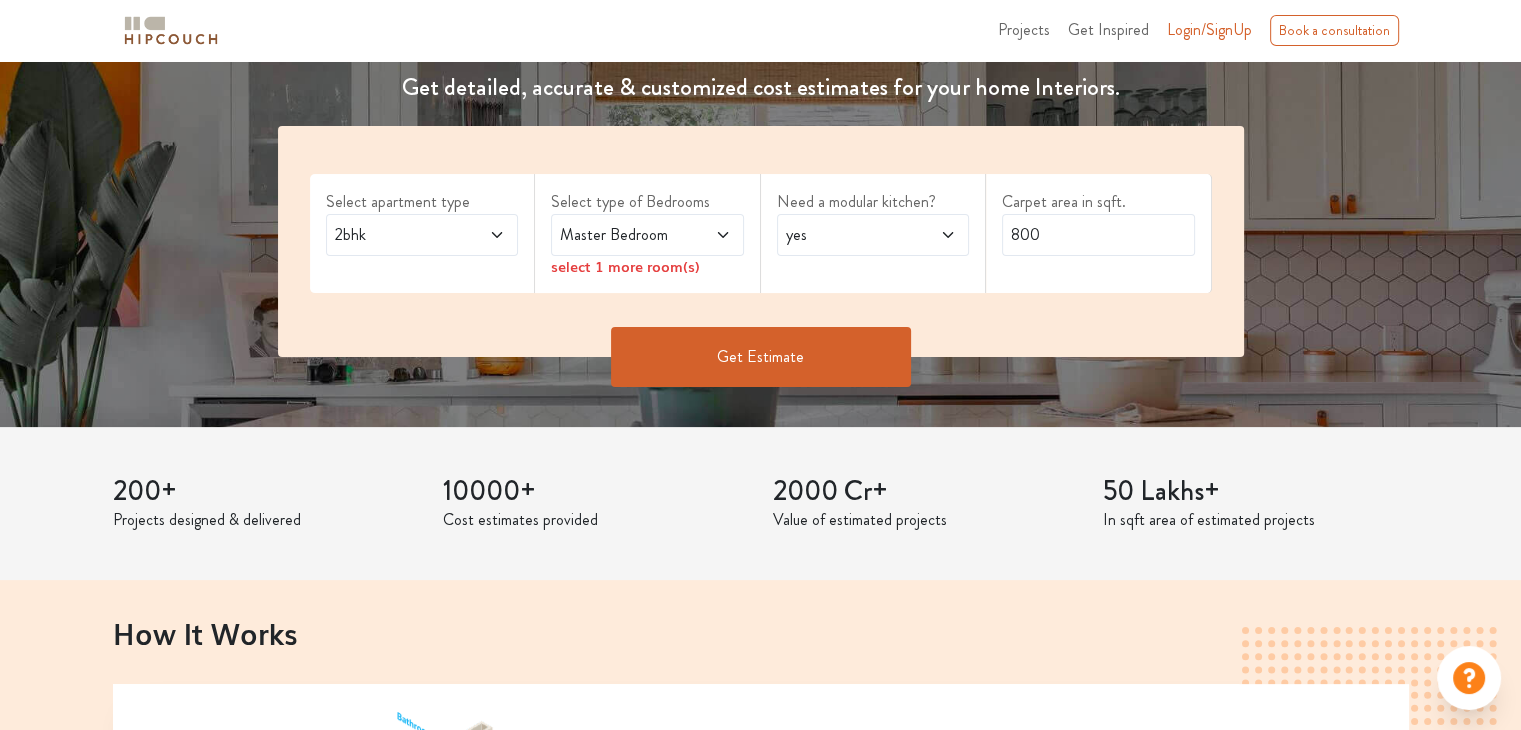 click on "2bhk" at bounding box center [396, 235] 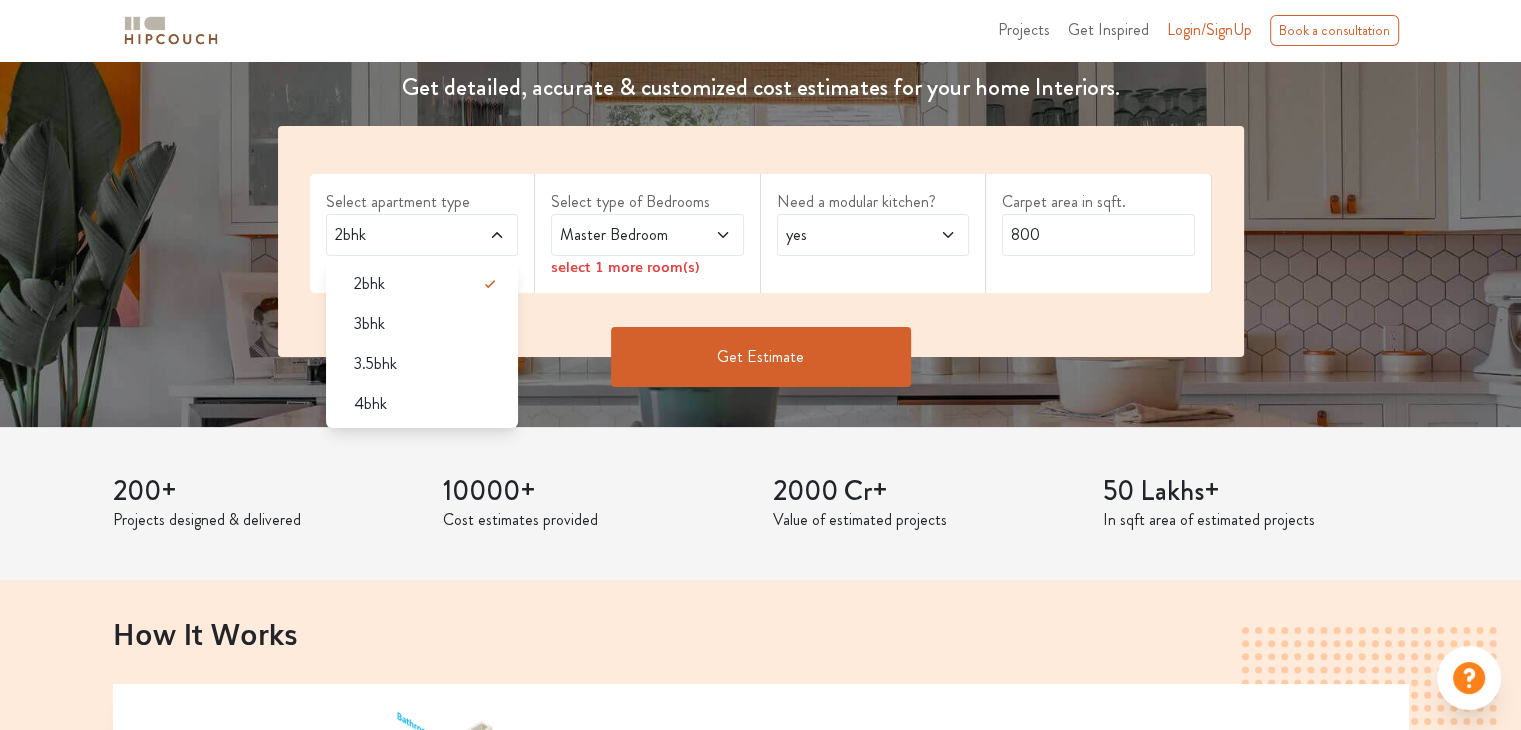 click on "3bhk" at bounding box center [369, 324] 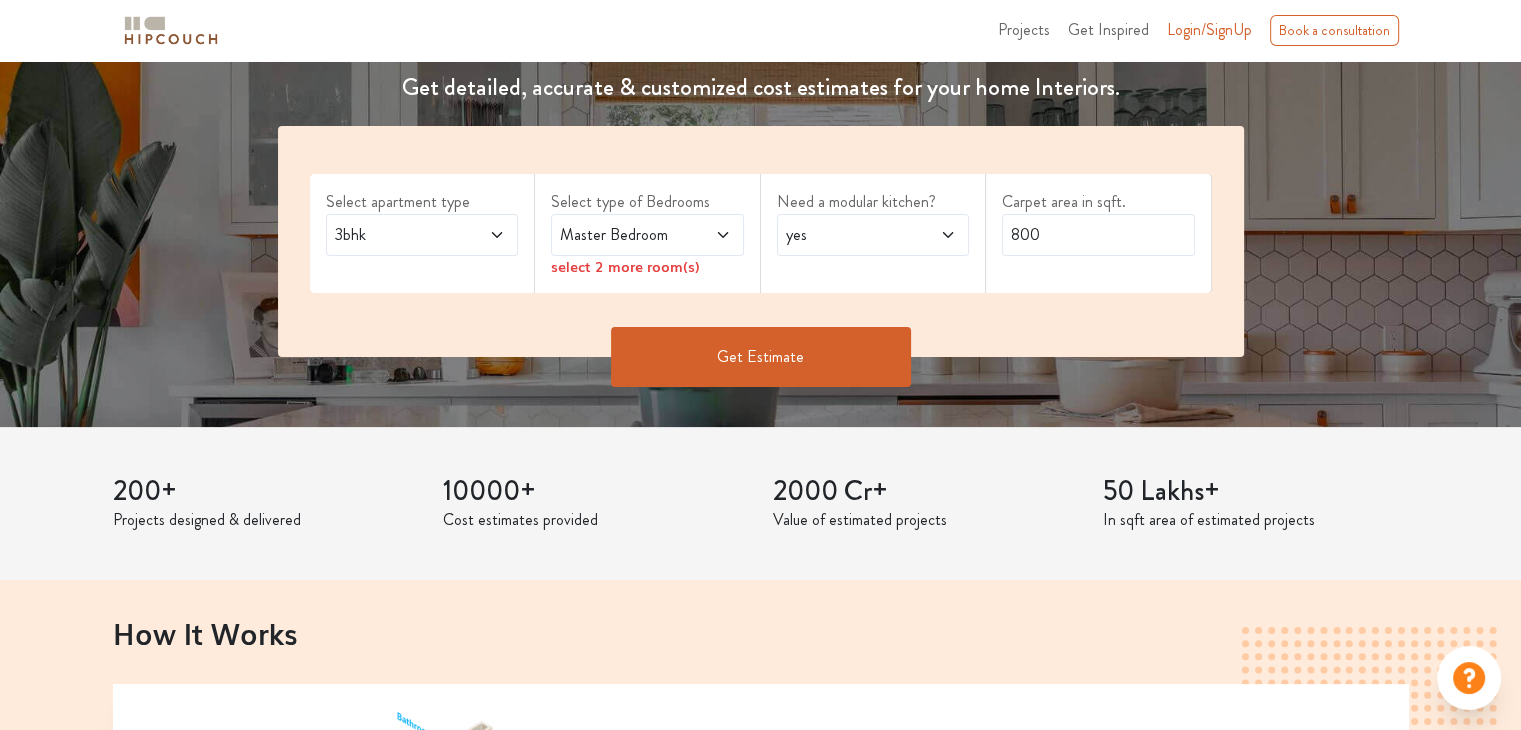 click on "Master Bedroom" at bounding box center [621, 235] 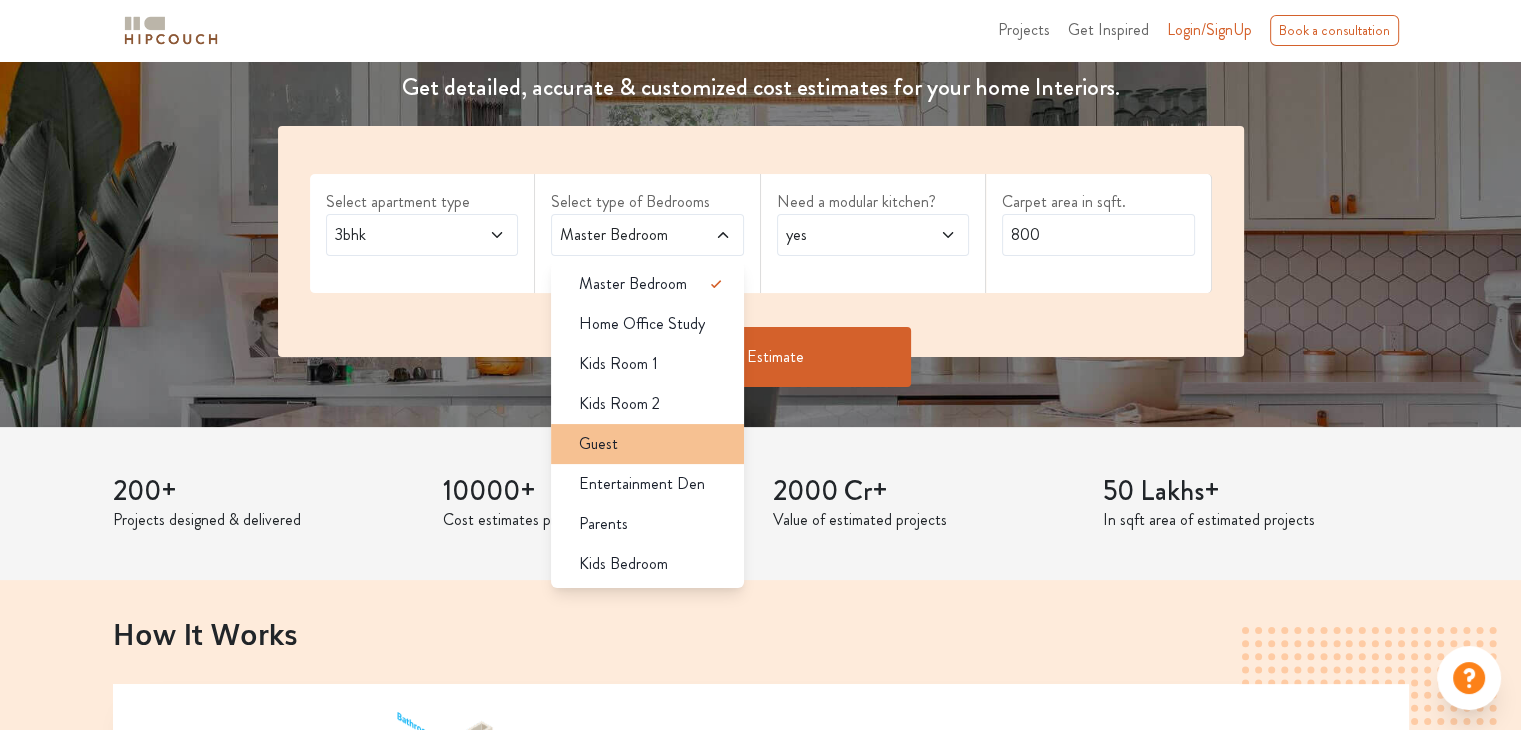click on "Guest" at bounding box center (653, 444) 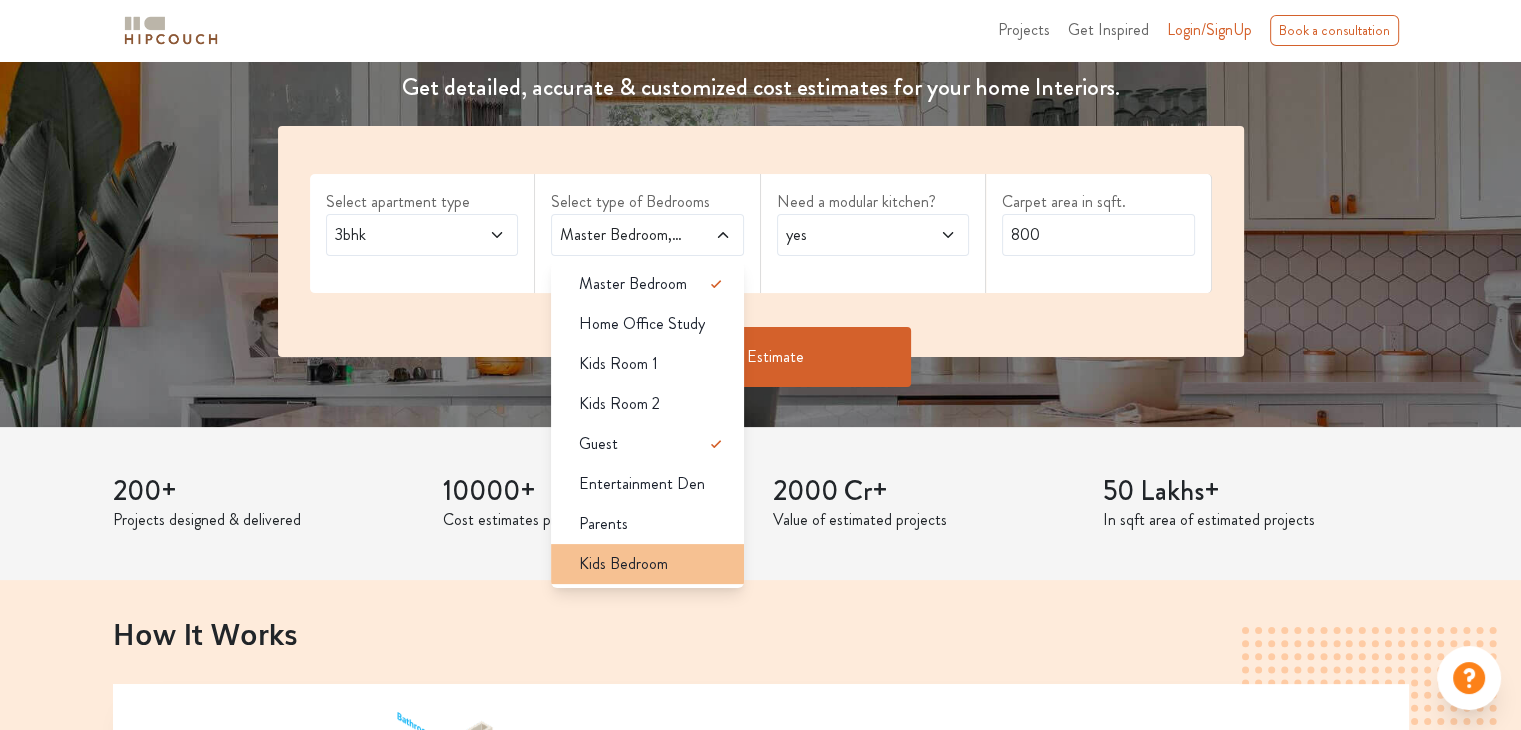 click on "Kids Bedroom" at bounding box center [623, 564] 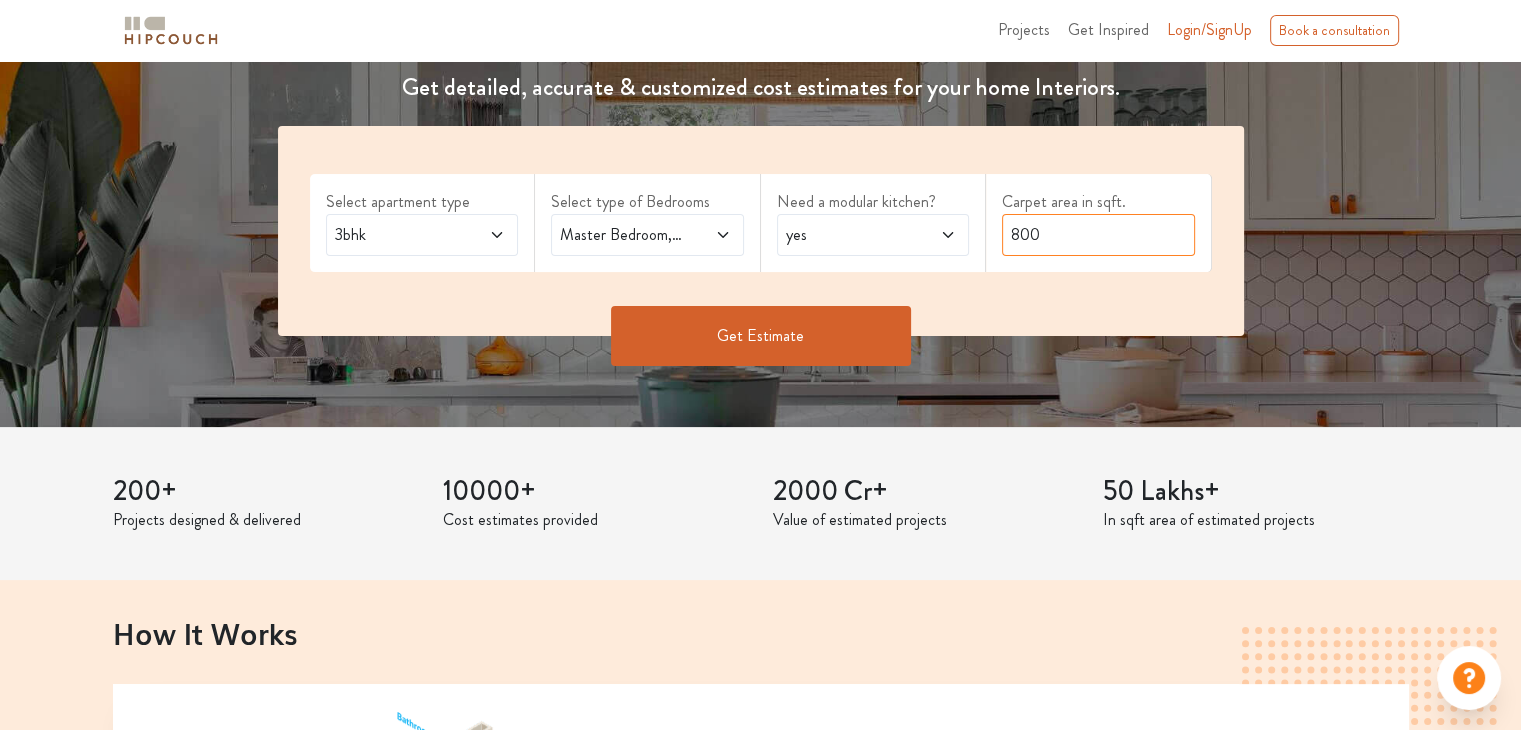 drag, startPoint x: 1014, startPoint y: 234, endPoint x: 984, endPoint y: 234, distance: 30 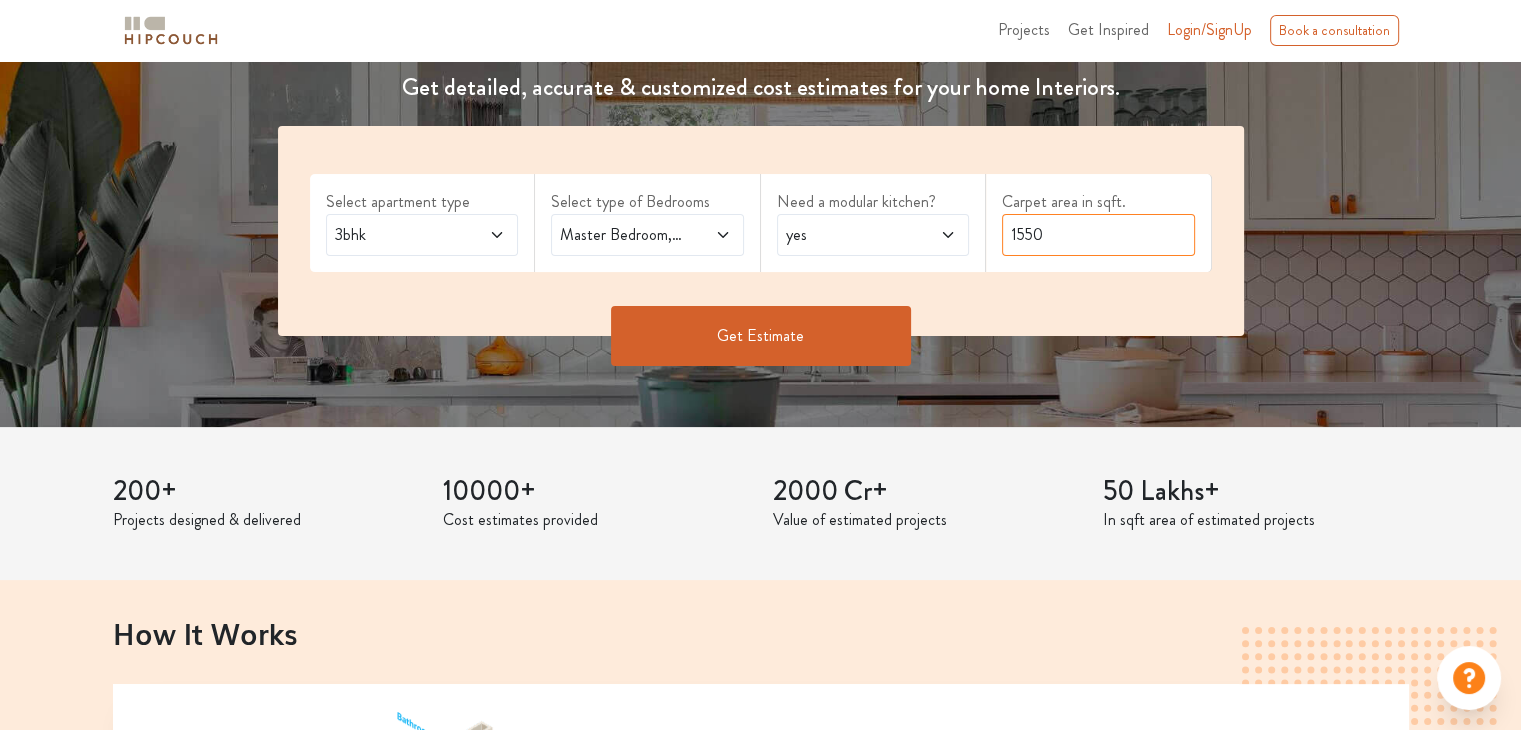 type on "1550" 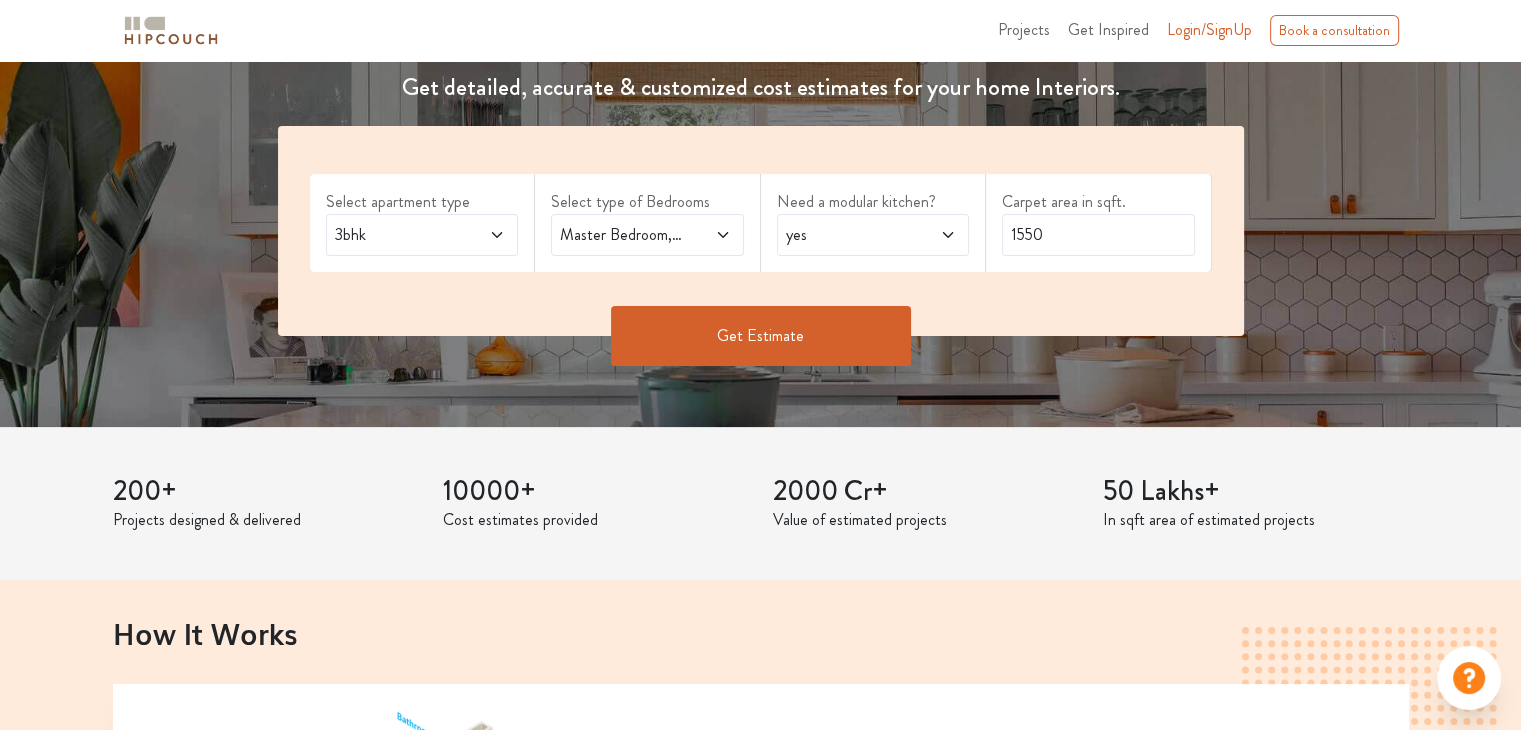 click on "Get Estimate" at bounding box center [761, 336] 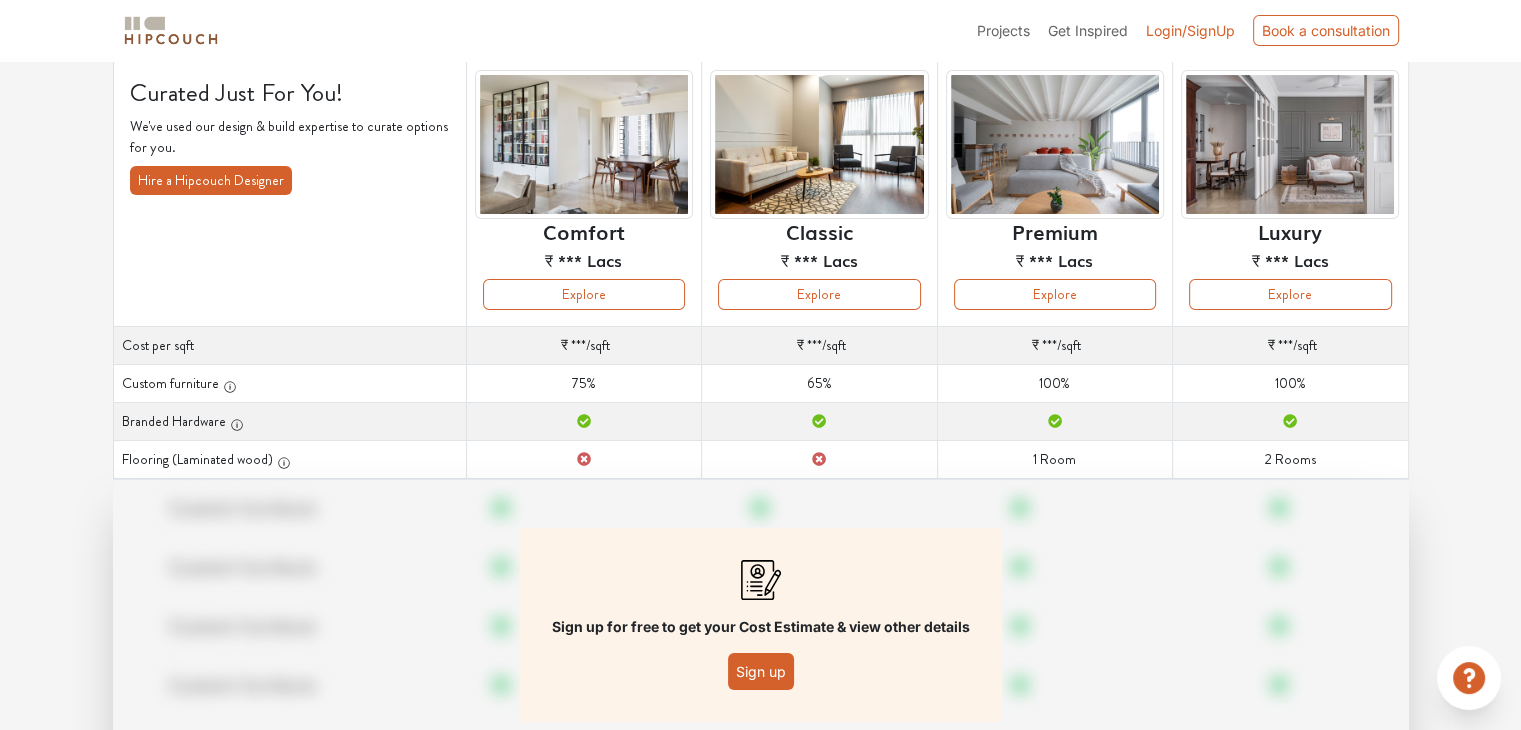 scroll, scrollTop: 253, scrollLeft: 0, axis: vertical 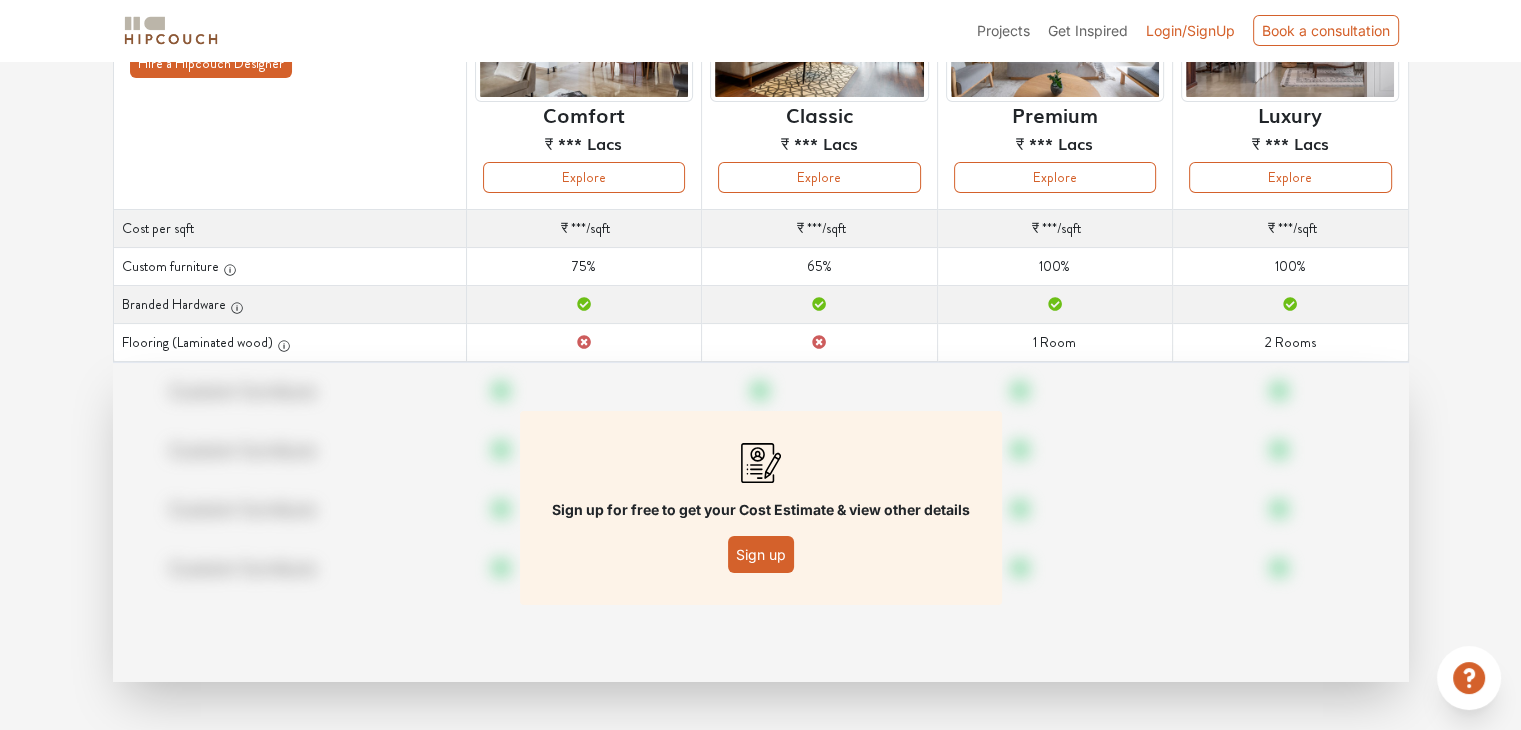 click on "Sign up" at bounding box center (761, 554) 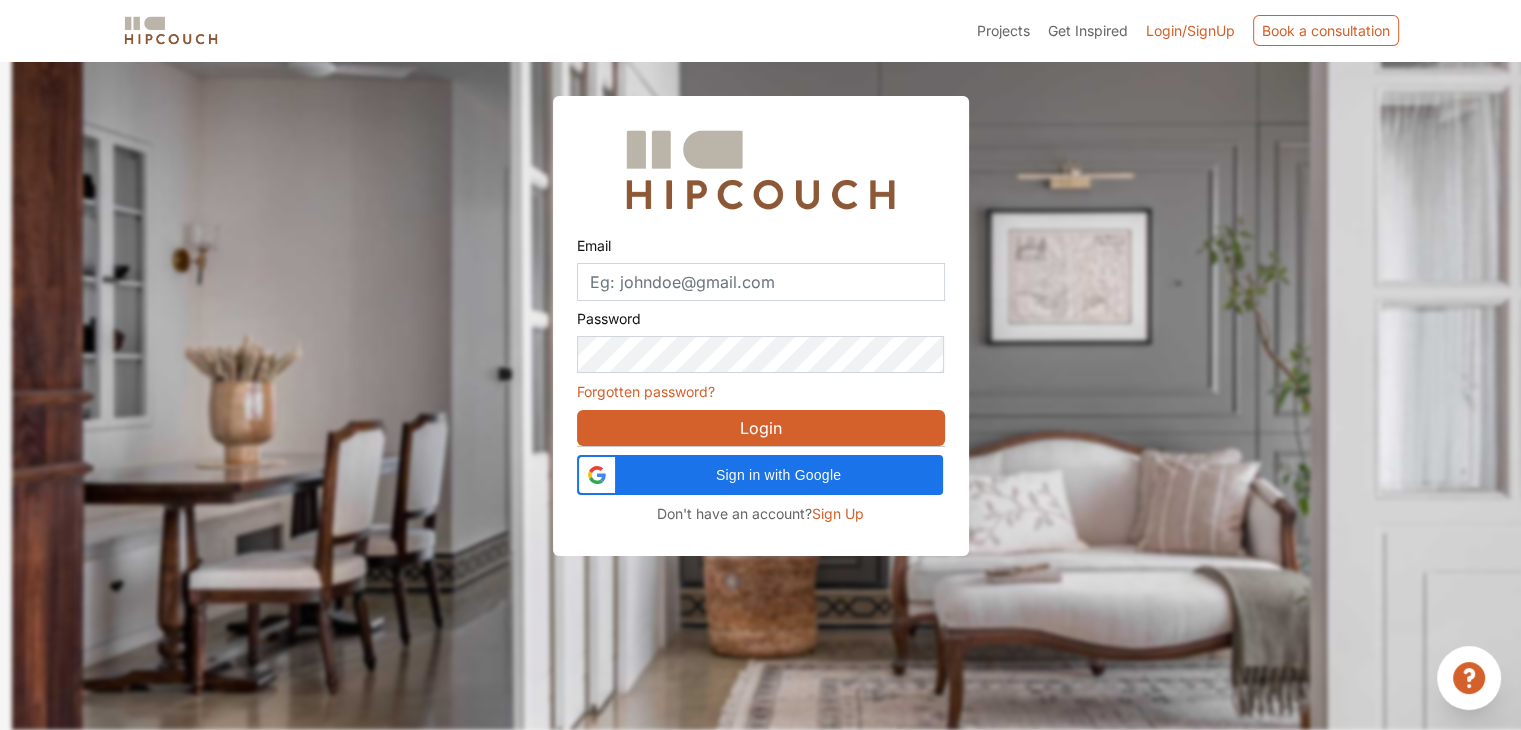 scroll, scrollTop: 60, scrollLeft: 0, axis: vertical 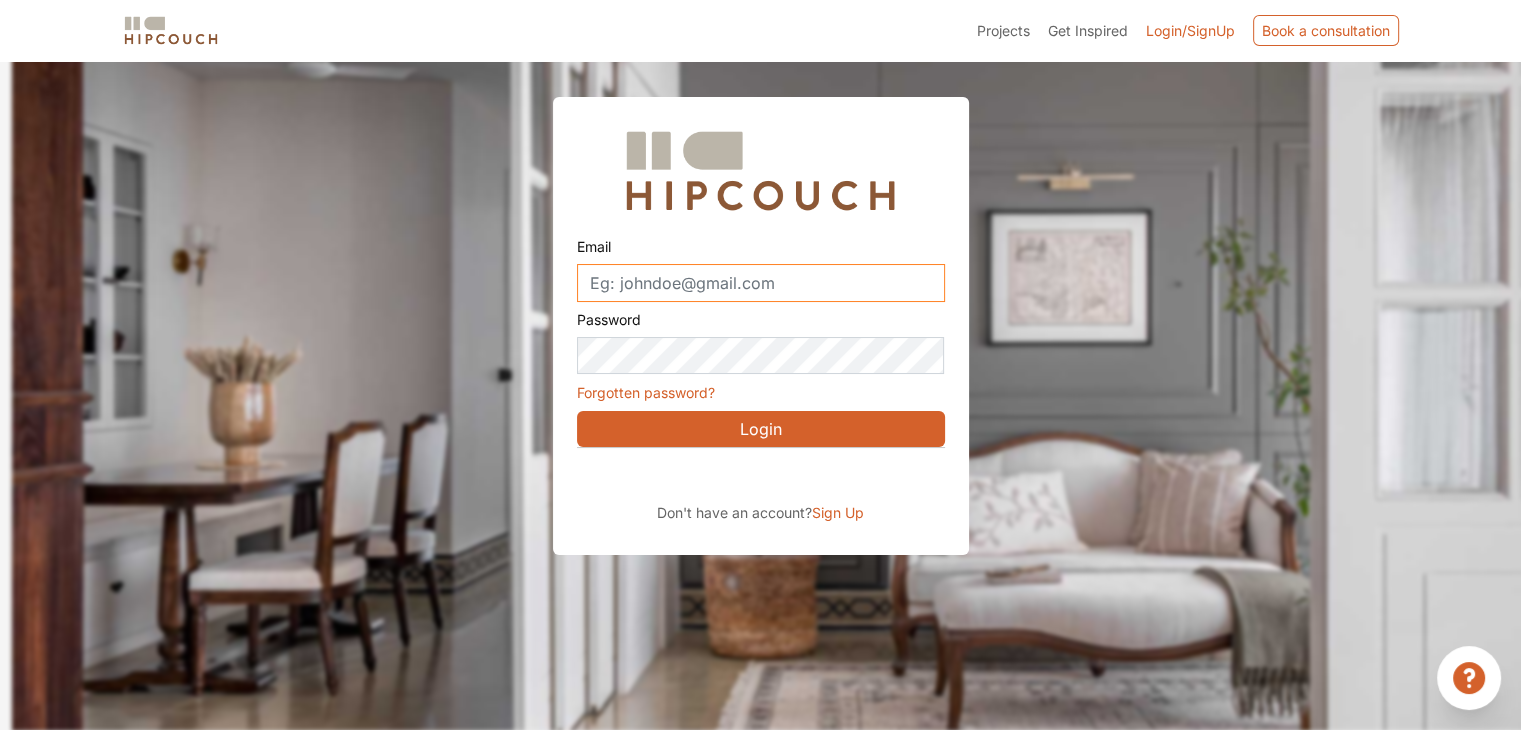 type on "bhartifarkiwala@gmail.com" 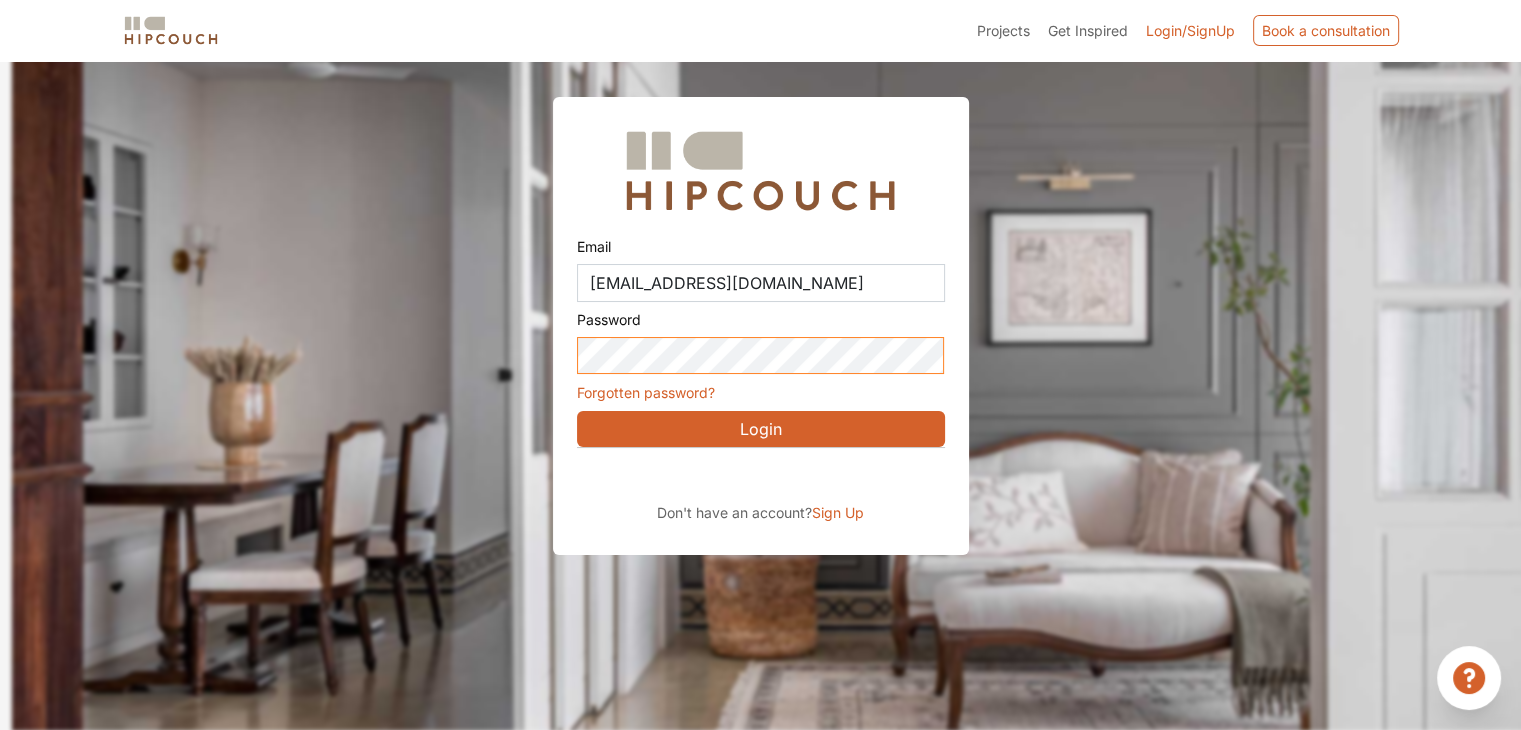 click on "Email bhartifarkiwala@gmail.com Password Forgotten password? Login     Don't have an account? Sign Up" at bounding box center [761, 326] 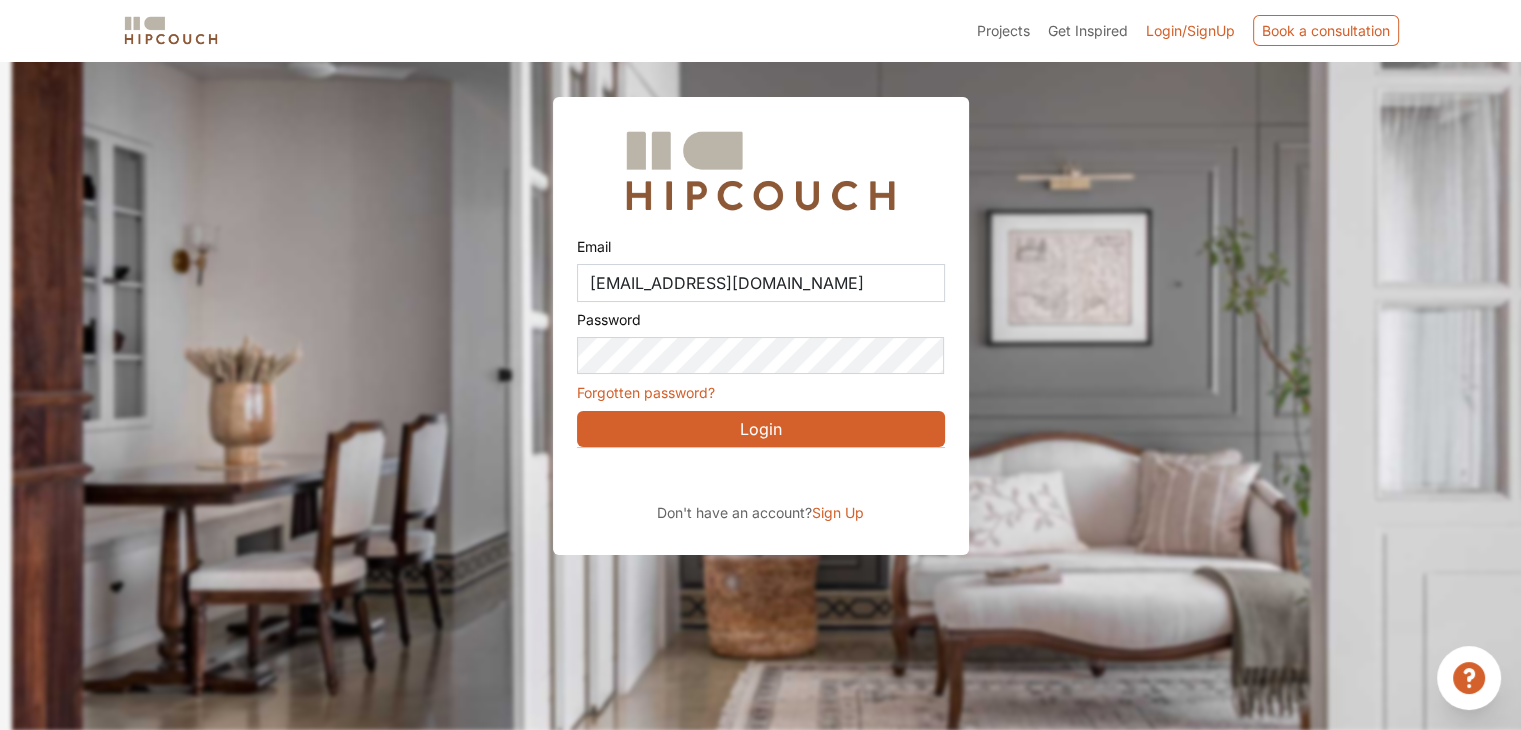 click on "Login" at bounding box center (761, 429) 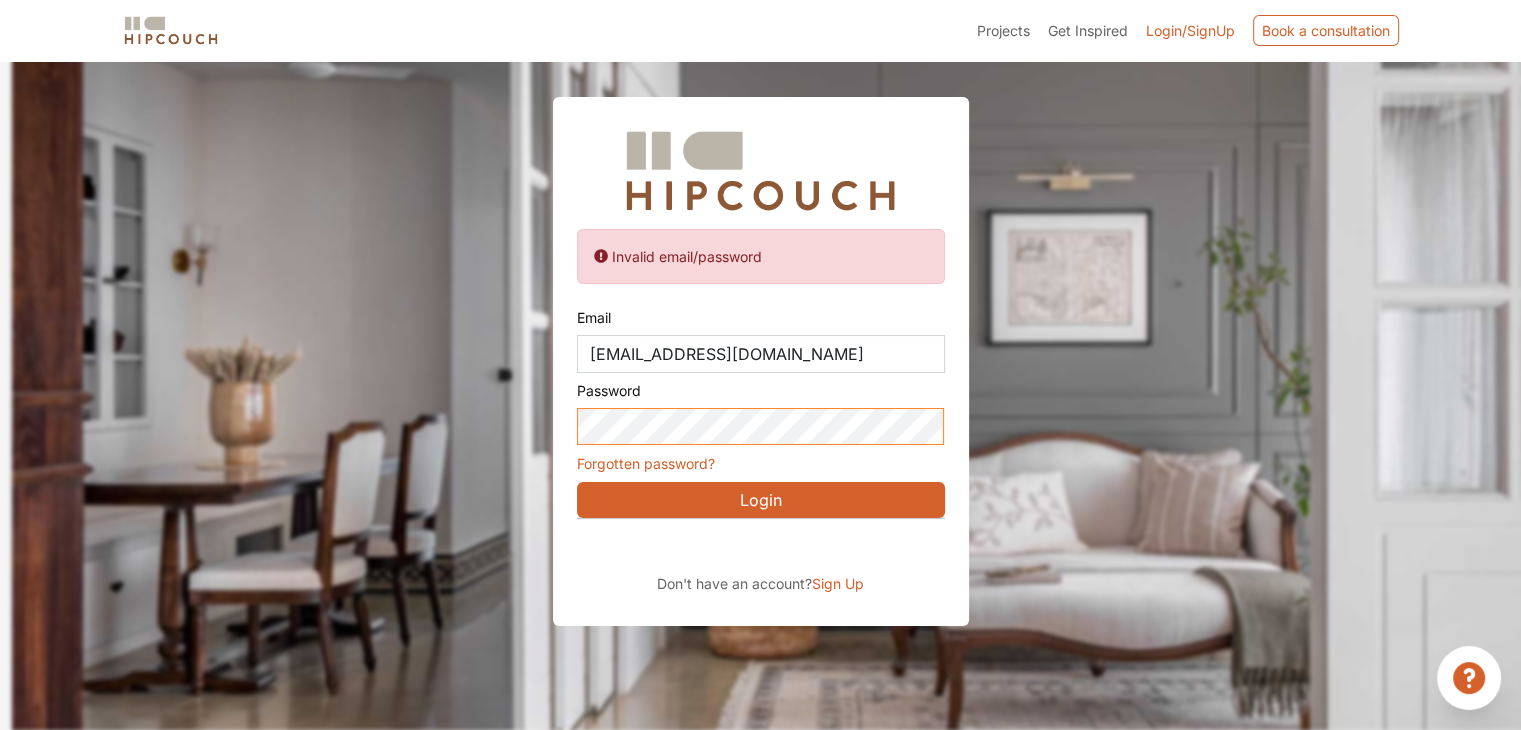 click on "Invalid email/password Email bhartifarkiwala@gmail.com Password Forgotten password? Login     Don't have an account? Sign Up" at bounding box center (761, 362) 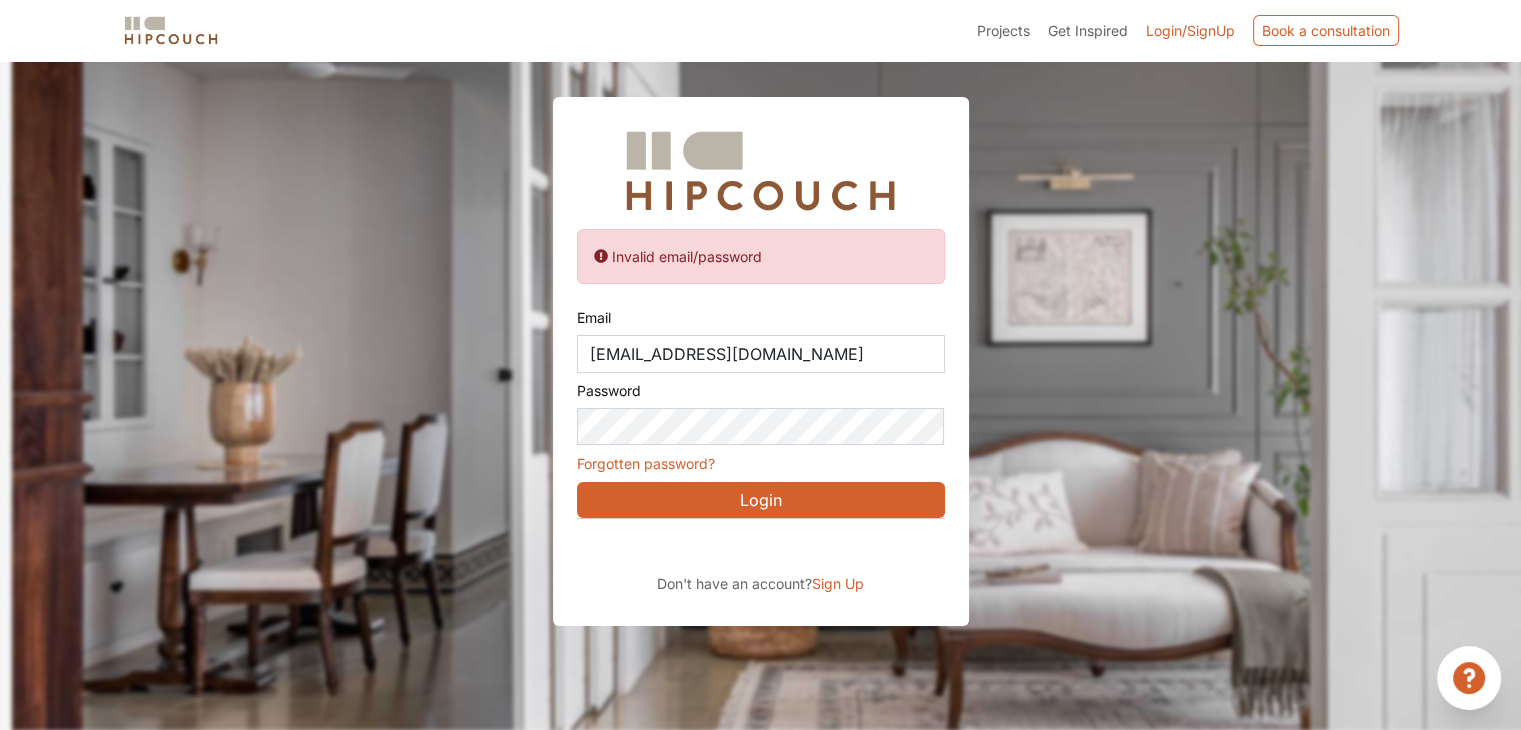 click on "Login" at bounding box center (761, 500) 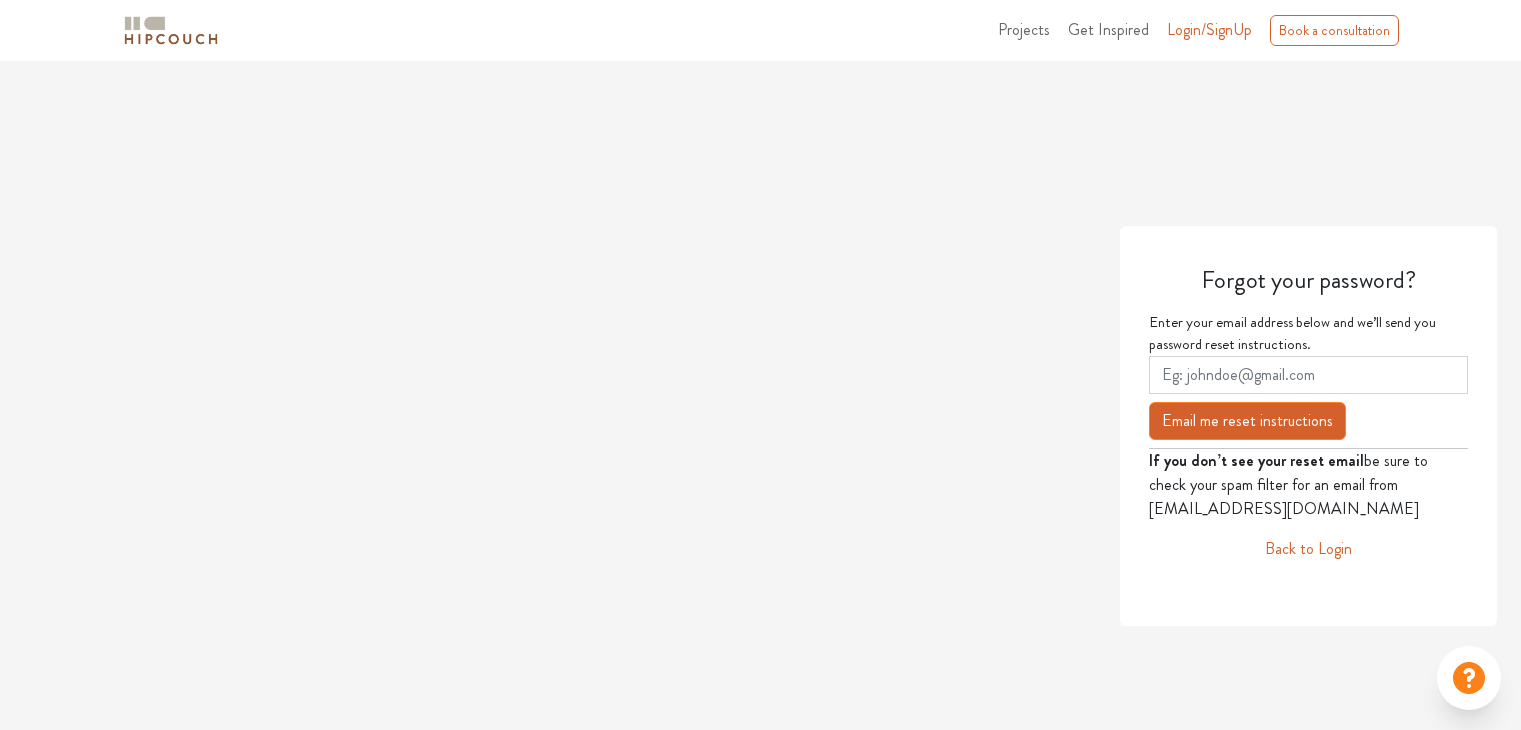 scroll, scrollTop: 0, scrollLeft: 0, axis: both 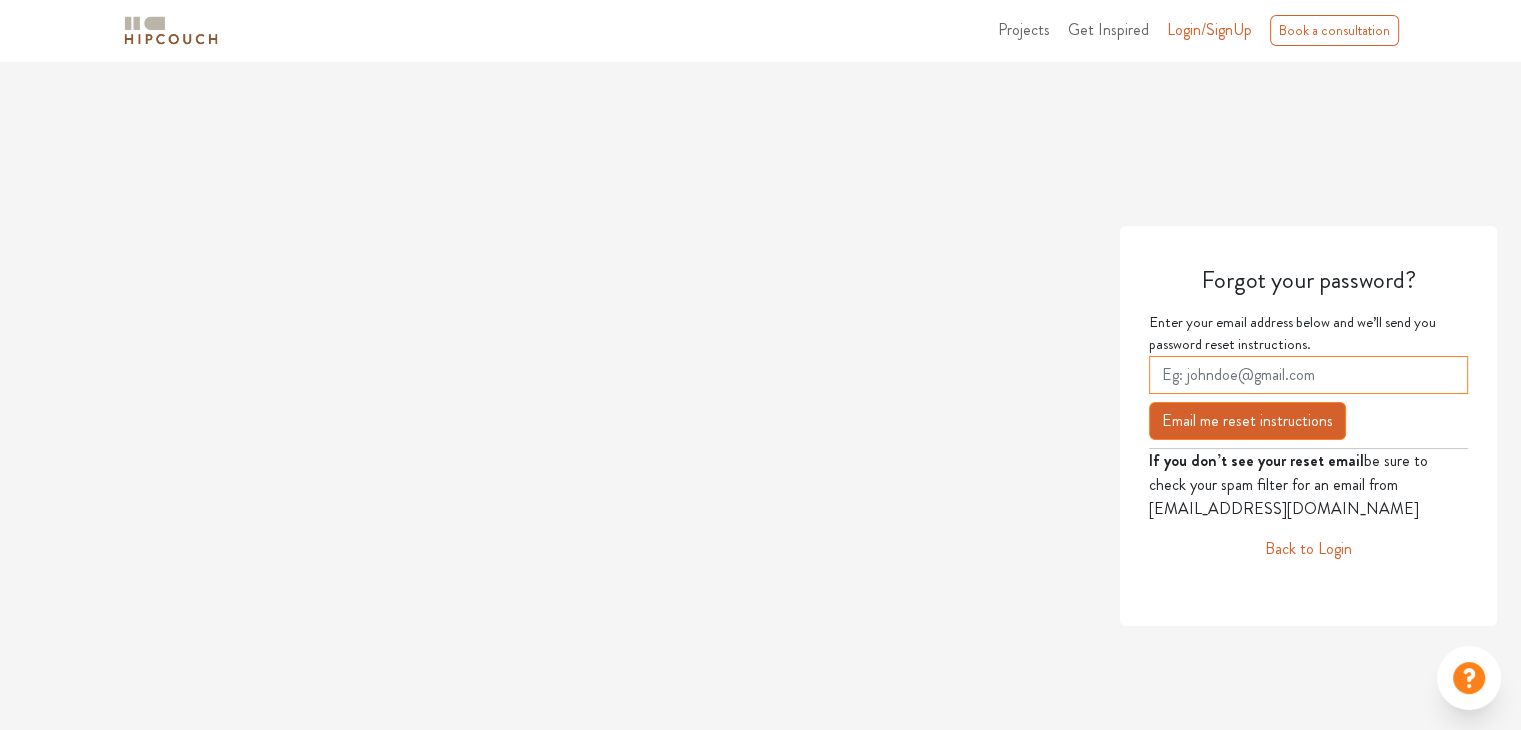 click at bounding box center [1308, 375] 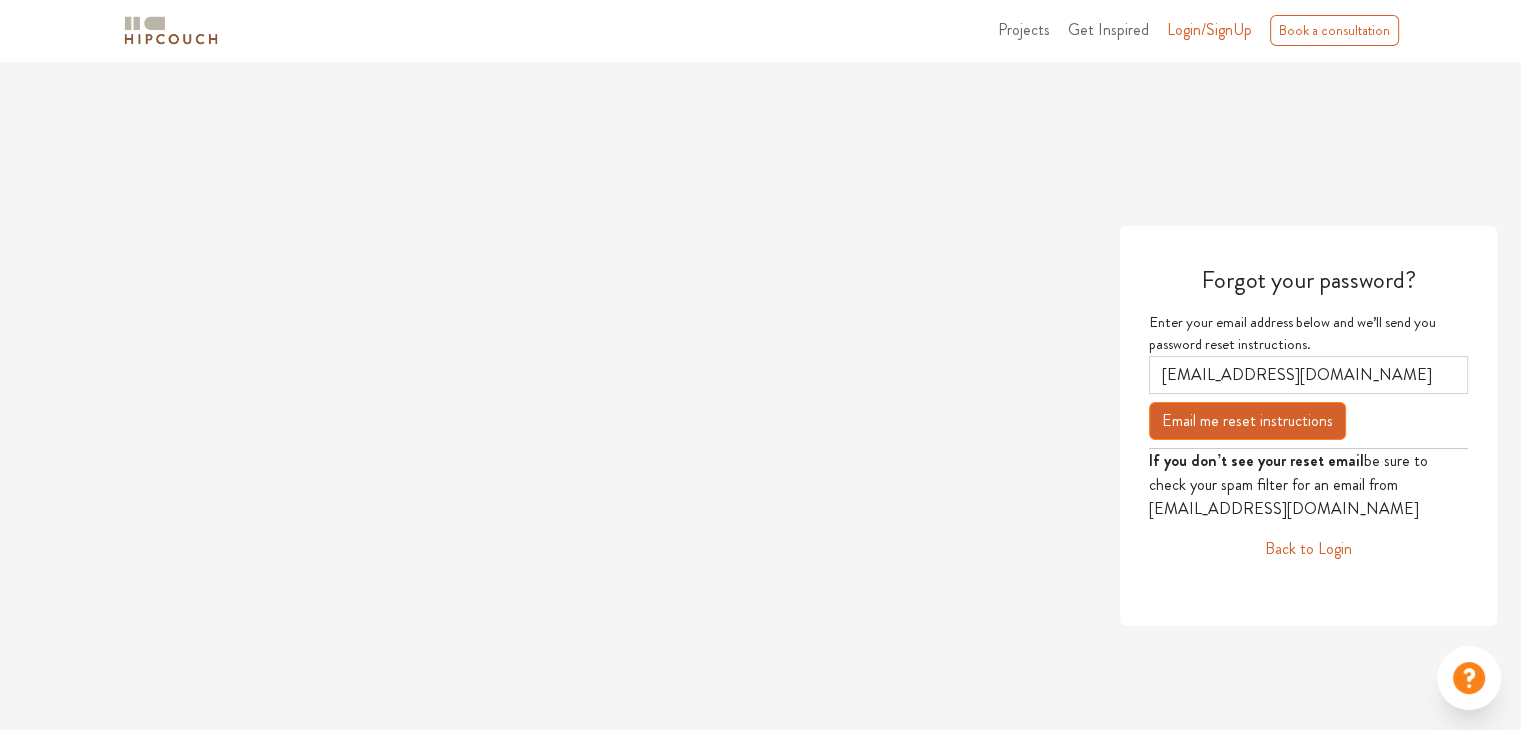 click on "Email me reset instructions" at bounding box center (1247, 421) 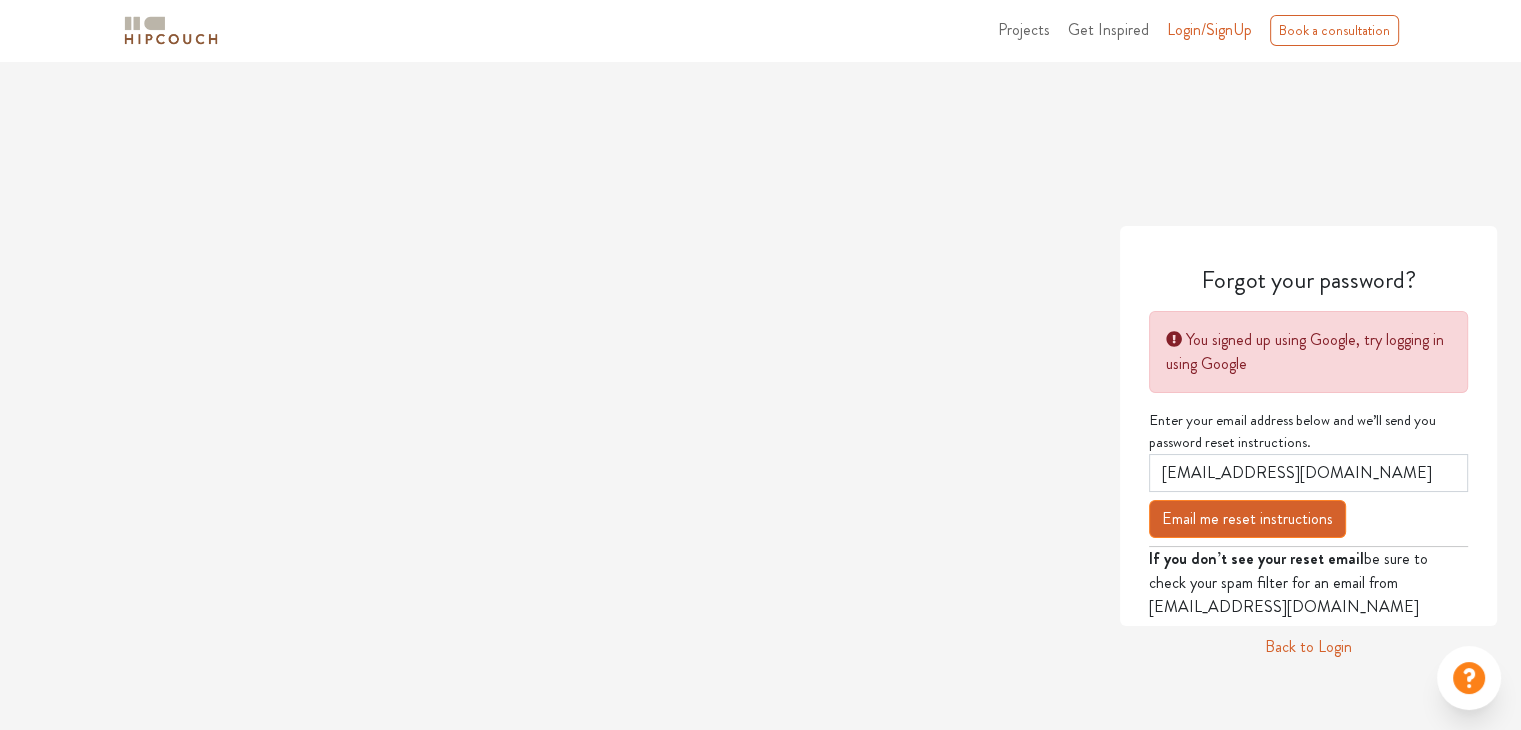 click on "Back to Login" at bounding box center [1308, 647] 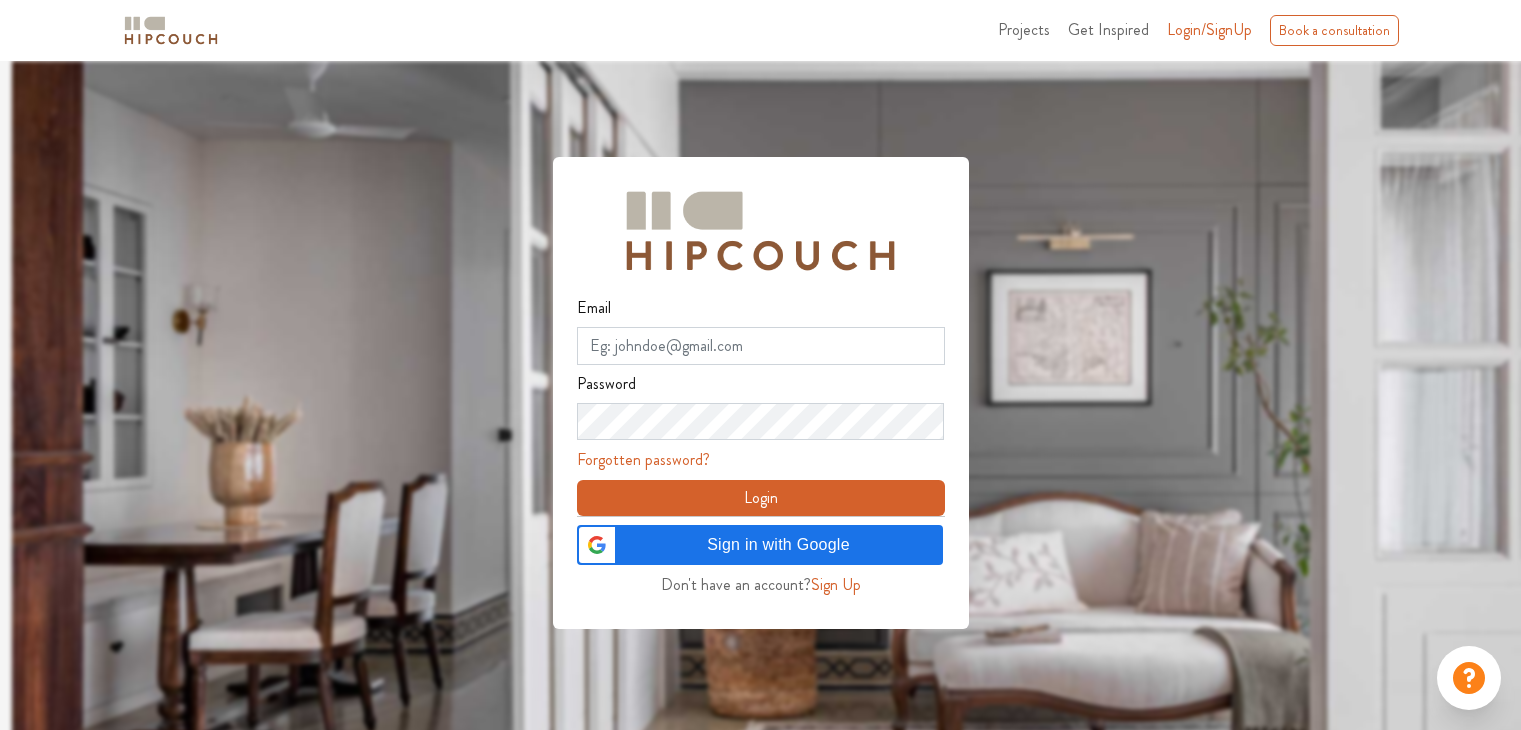 scroll, scrollTop: 0, scrollLeft: 0, axis: both 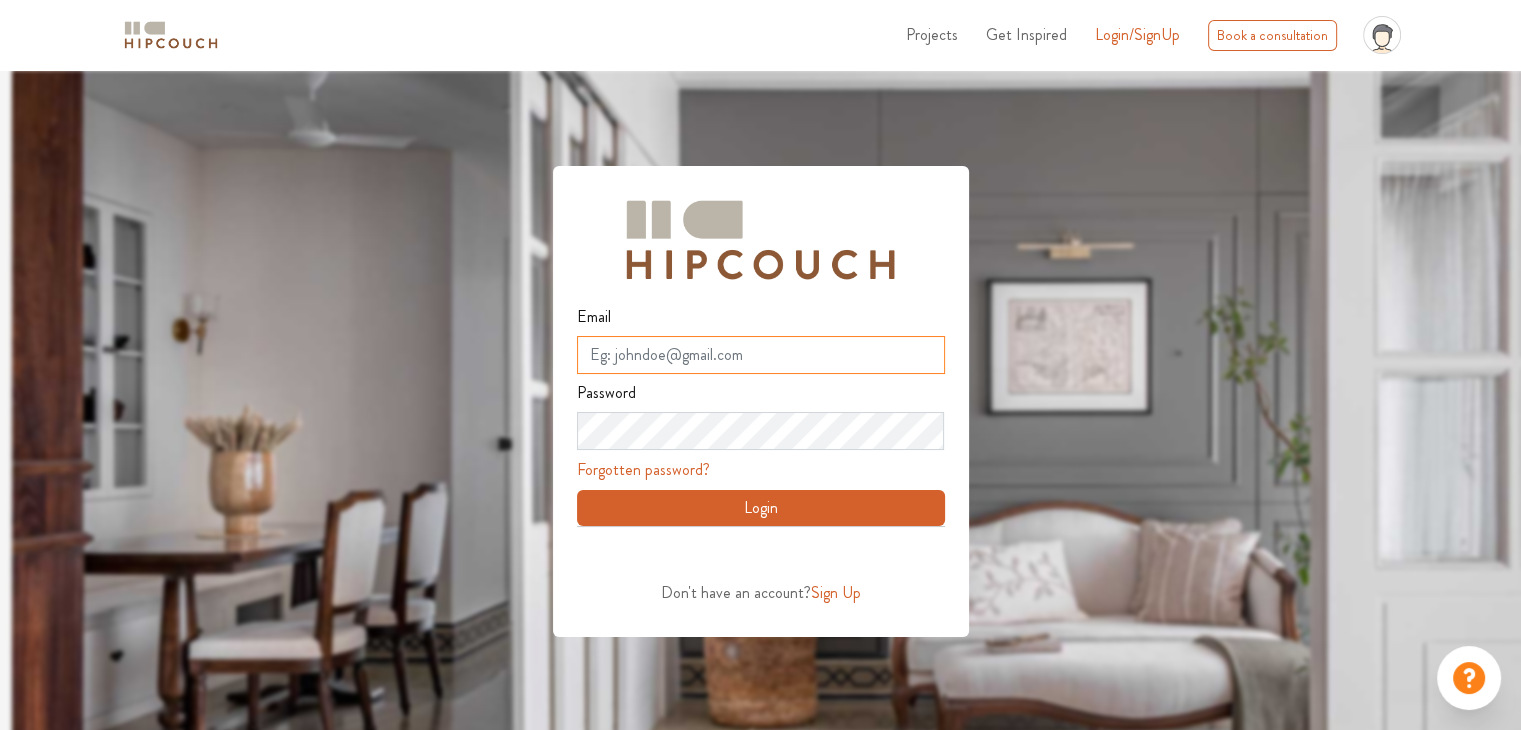 type on "bhartifarkiwala@gmail.com" 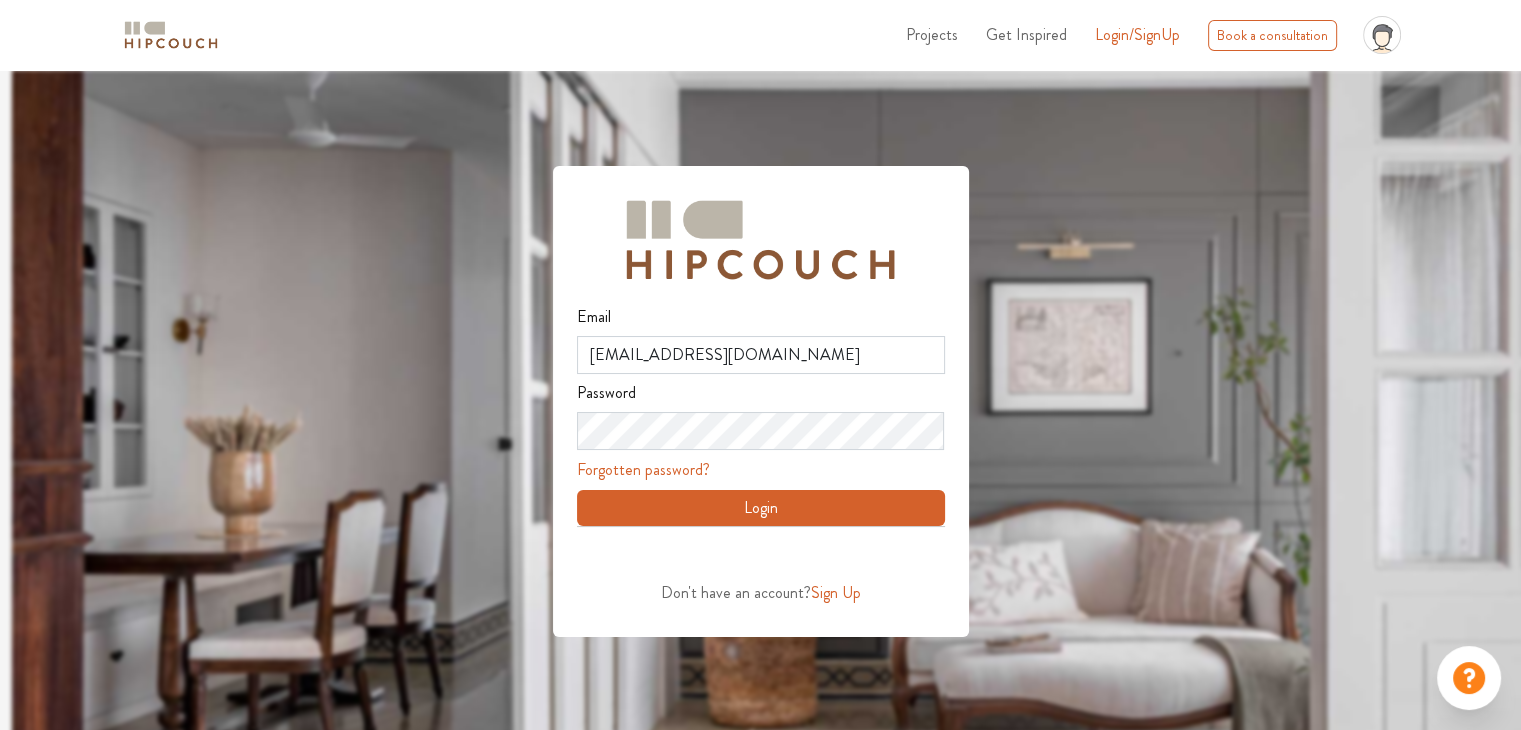 click at bounding box center [772, 435] 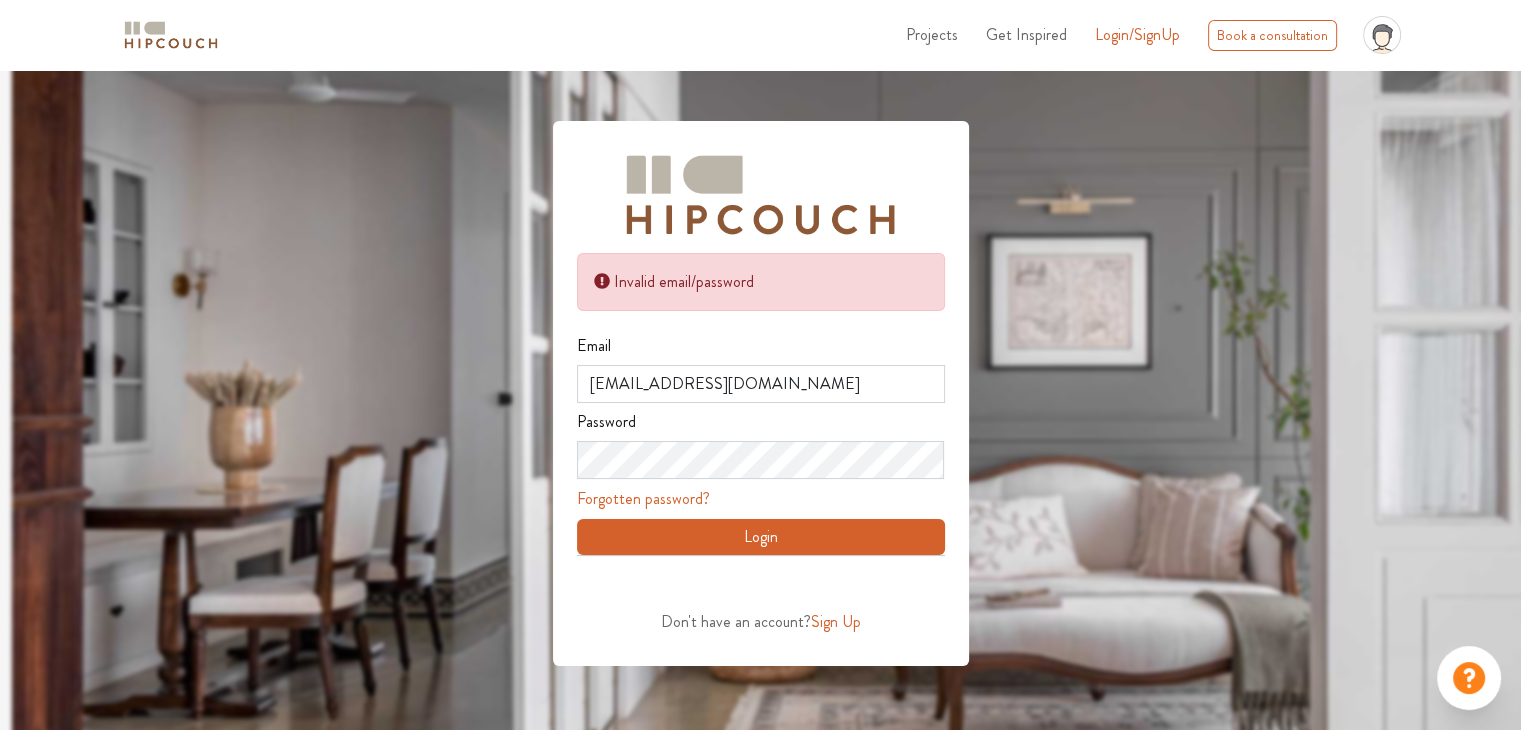 scroll, scrollTop: 70, scrollLeft: 0, axis: vertical 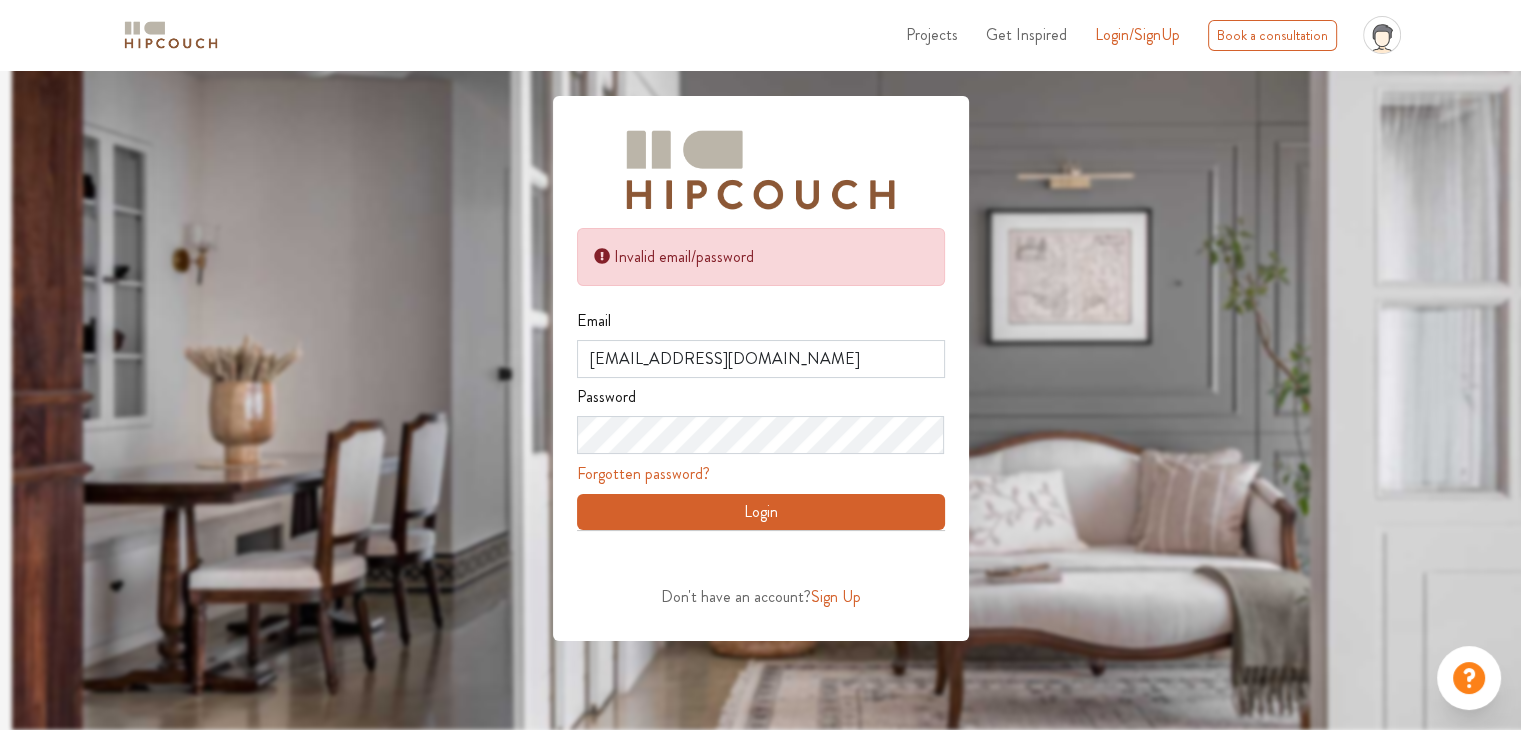 click at bounding box center [772, 365] 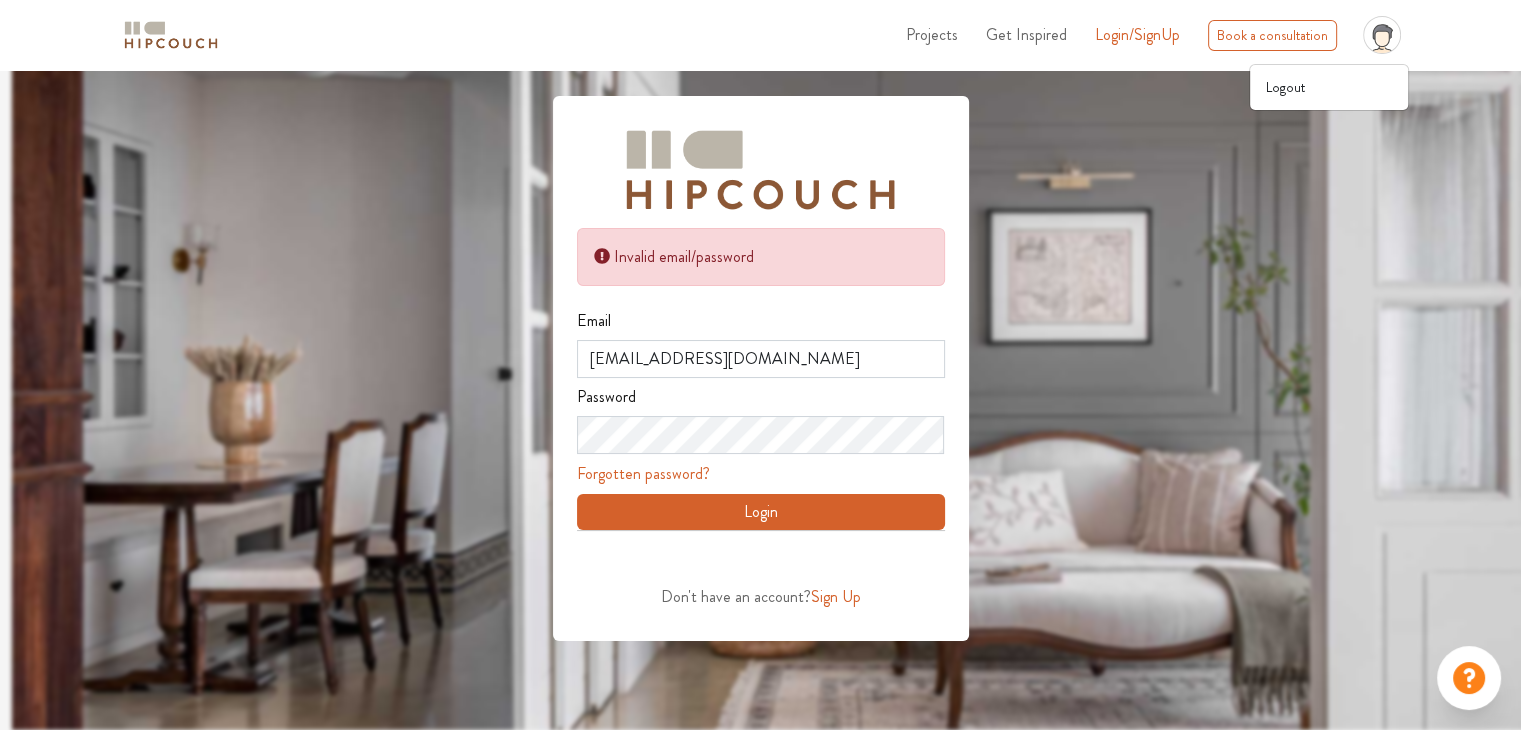 click at bounding box center (772, 365) 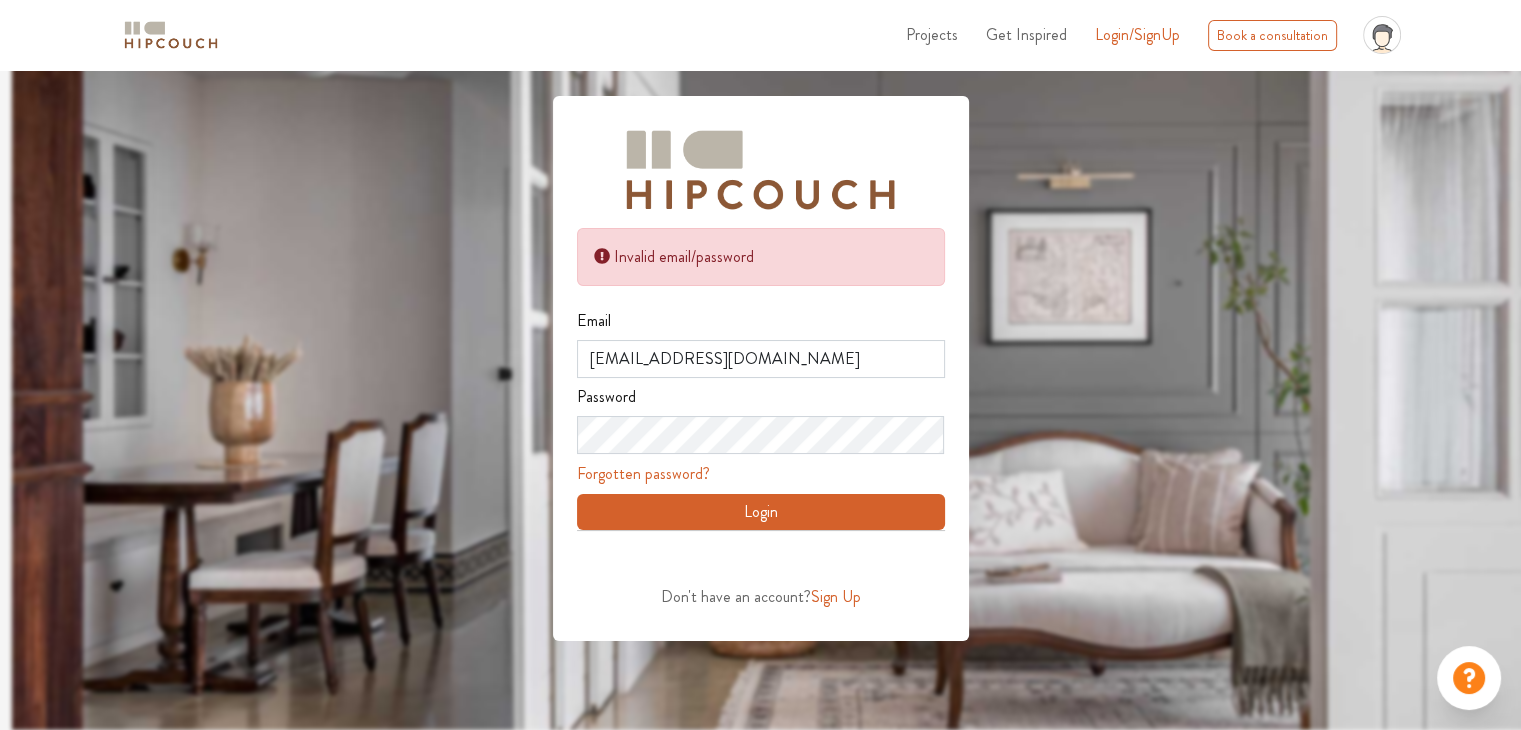 click on "Sign Up" at bounding box center [836, 596] 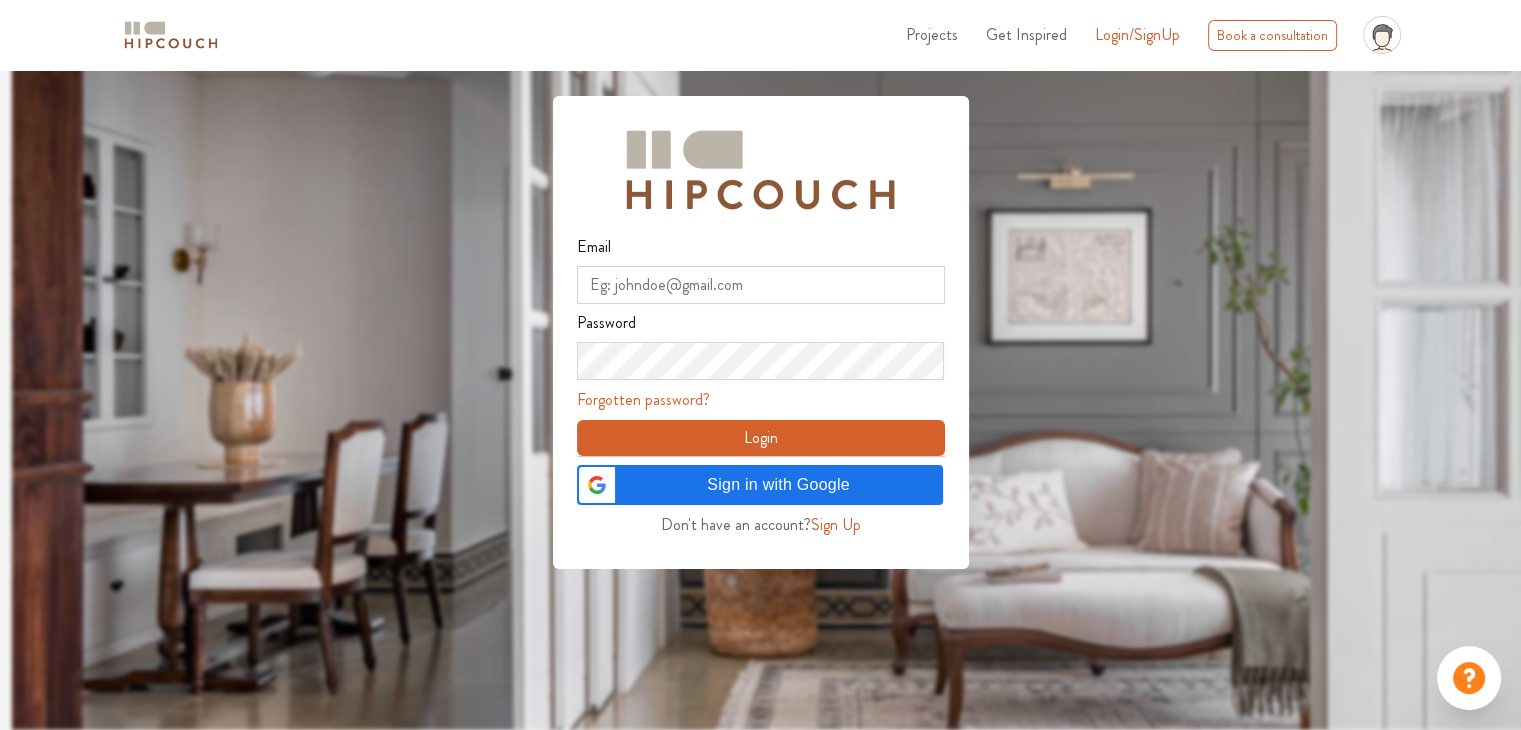 scroll, scrollTop: 0, scrollLeft: 0, axis: both 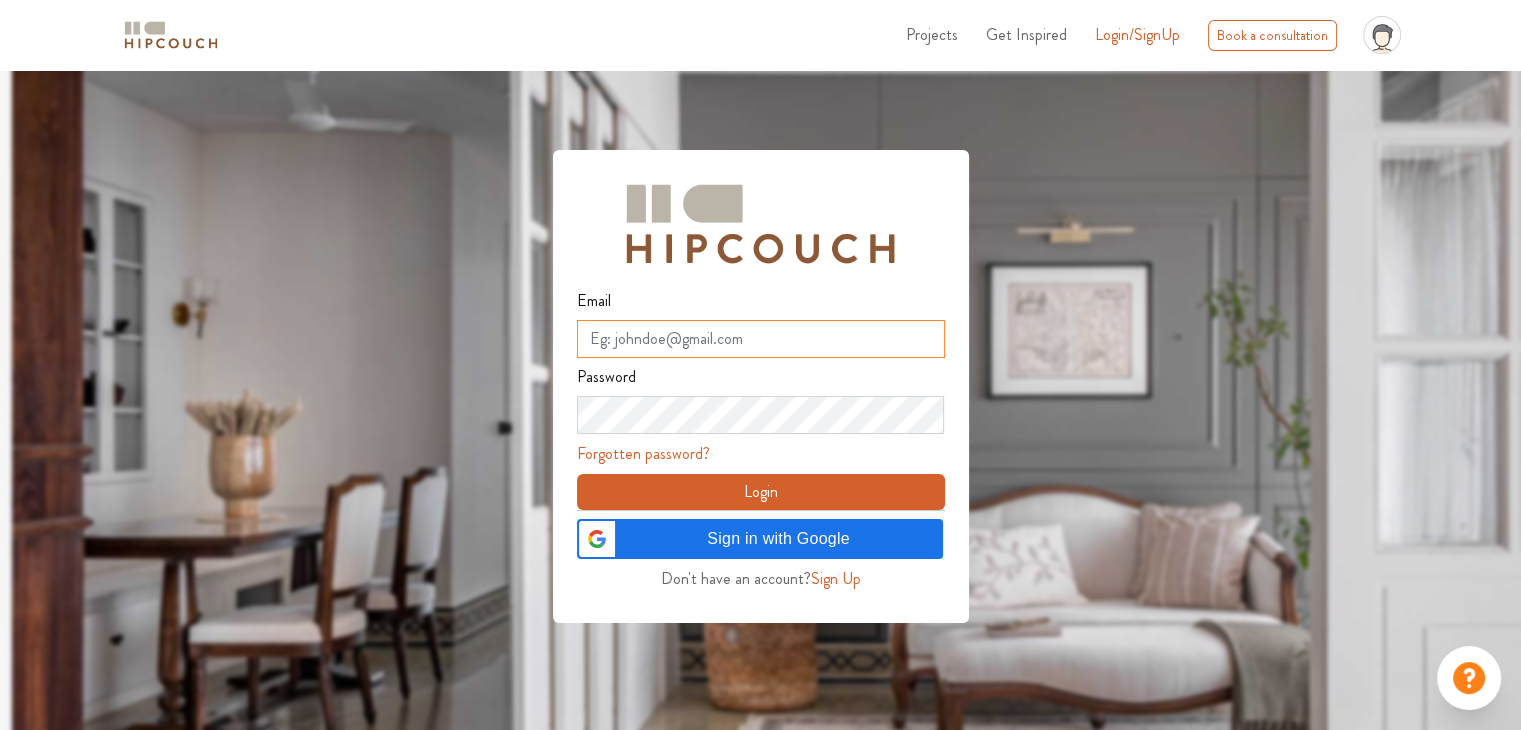 type on "[EMAIL_ADDRESS][DOMAIN_NAME]" 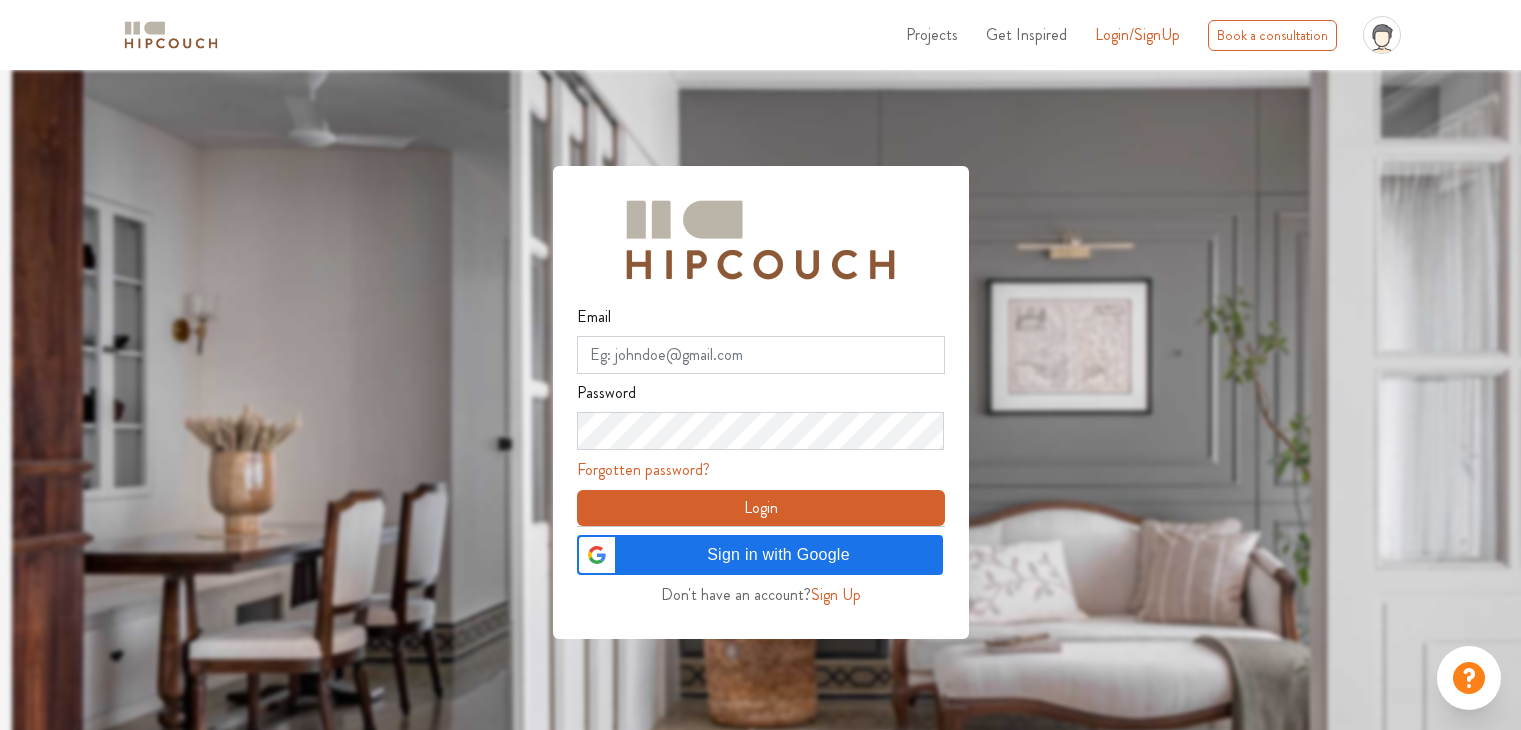 scroll, scrollTop: 0, scrollLeft: 0, axis: both 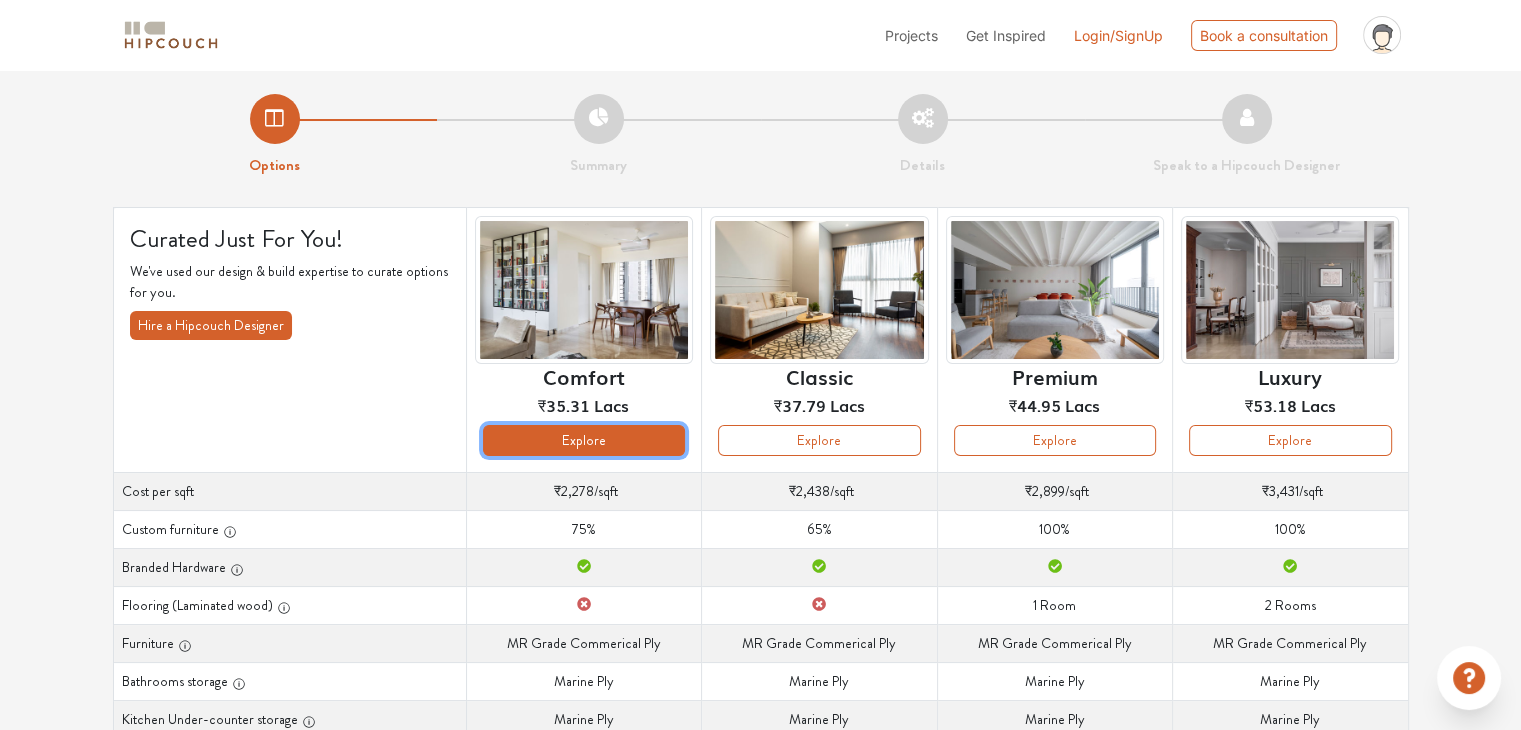 click on "Explore" at bounding box center [584, 440] 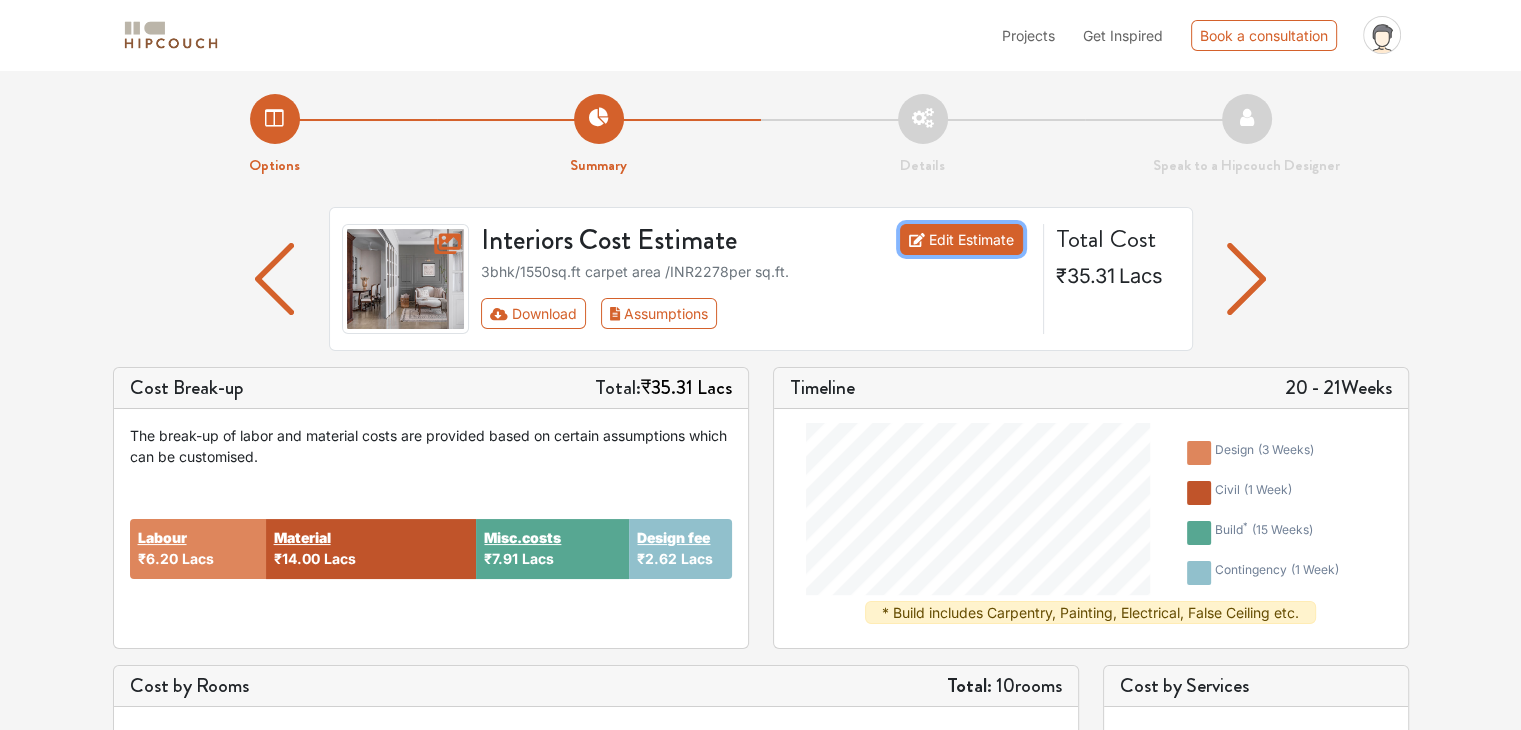 click on "Edit Estimate" at bounding box center (961, 239) 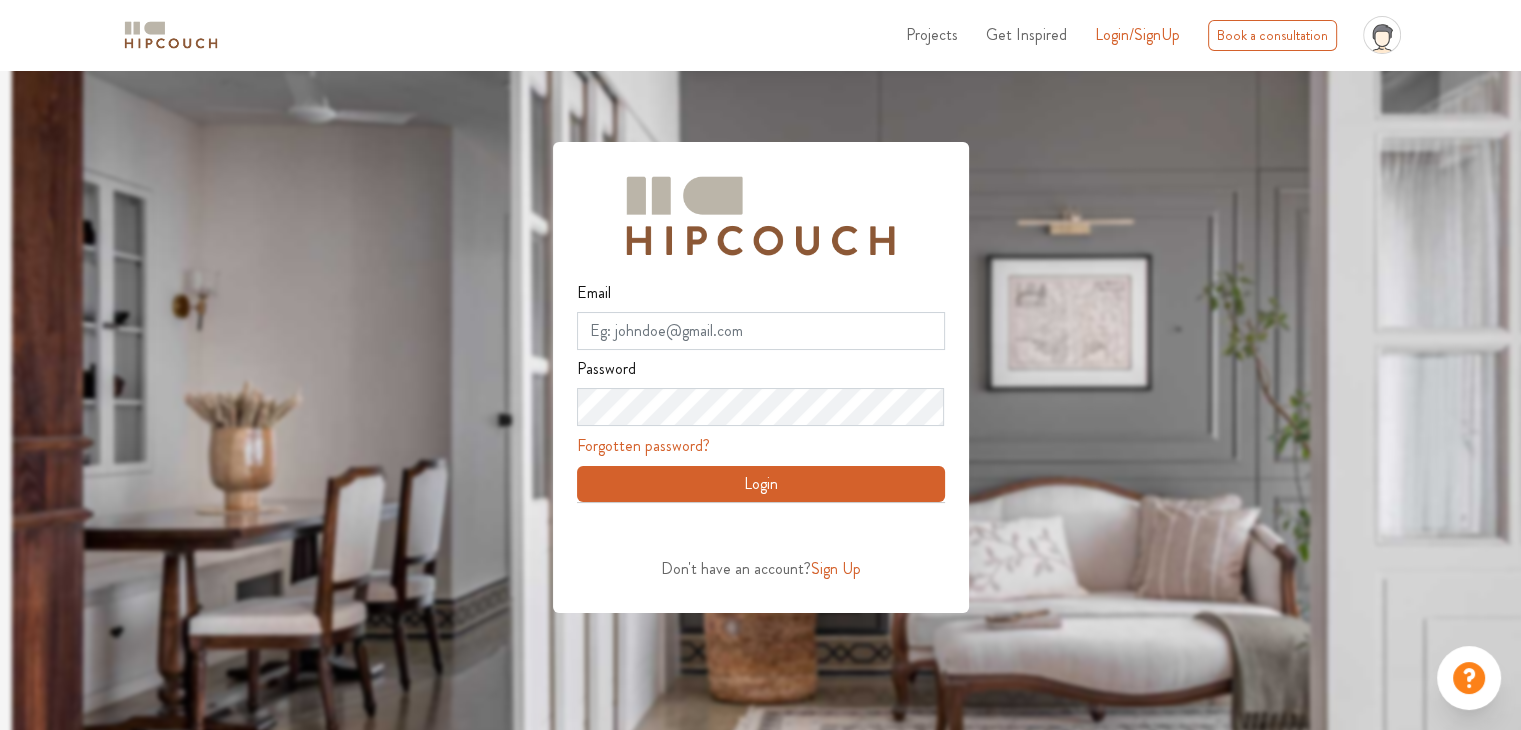 scroll, scrollTop: 0, scrollLeft: 0, axis: both 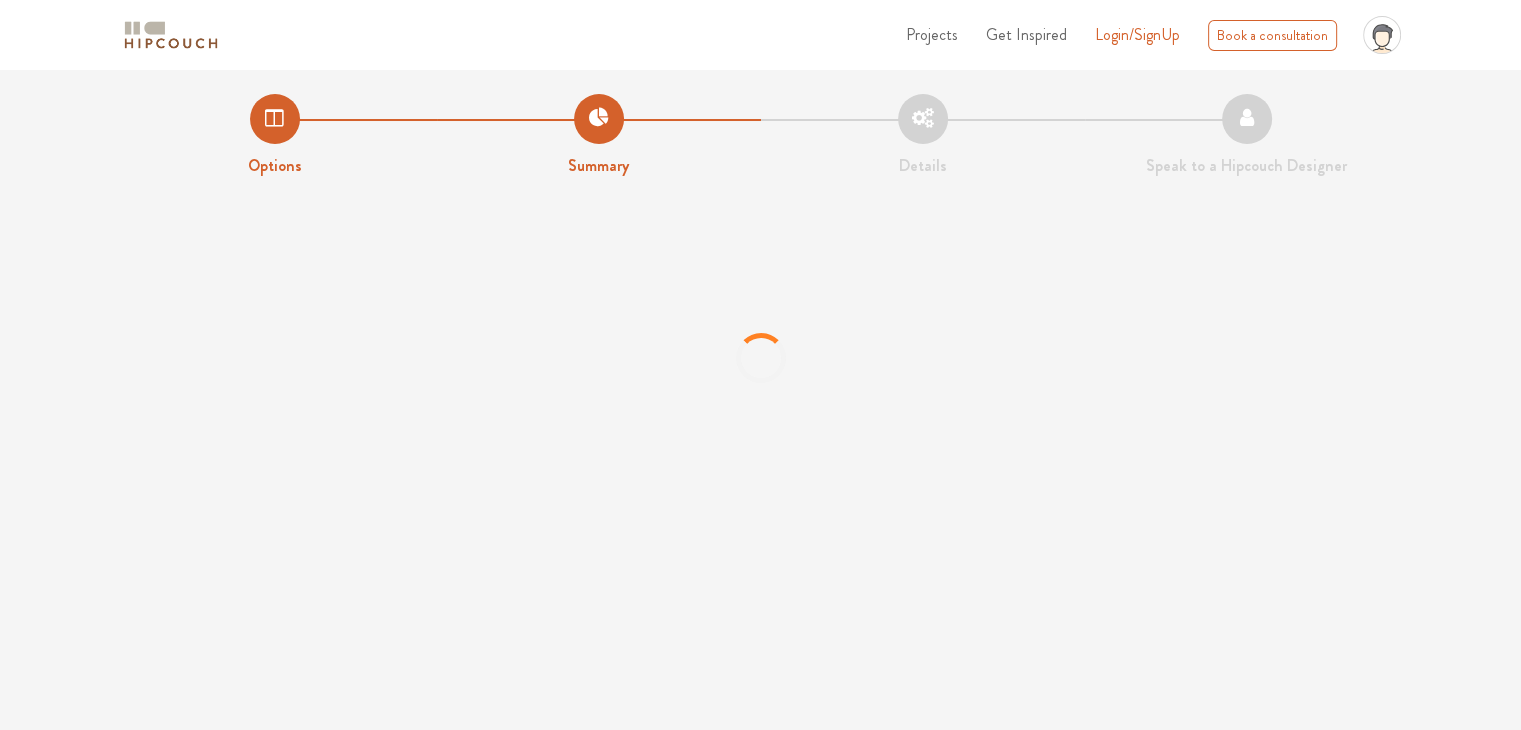click 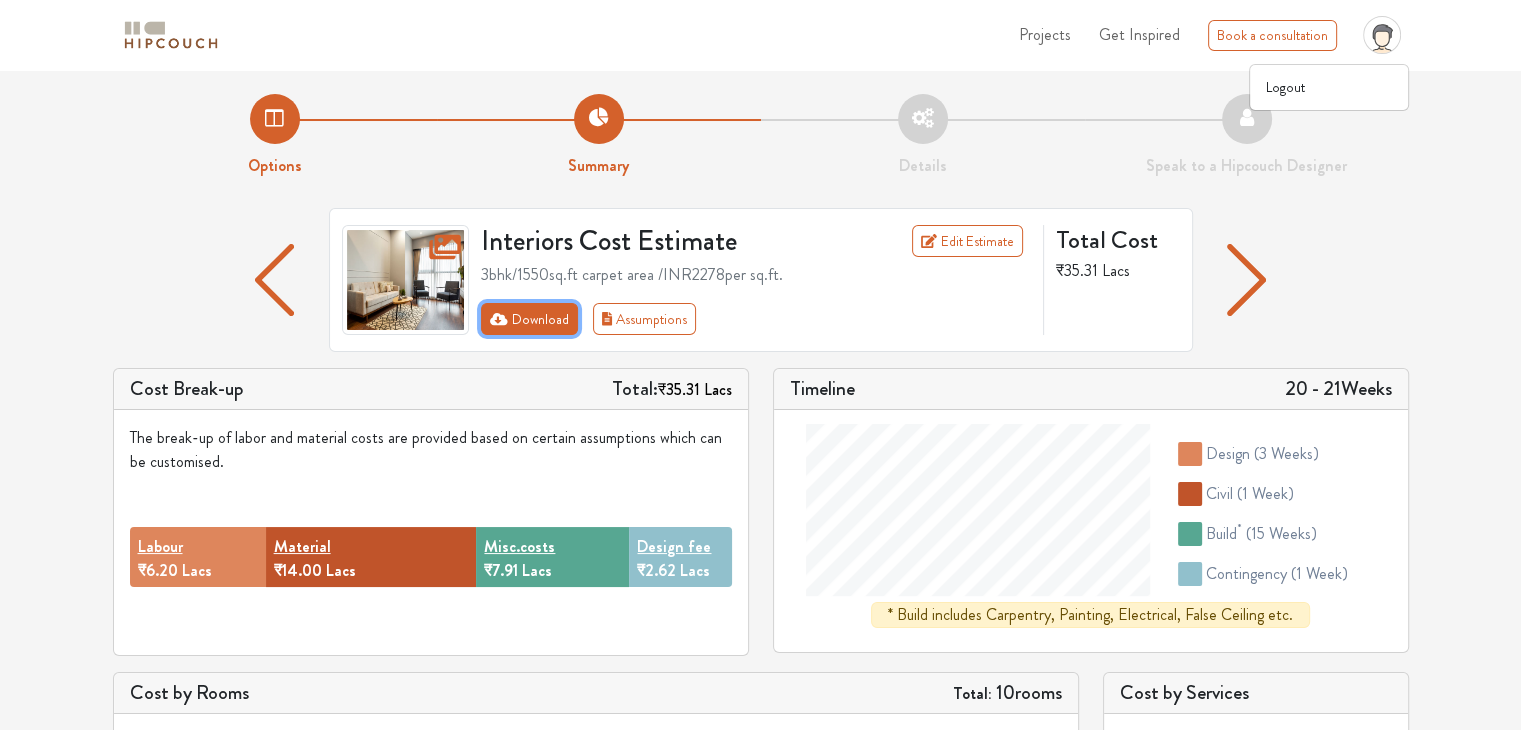 click on "Download" at bounding box center [529, 319] 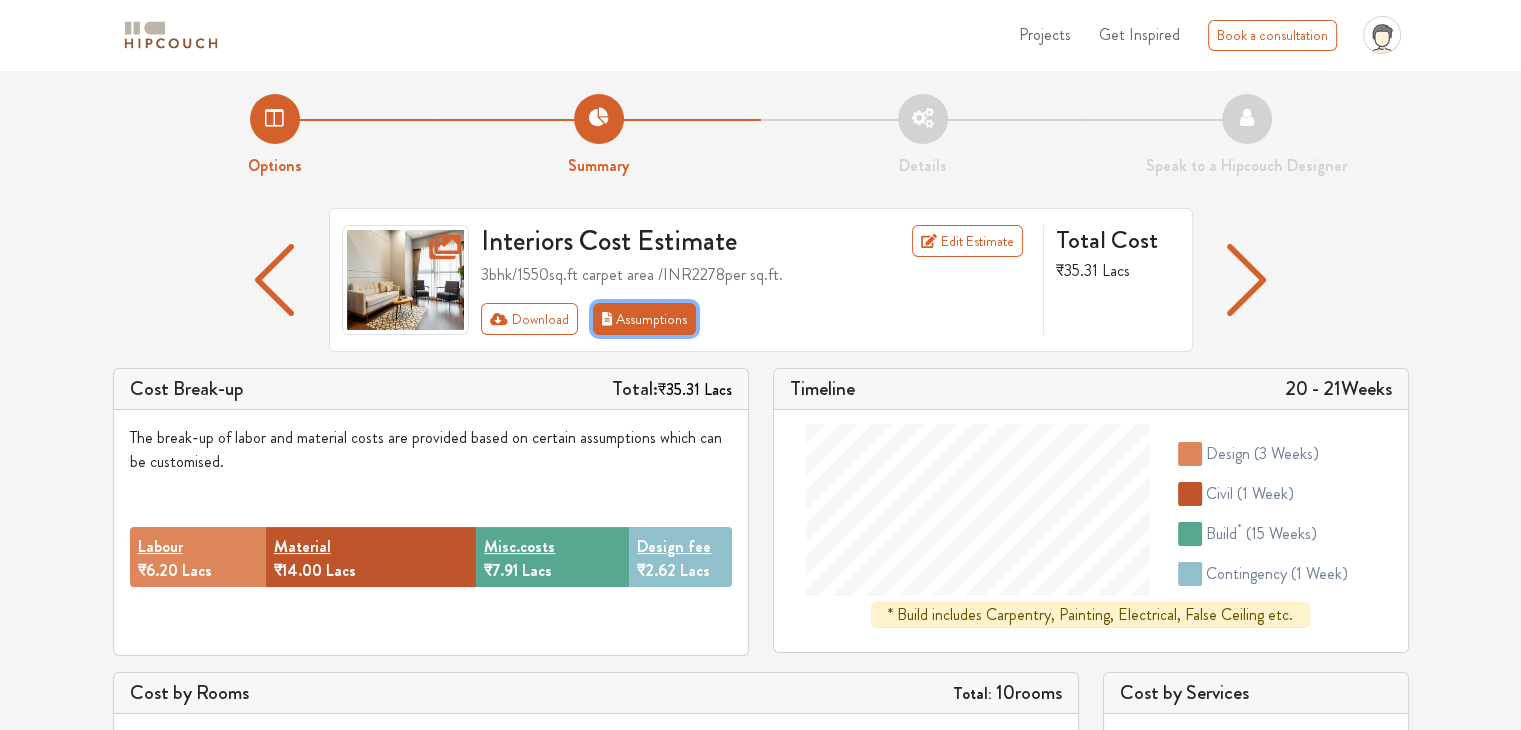 click on "Assumptions" at bounding box center [645, 319] 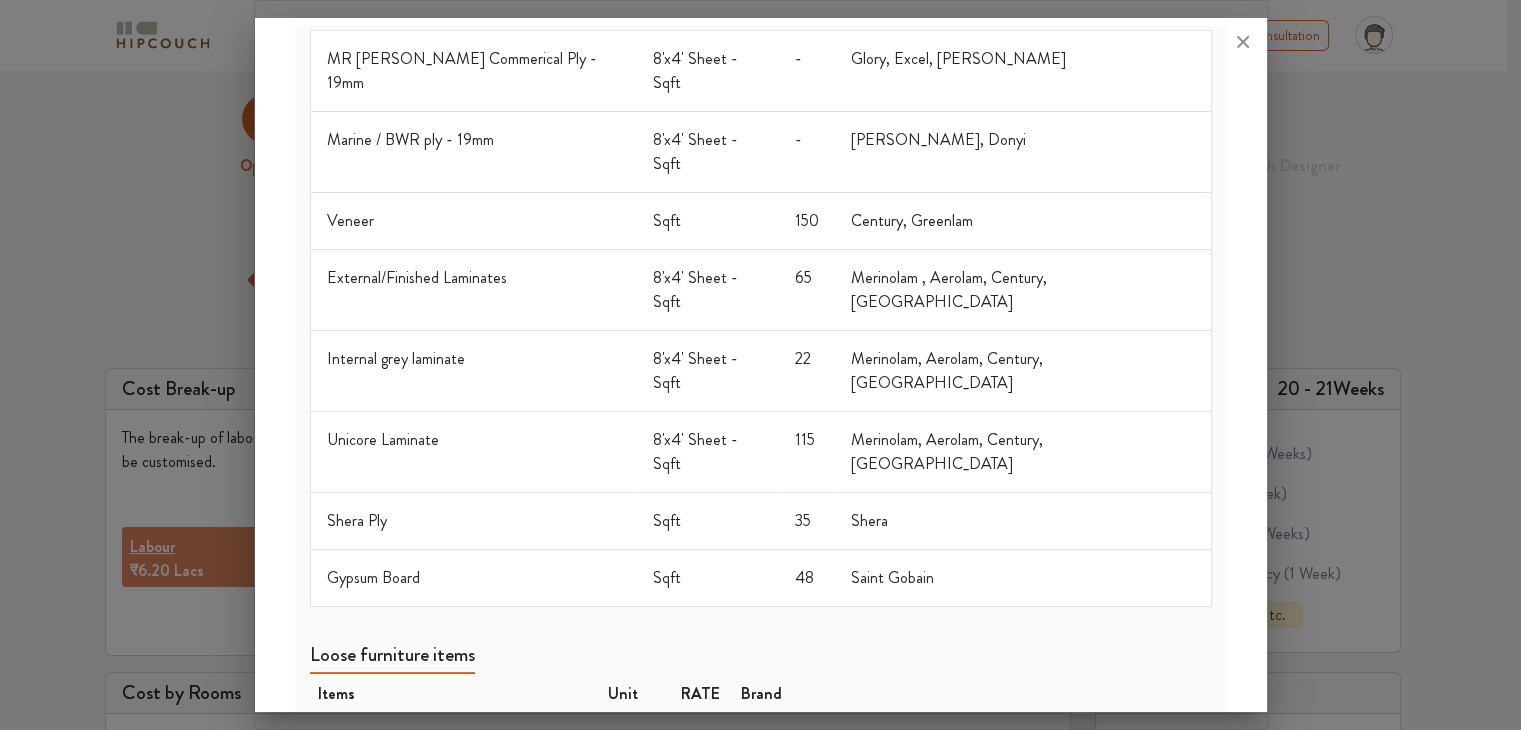 scroll, scrollTop: 1476, scrollLeft: 0, axis: vertical 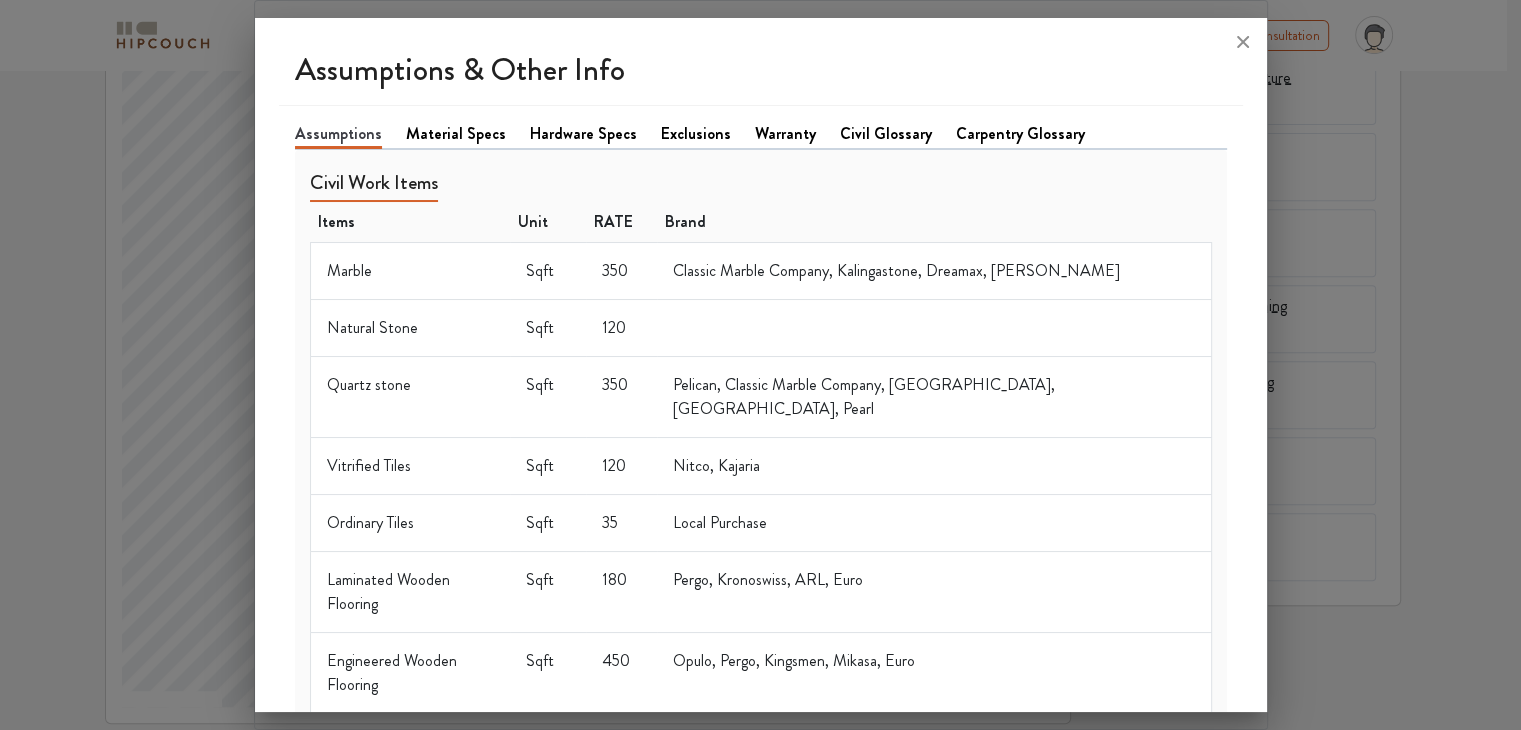 click on "Material Specs" at bounding box center (456, 134) 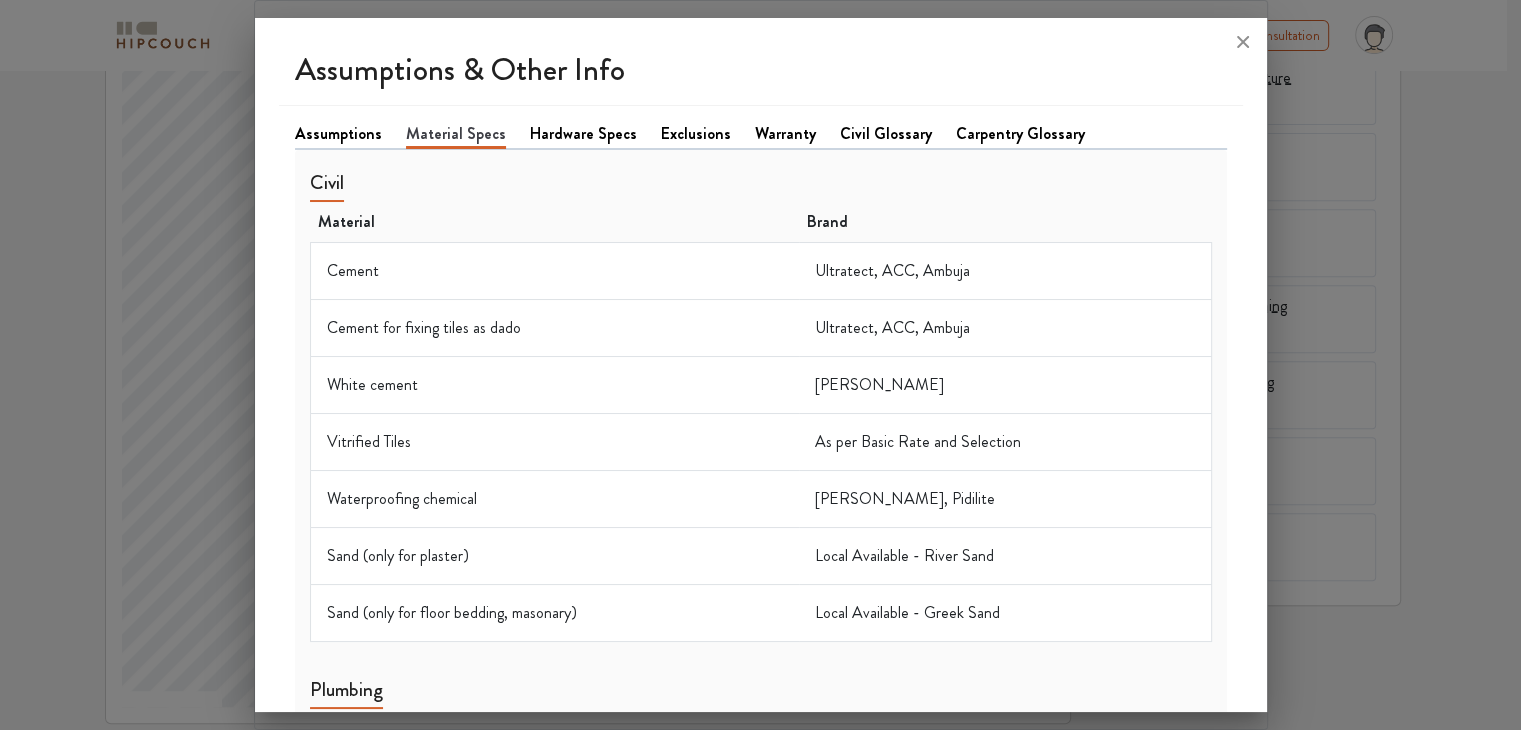 click on "Hardware Specs" at bounding box center (583, 134) 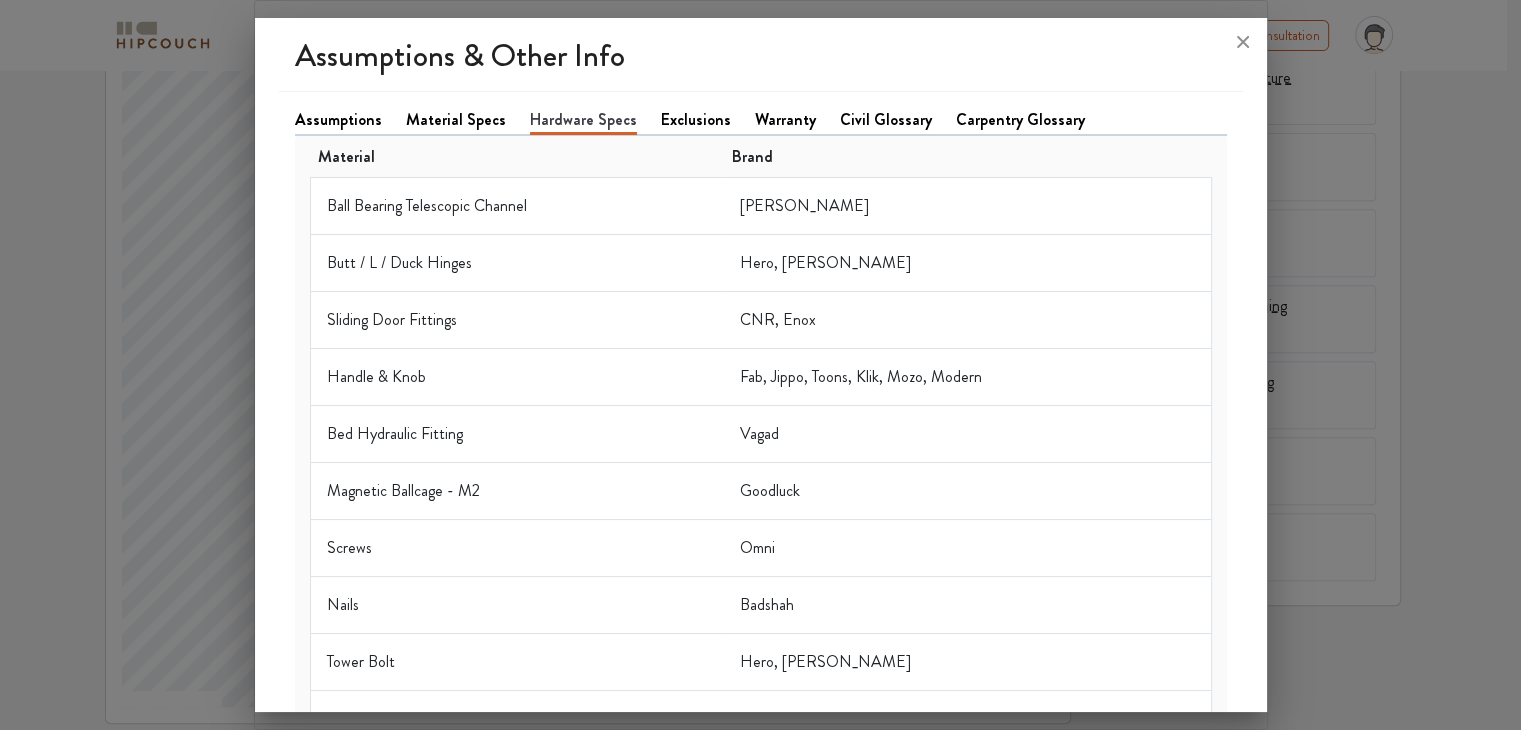 scroll, scrollTop: 0, scrollLeft: 0, axis: both 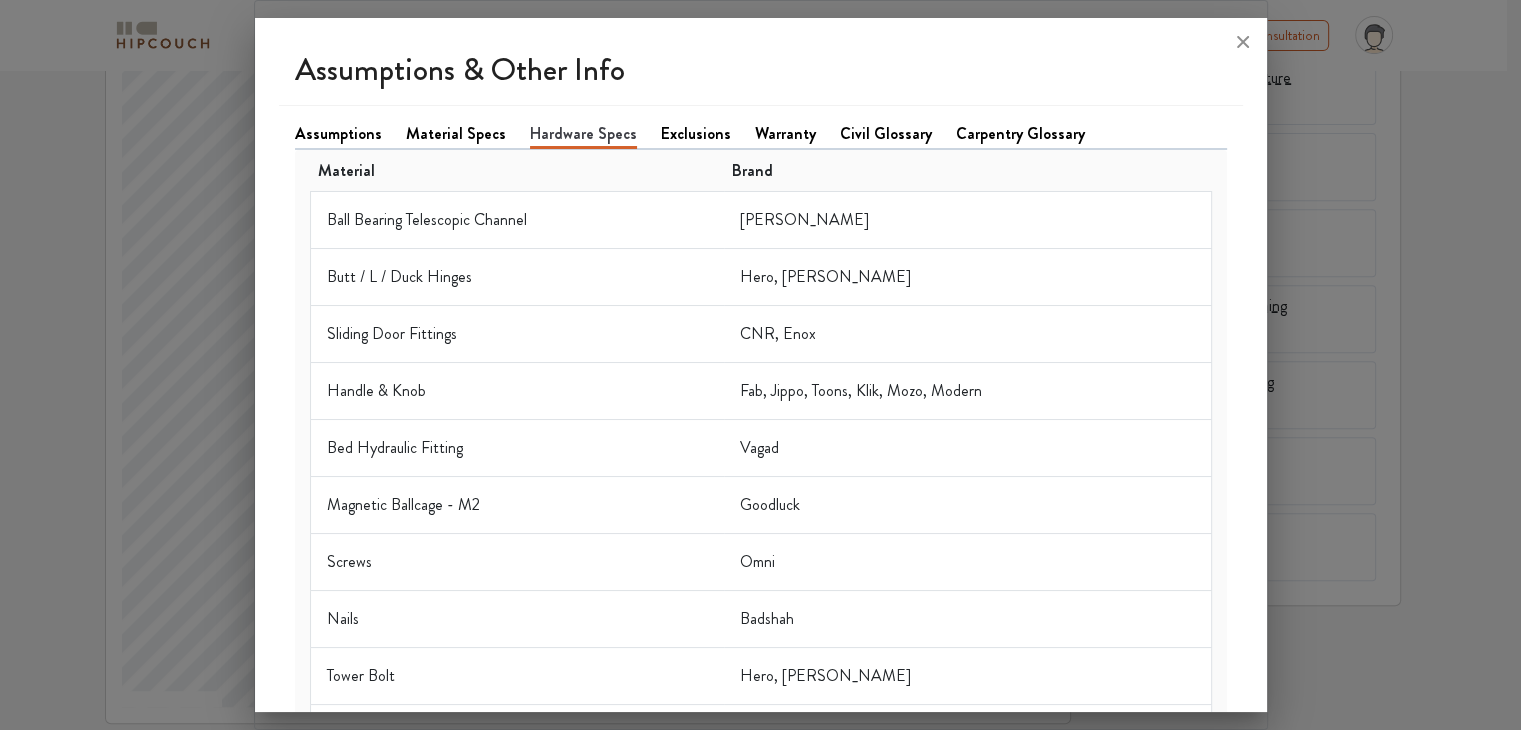 click on "Exclusions" at bounding box center [696, 134] 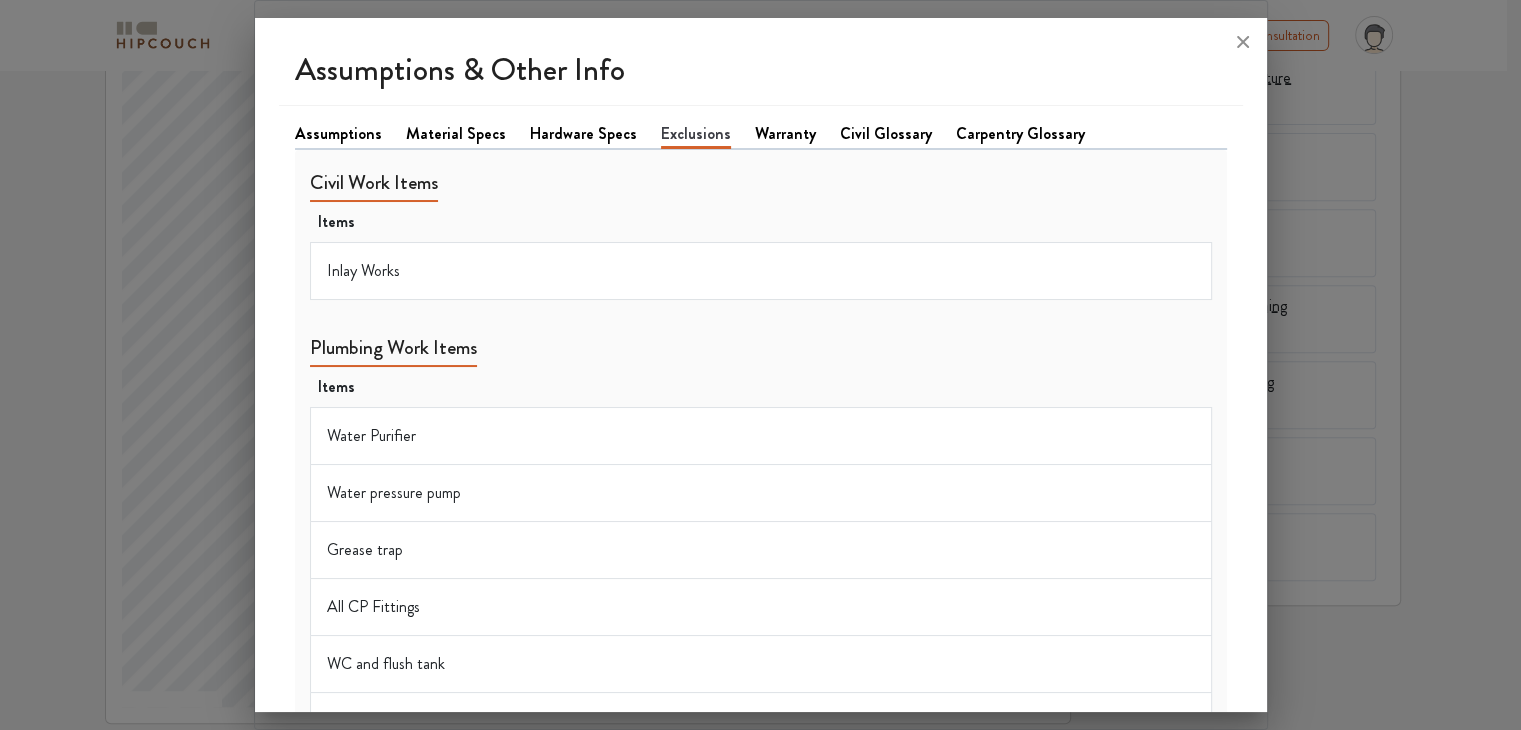 scroll, scrollTop: 0, scrollLeft: 0, axis: both 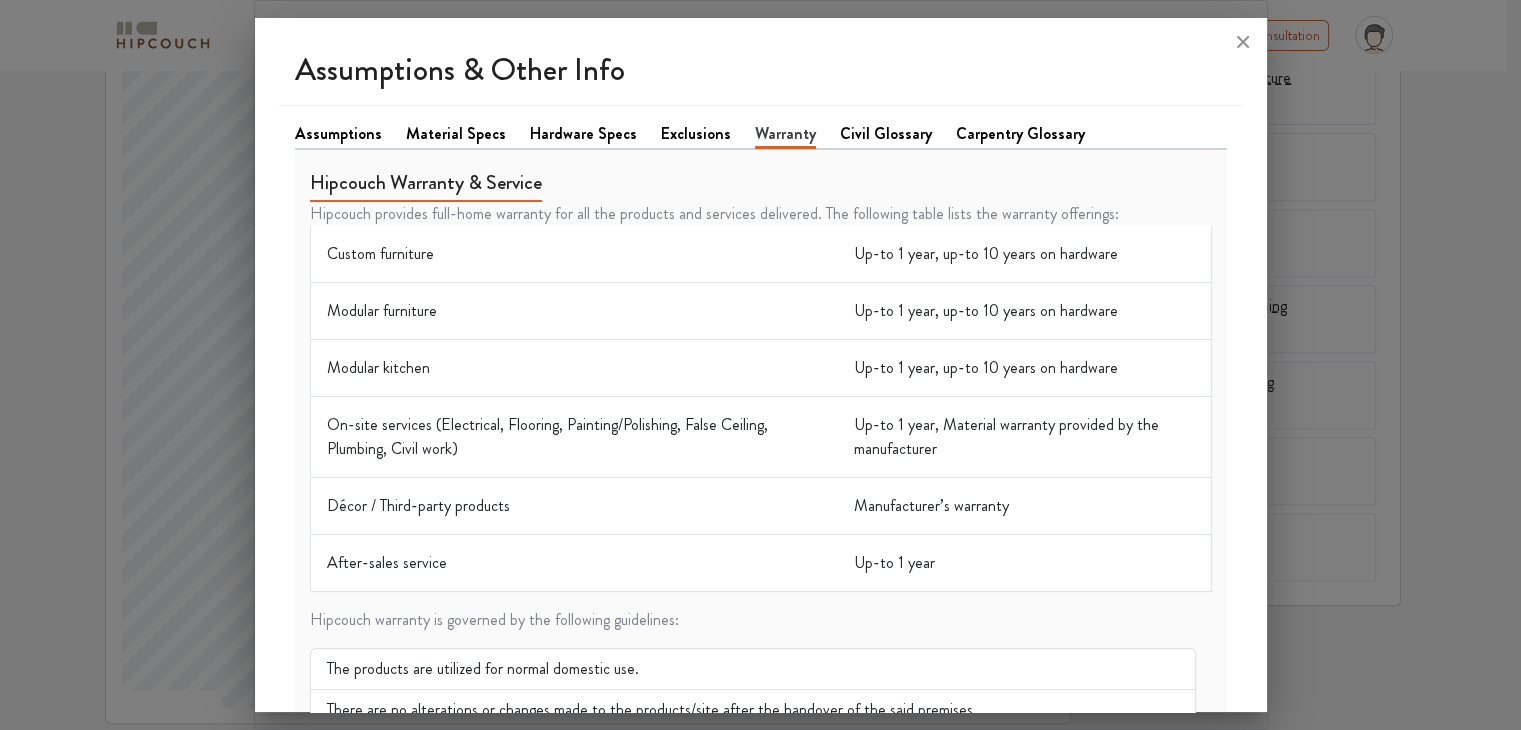click on "Civil Glossary" at bounding box center (886, 134) 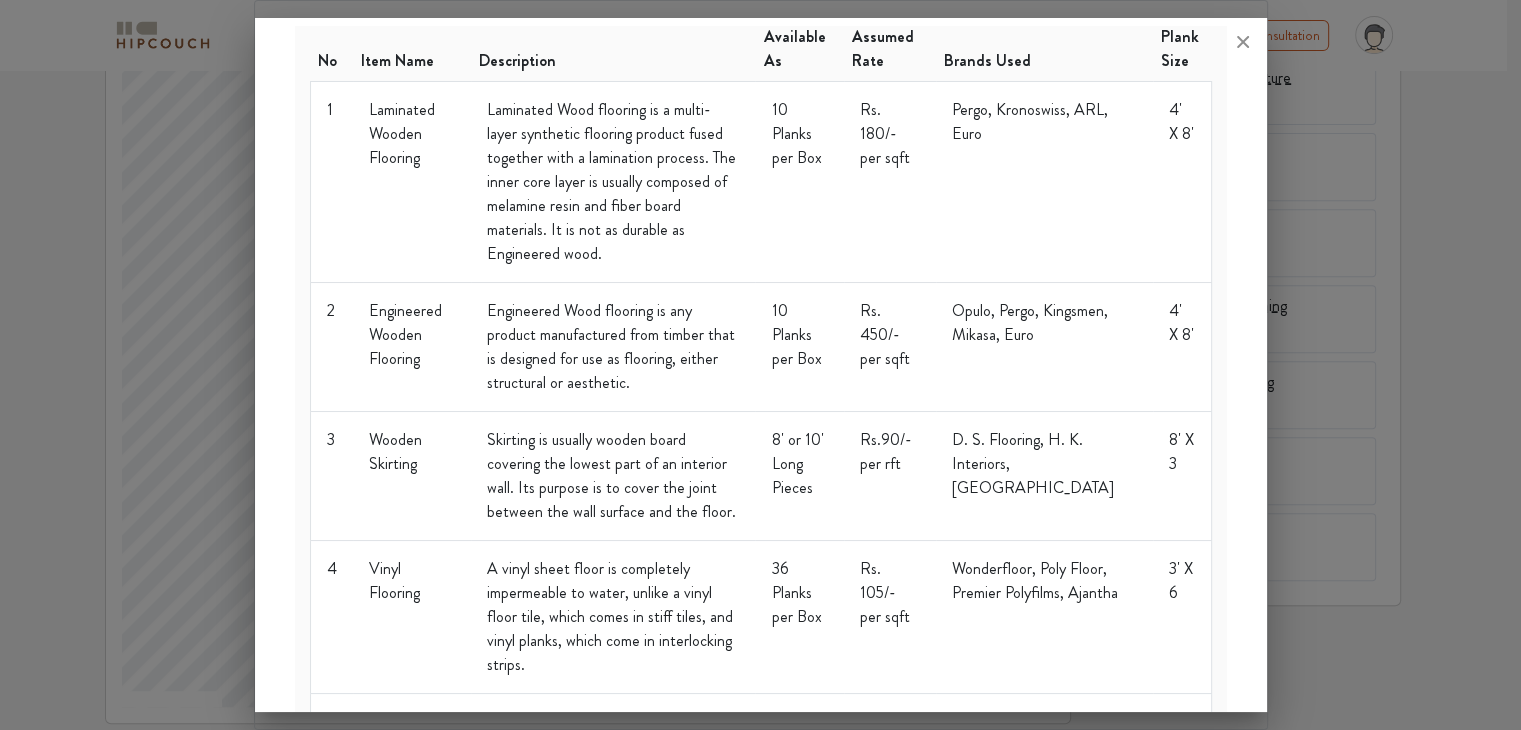 scroll, scrollTop: 0, scrollLeft: 0, axis: both 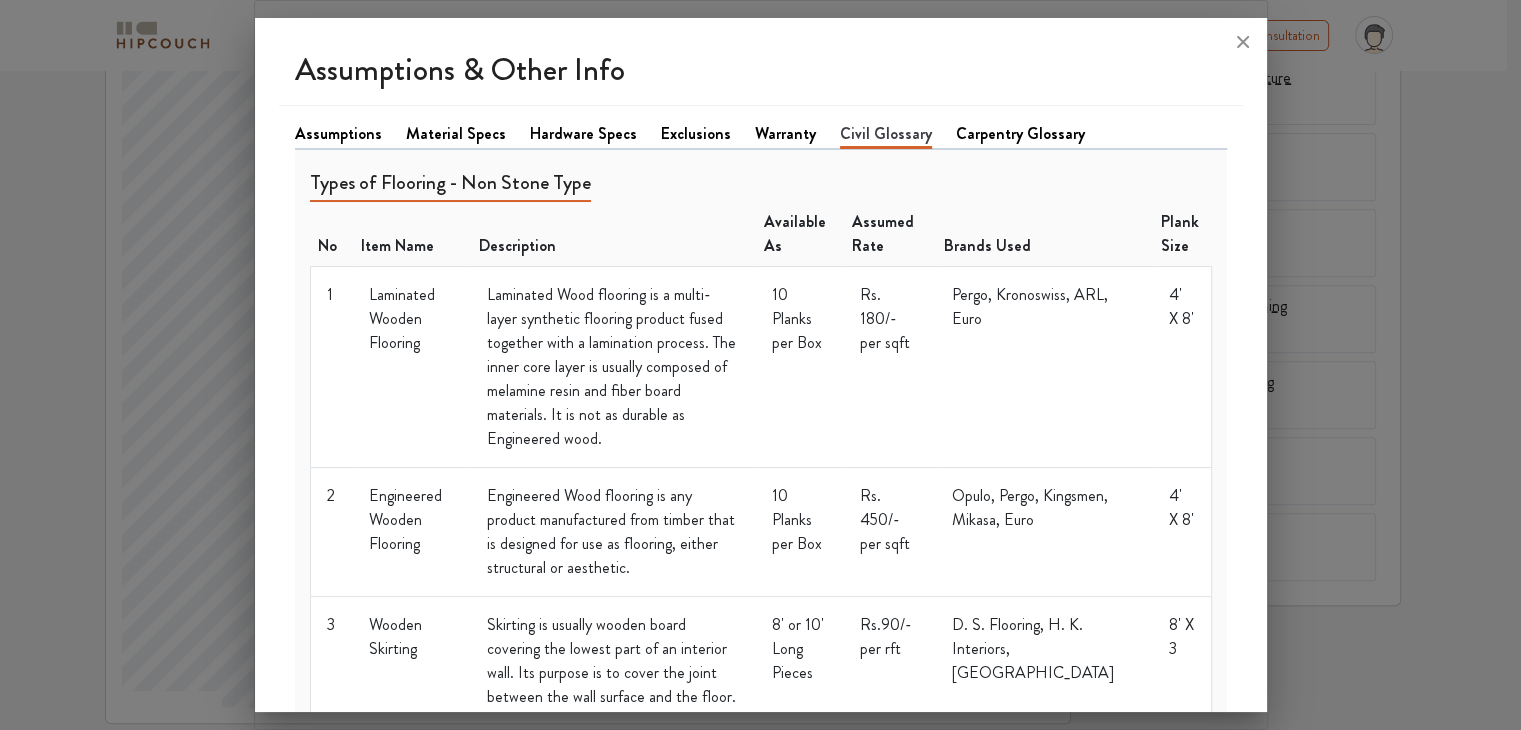 click on "Carpentry Glossary" at bounding box center (1020, 134) 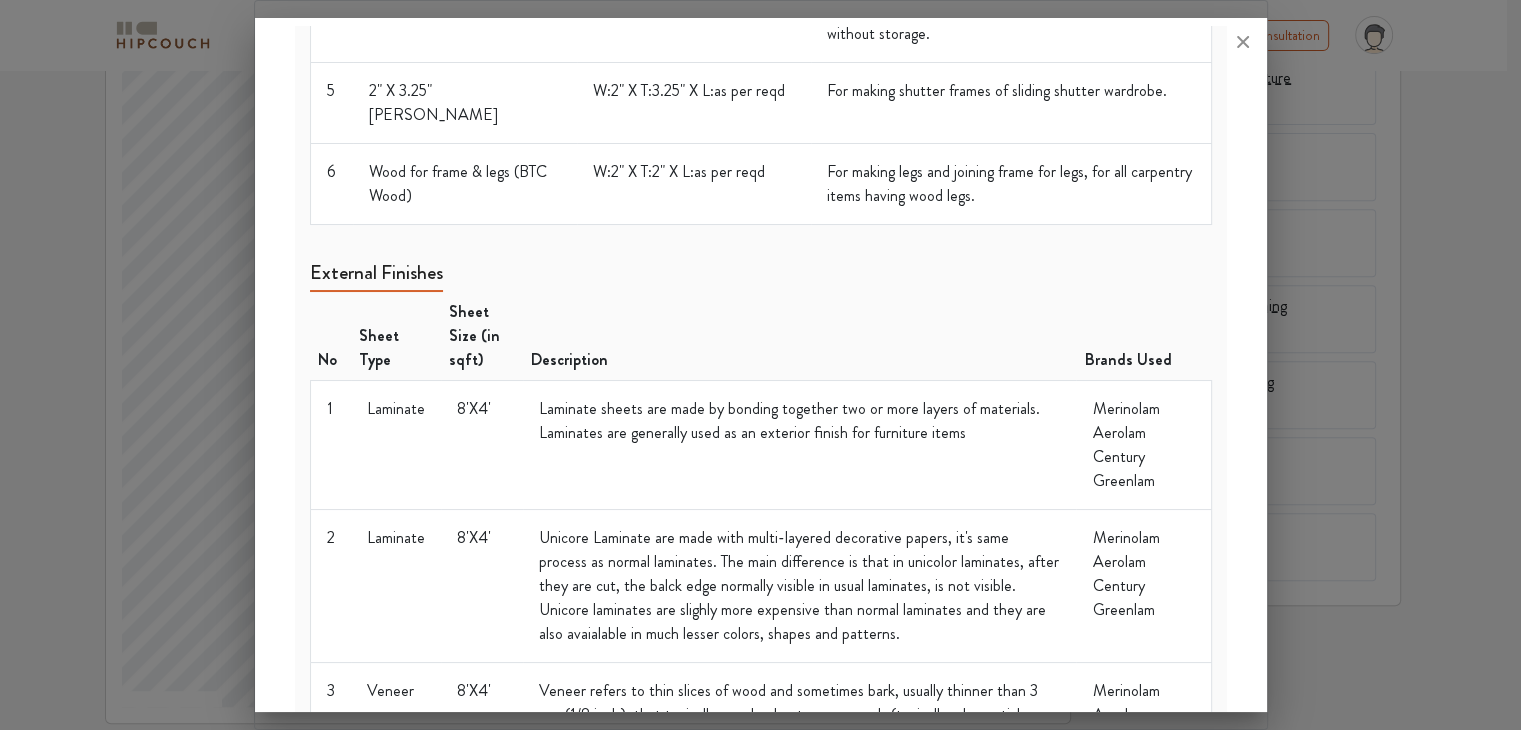 scroll, scrollTop: 0, scrollLeft: 0, axis: both 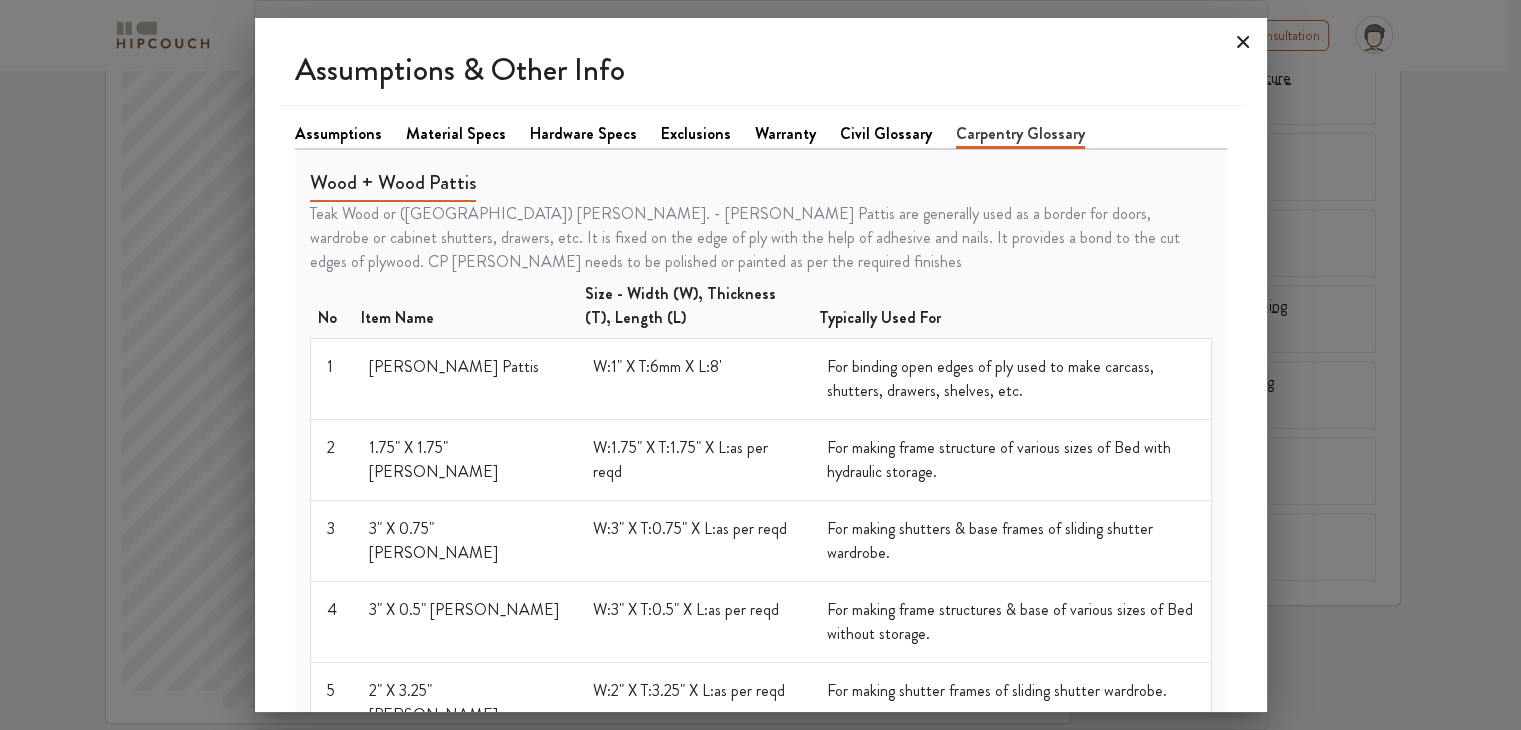 click 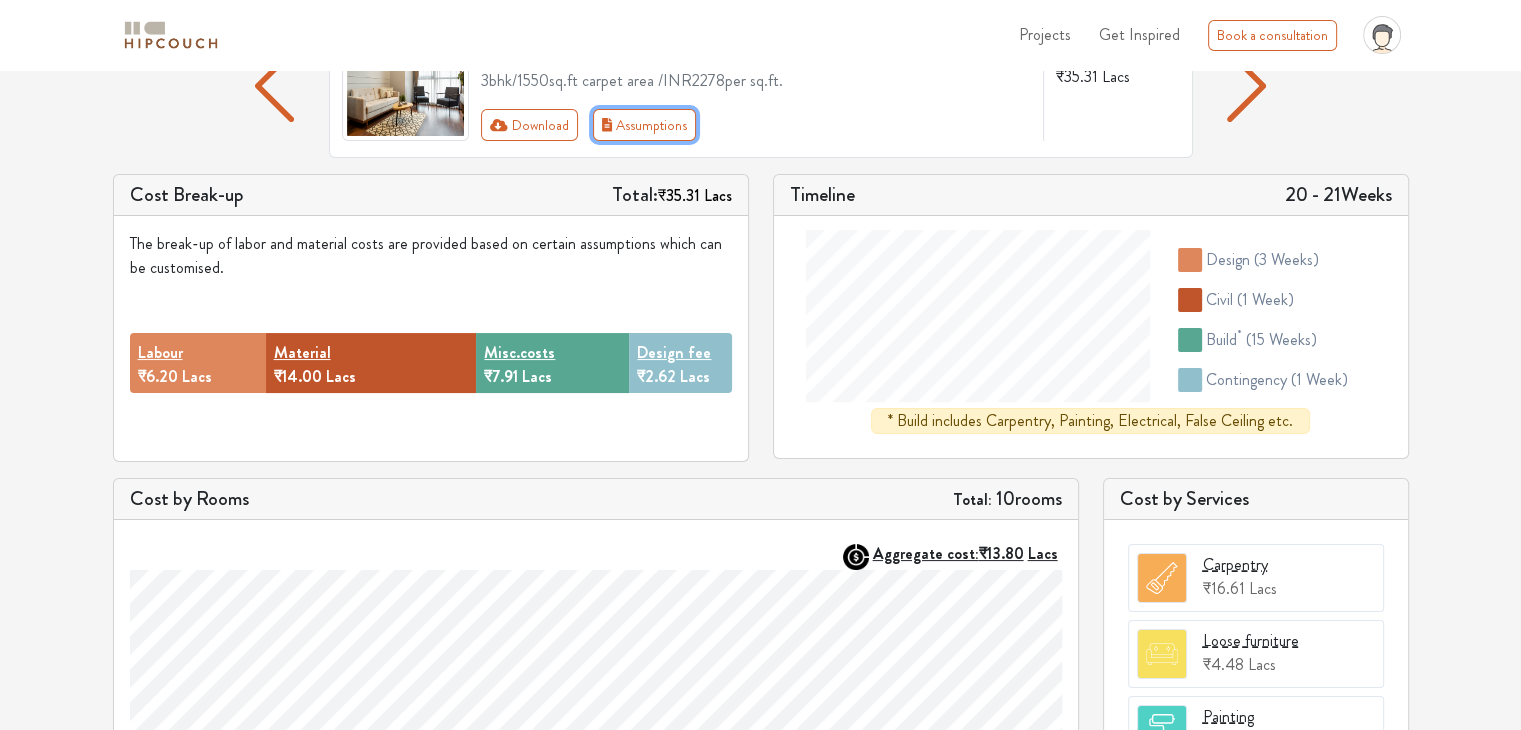 scroll, scrollTop: 0, scrollLeft: 0, axis: both 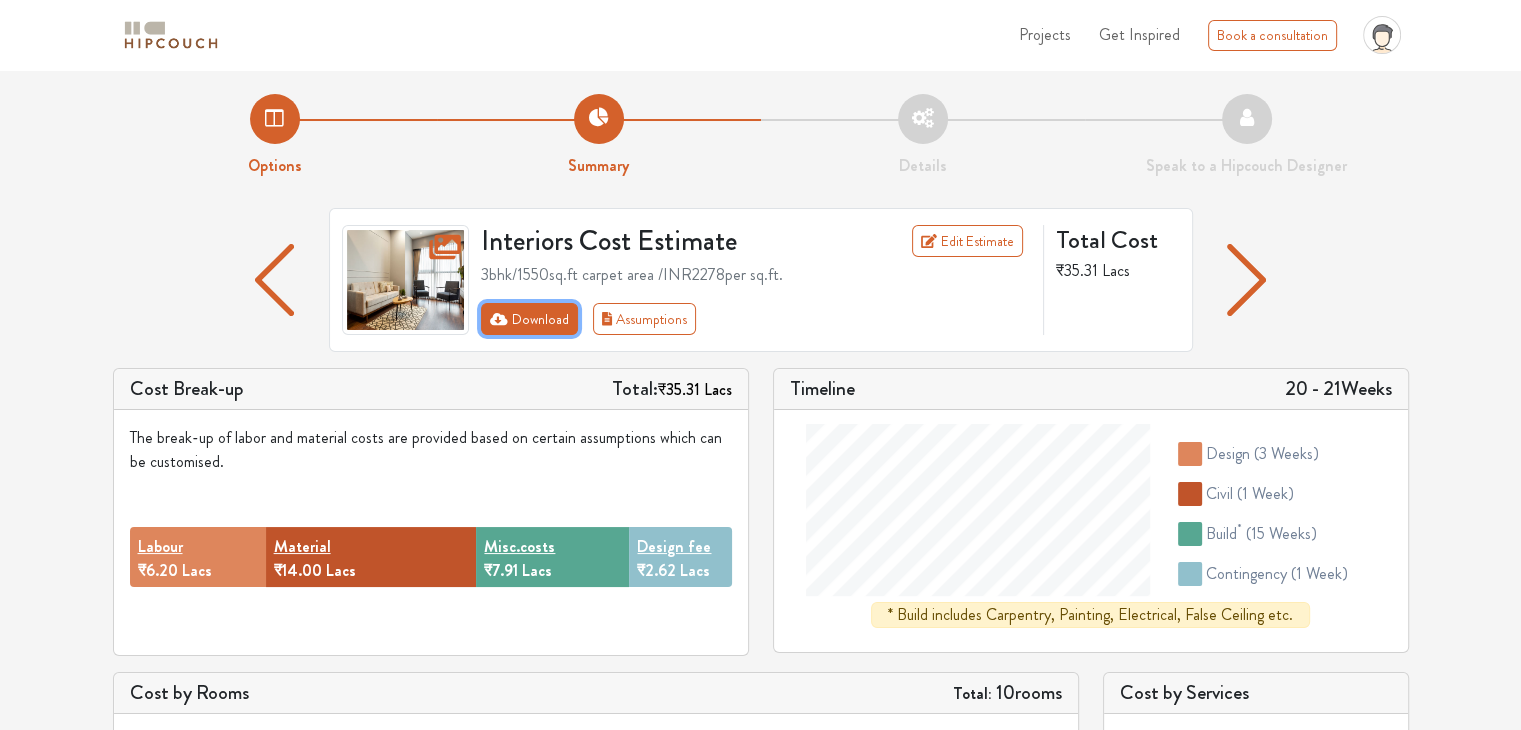 click on "Download" at bounding box center [529, 319] 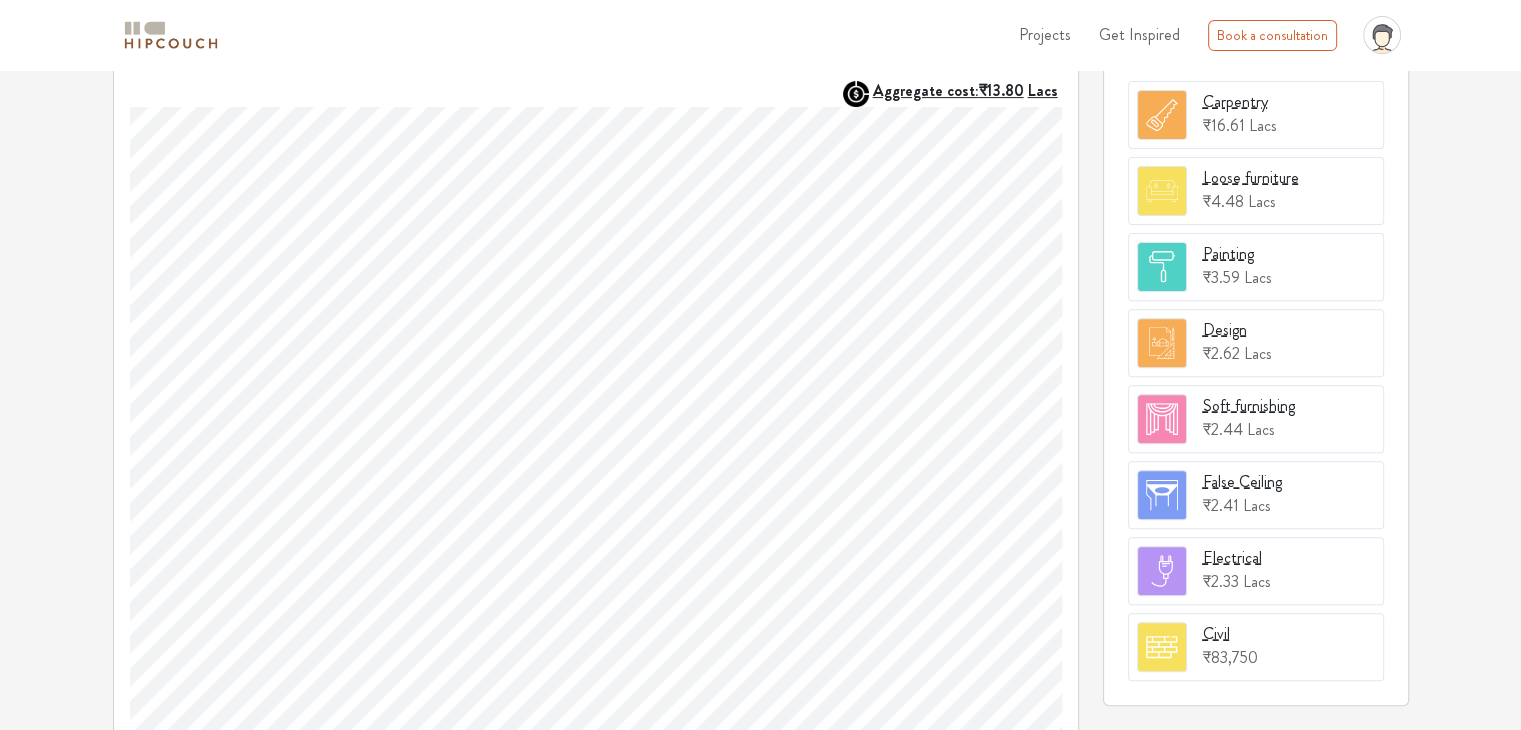 scroll, scrollTop: 757, scrollLeft: 0, axis: vertical 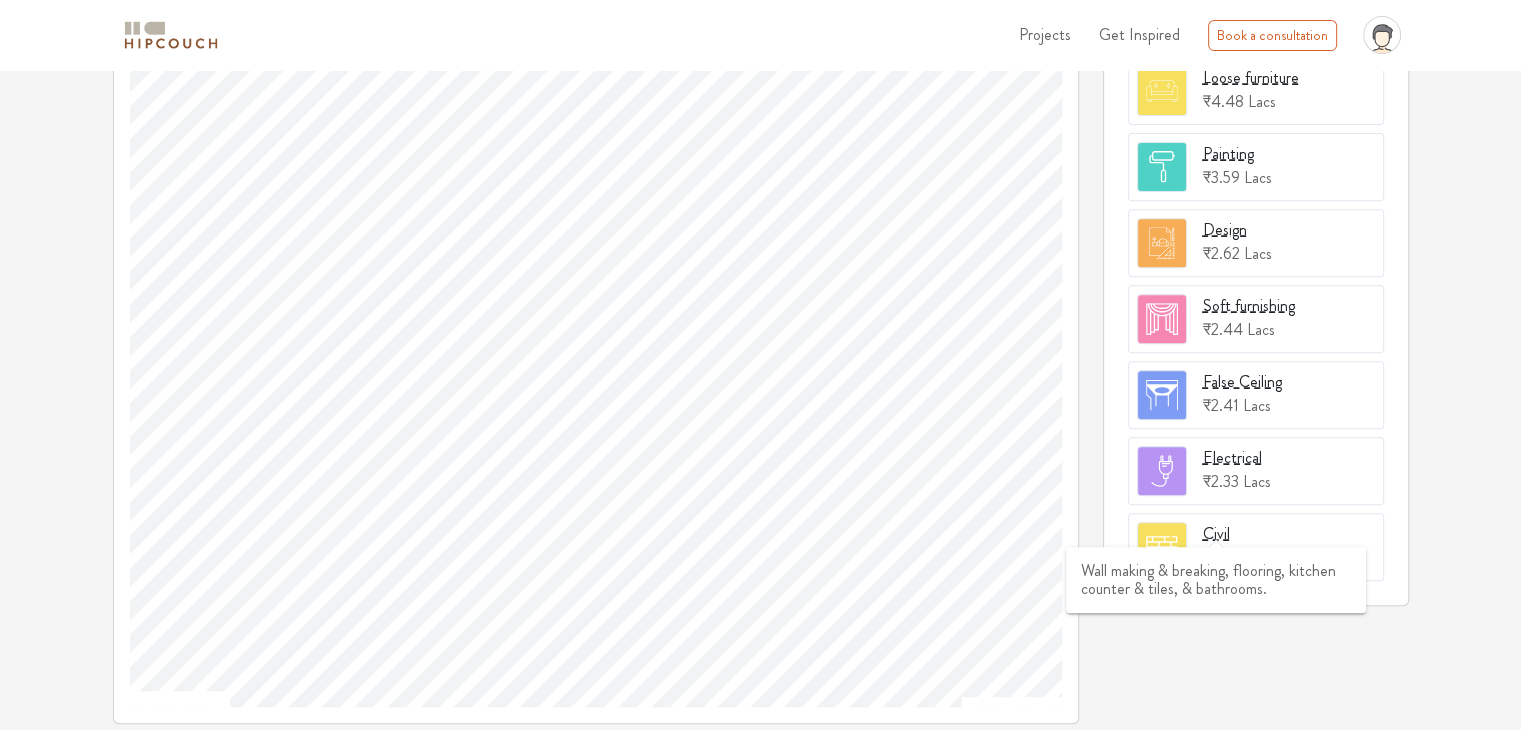 click on "Projects Get Inspired Book a consultation profile pic Logout Options Summary Details Speak to a Hipcouch Designer Interiors Cost Estimate Edit Estimate 3bhk  /  1550  sq.ft carpet area /INR  2278  per sq.ft. Download Assumptions Total Cost  ₹35.31 Lacs  Cost Break-up Total:  ₹35.31 Lacs  The break-up of labor and material costs are provided based on certain assumptions which can be customised. Labour ₹6.20 Lacs  Material ₹14.00 Lacs  Misc.costs ₹7.91 Lacs  Design fee ₹2.62 Lacs  Timeline 20 - 21  Weeks design ( 3   weeks ) civil ( 1   week ) build * ( 15   weeks ) contingency ( 1   week ) * Build includes Carpentry, Painting, Electrical, False Ceiling etc. Cost by Rooms Total:   10  rooms Aggregate cost:  ₹13.80 Lacs   Sample Tooltip CanvasJS.com Cost by Services Carpentry ₹16.61 Lacs  Loose furniture ₹4.48 Lacs  Painting ₹3.59 Lacs  Design ₹2.62 Lacs  Soft furnishing ₹2.44 Lacs  False Ceiling ₹2.41 Lacs  Electrical ₹2.33 Lacs  Civil ₹83,750 Hire a Designer BDOW! Mpgyi" at bounding box center (760, -392) 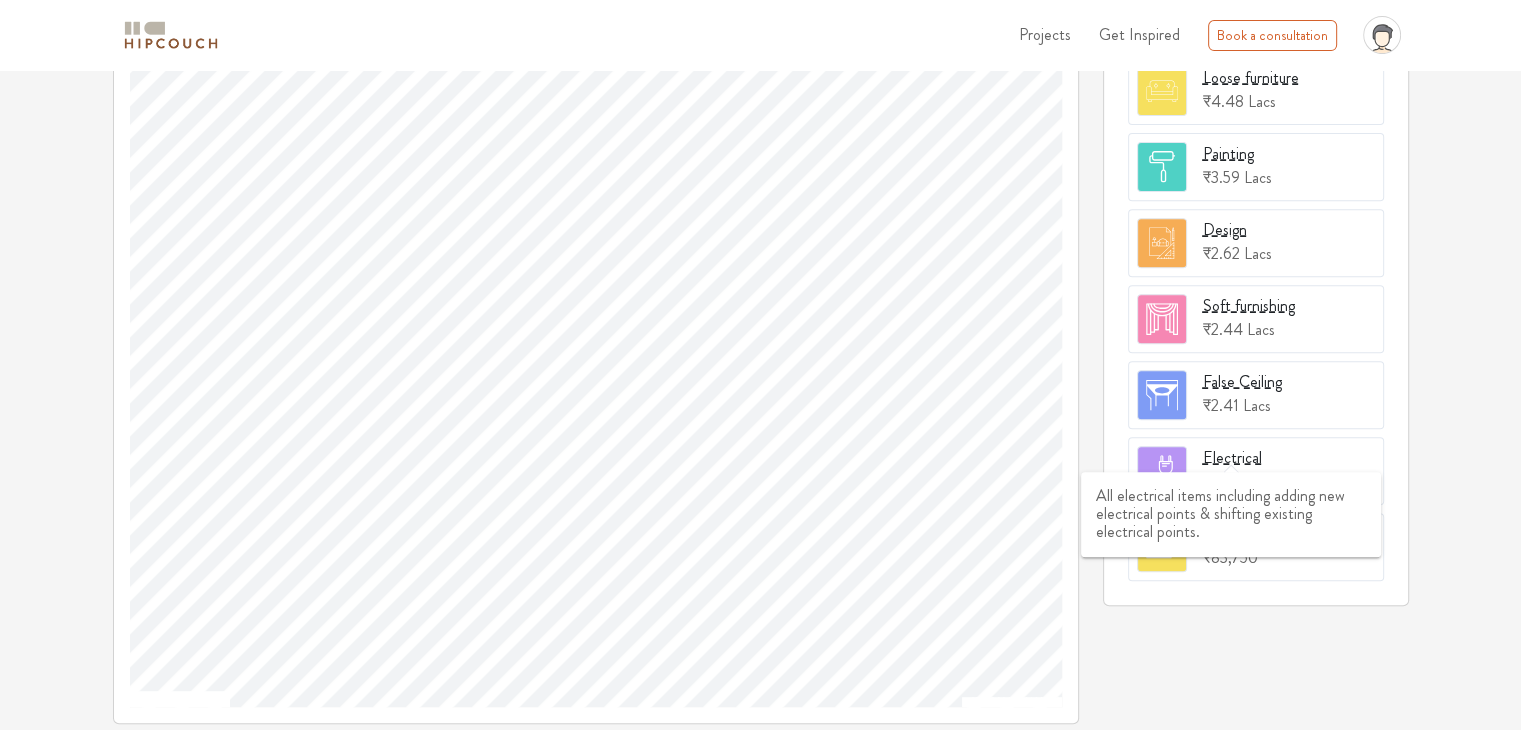 click at bounding box center [1231, 466] 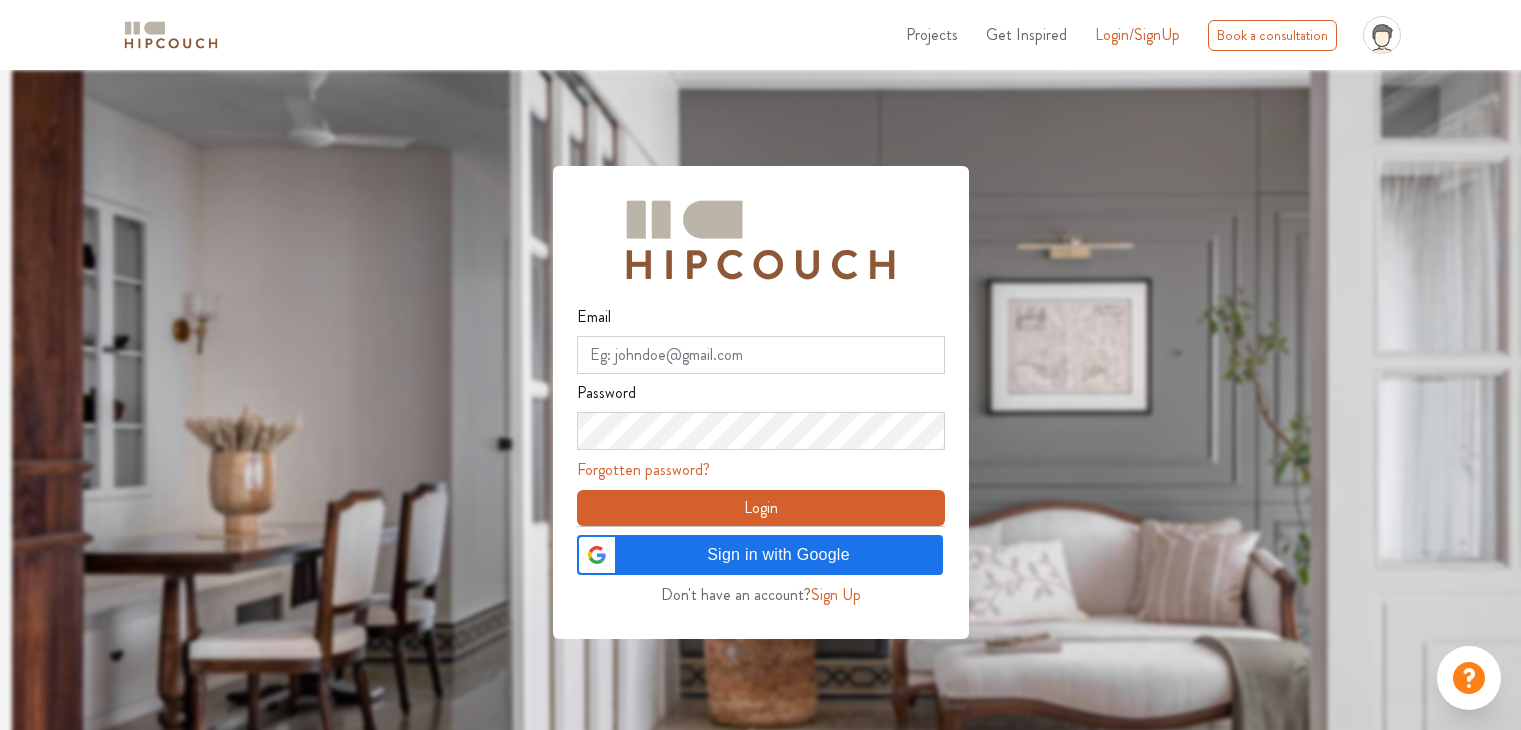 scroll, scrollTop: 0, scrollLeft: 0, axis: both 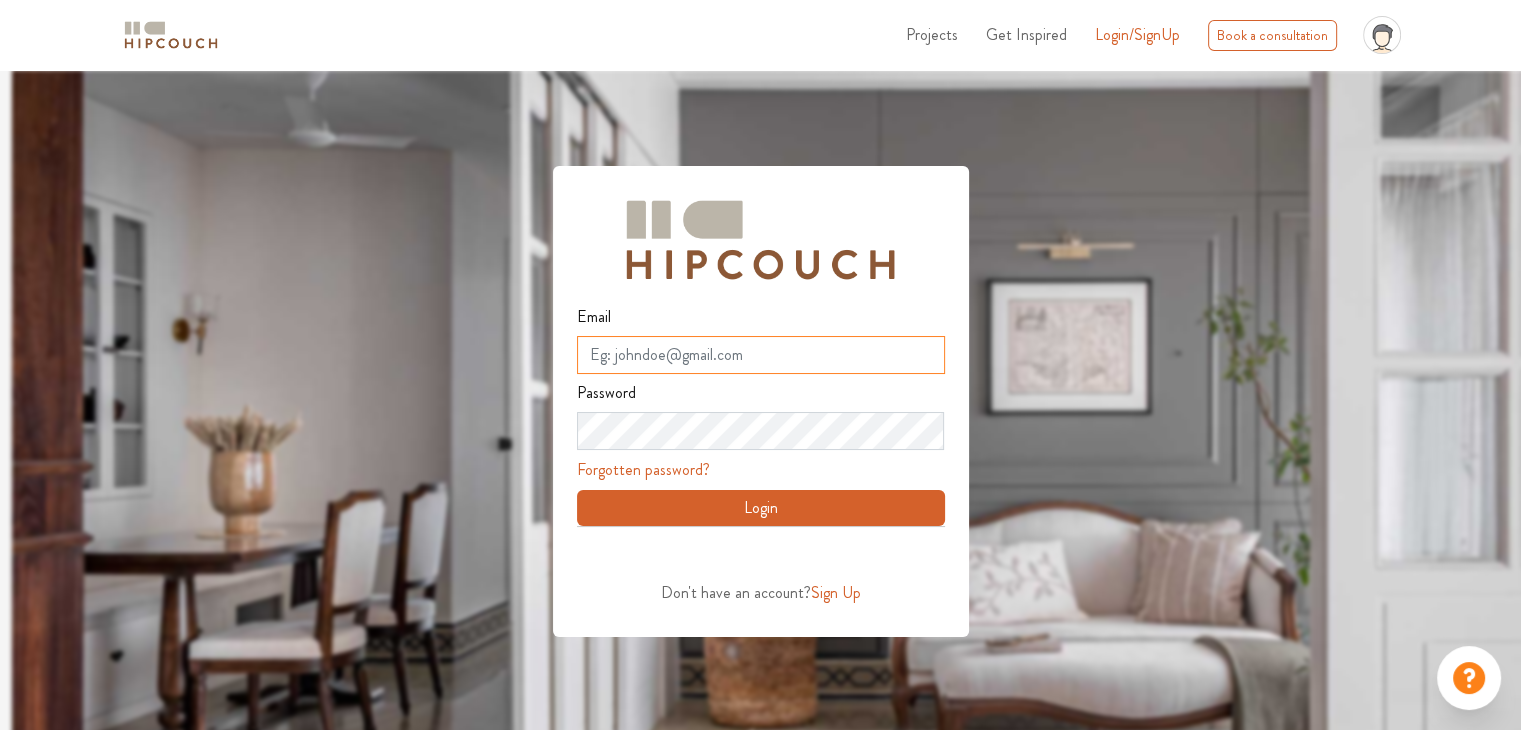 type on "[EMAIL_ADDRESS][DOMAIN_NAME]" 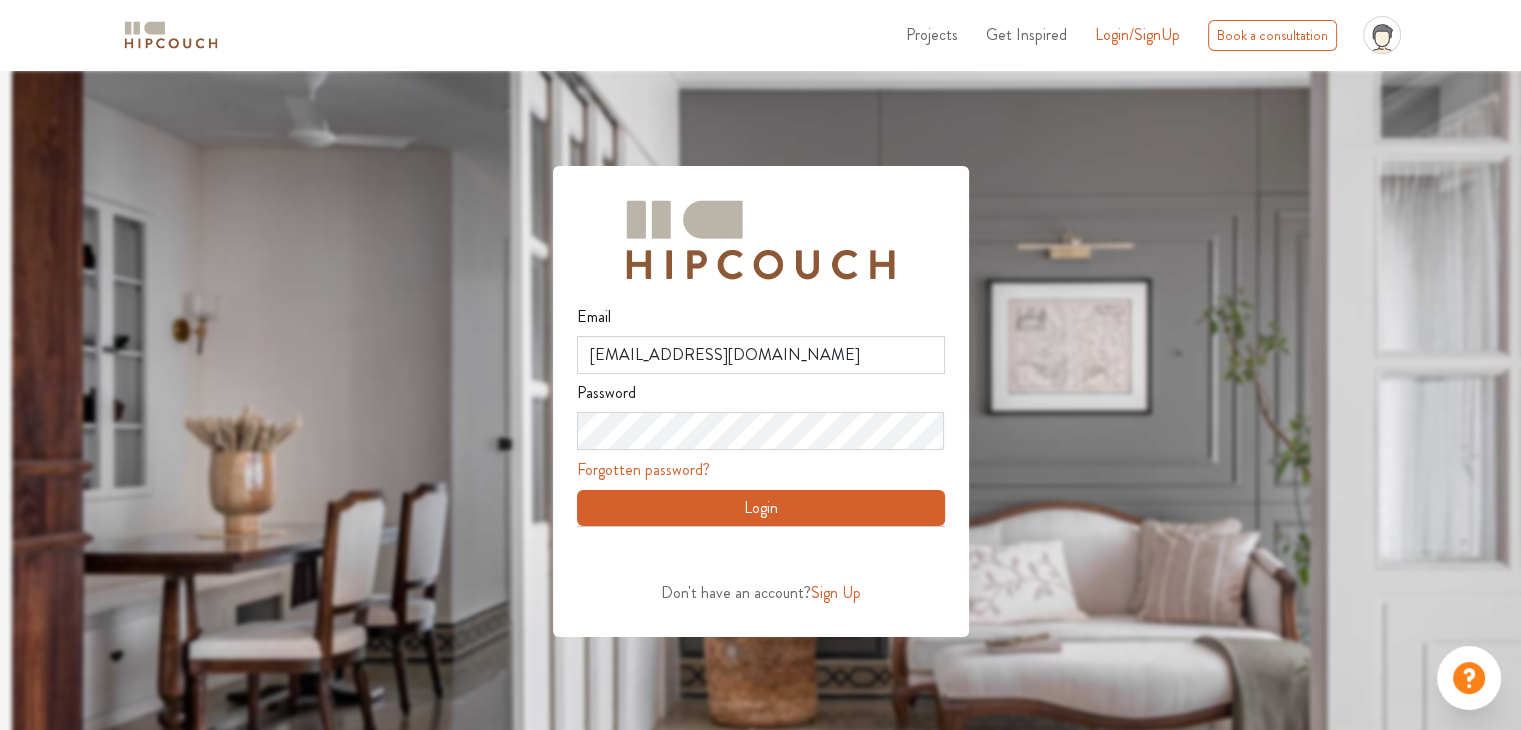 click on "profile pic" 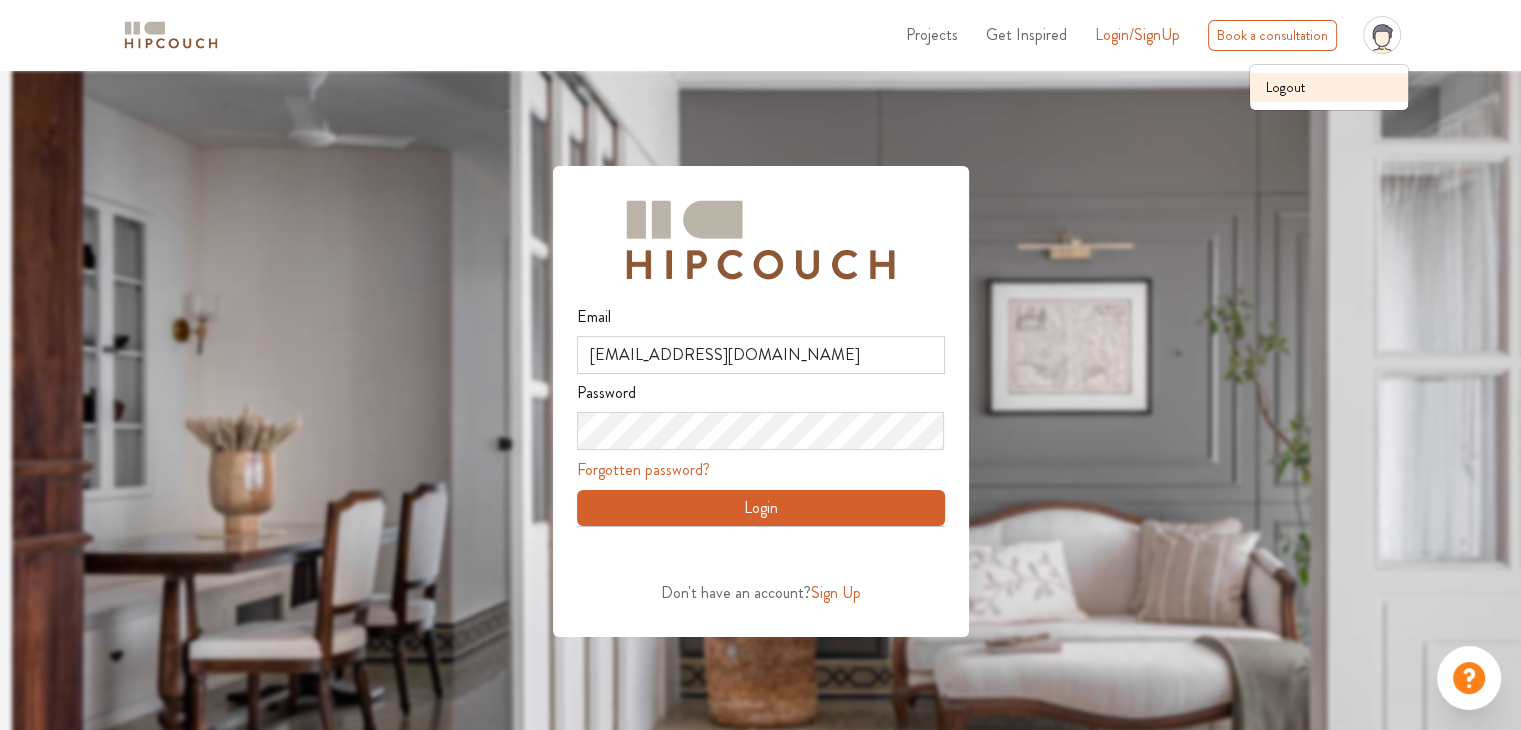 click on "Logout" at bounding box center (1329, 87) 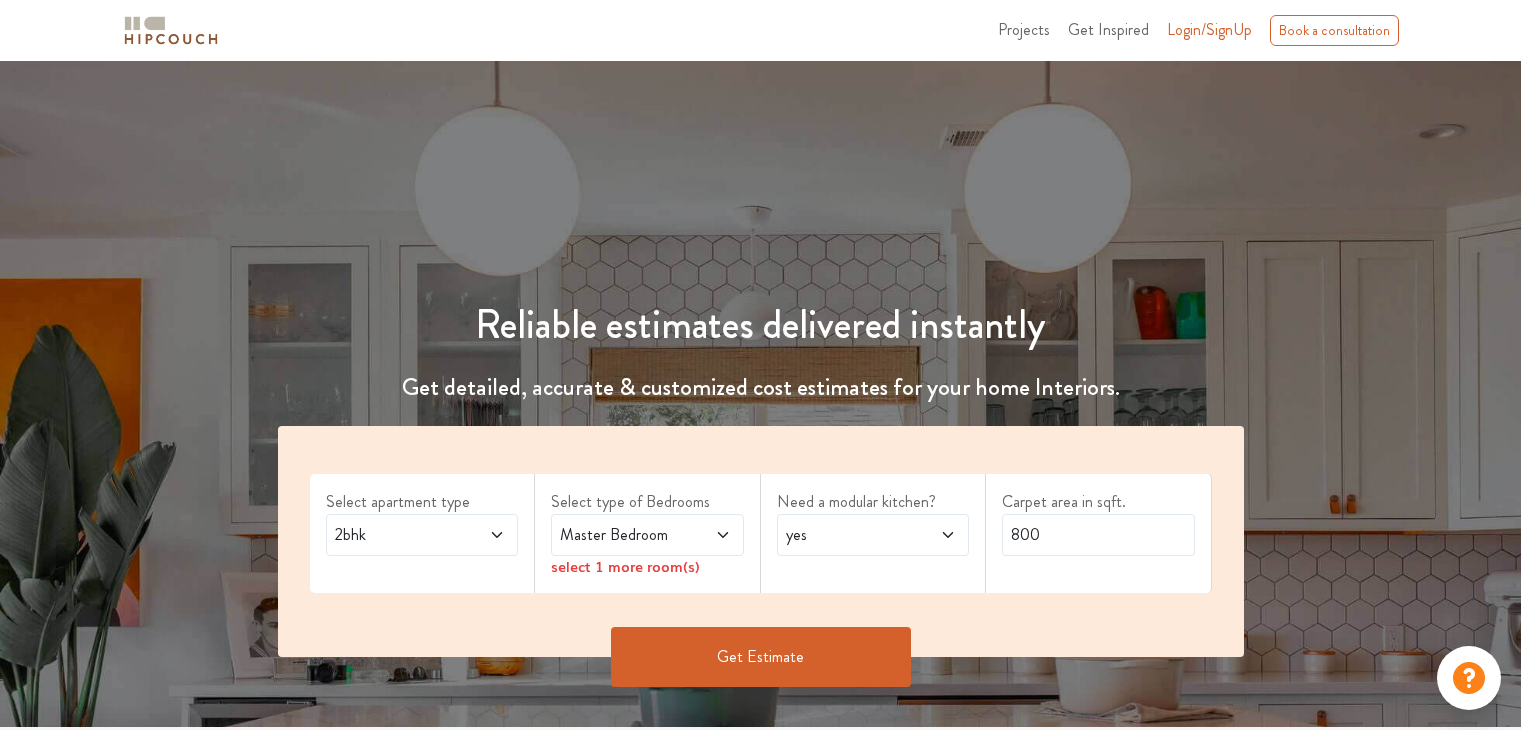 scroll, scrollTop: 0, scrollLeft: 0, axis: both 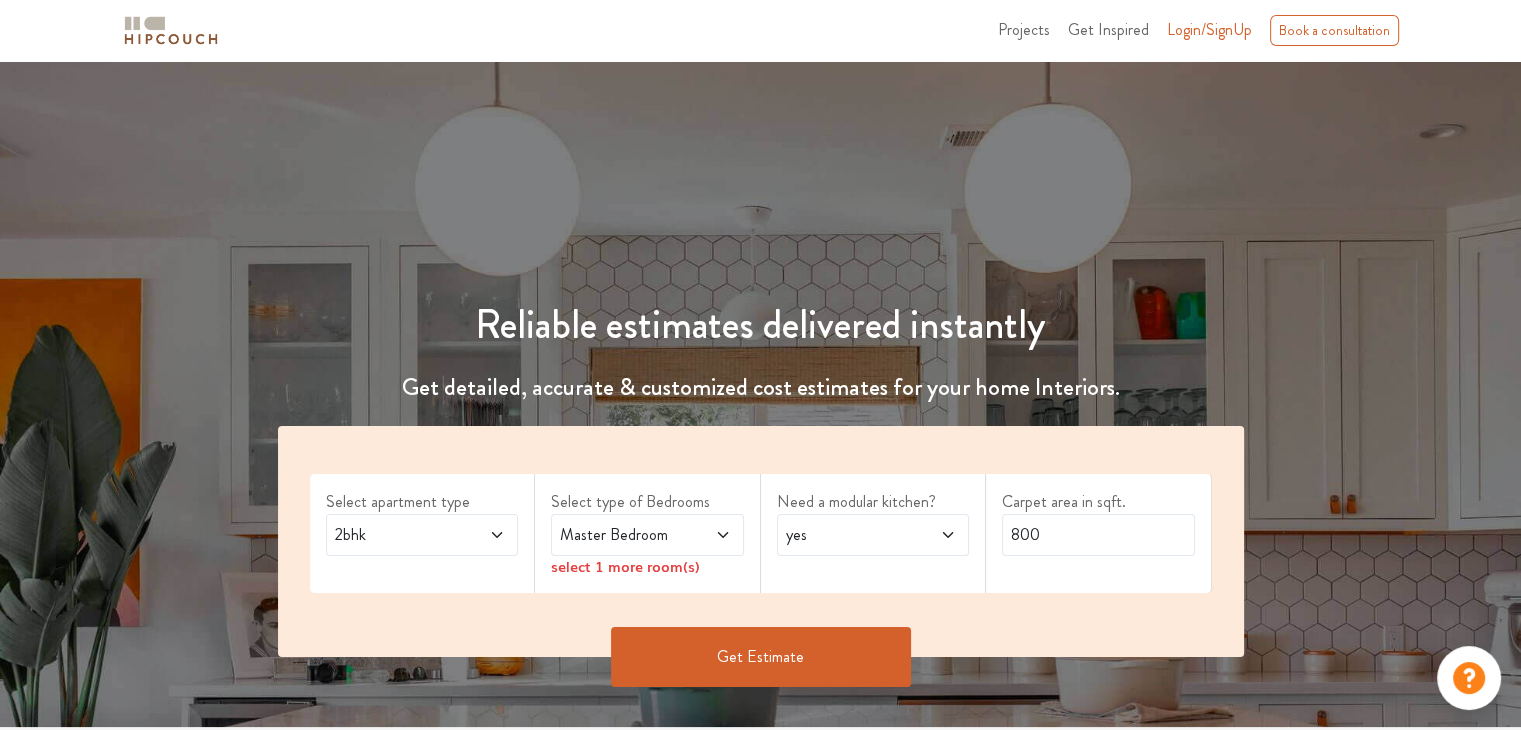 click on "Login/SignUp" at bounding box center (1209, 29) 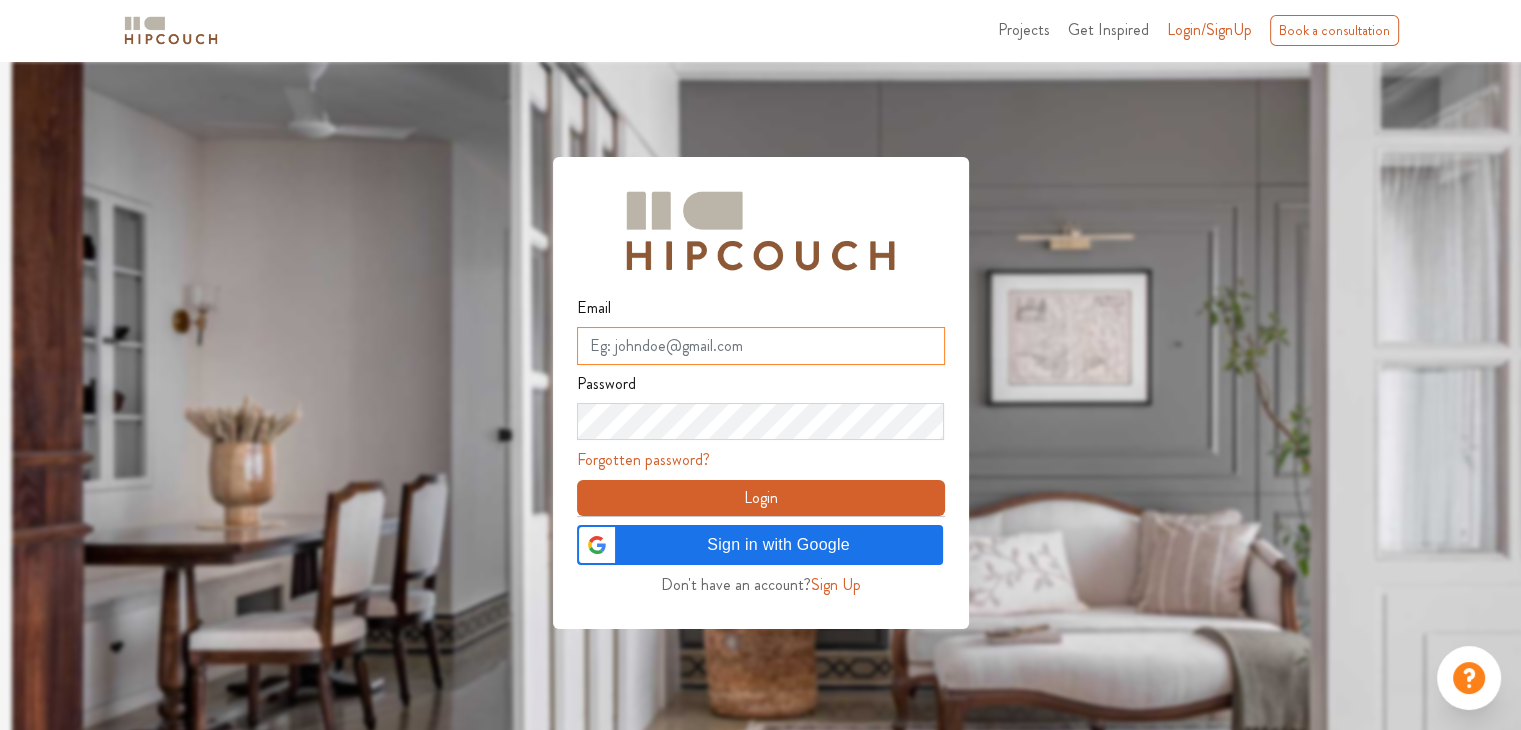 type on "[EMAIL_ADDRESS][DOMAIN_NAME]" 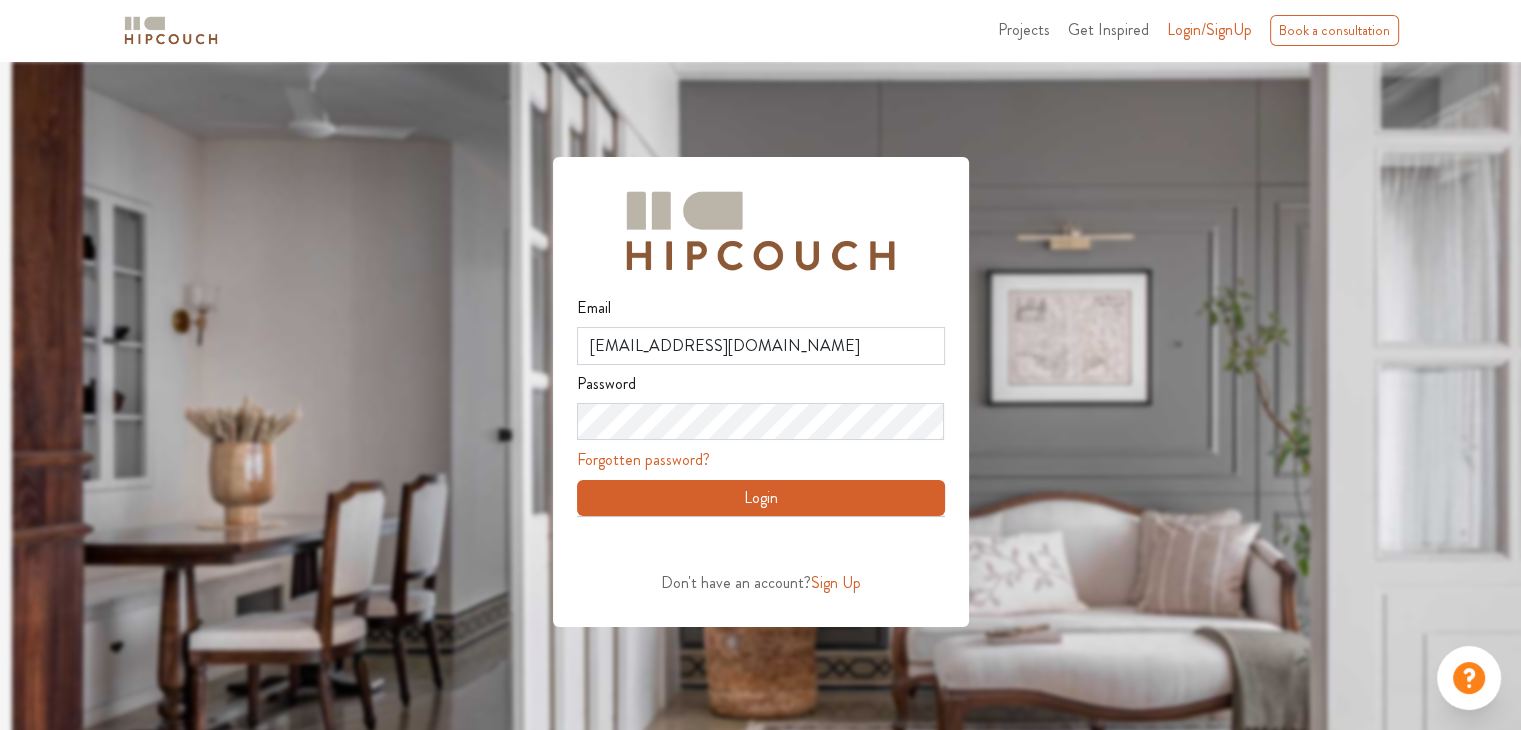 click on "Sign Up" at bounding box center [836, 582] 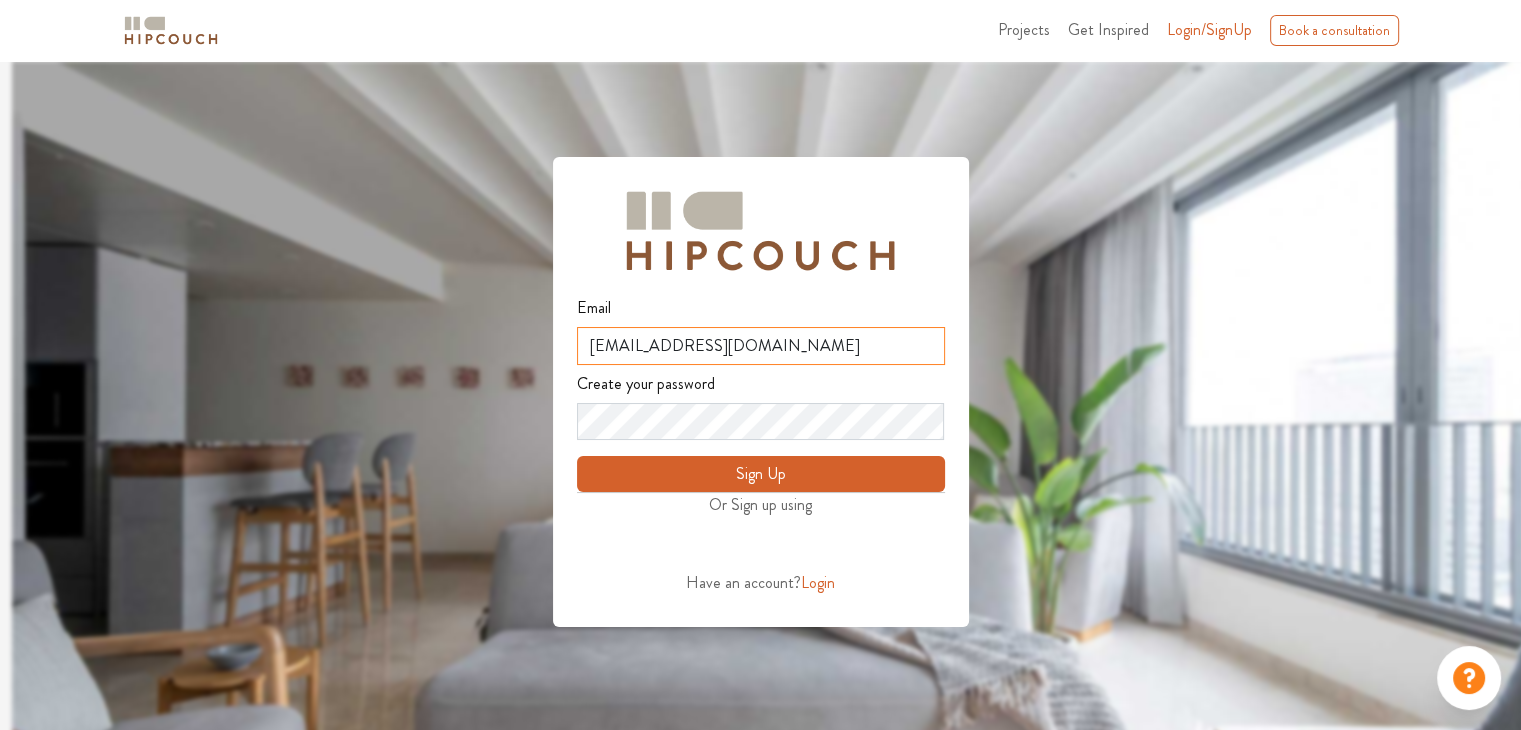 drag, startPoint x: 770, startPoint y: 340, endPoint x: 548, endPoint y: 355, distance: 222.50618 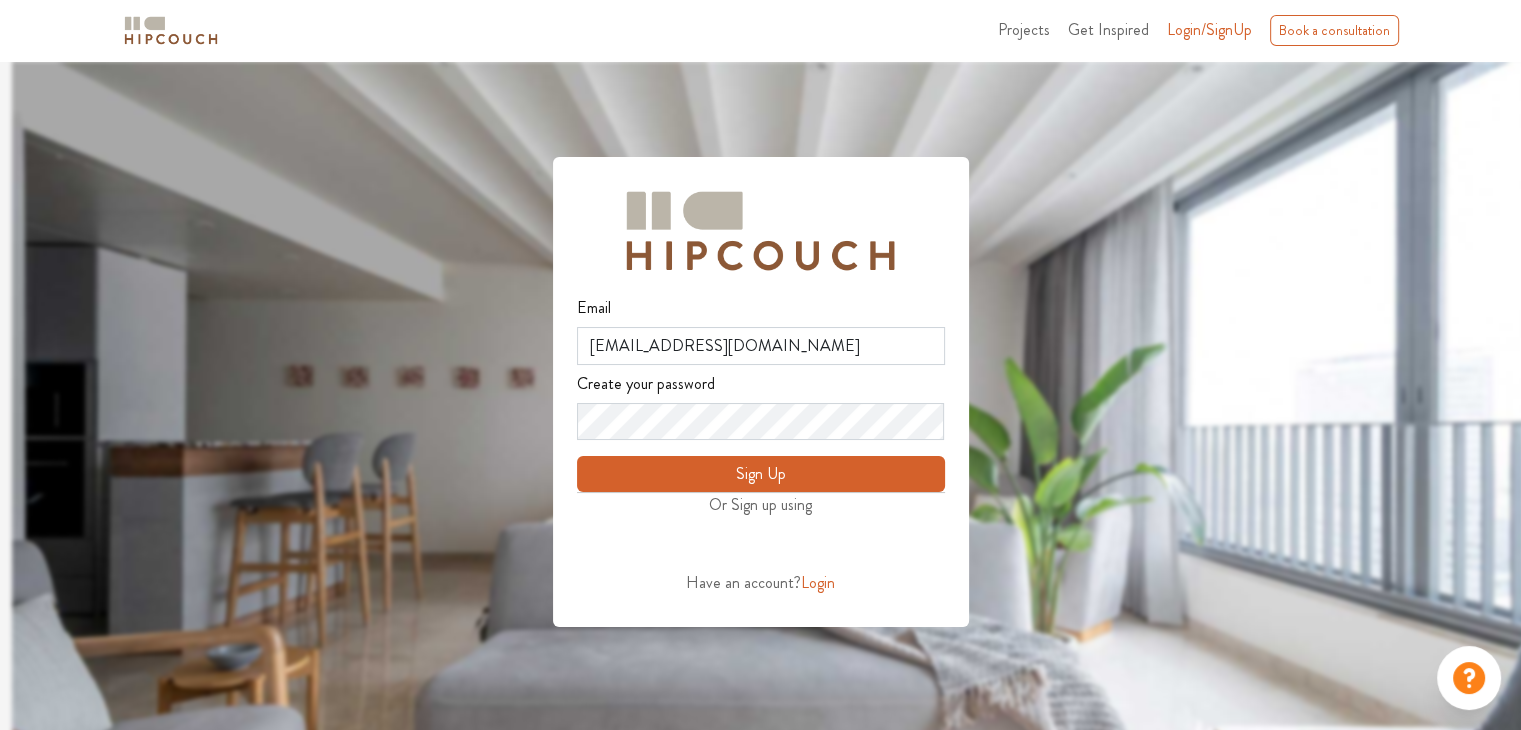 click on "Sign Up" at bounding box center (761, 474) 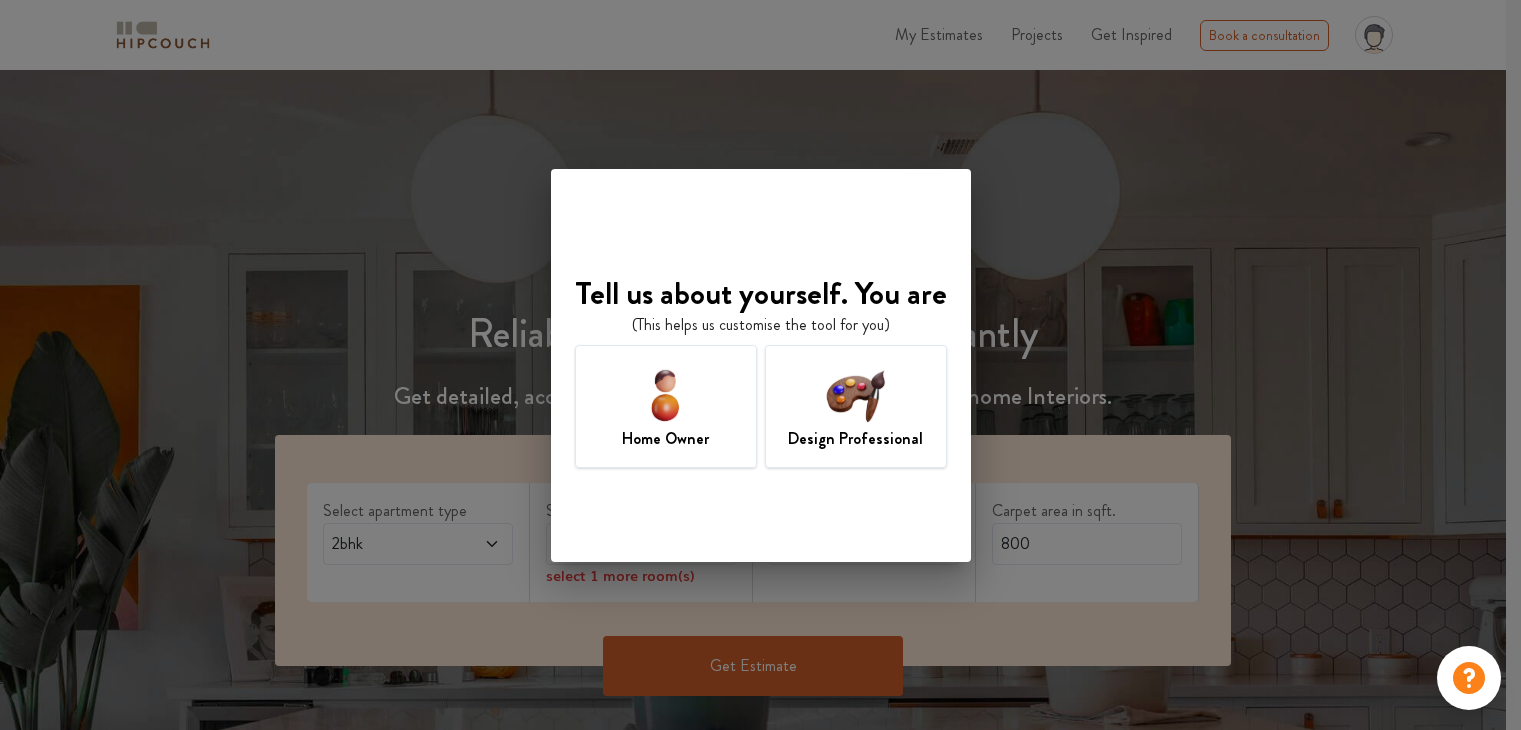 scroll, scrollTop: 0, scrollLeft: 0, axis: both 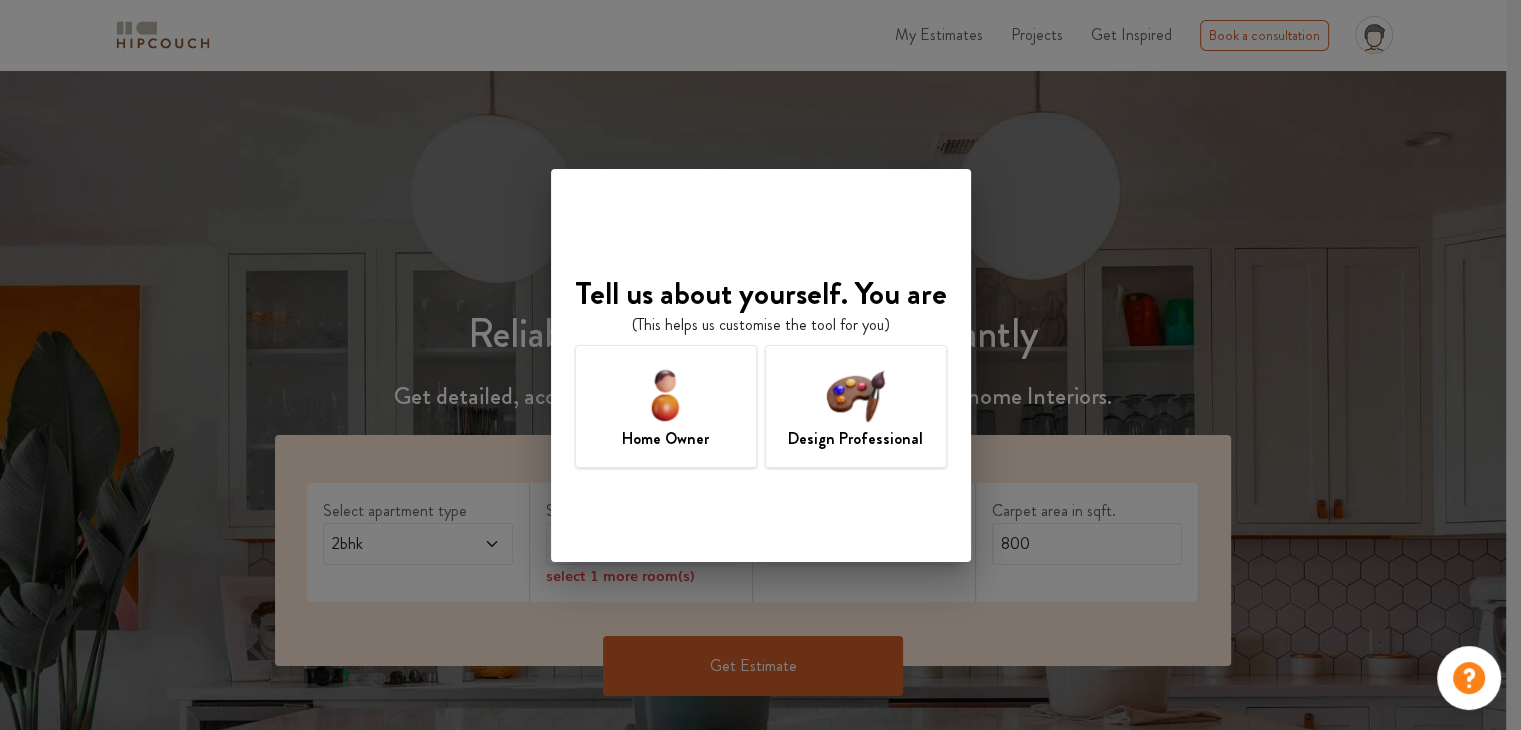 click at bounding box center [855, 394] 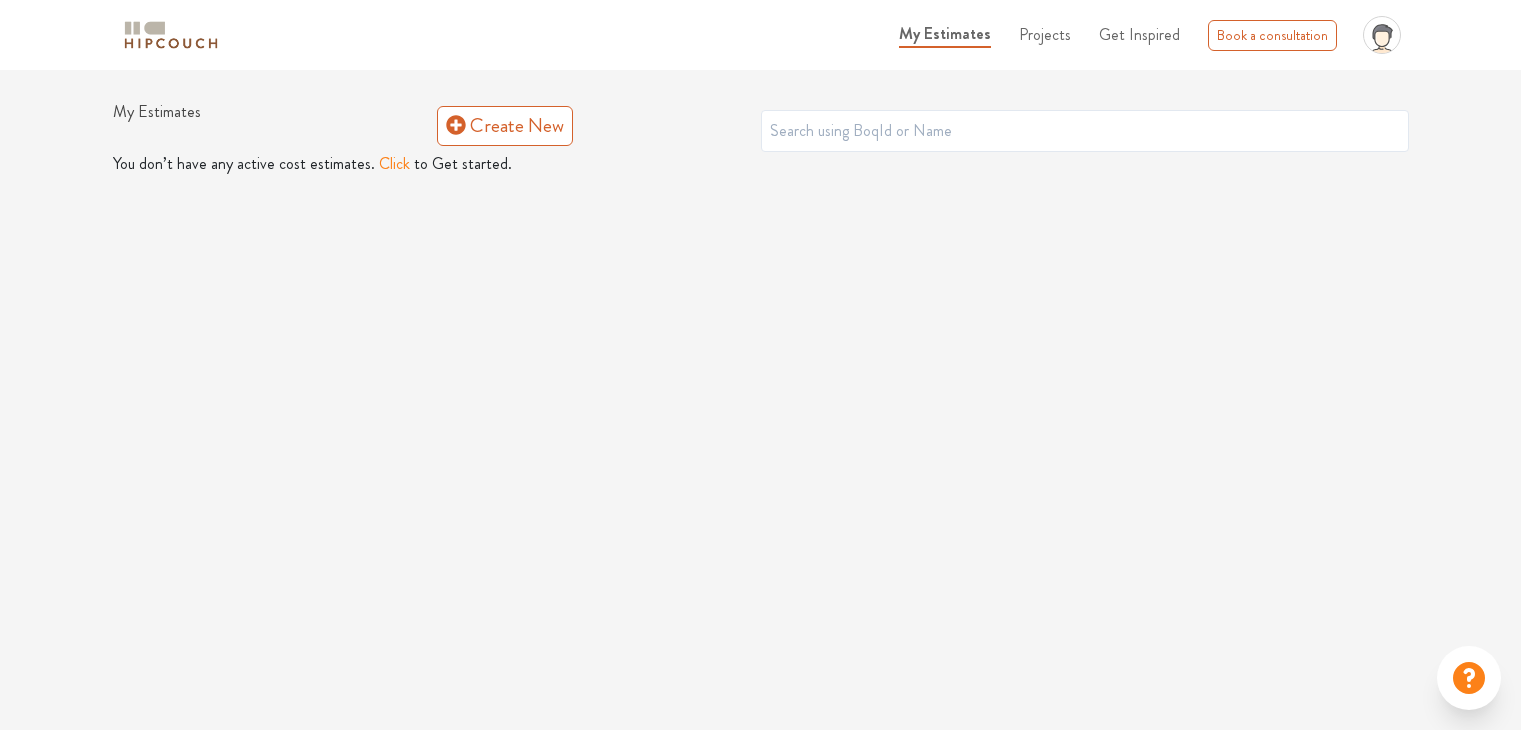 scroll, scrollTop: 0, scrollLeft: 0, axis: both 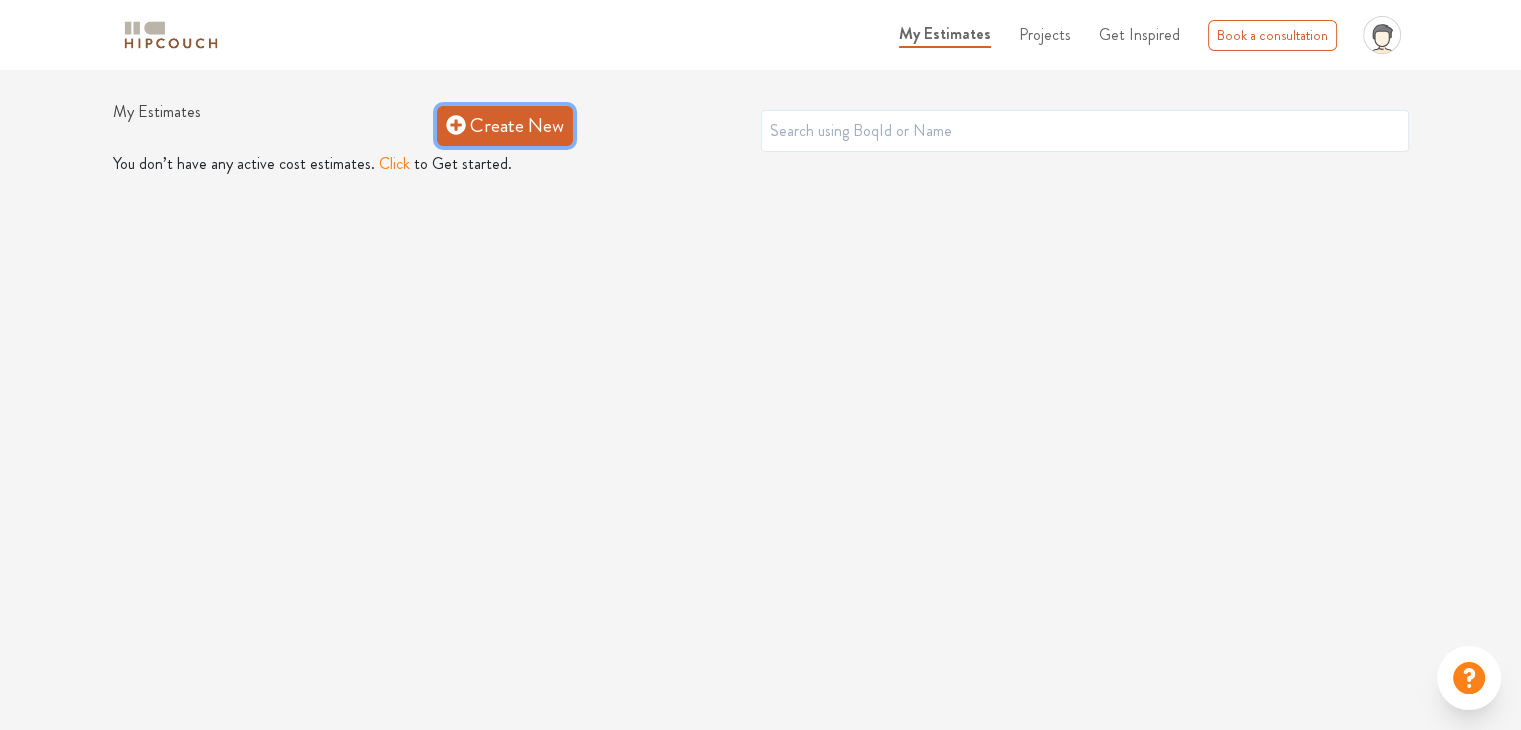 click on "Create New" at bounding box center (505, 126) 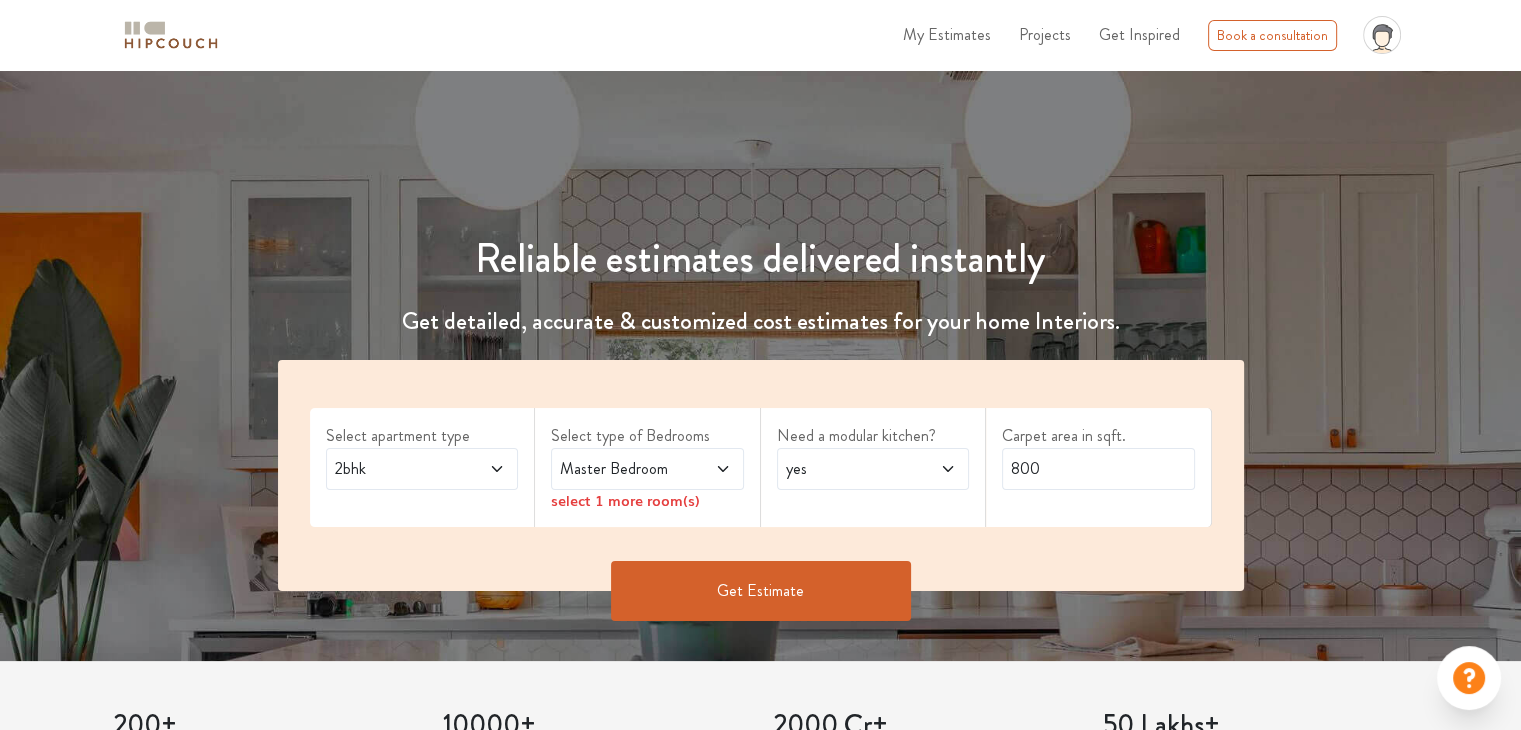 scroll, scrollTop: 200, scrollLeft: 0, axis: vertical 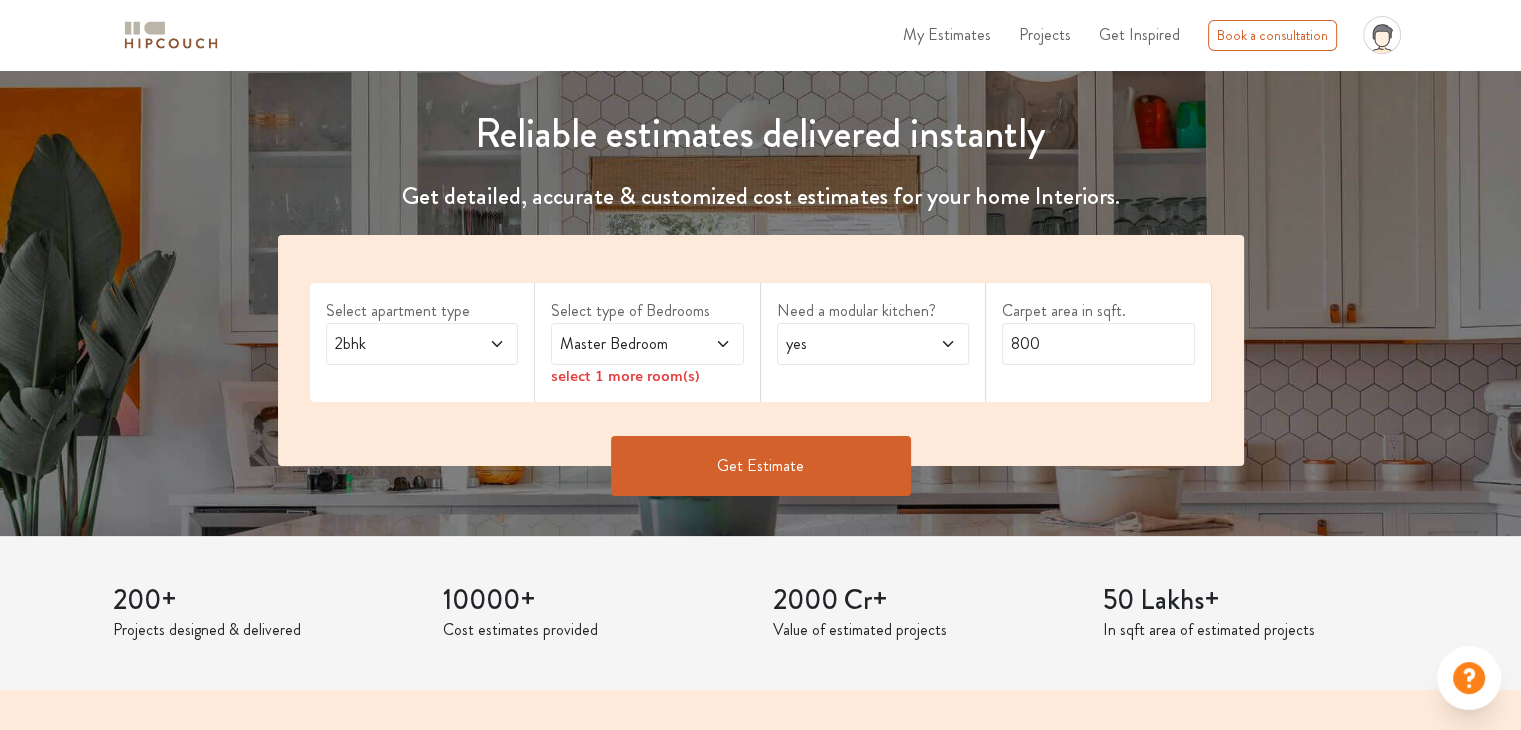 click at bounding box center [483, 344] 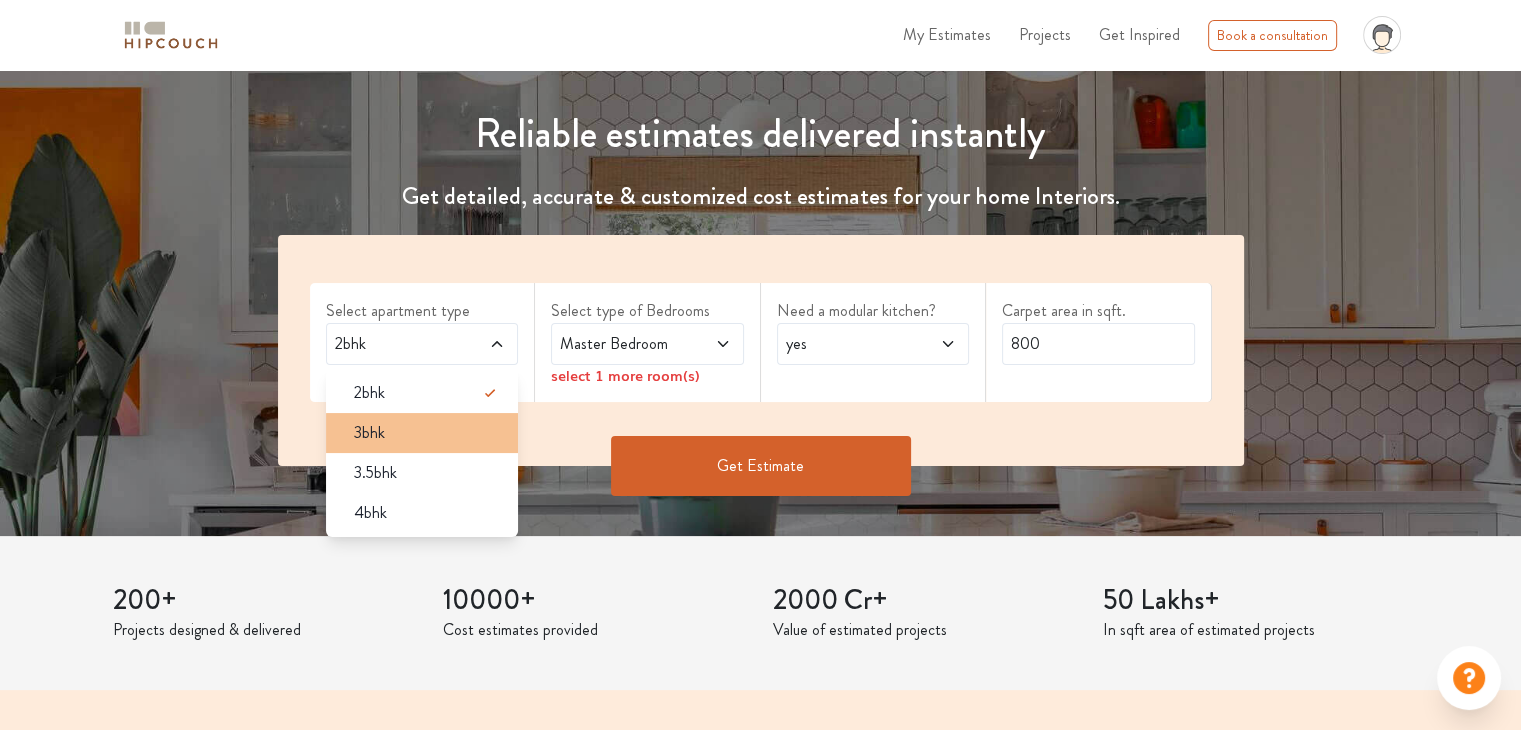click on "3bhk" at bounding box center (428, 433) 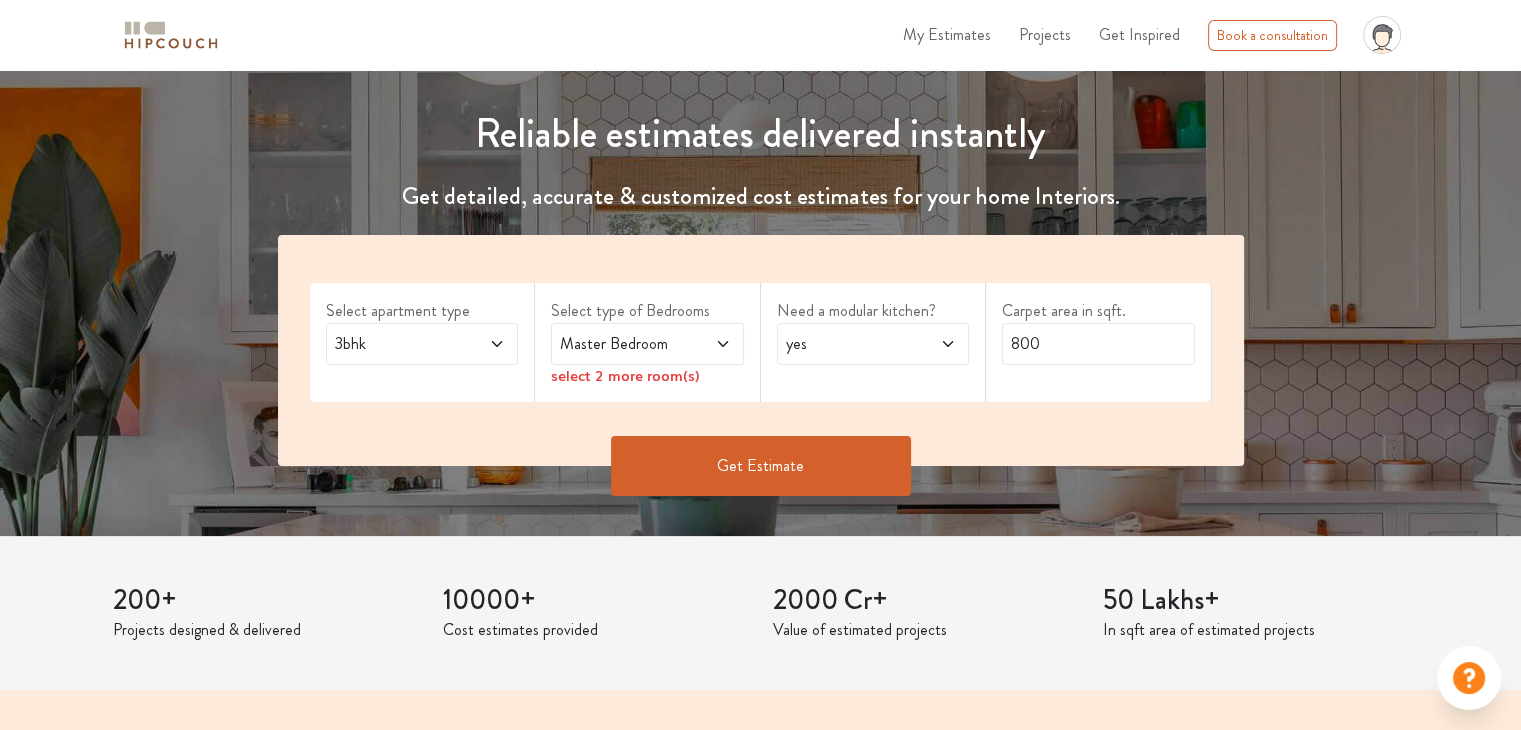 click at bounding box center [709, 344] 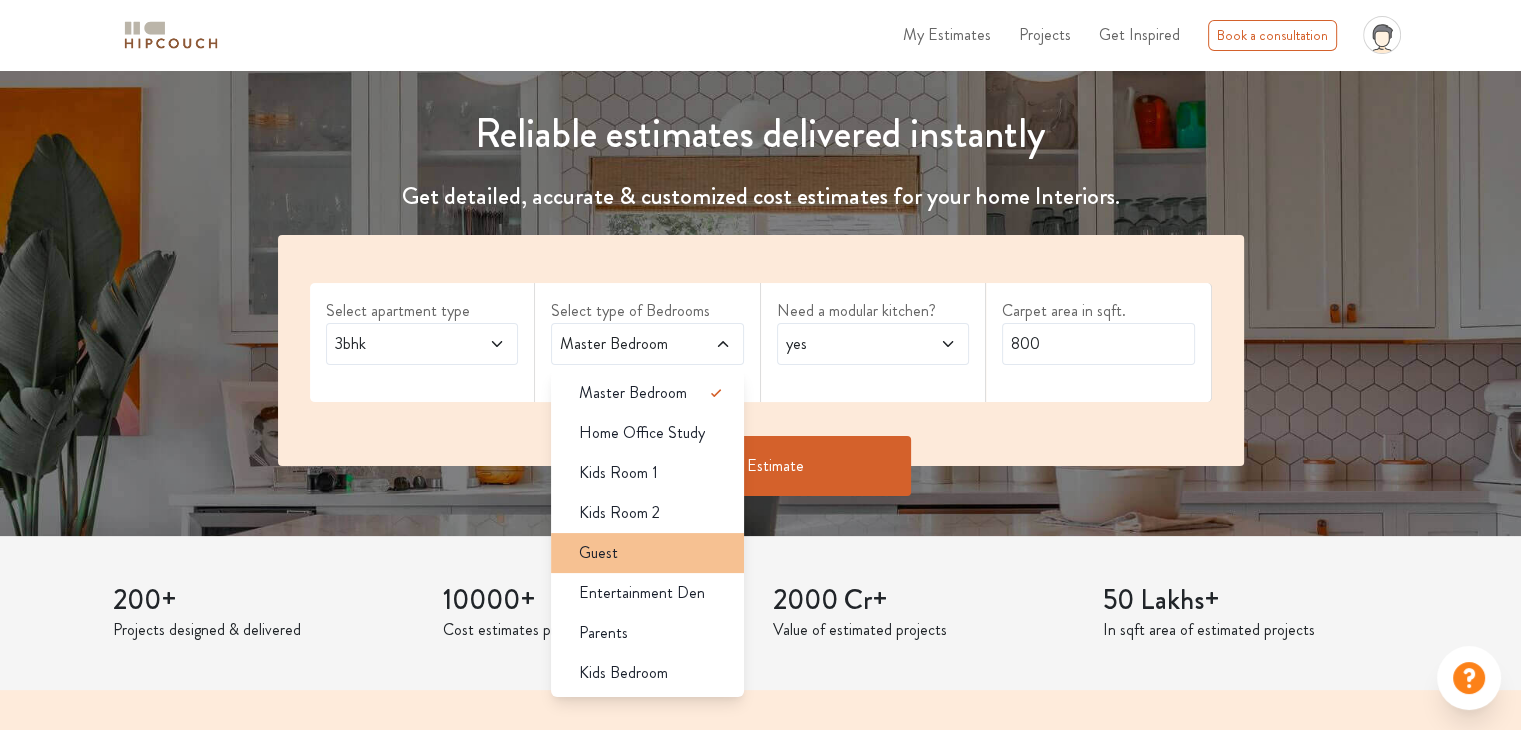 click on "Guest" at bounding box center [647, 553] 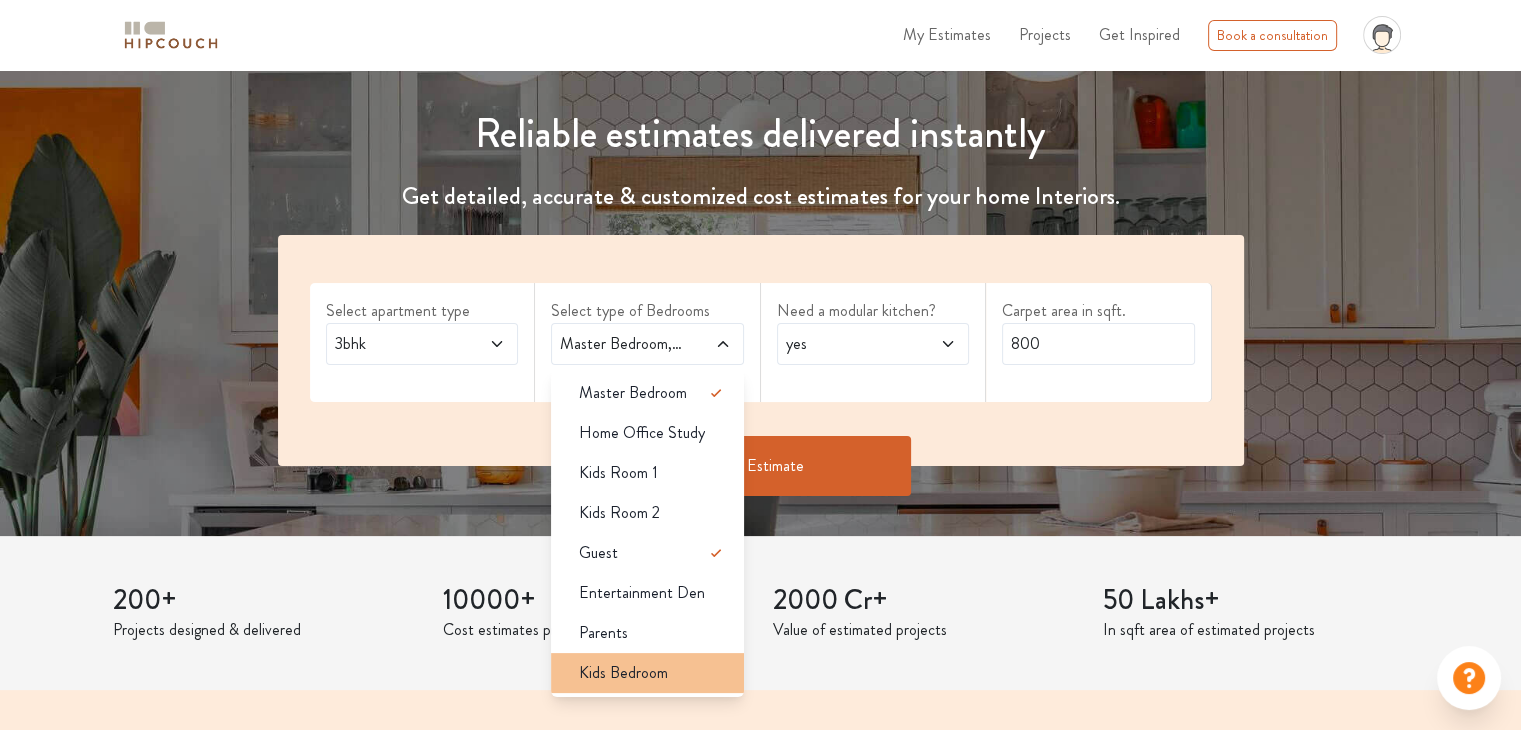 click on "Kids Bedroom" at bounding box center (623, 673) 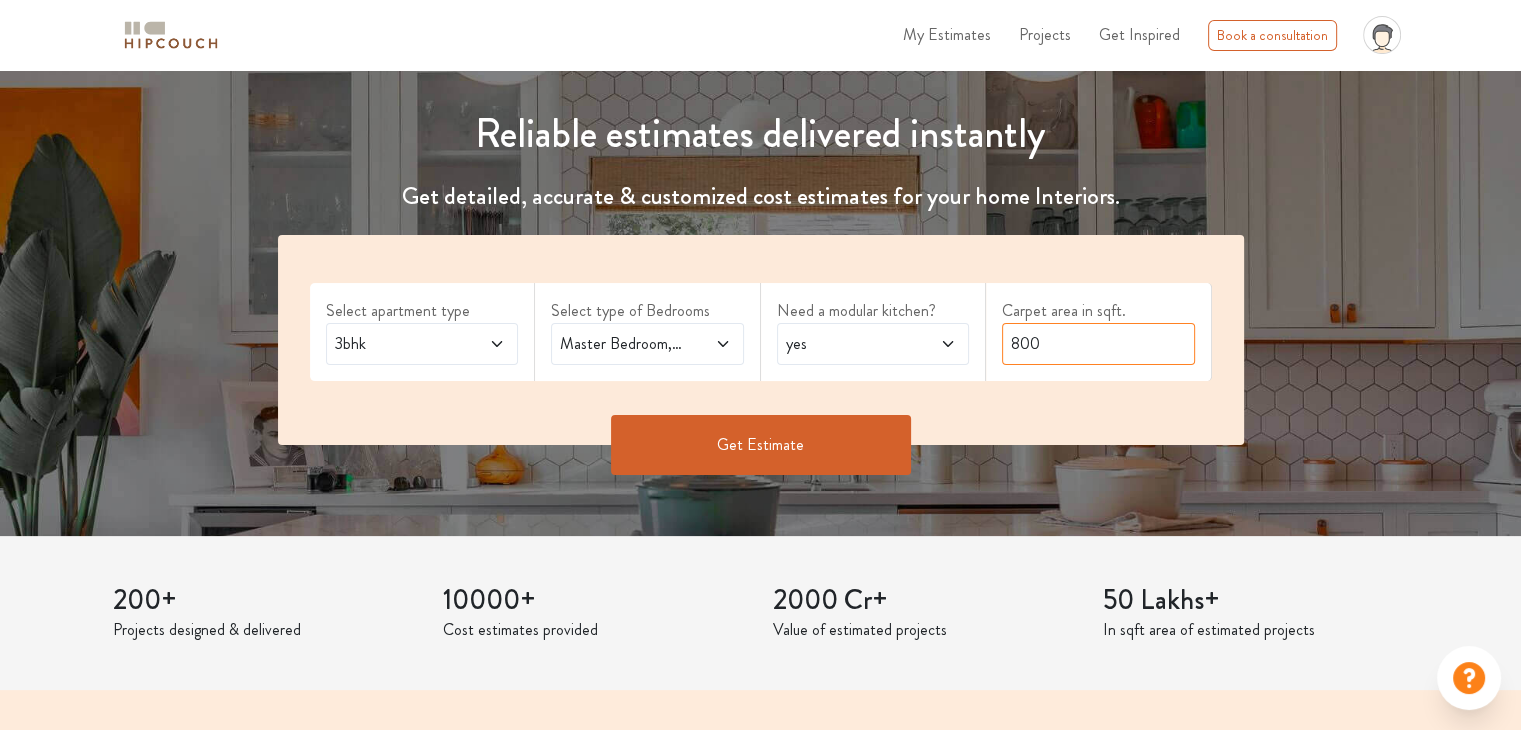 drag, startPoint x: 1050, startPoint y: 341, endPoint x: 1001, endPoint y: 347, distance: 49.365982 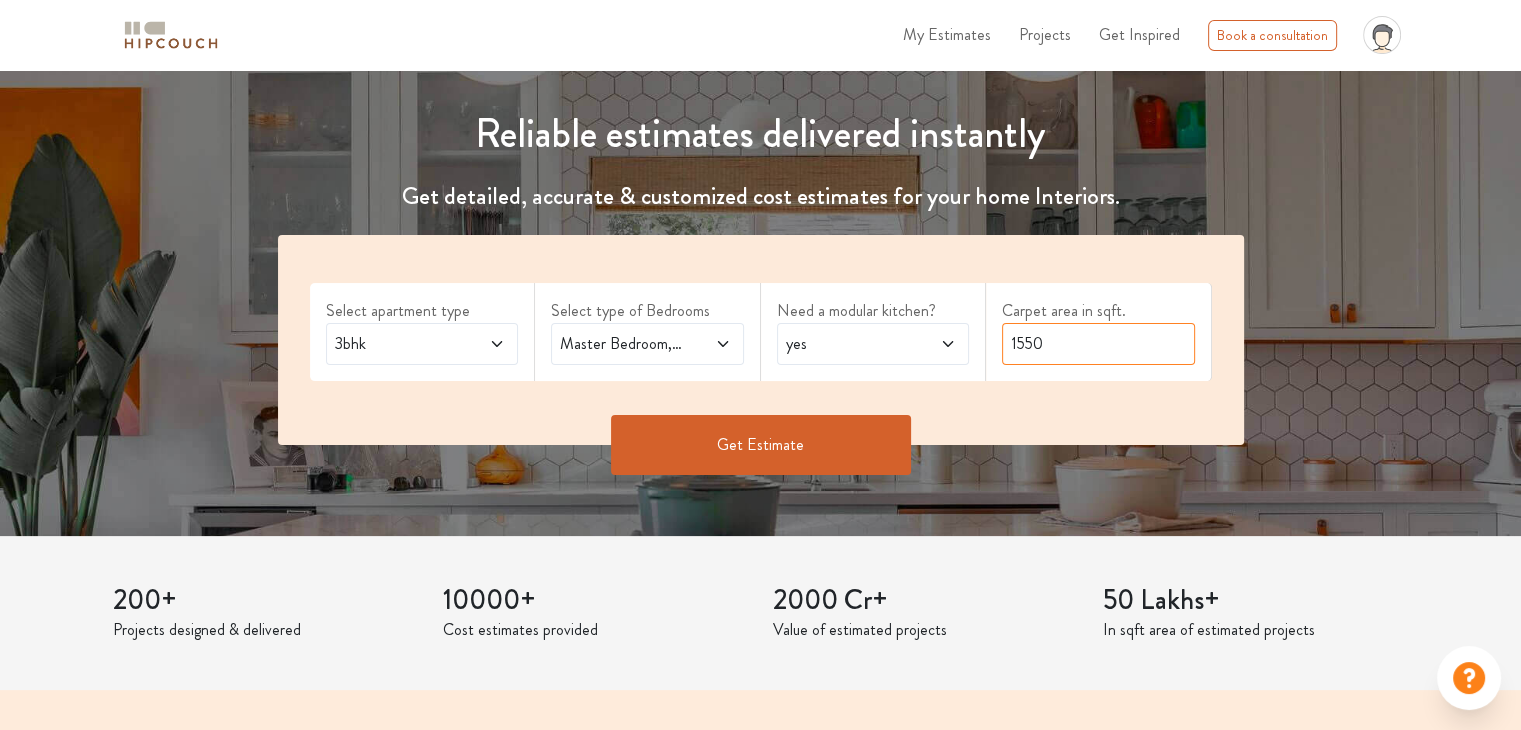 type on "1550" 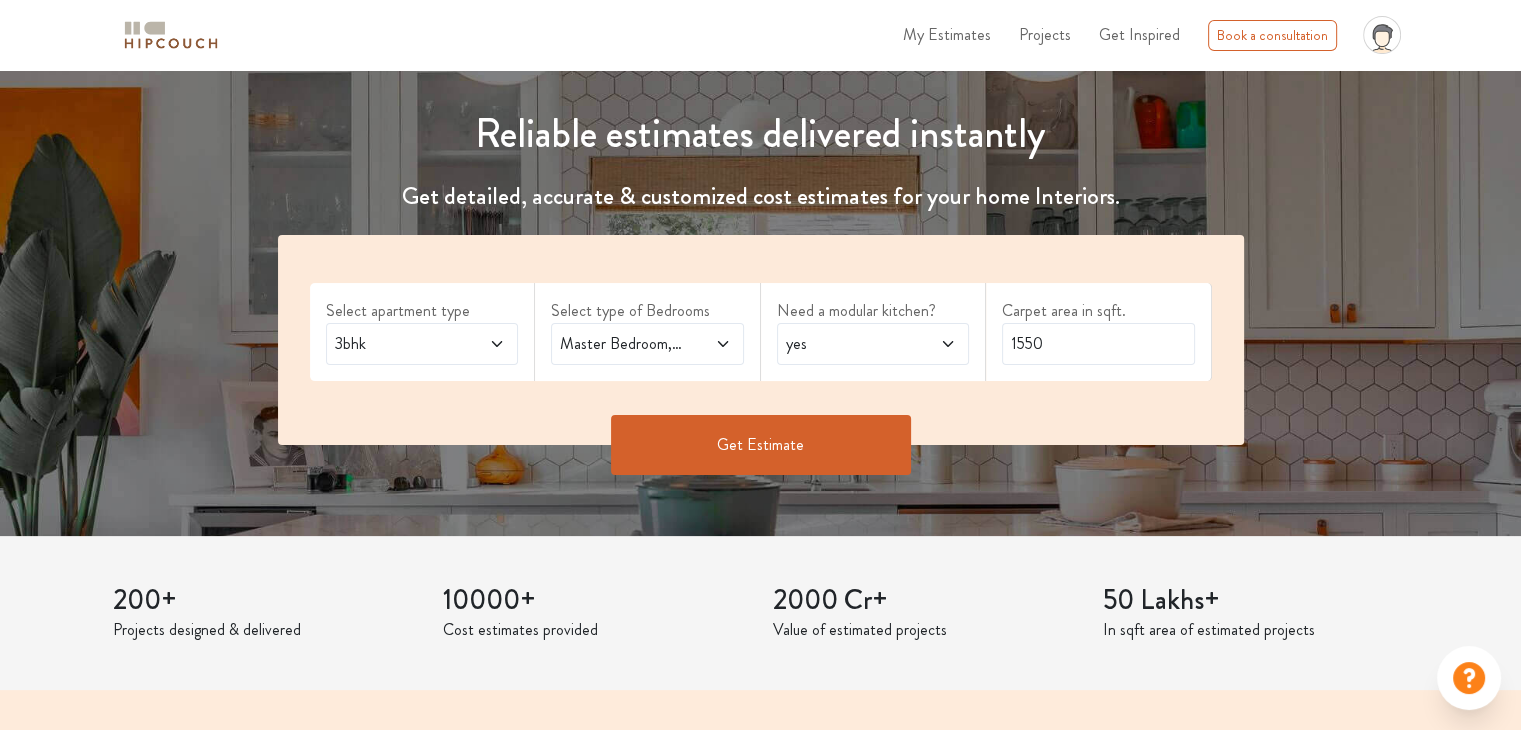 click on "Get Estimate" at bounding box center (761, 445) 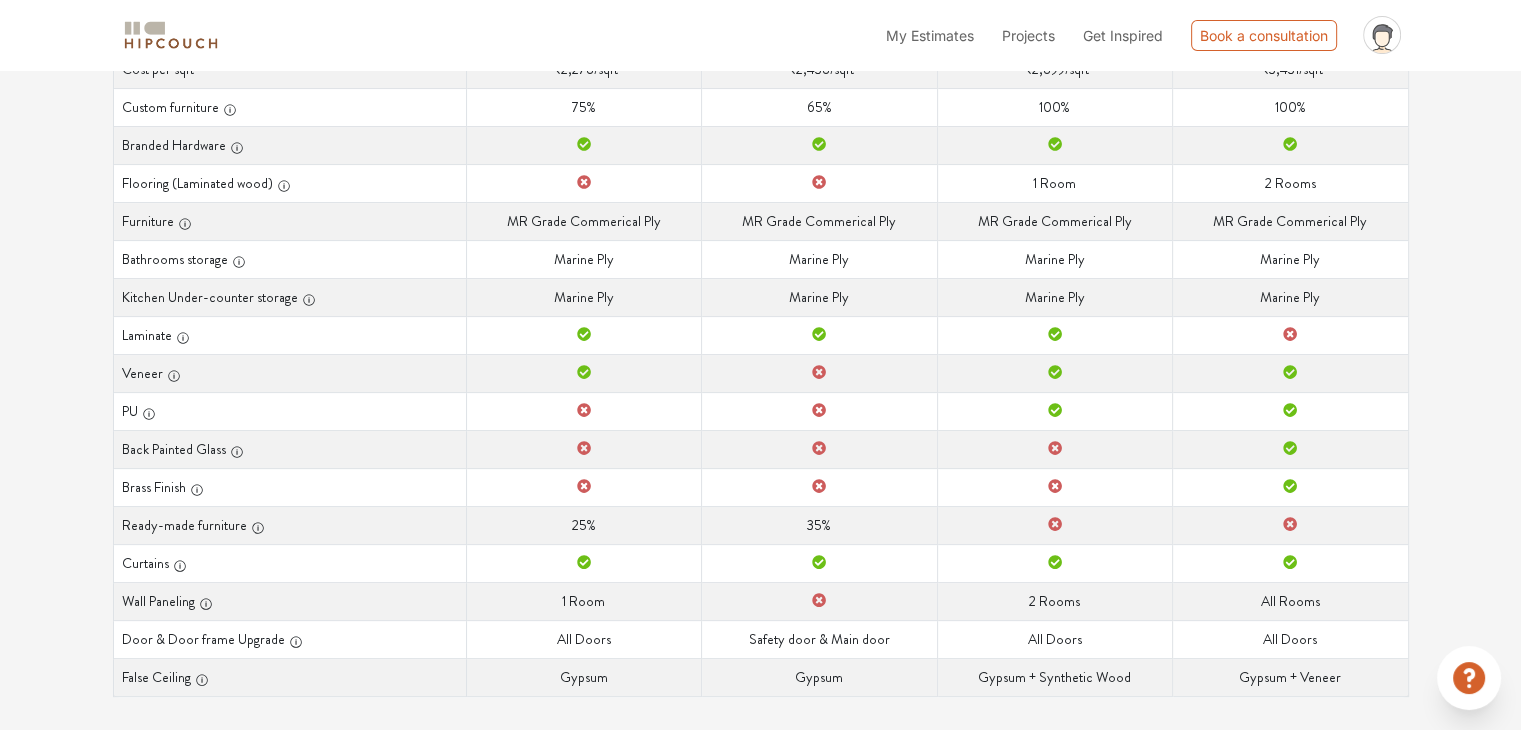 scroll, scrollTop: 434, scrollLeft: 0, axis: vertical 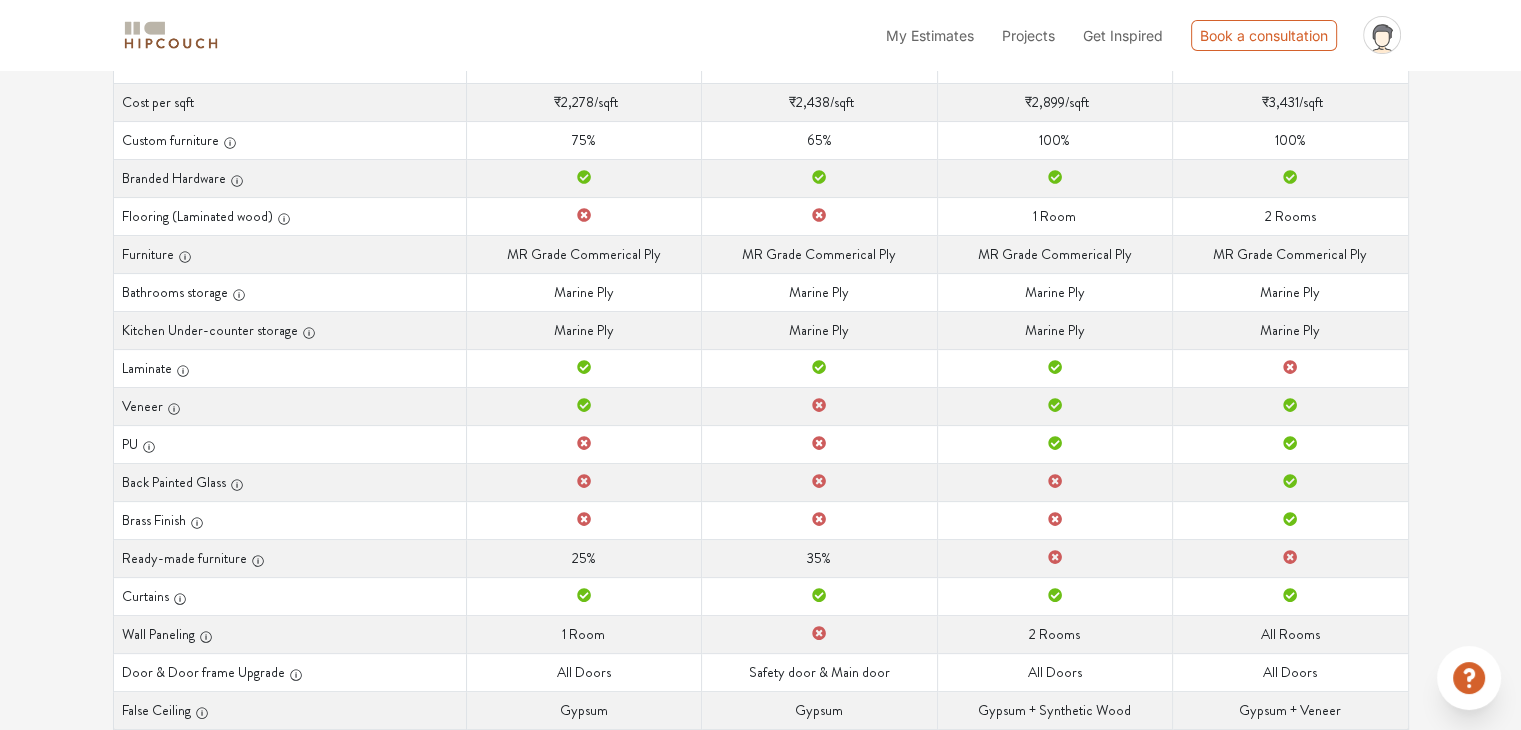 click on "Options Summary Details Speak to a Hipcouch Designer Curated Just For You! We've used our design & build expertise to curate options for you. Hire a Hipcouch Designer Curated Just For You! We've used our design & build expertise to curate options for you. Hire a Hipcouch Designer Comfort ₹35.31 Lacs  Explore Classic ₹37.79 Lacs  Explore Premium ₹44.95 Lacs  Explore Luxury ₹53.18 Lacs  Explore Cost per sqft Cost per sqft ₹2,278 /sqft Cost per sqft ₹2,438 /sqft Cost per sqft ₹2,899 /sqft Cost per sqft ₹3,431 /sqft Custom furniture Custom furniture 75% Custom furniture 65% Custom furniture 100% Custom furniture 100% Branded Hardware Branded Hardware Branded Hardware Branded Hardware Branded Hardware Flooring (Laminated wood) Flooring (Laminated wood) Flooring (Laminated wood) Flooring (Laminated wood) 1 Room Flooring (Laminated wood) 2 Rooms Furniture Furniture MR Grade Commerical Ply Furniture MR Grade Commerical Ply Furniture MR Grade Commerical Ply Furniture MR Grade Commerical Ply Marine Ply" at bounding box center [760, 229] 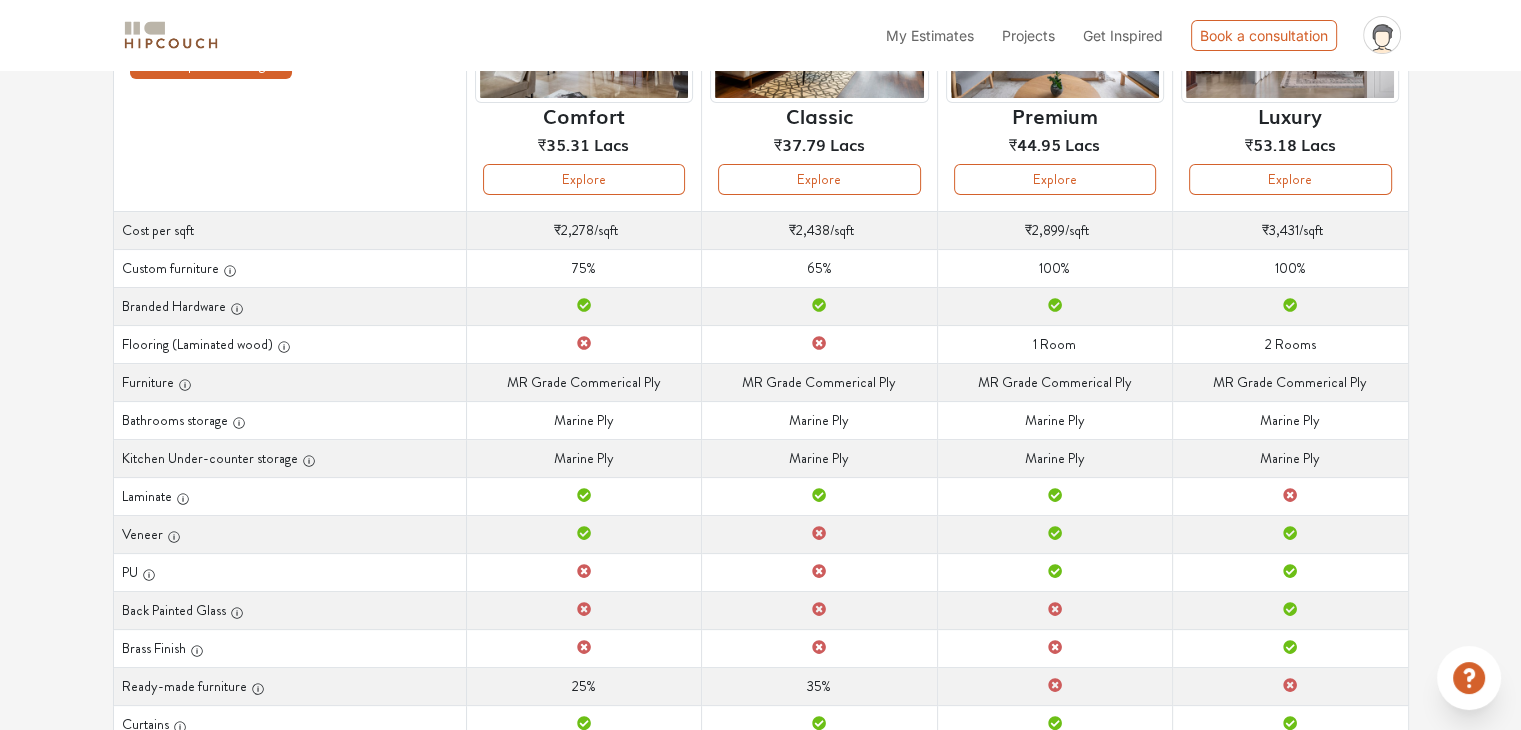 scroll, scrollTop: 0, scrollLeft: 0, axis: both 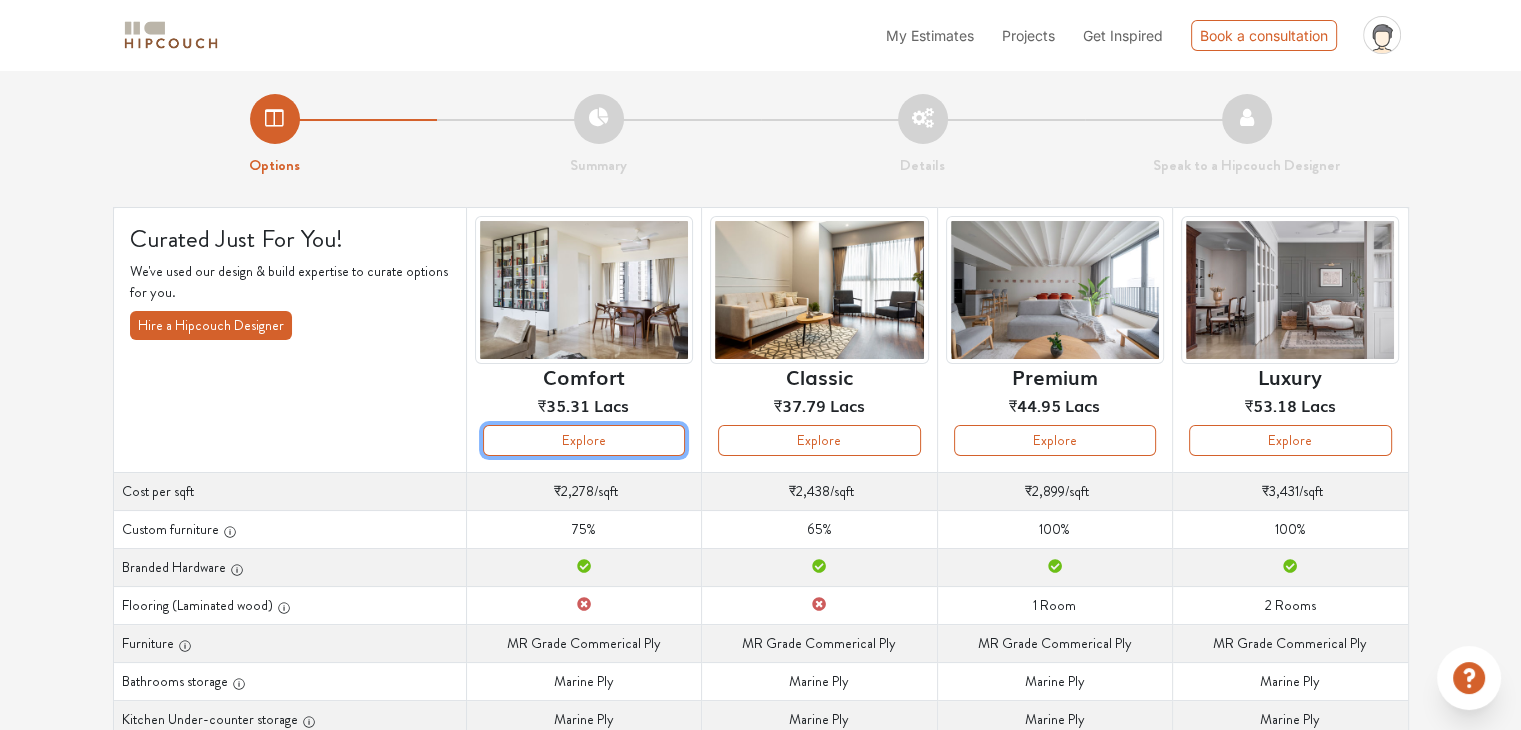 click on "Explore" at bounding box center [584, 440] 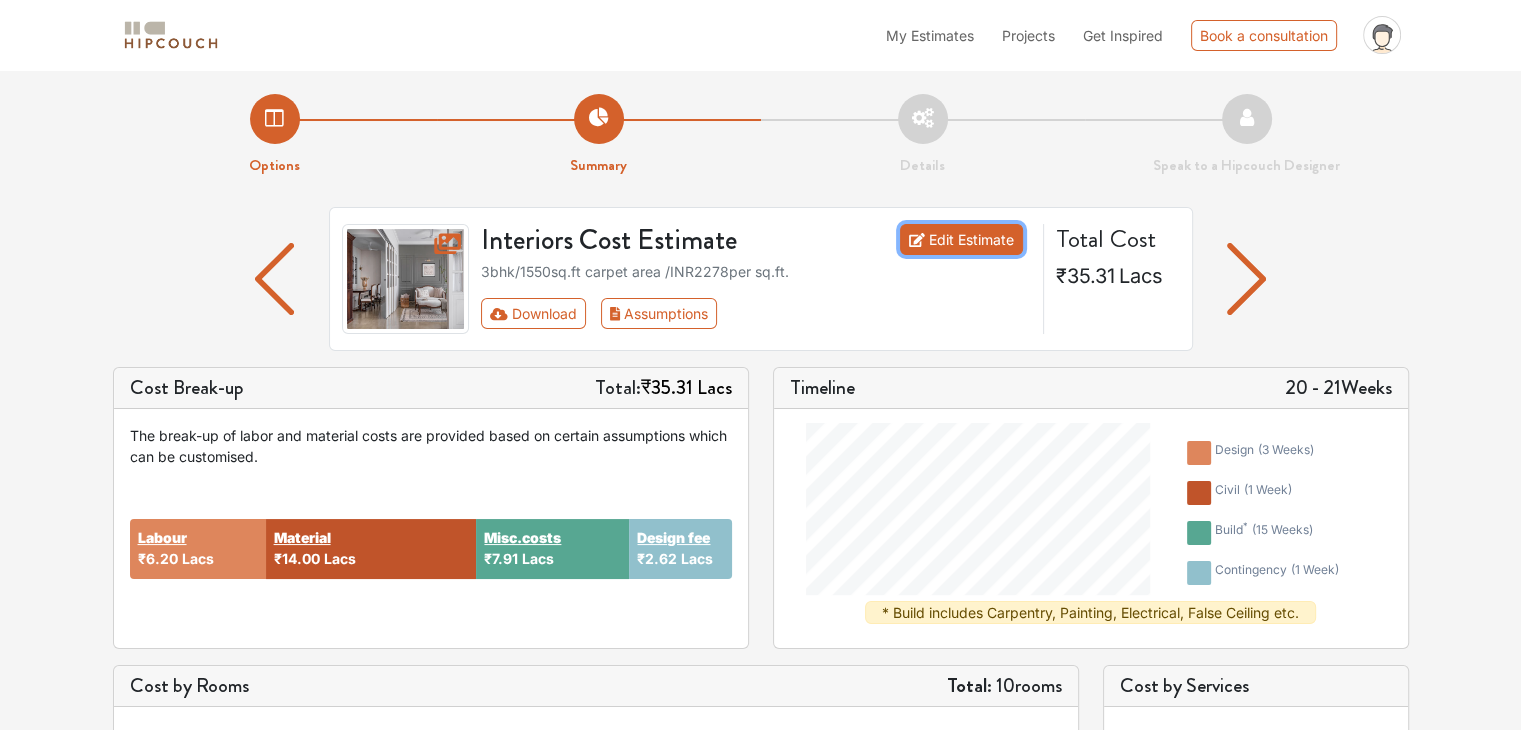 click on "Edit Estimate" at bounding box center [961, 239] 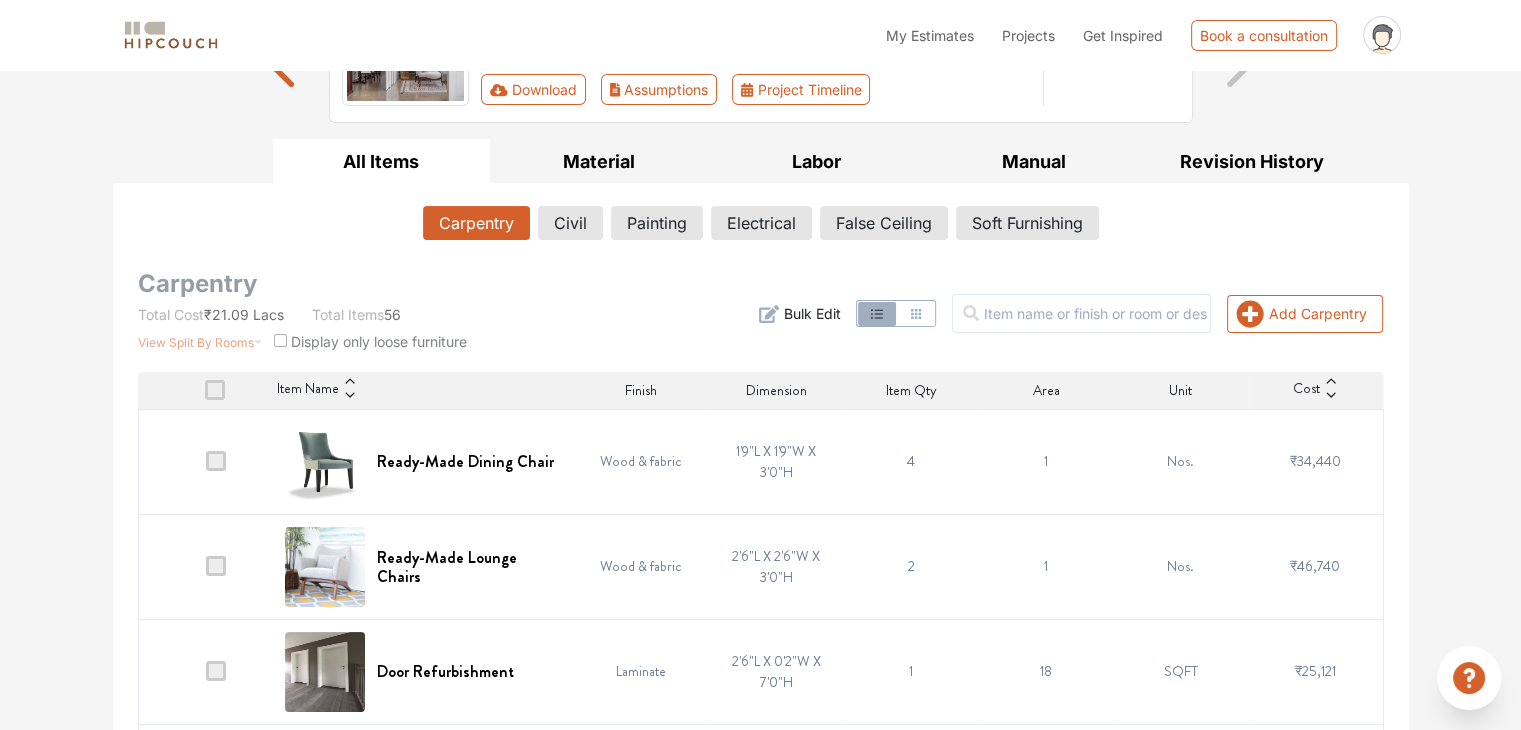 scroll, scrollTop: 0, scrollLeft: 0, axis: both 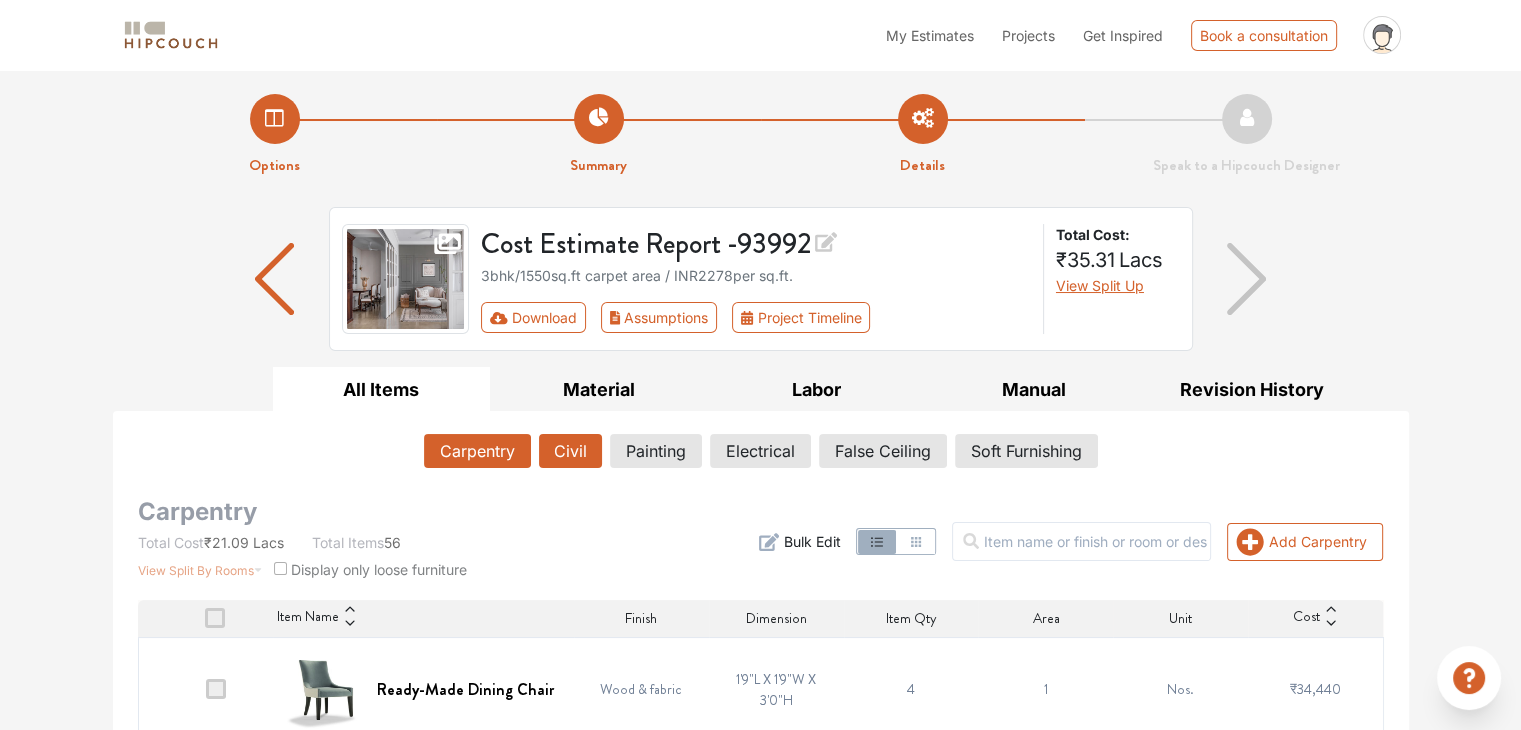 click on "Civil" at bounding box center [570, 451] 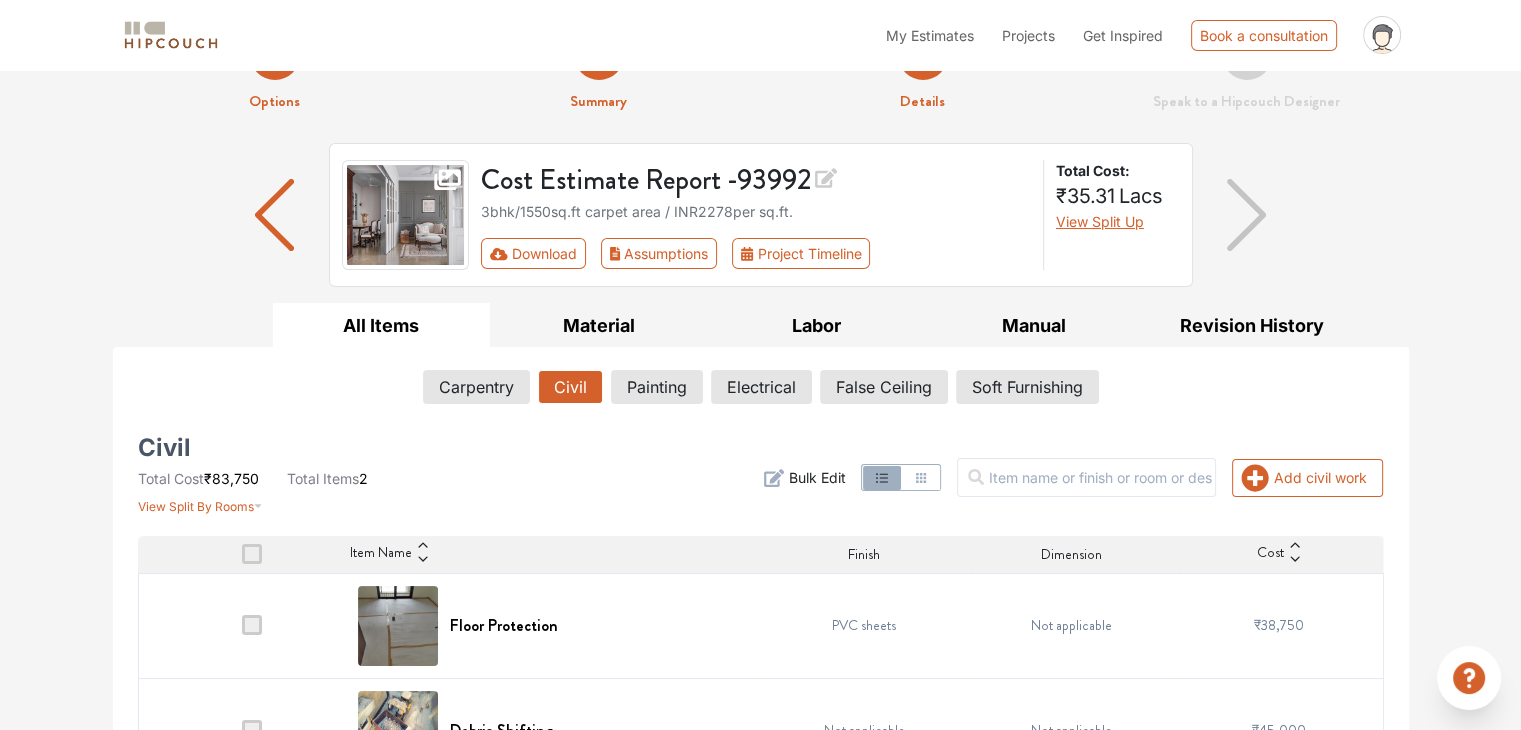 scroll, scrollTop: 132, scrollLeft: 0, axis: vertical 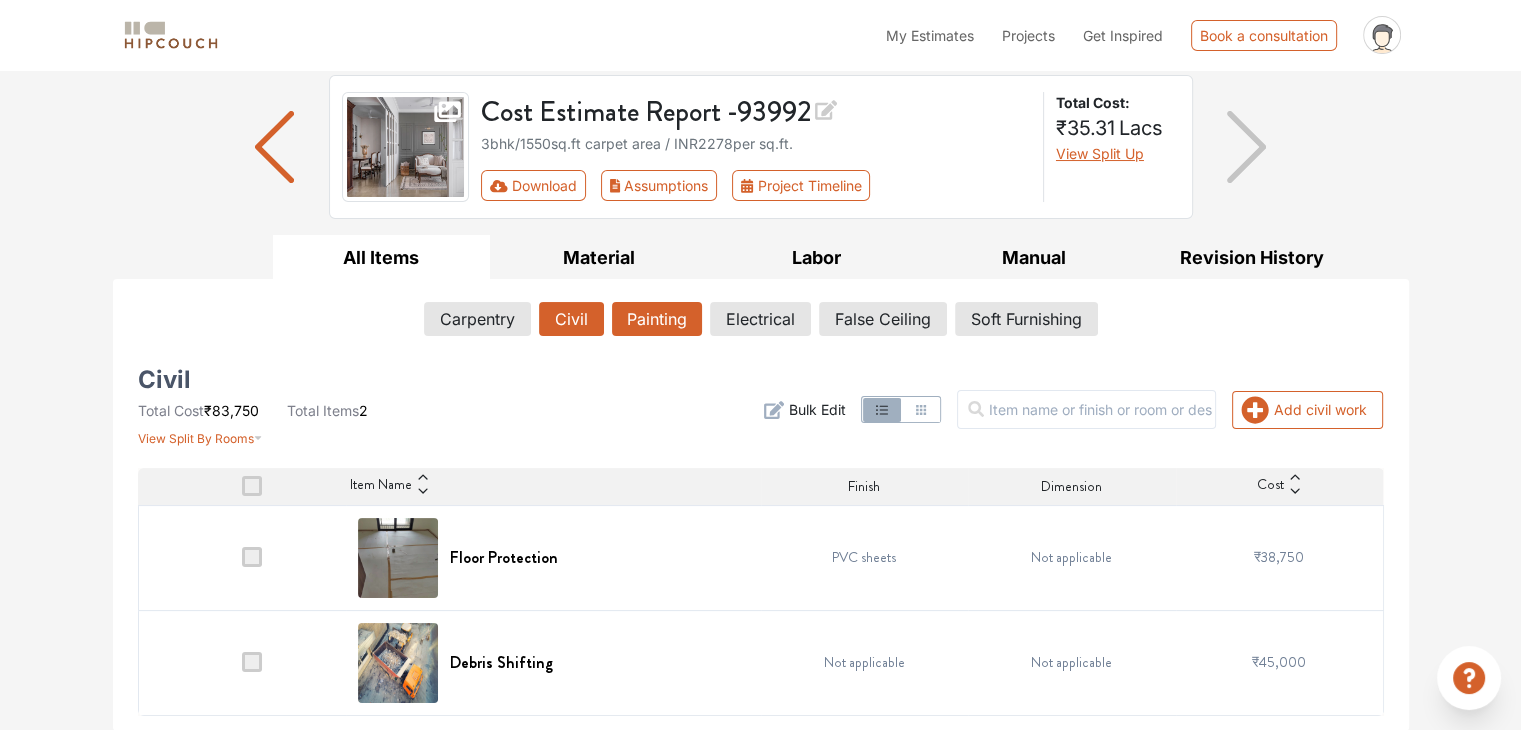 click on "Painting" at bounding box center [657, 319] 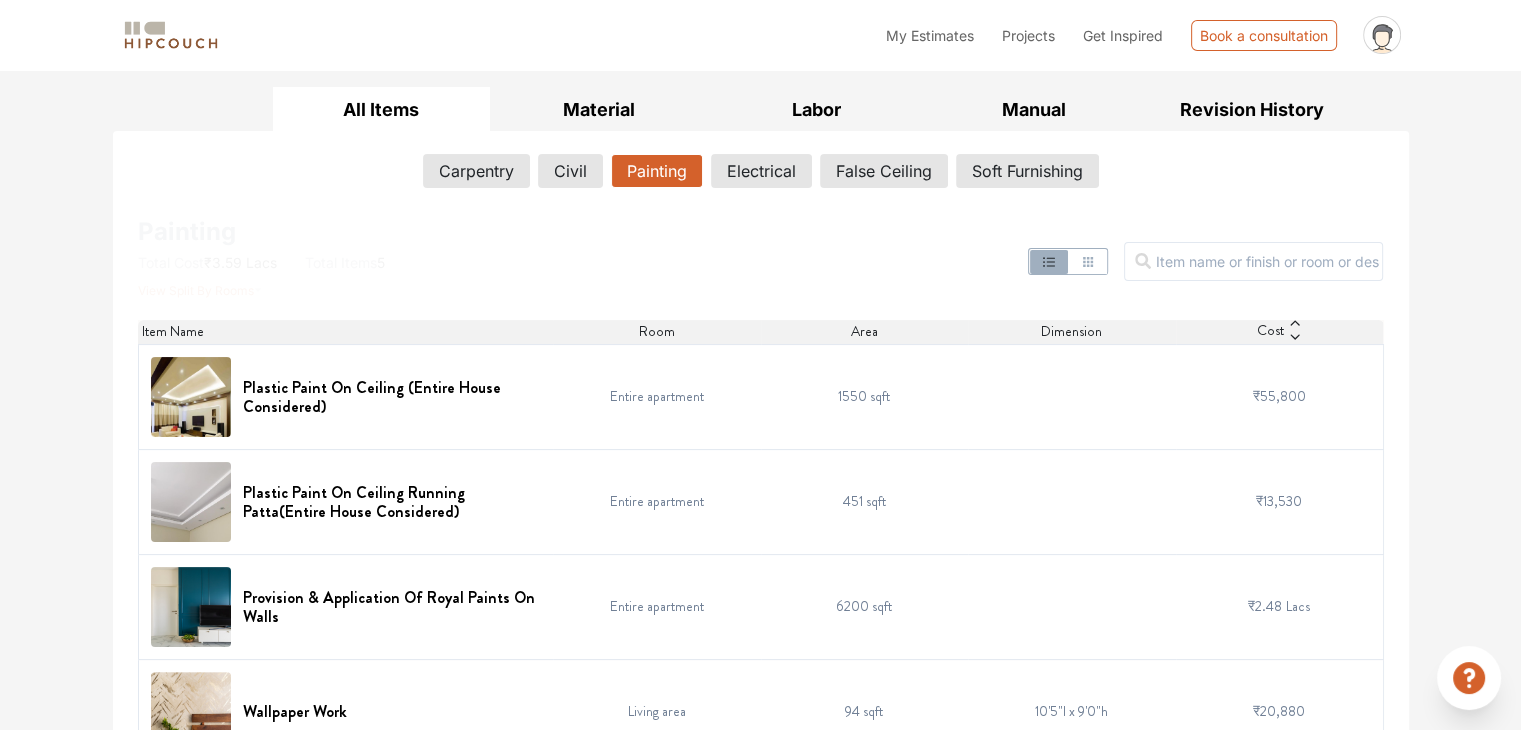 scroll, scrollTop: 332, scrollLeft: 0, axis: vertical 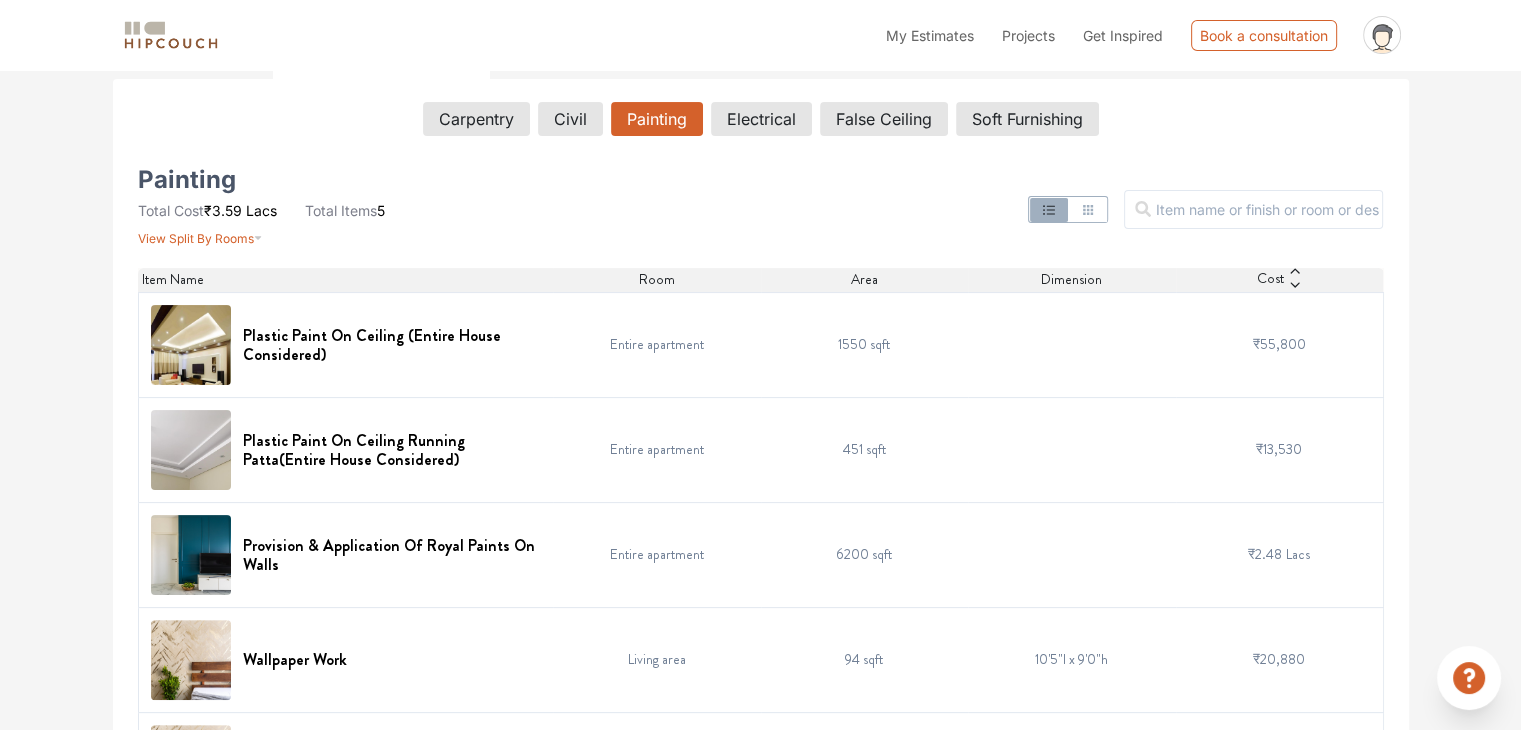 click on "1550 sqft" at bounding box center [865, 344] 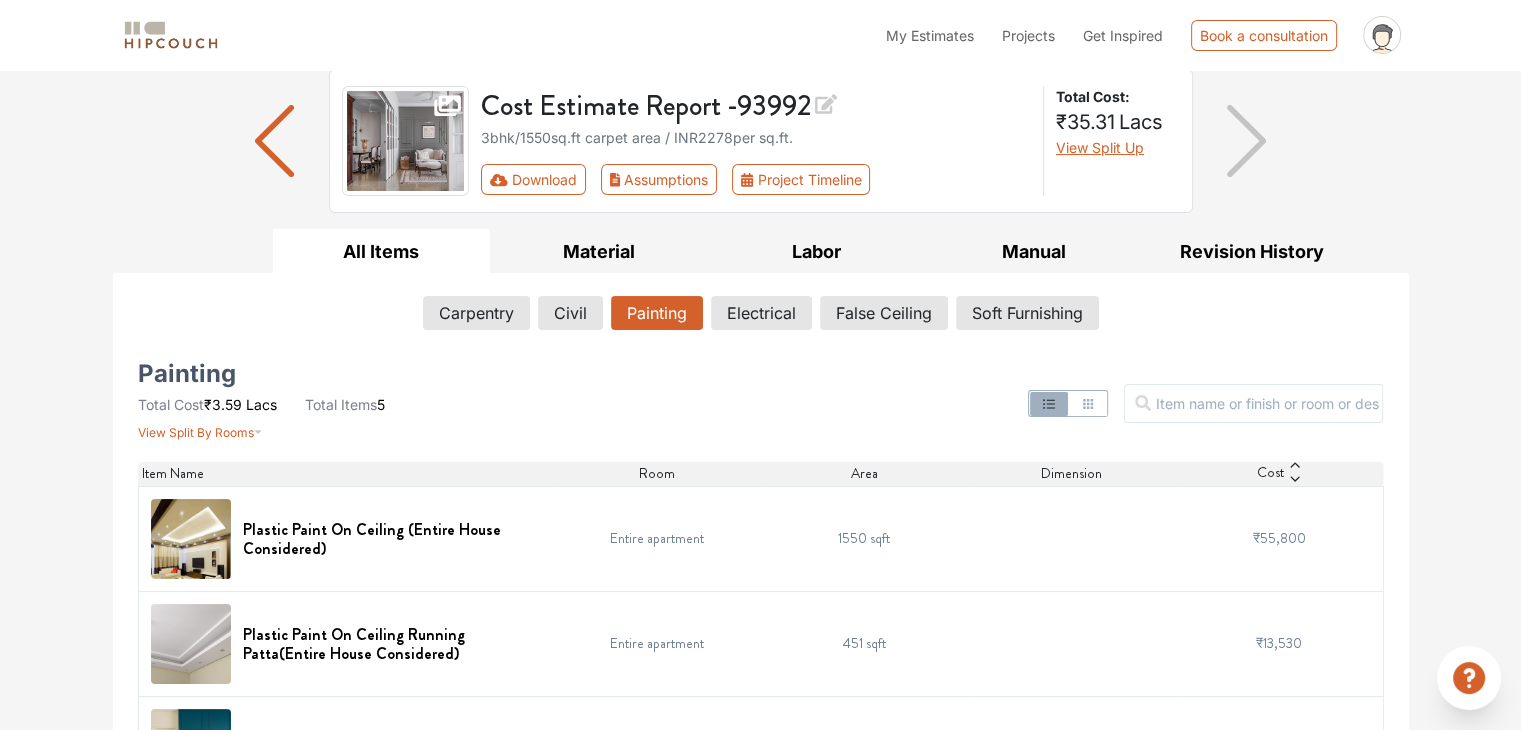 scroll, scrollTop: 400, scrollLeft: 0, axis: vertical 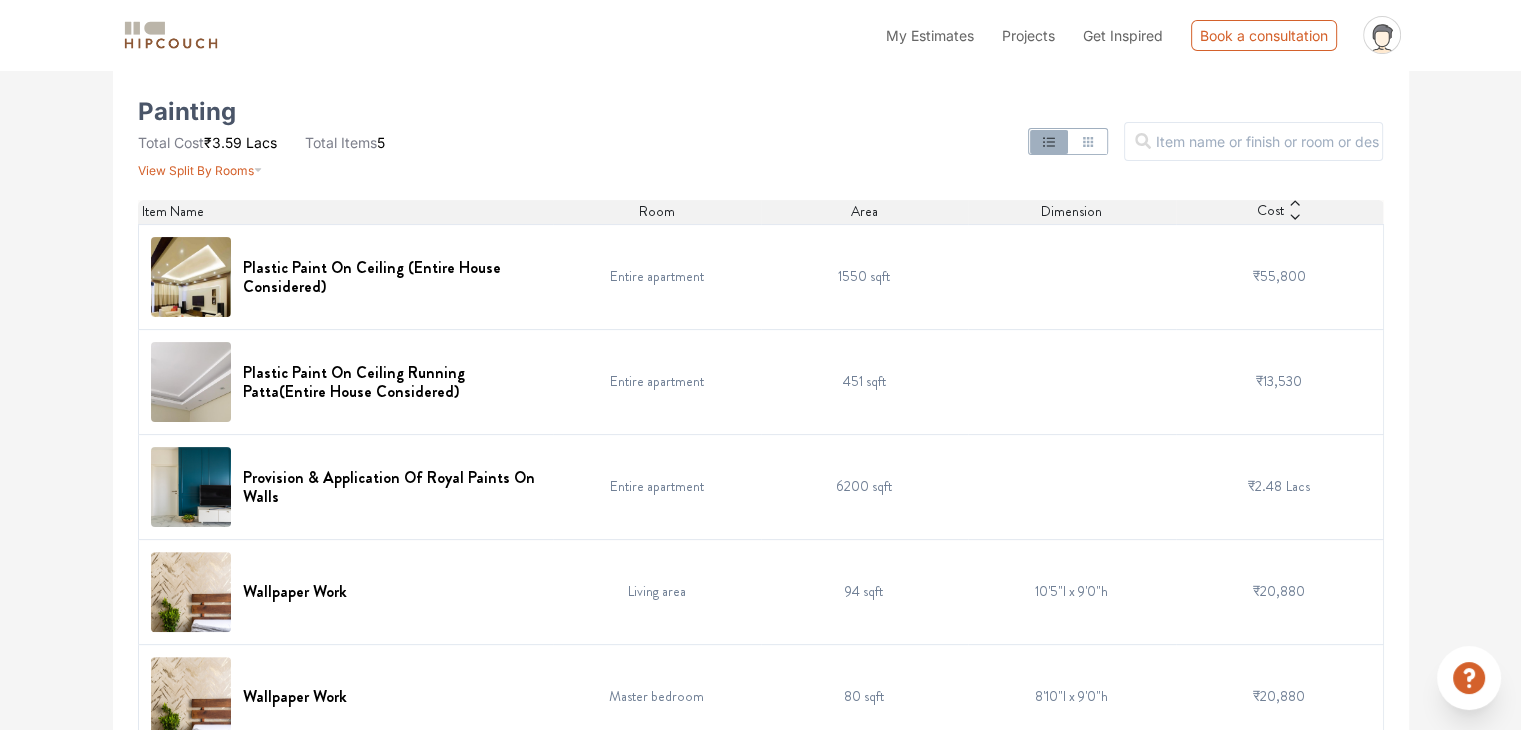 click on "1550 sqft" at bounding box center (865, 276) 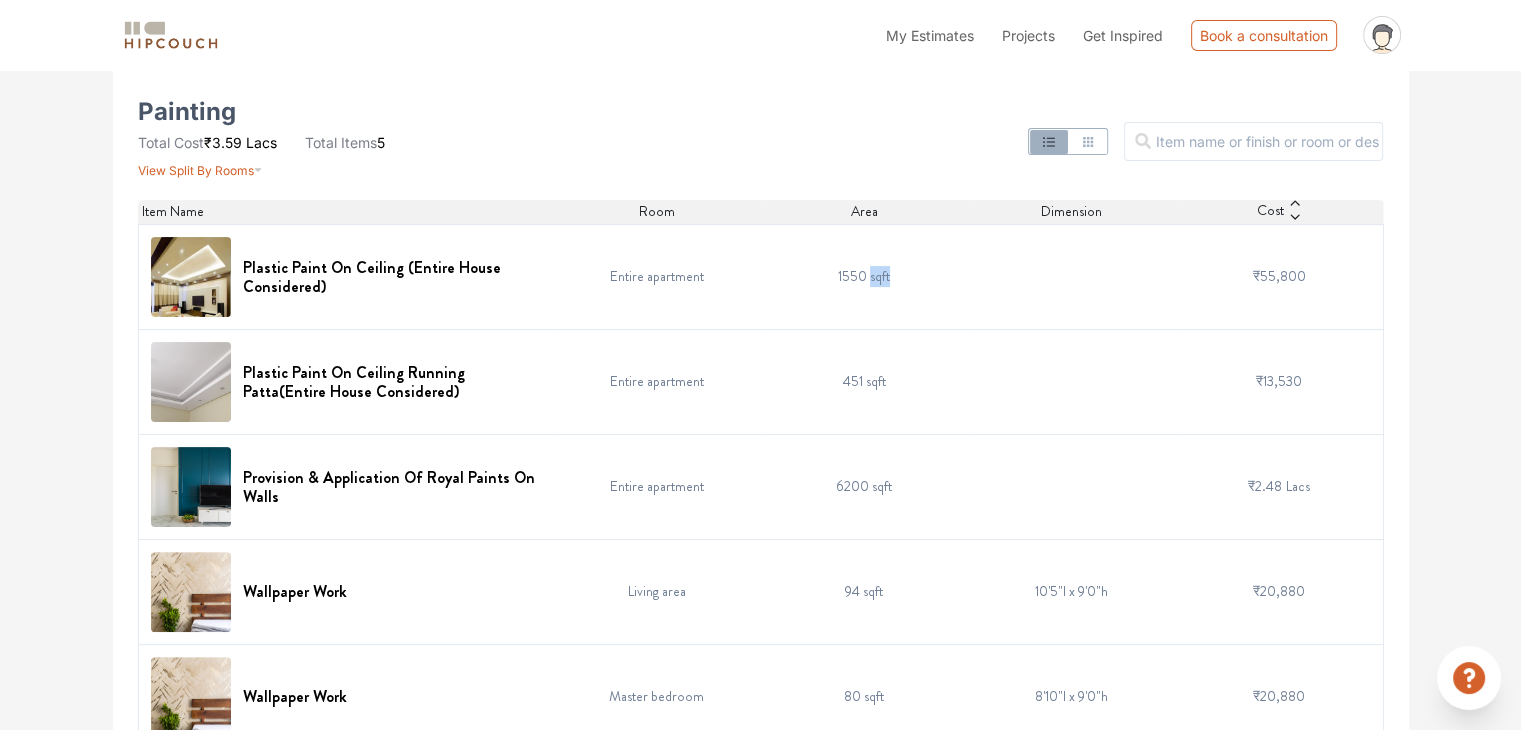 click on "1550 sqft" at bounding box center [865, 276] 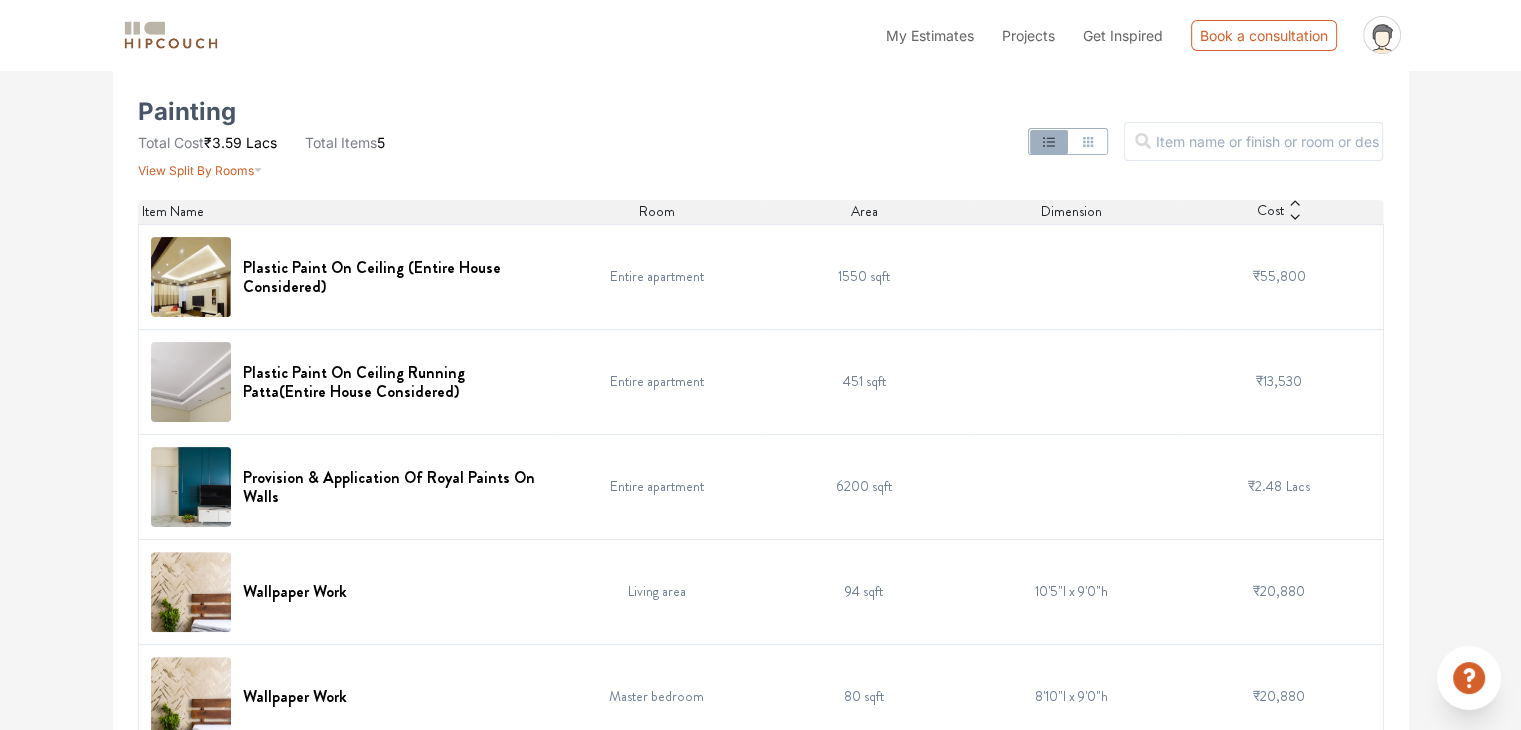 click on "1550 sqft" at bounding box center (865, 276) 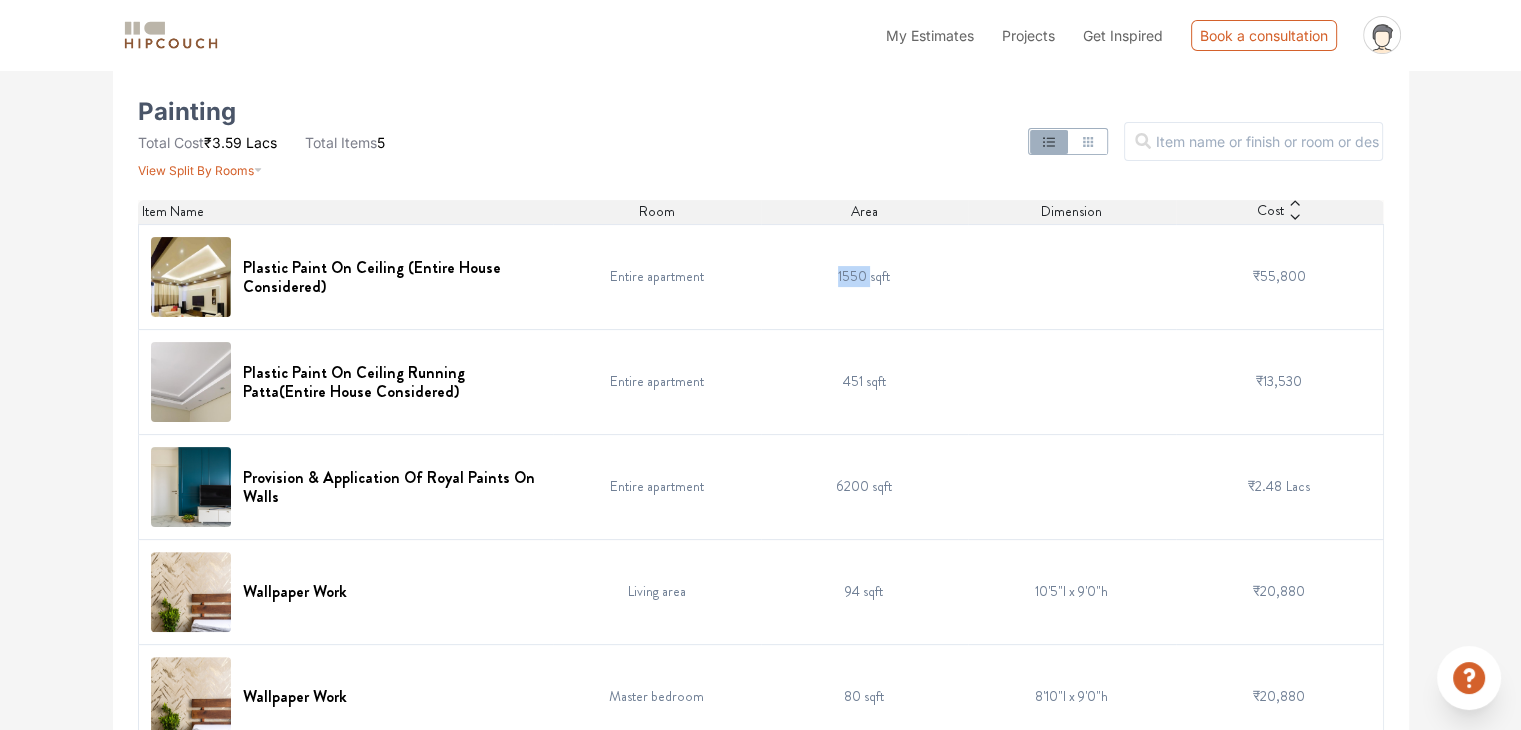 click on "1550 sqft" at bounding box center (865, 276) 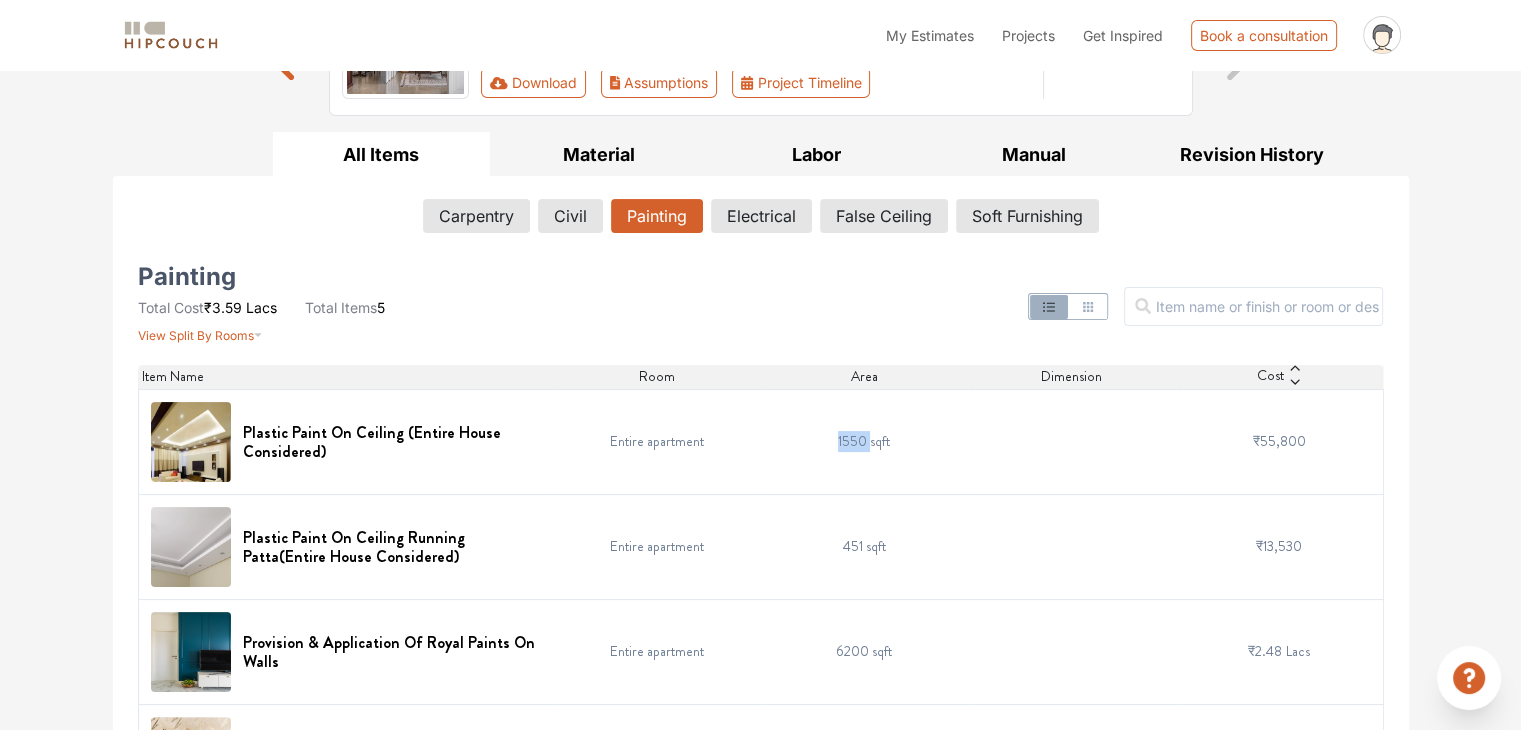 scroll, scrollTop: 200, scrollLeft: 0, axis: vertical 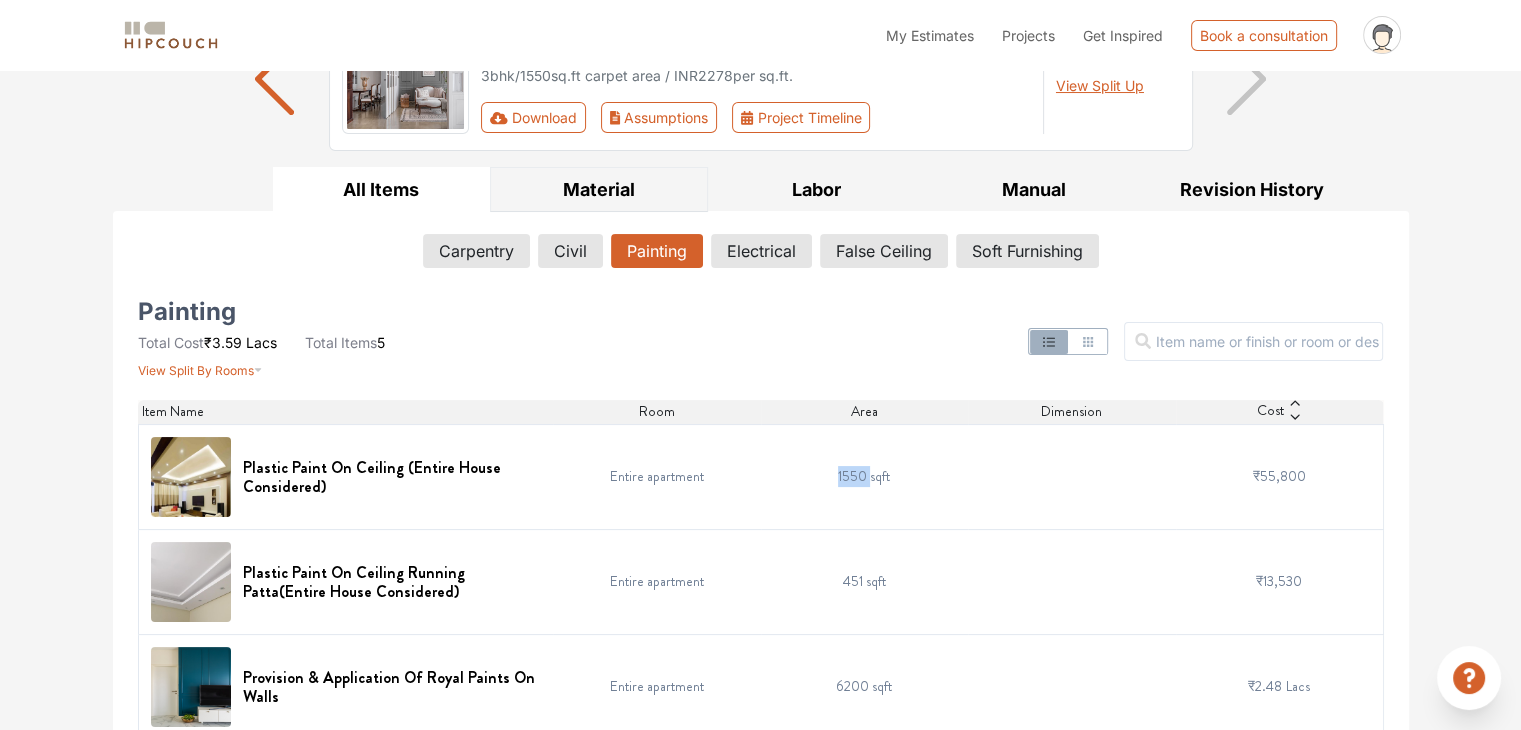 click on "Material" at bounding box center (599, 189) 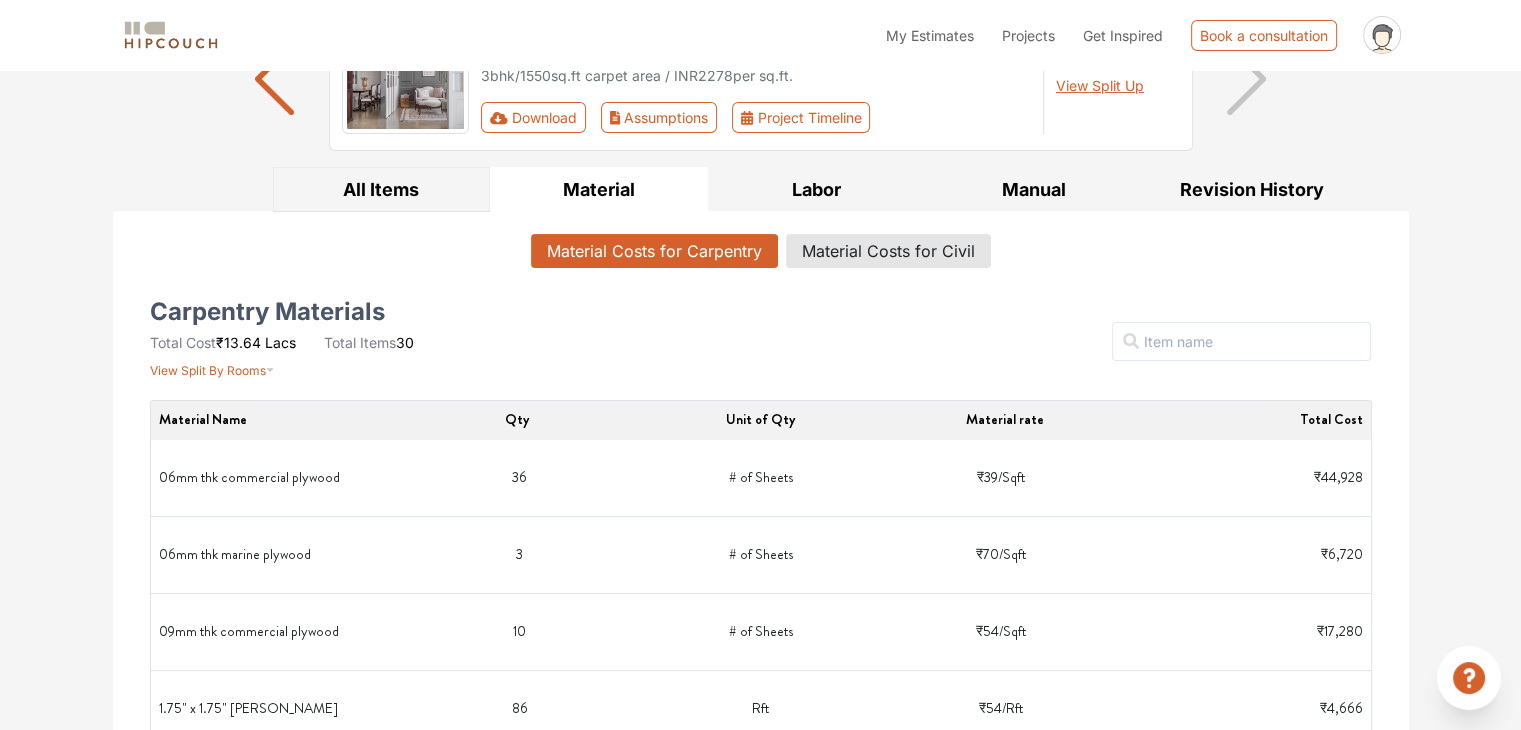 click on "All Items" at bounding box center [382, 189] 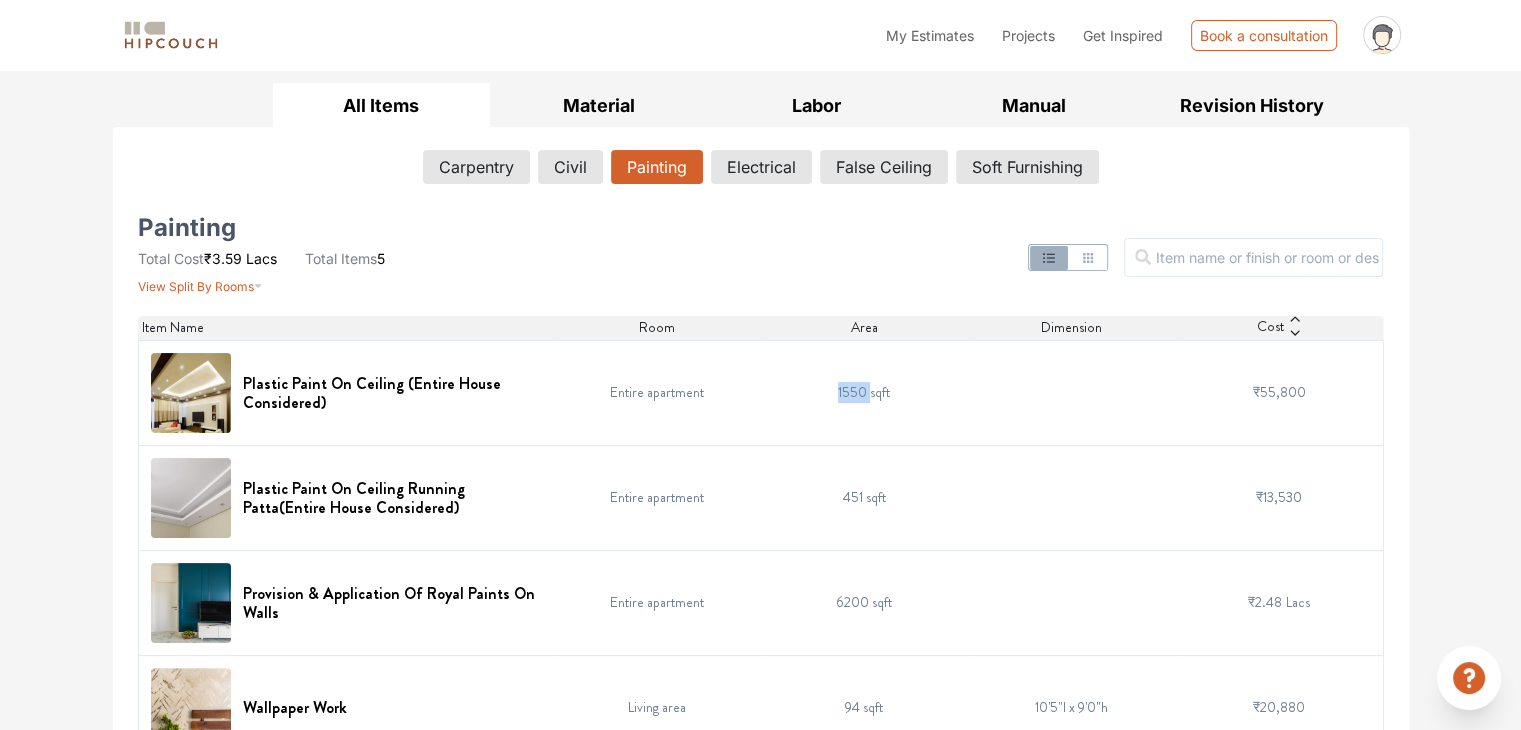 scroll, scrollTop: 300, scrollLeft: 0, axis: vertical 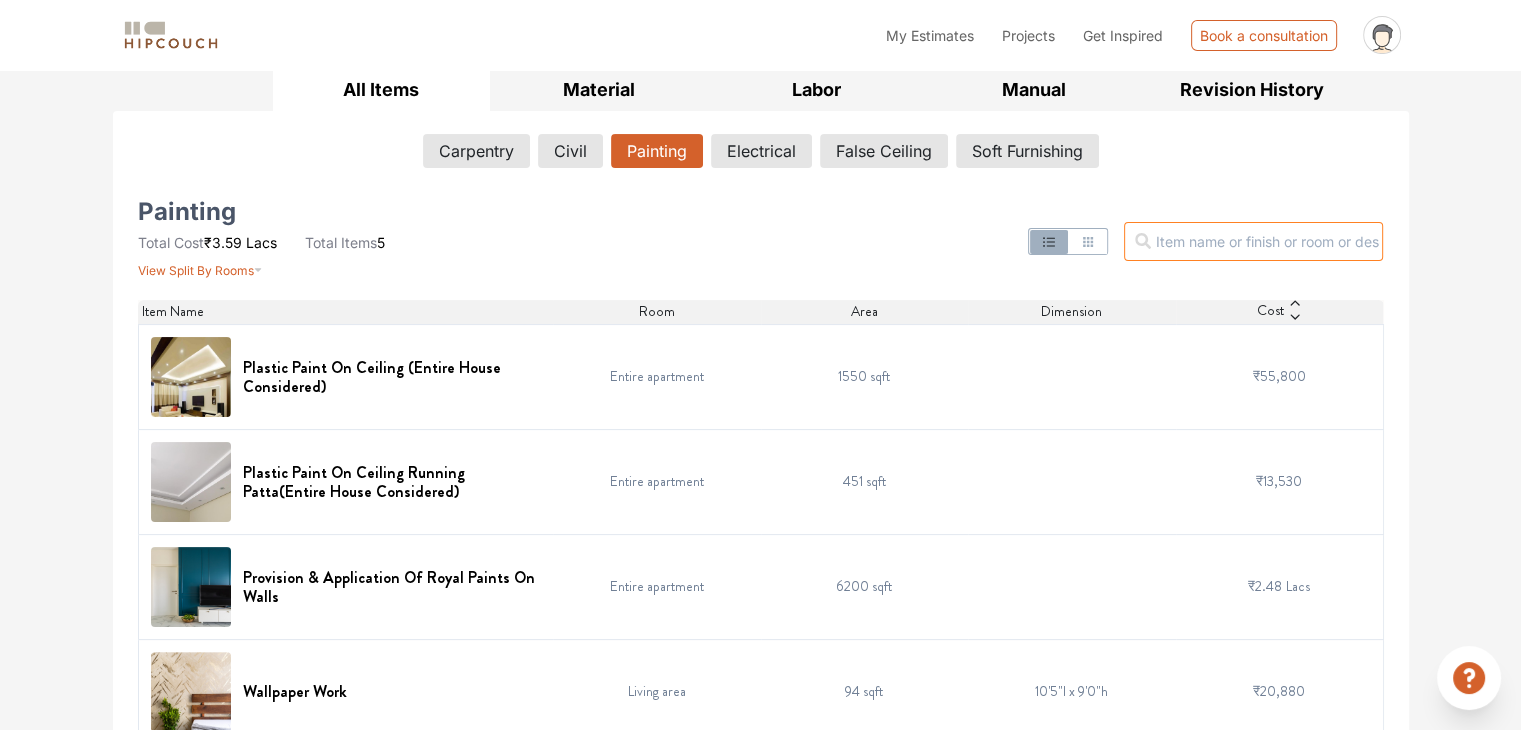 click at bounding box center [1253, 241] 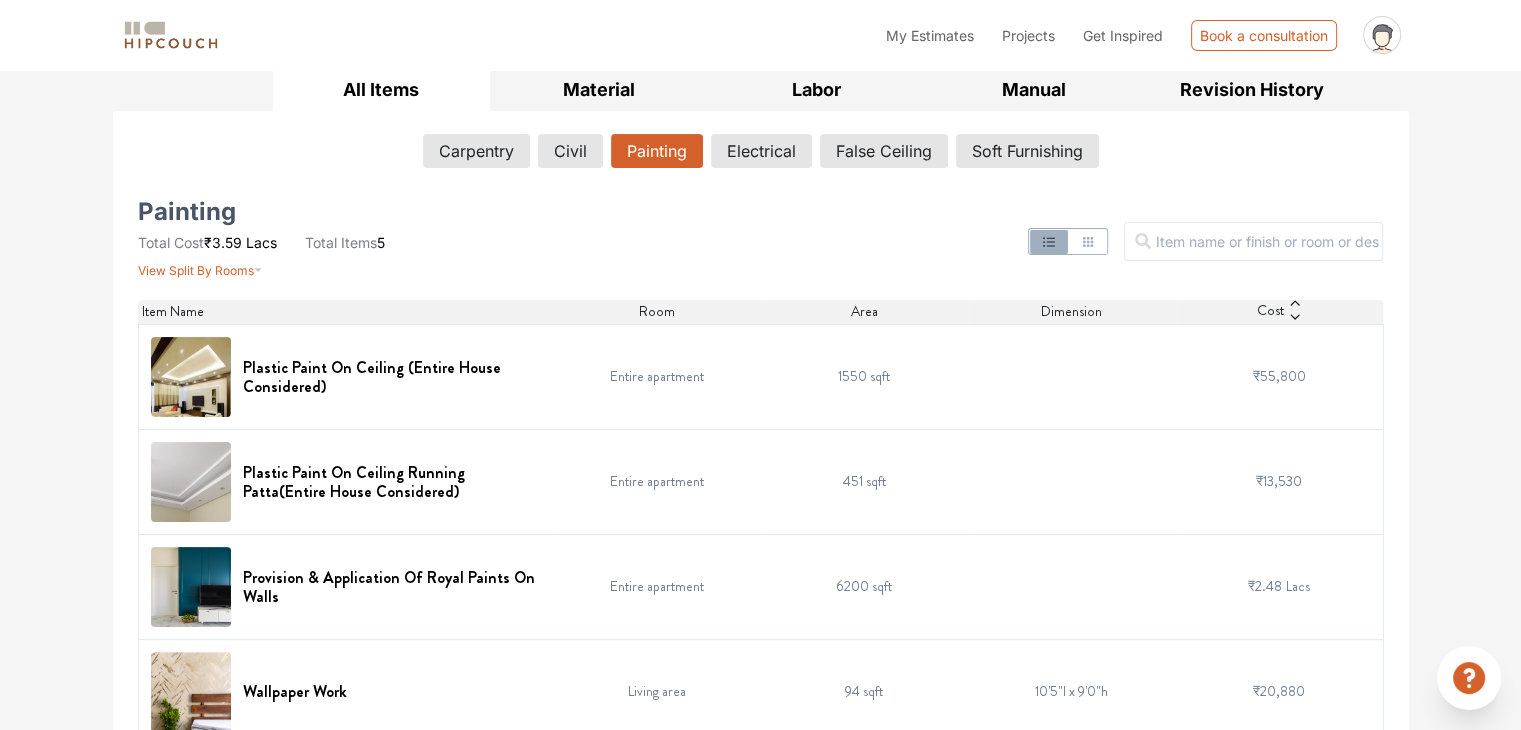click 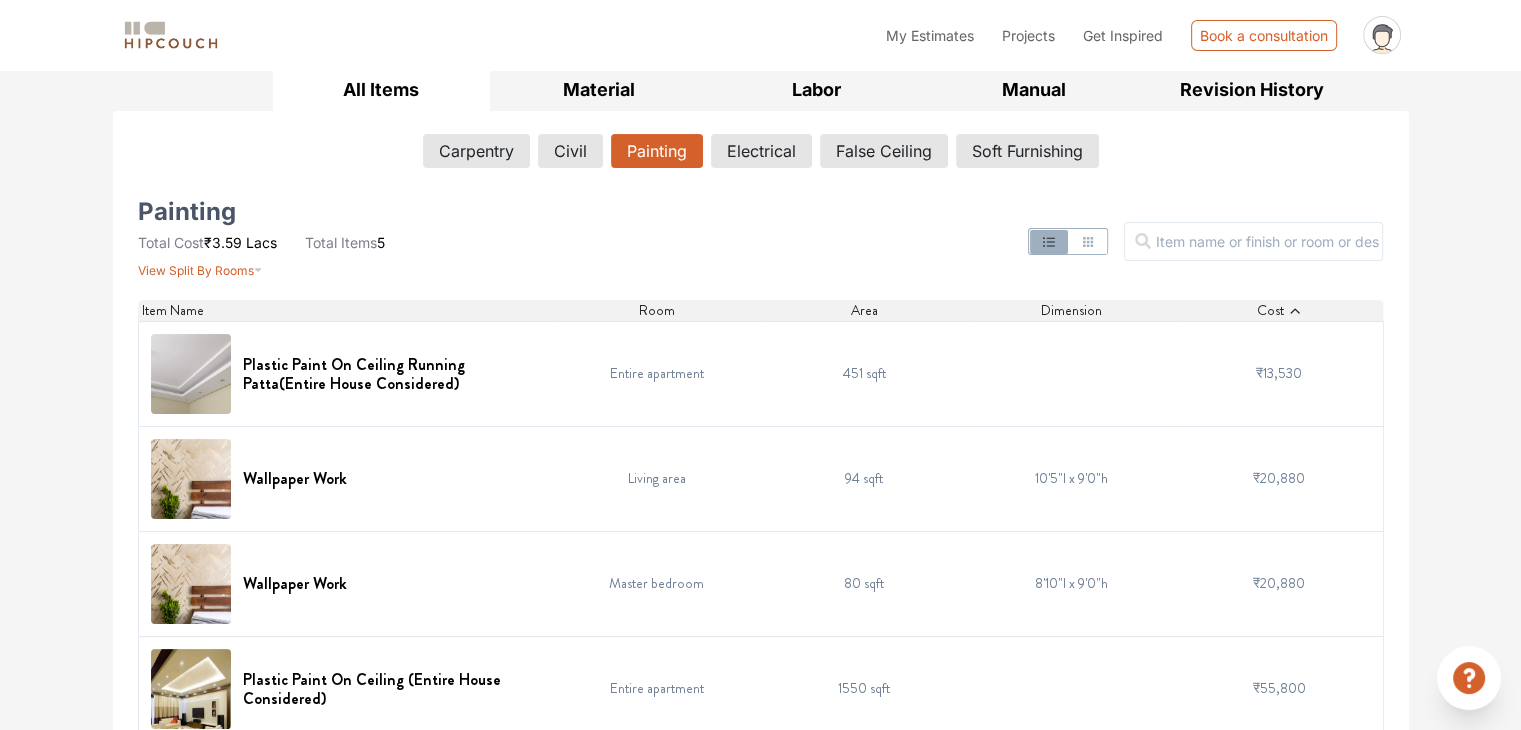 click 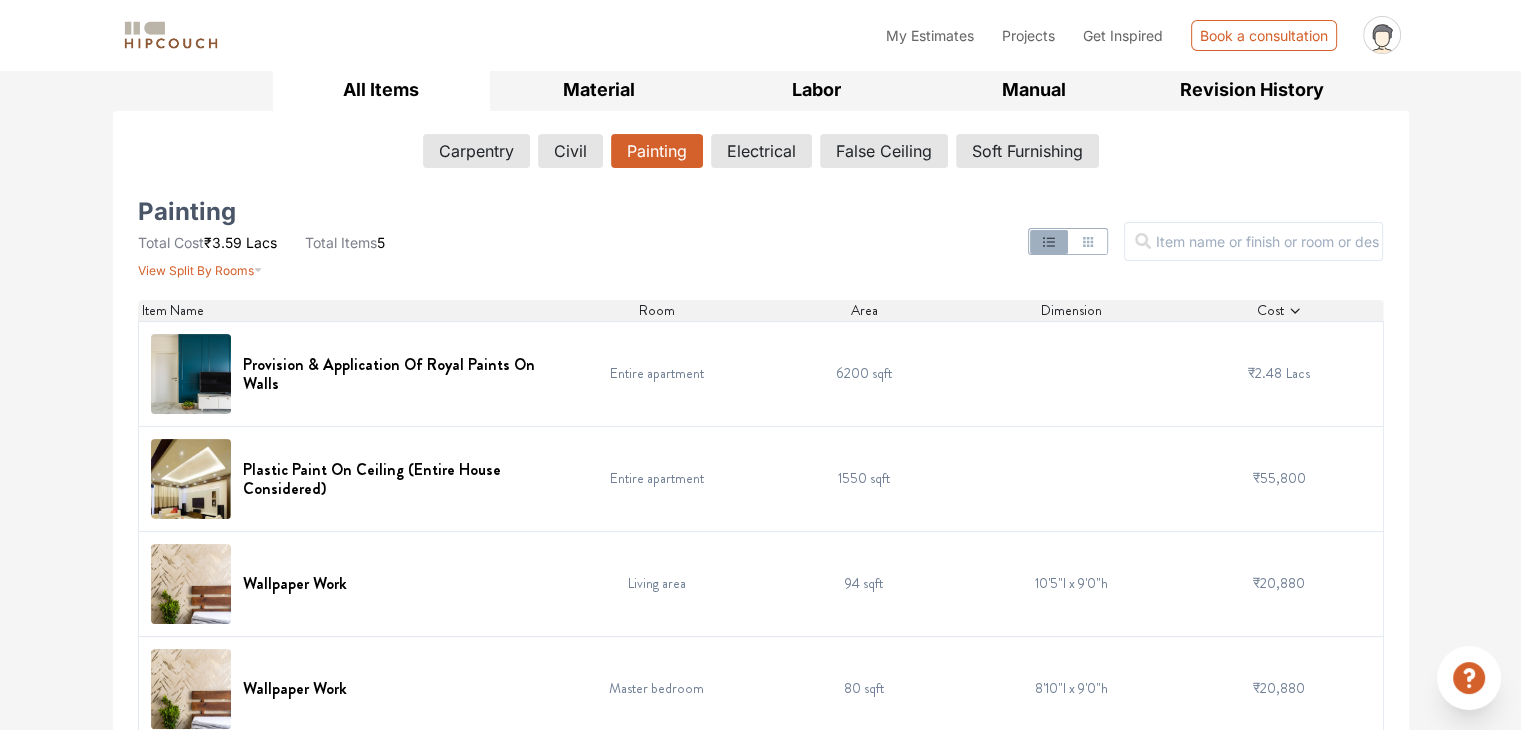 click 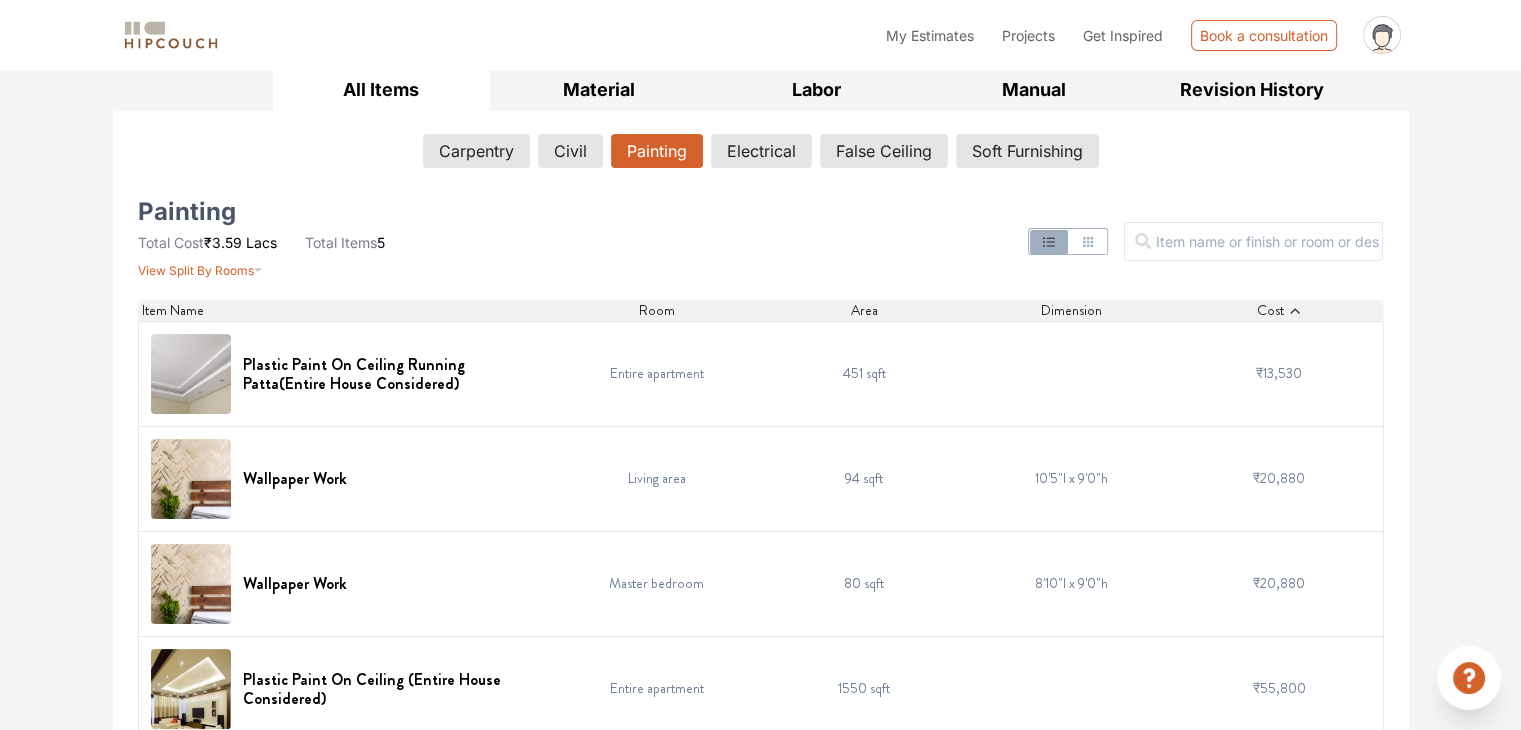 click 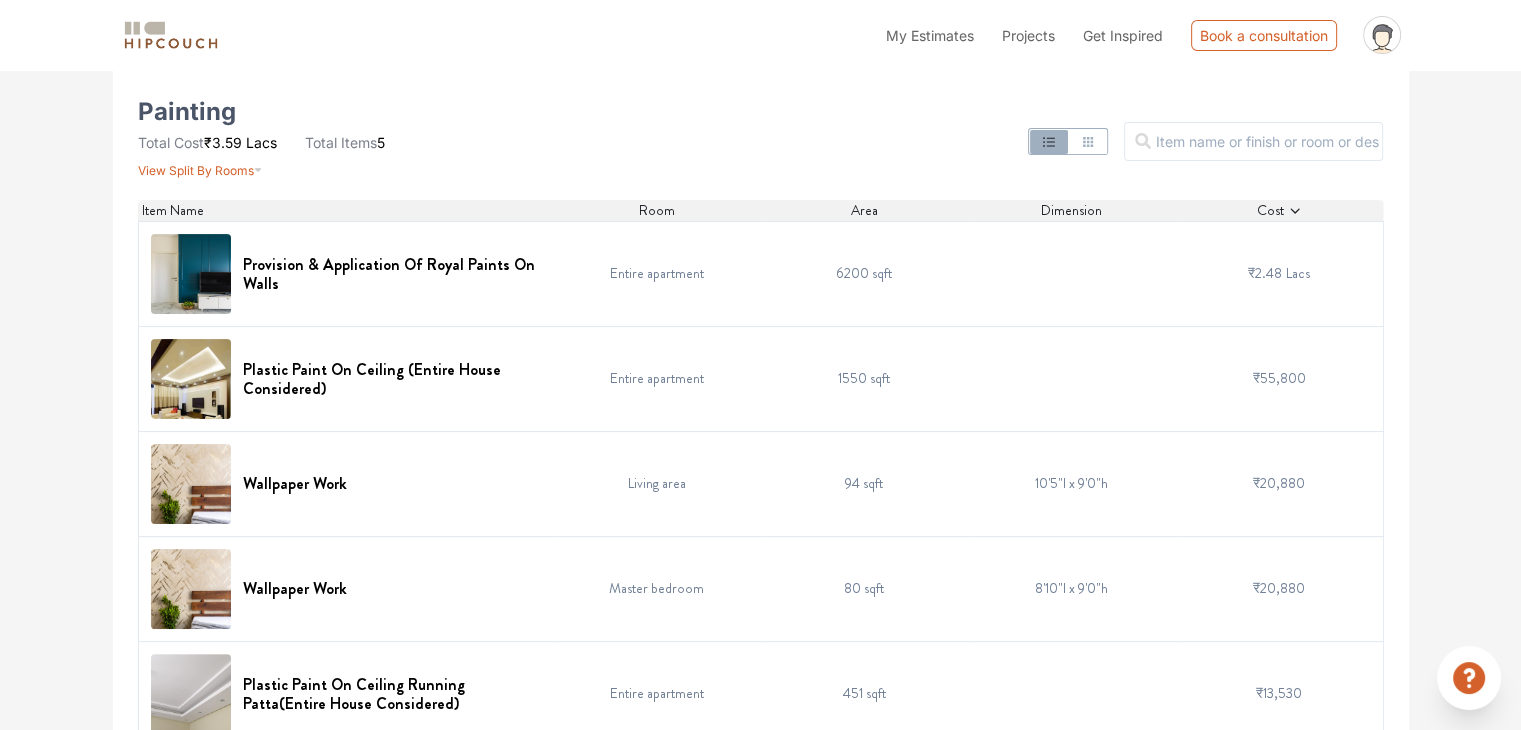 scroll, scrollTop: 430, scrollLeft: 0, axis: vertical 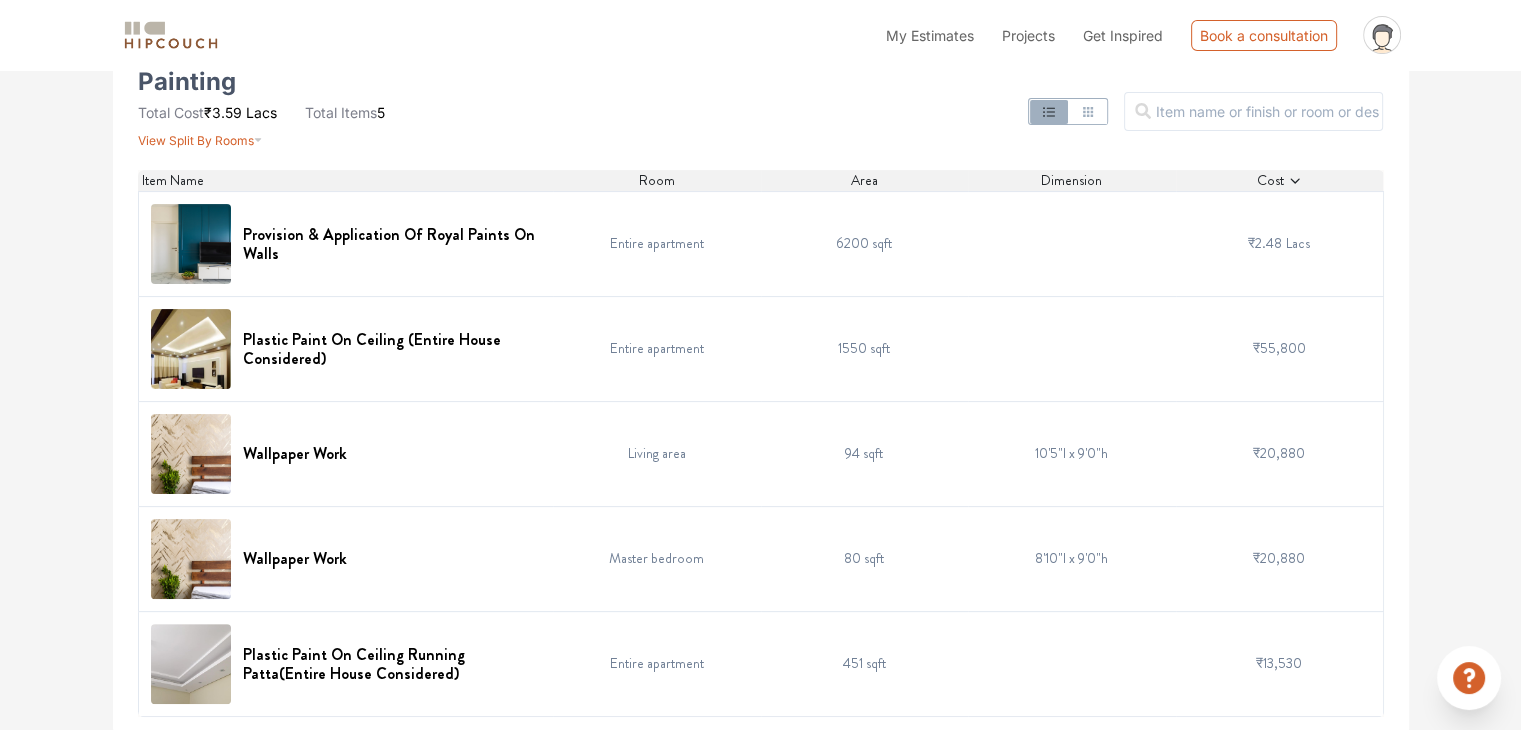click on "1550 sqft" at bounding box center (865, 348) 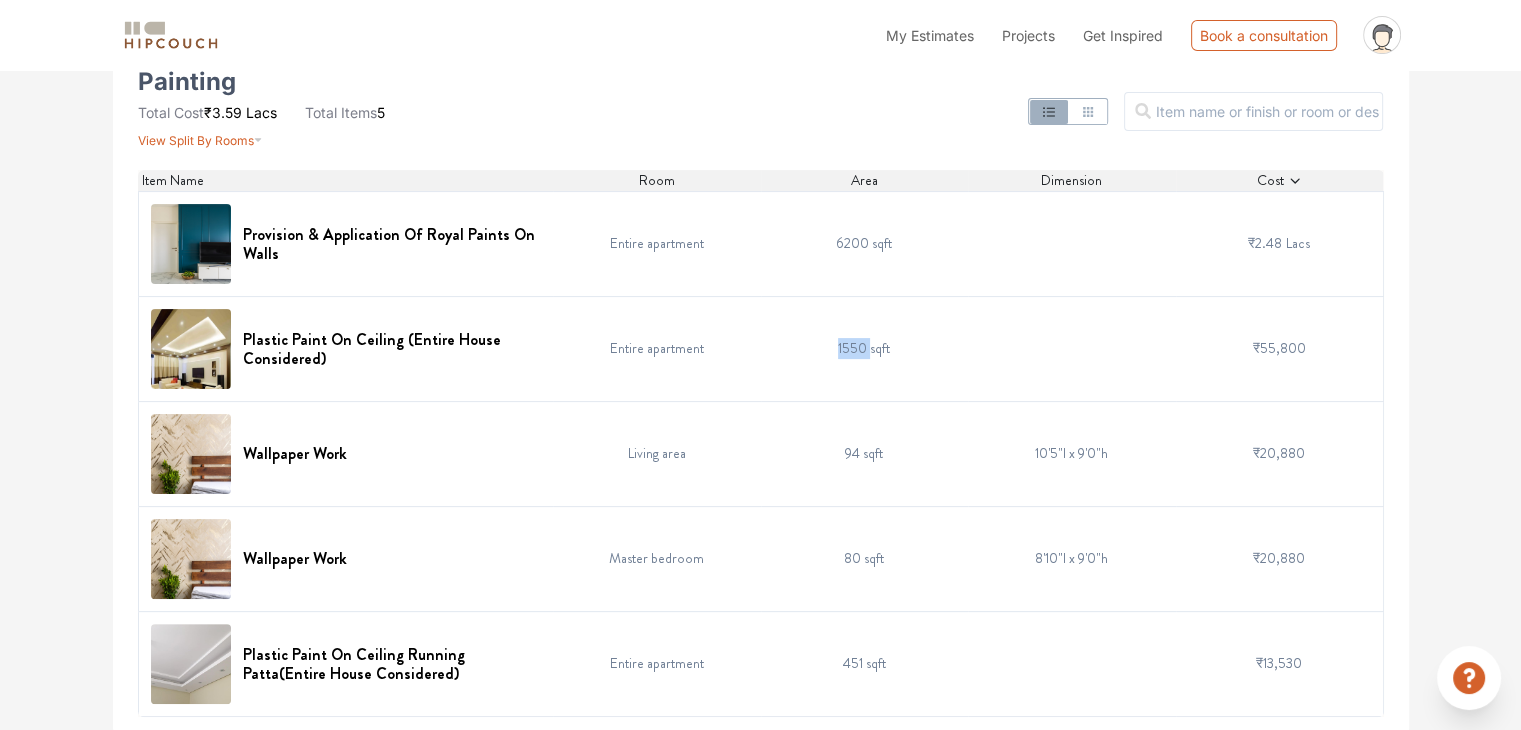 click on "1550 sqft" at bounding box center [865, 348] 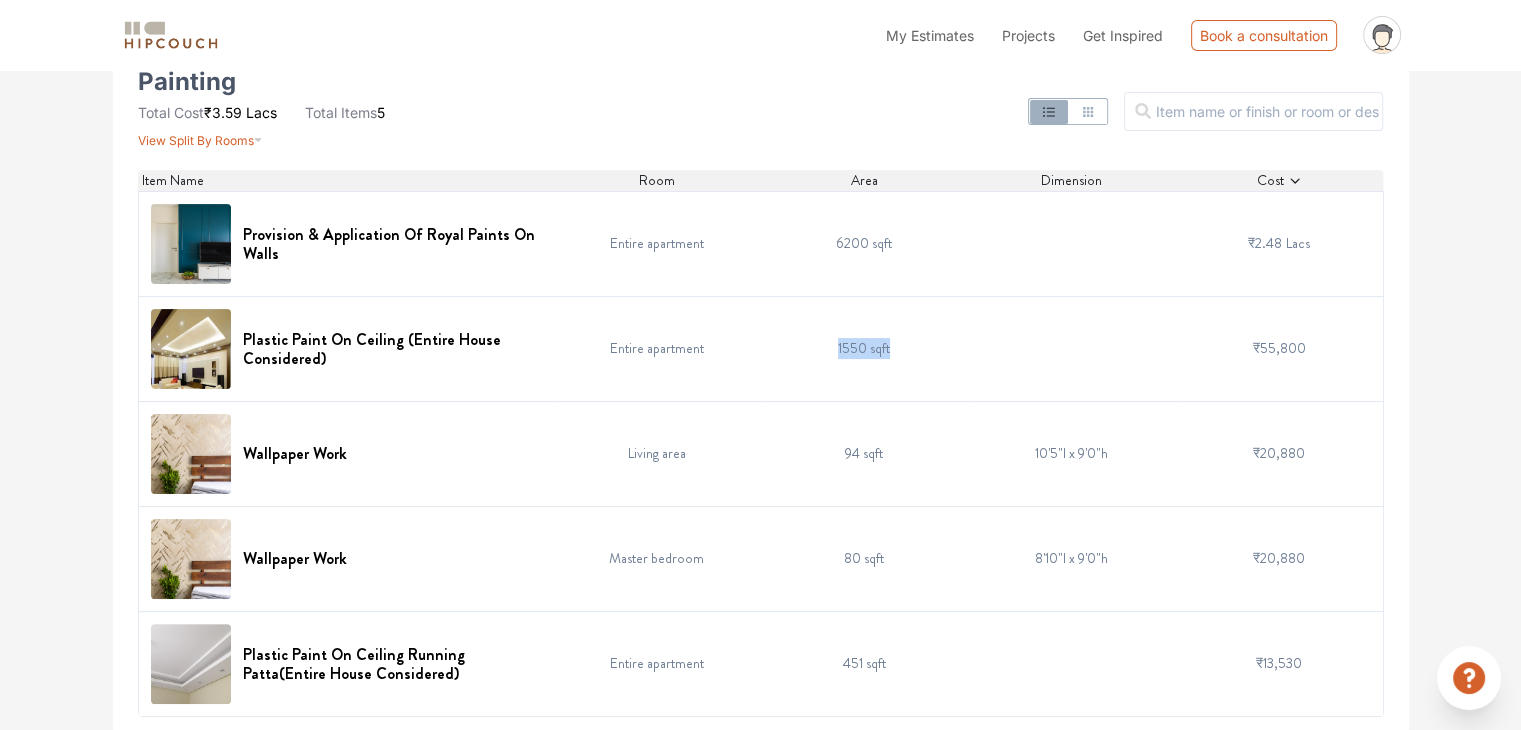 click on "1550 sqft" at bounding box center [865, 348] 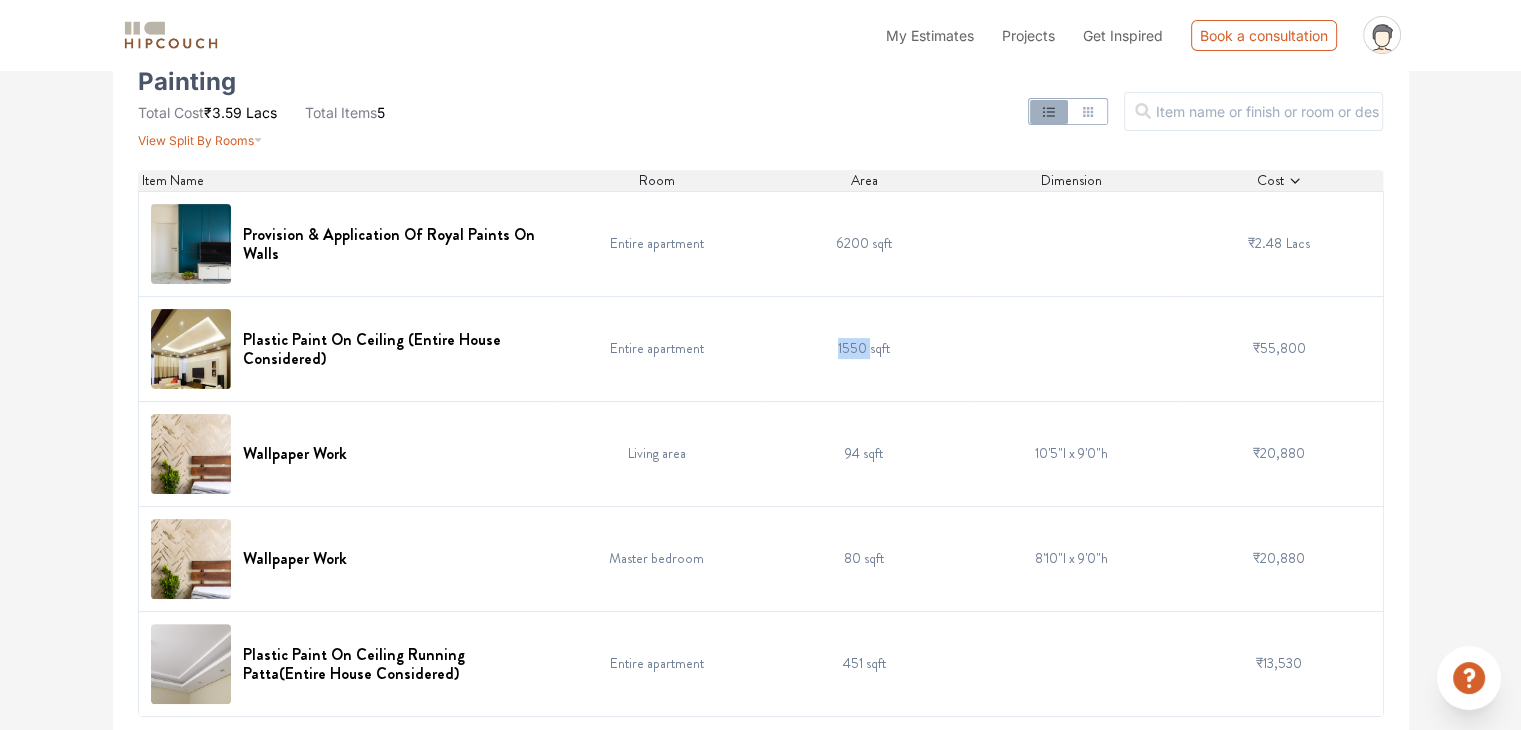 click on "1550 sqft" at bounding box center (865, 348) 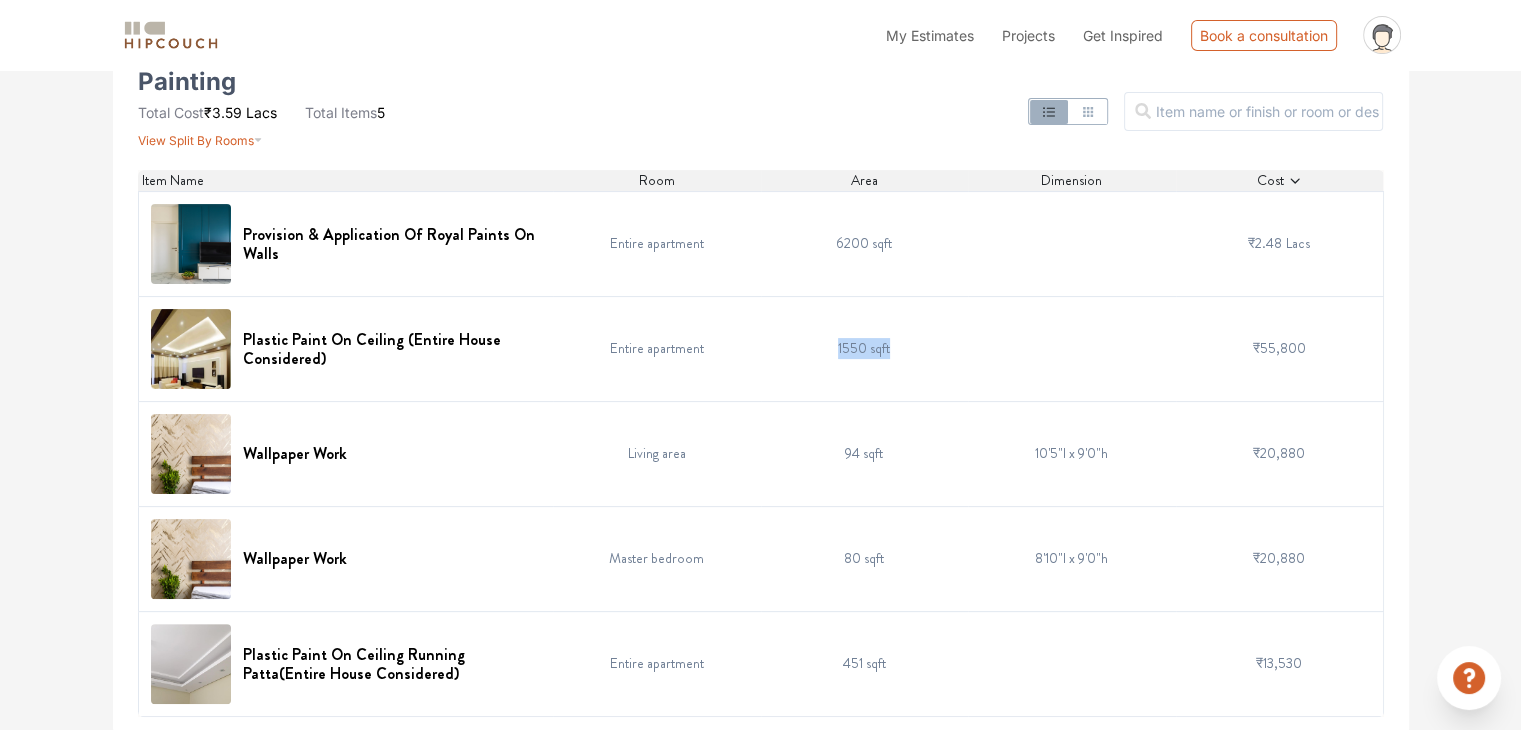click on "1550 sqft" at bounding box center [865, 348] 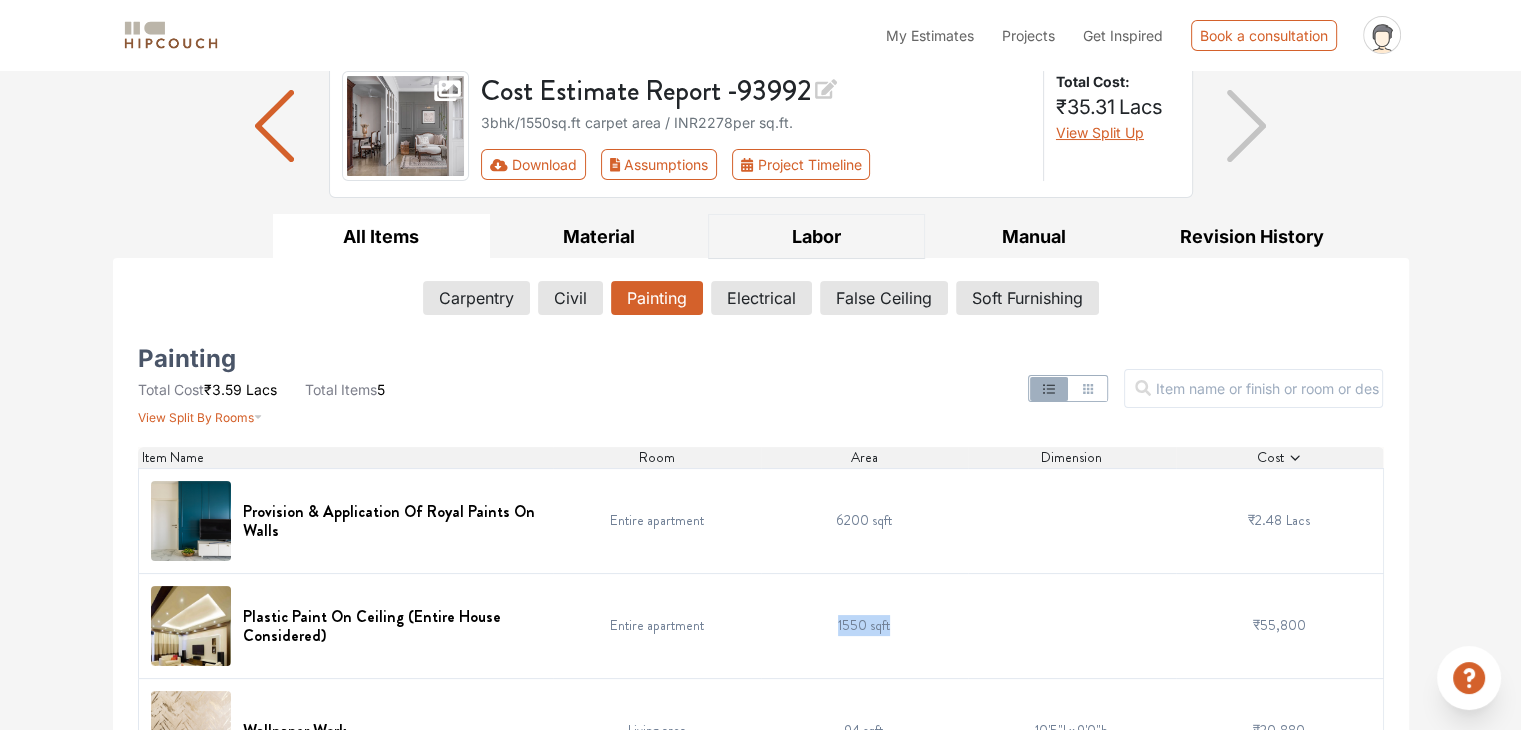 scroll, scrollTop: 200, scrollLeft: 0, axis: vertical 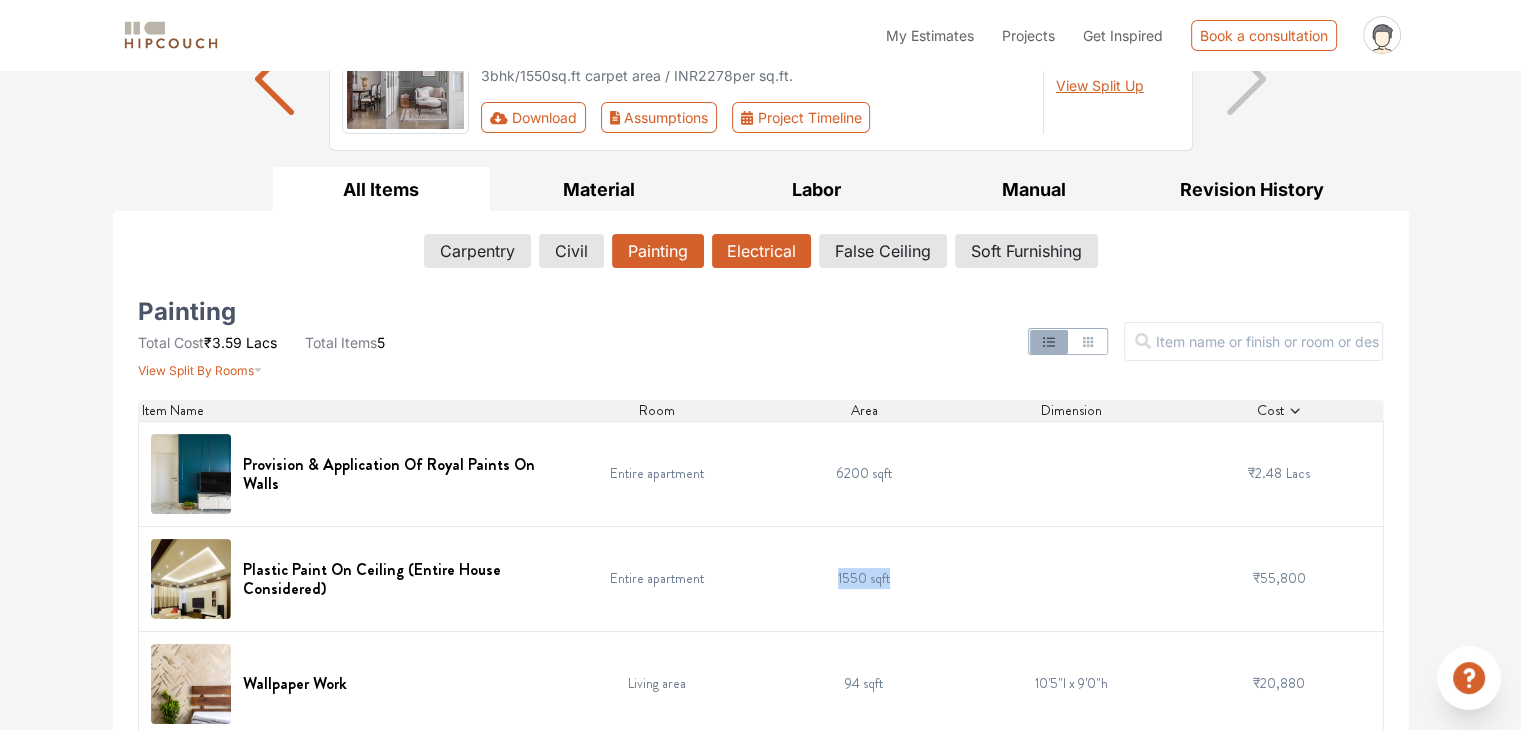 click on "Electrical" at bounding box center [761, 251] 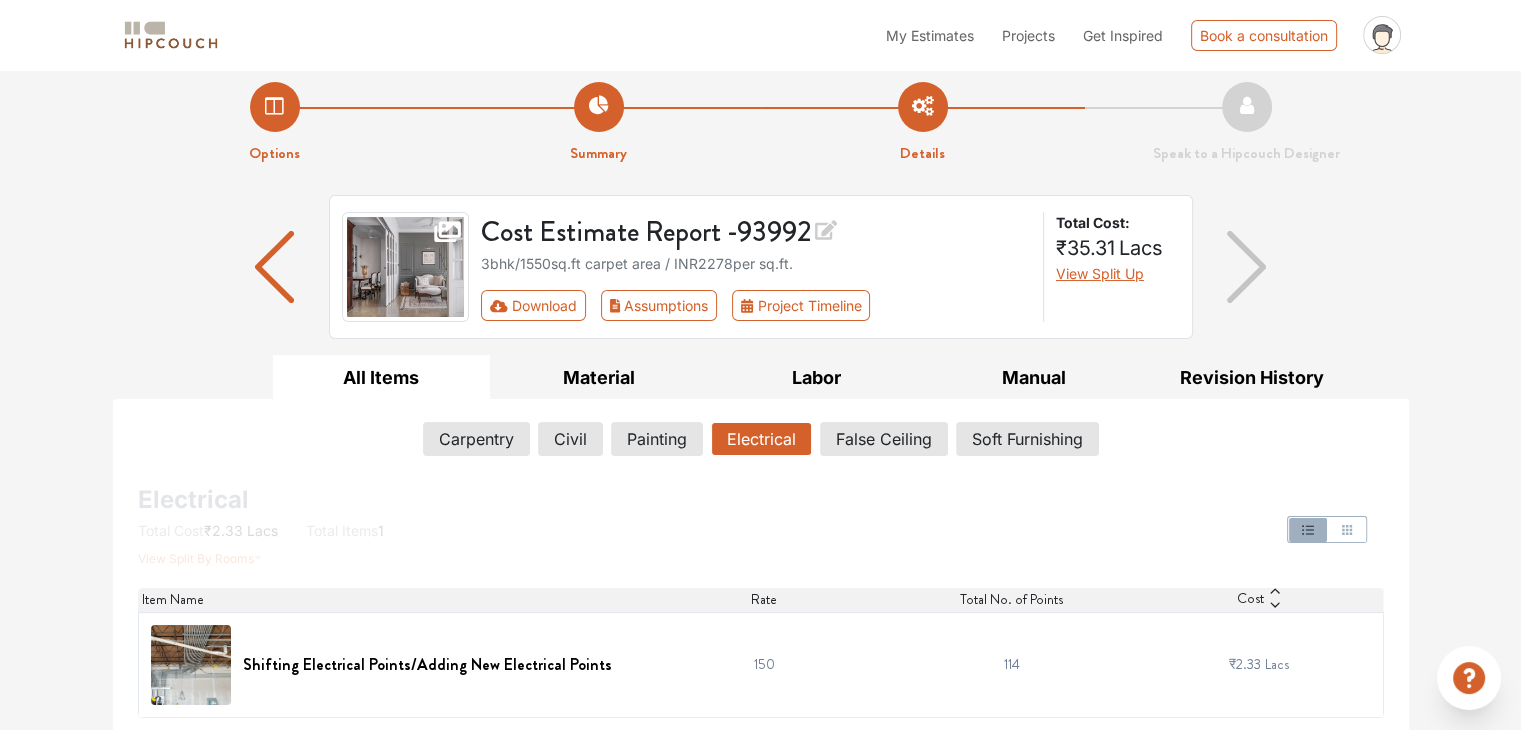 scroll, scrollTop: 14, scrollLeft: 0, axis: vertical 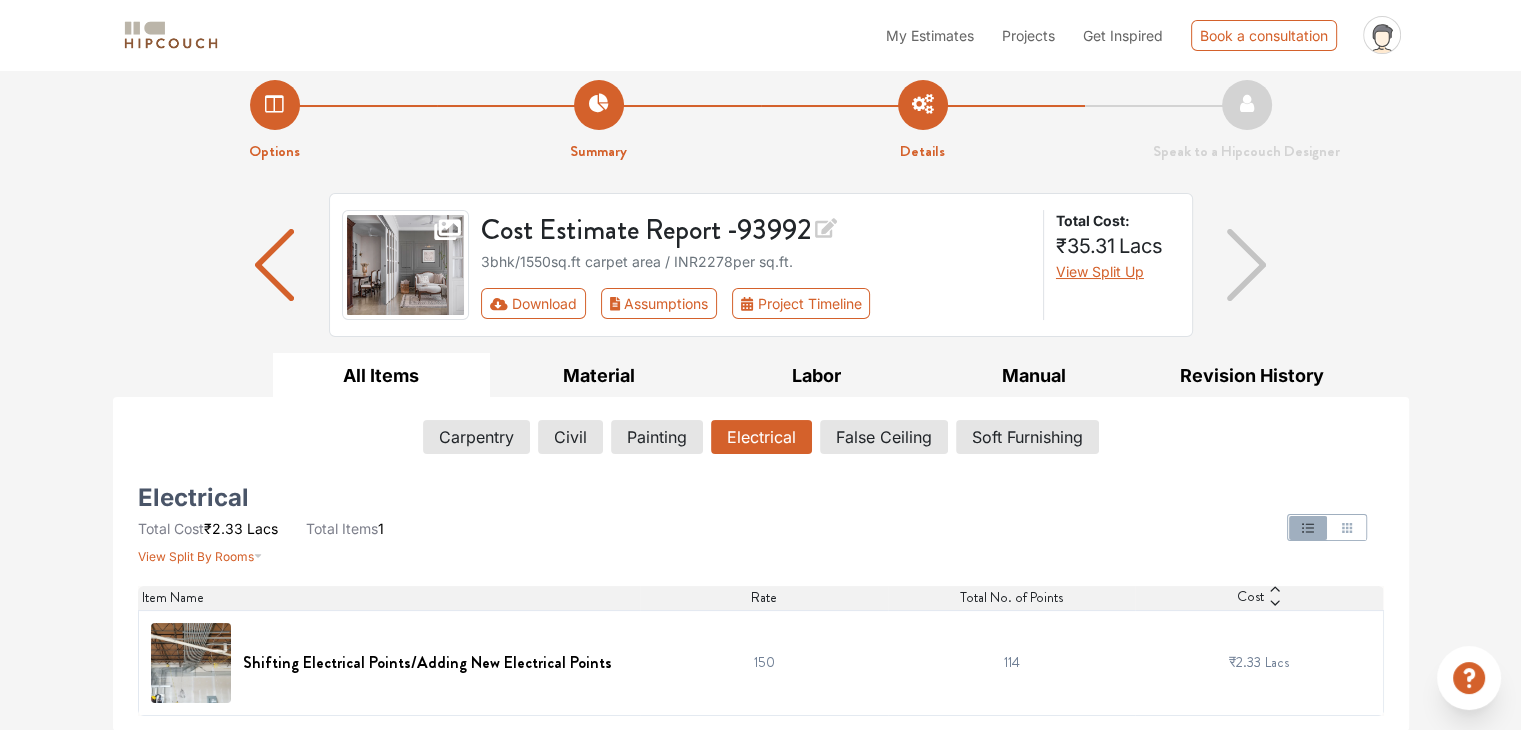 click at bounding box center (191, 663) 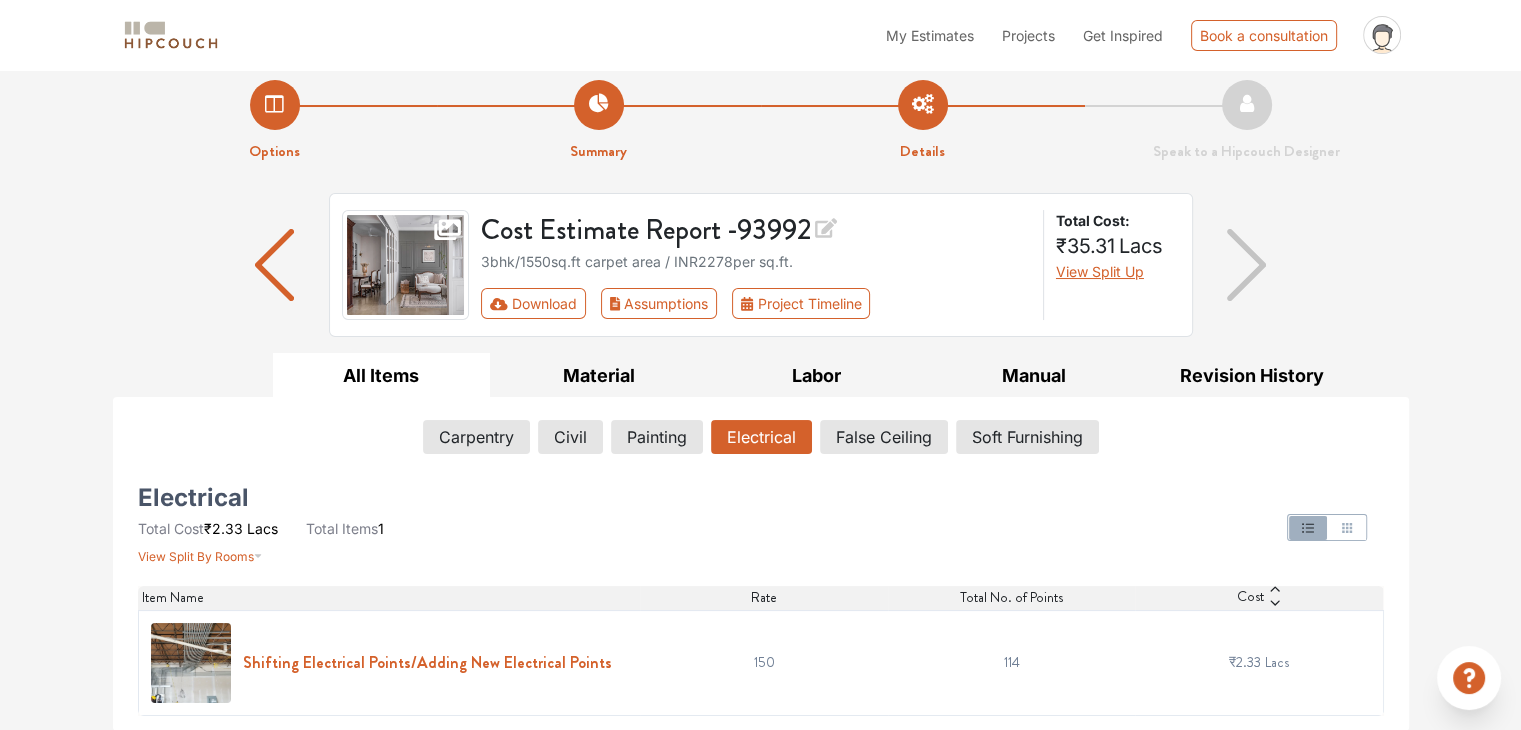 click on "Shifting Electrical Points/Adding New Electrical Points" at bounding box center [427, 662] 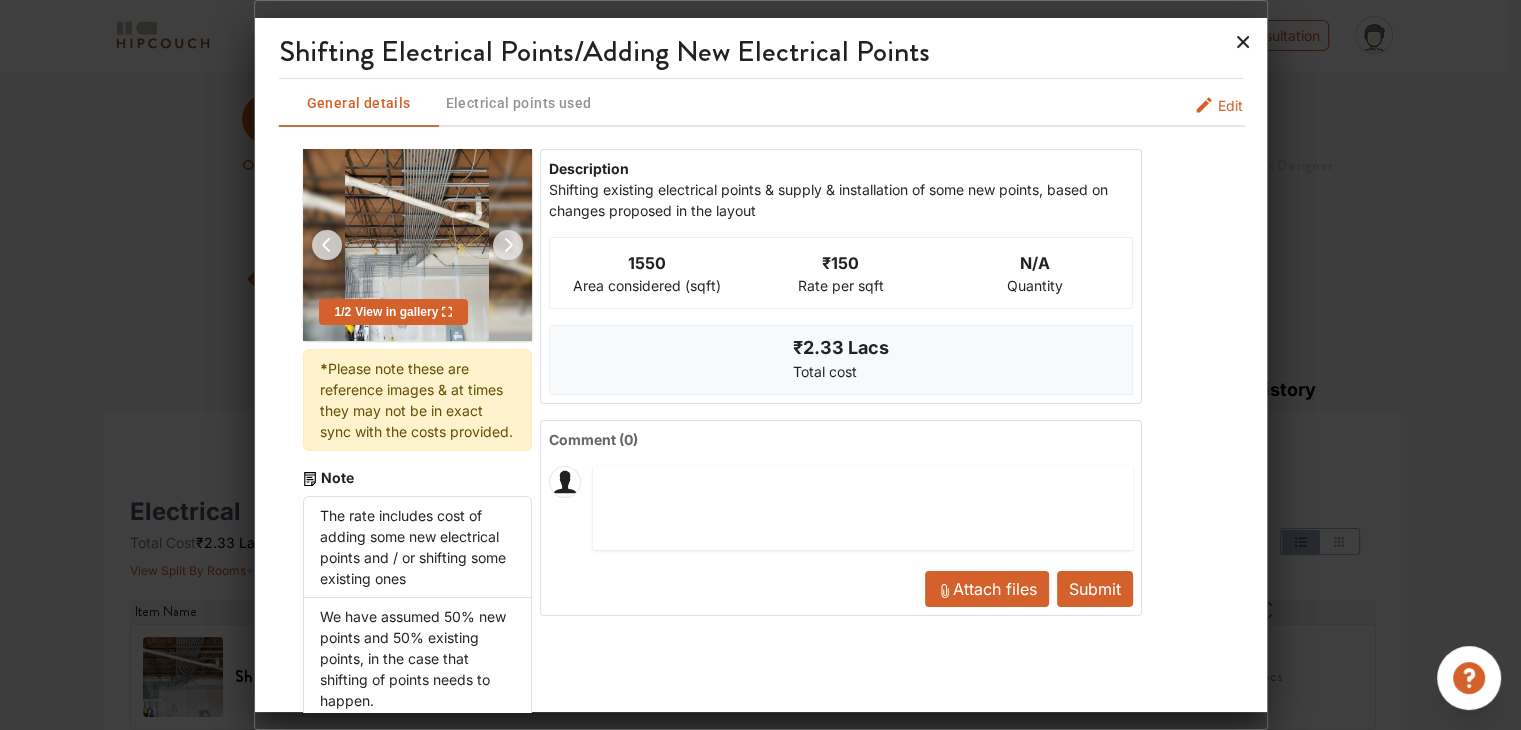 click 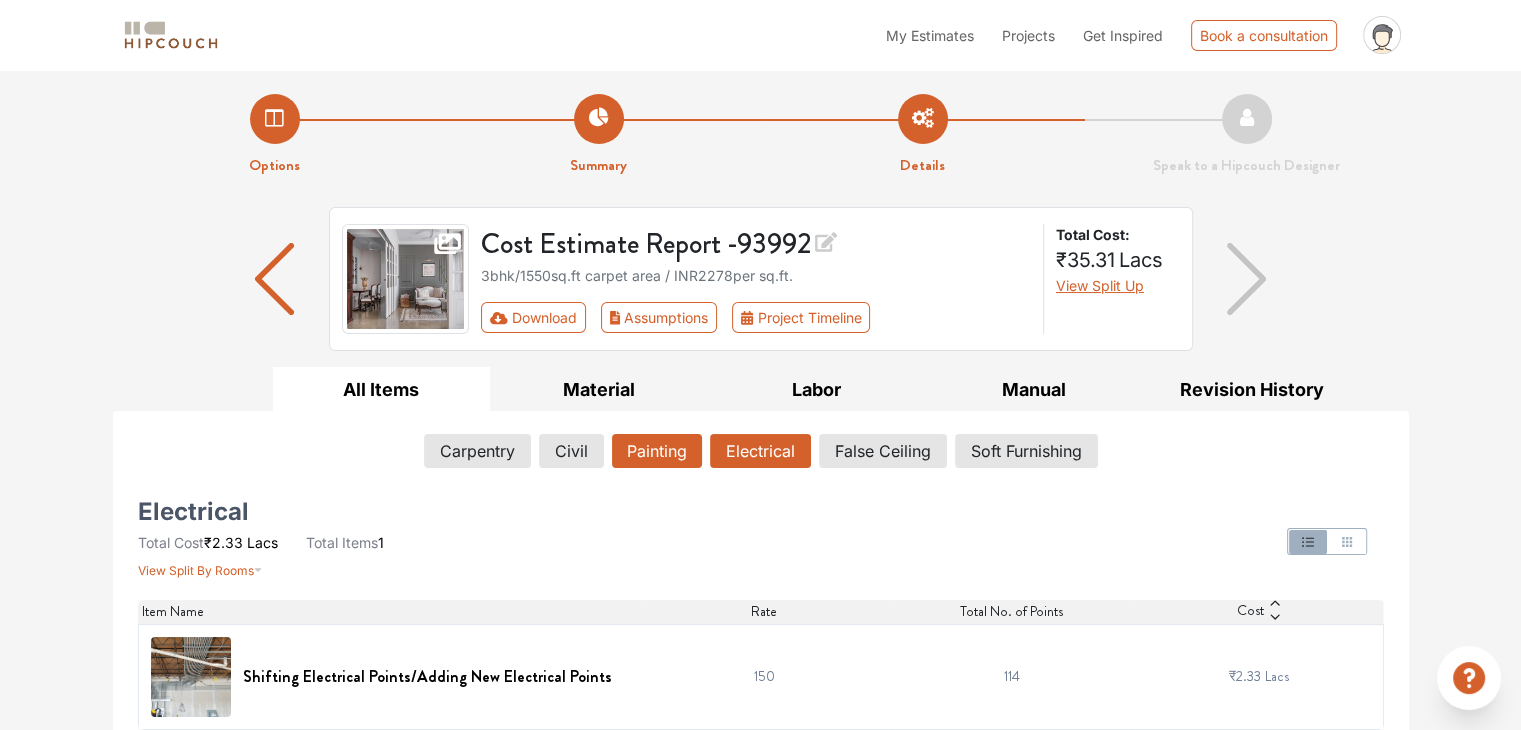click on "Painting" at bounding box center (657, 451) 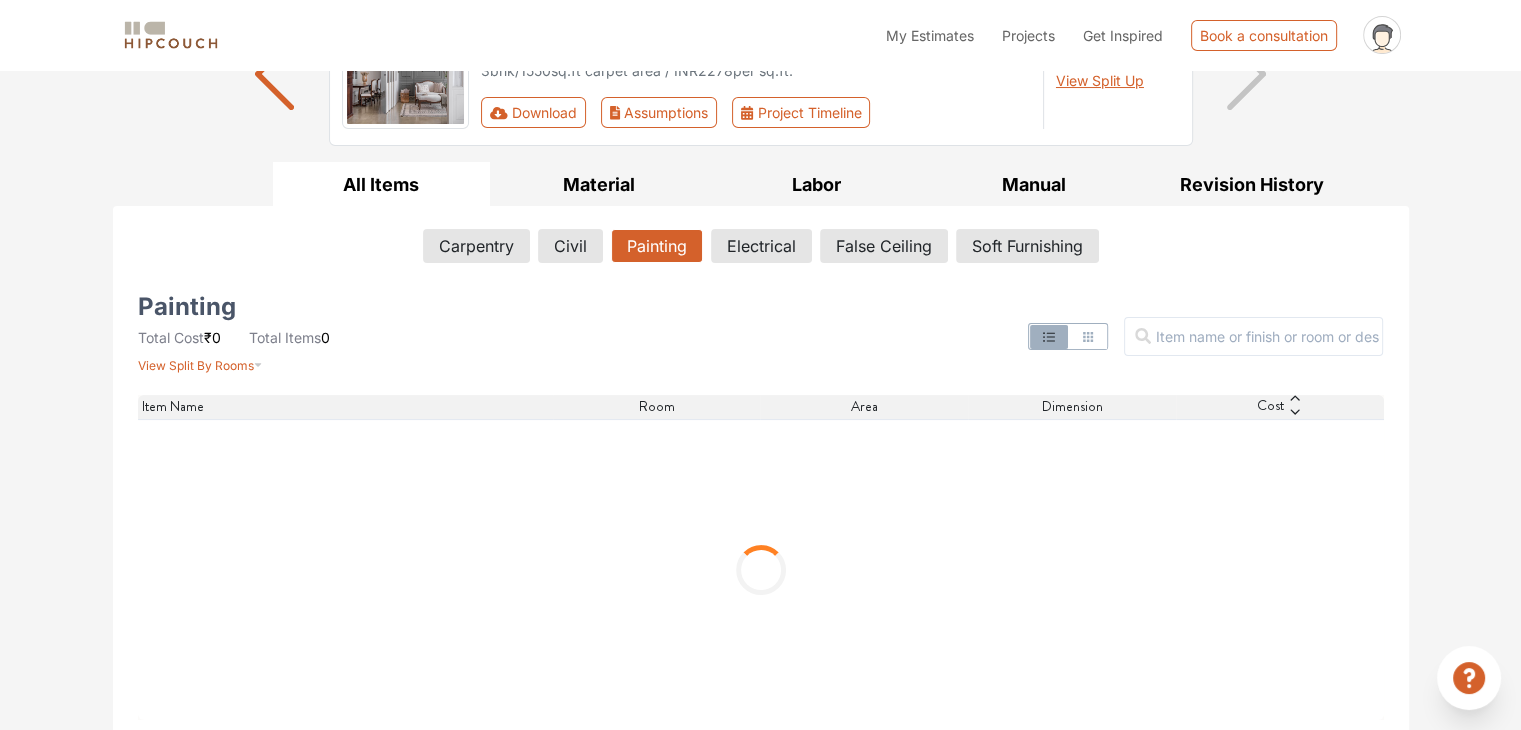 scroll, scrollTop: 209, scrollLeft: 0, axis: vertical 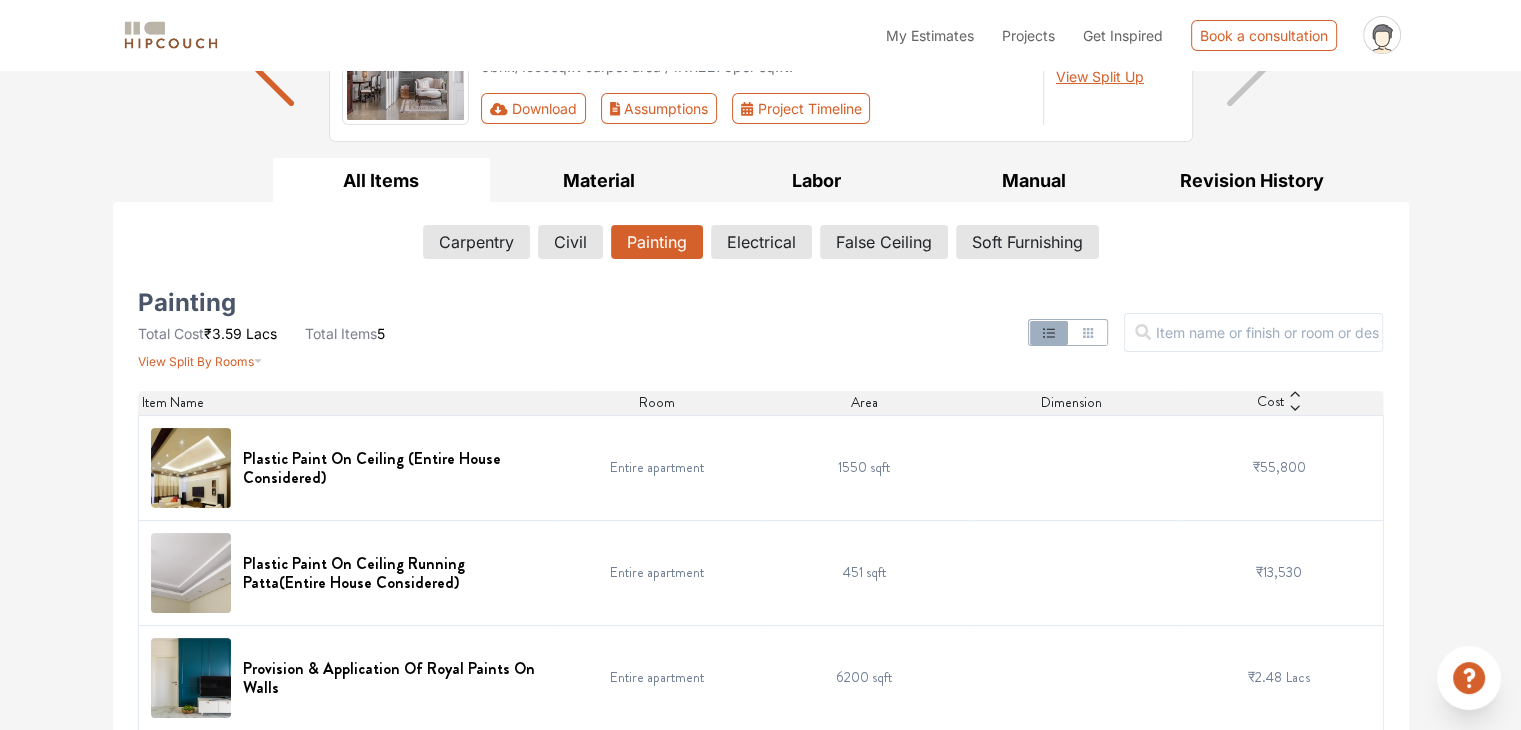 click at bounding box center [191, 468] 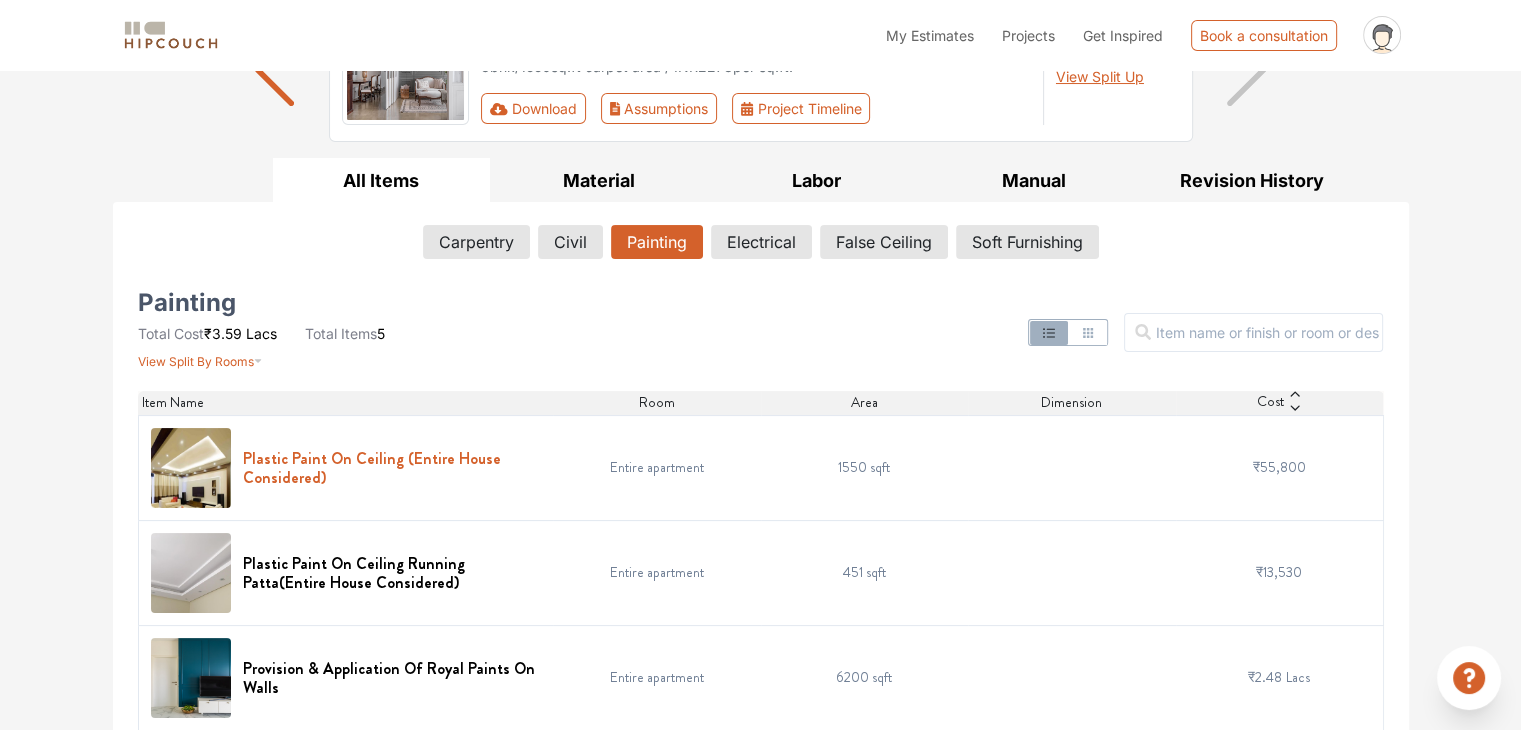 click on "Plastic Paint On Ceiling (Entire House Considered)" at bounding box center [392, 468] 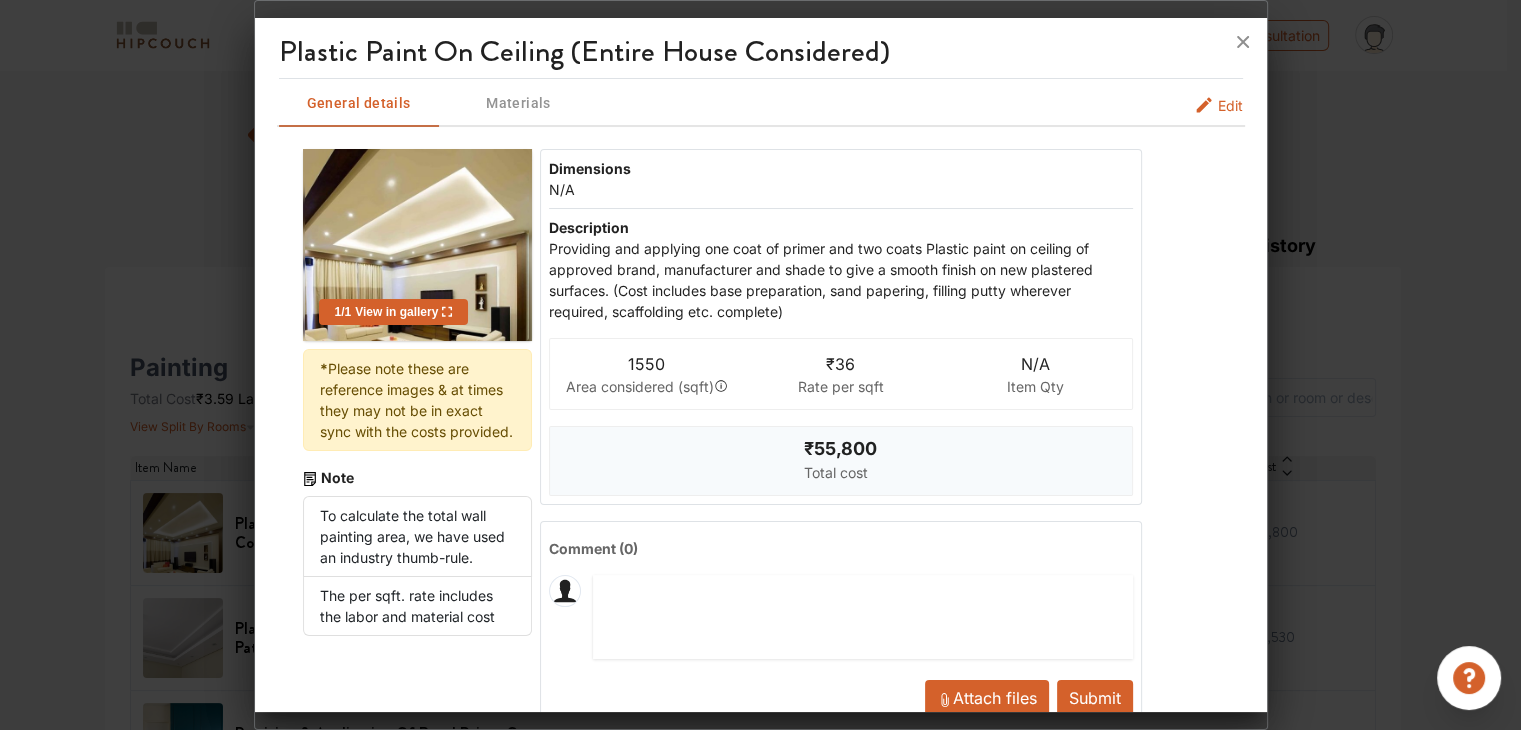 scroll, scrollTop: 109, scrollLeft: 0, axis: vertical 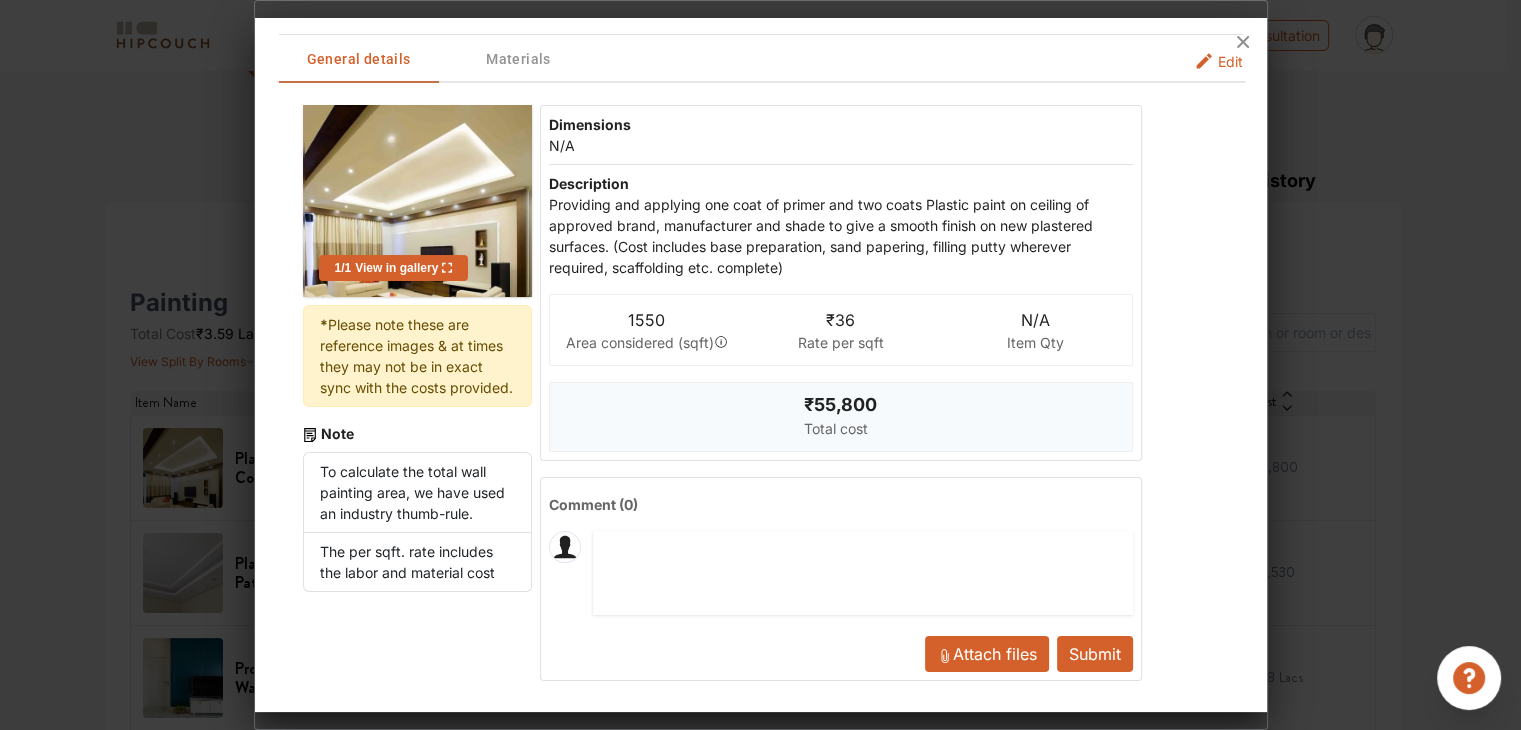 click on "1550 Area considered (sqft)" at bounding box center [647, 330] 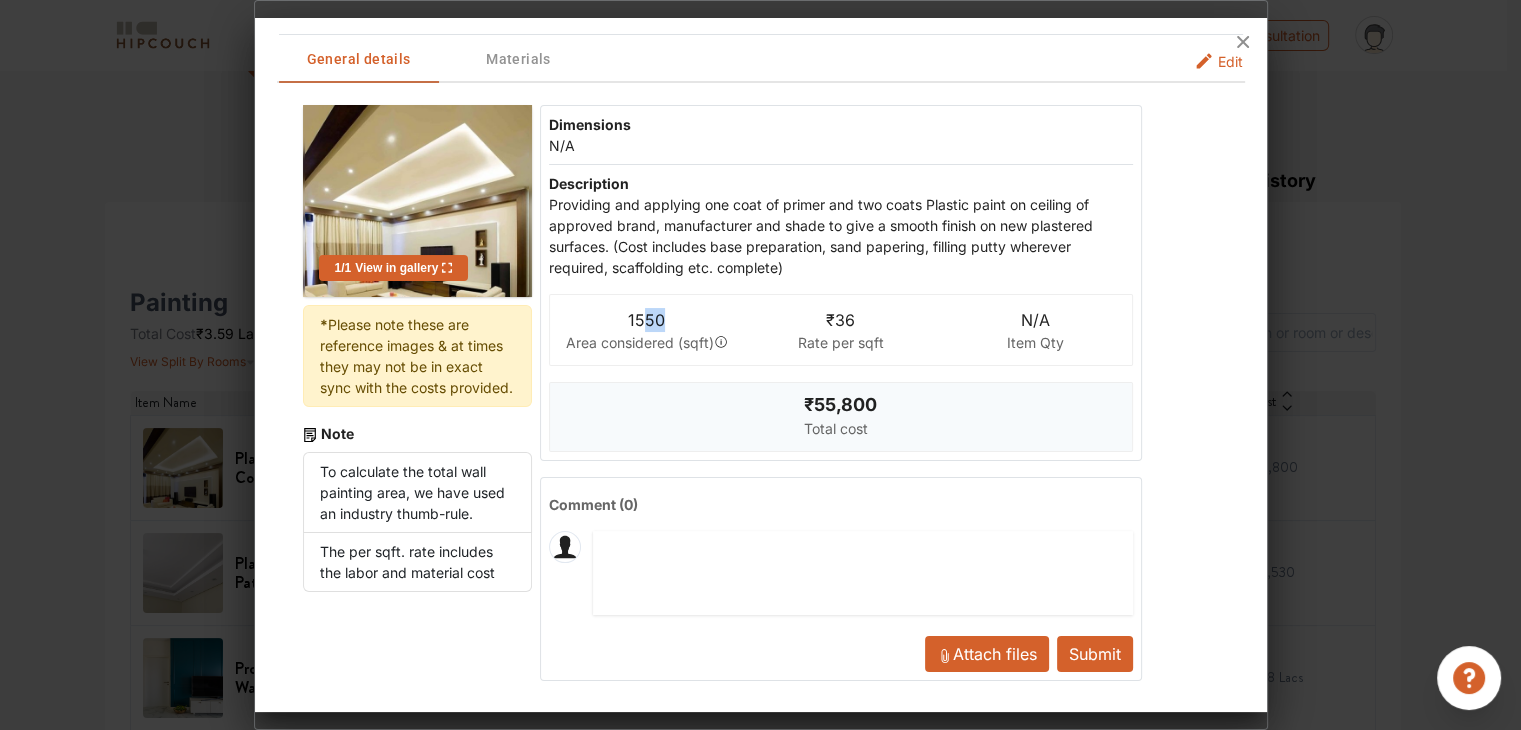 drag, startPoint x: 653, startPoint y: 319, endPoint x: 642, endPoint y: 318, distance: 11.045361 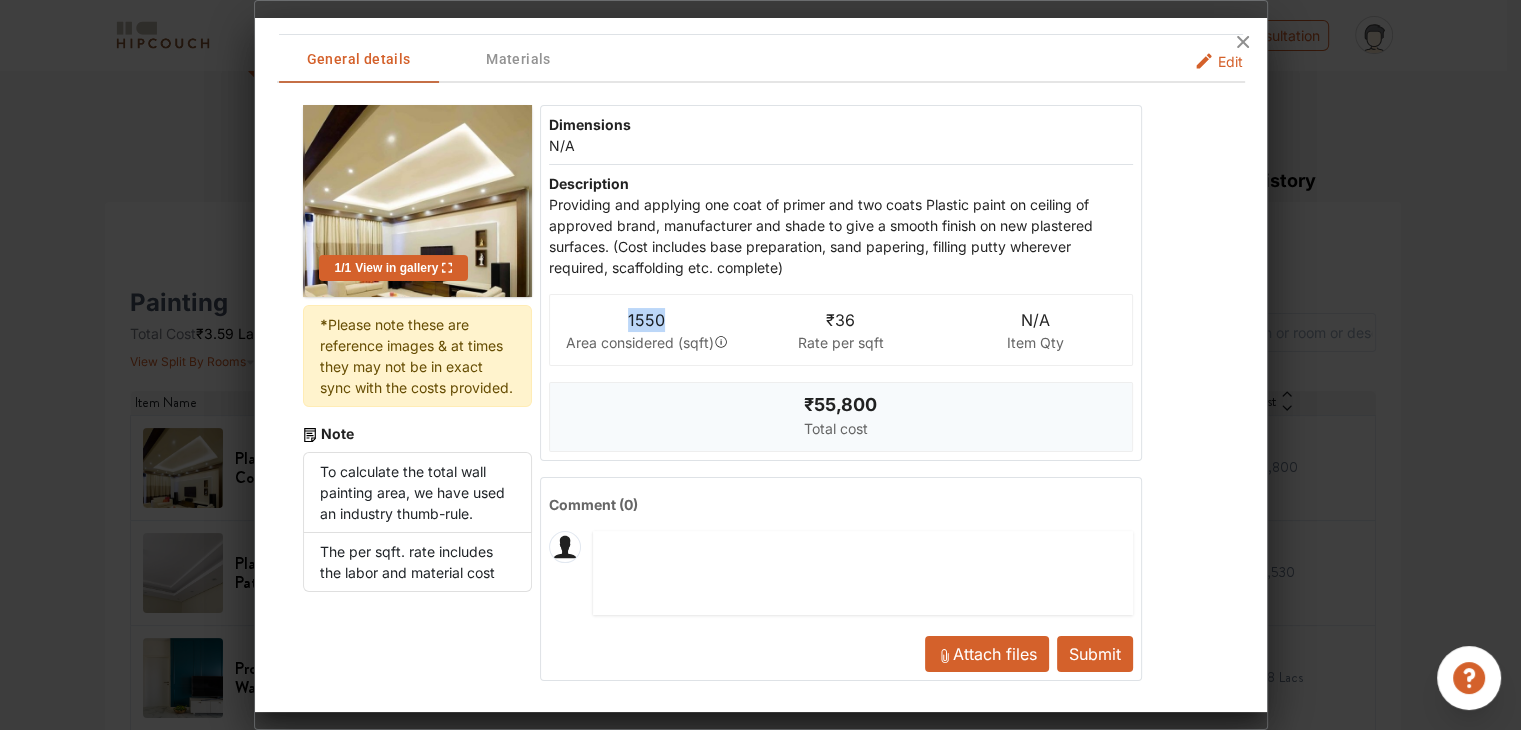 drag, startPoint x: 625, startPoint y: 317, endPoint x: 666, endPoint y: 321, distance: 41.19466 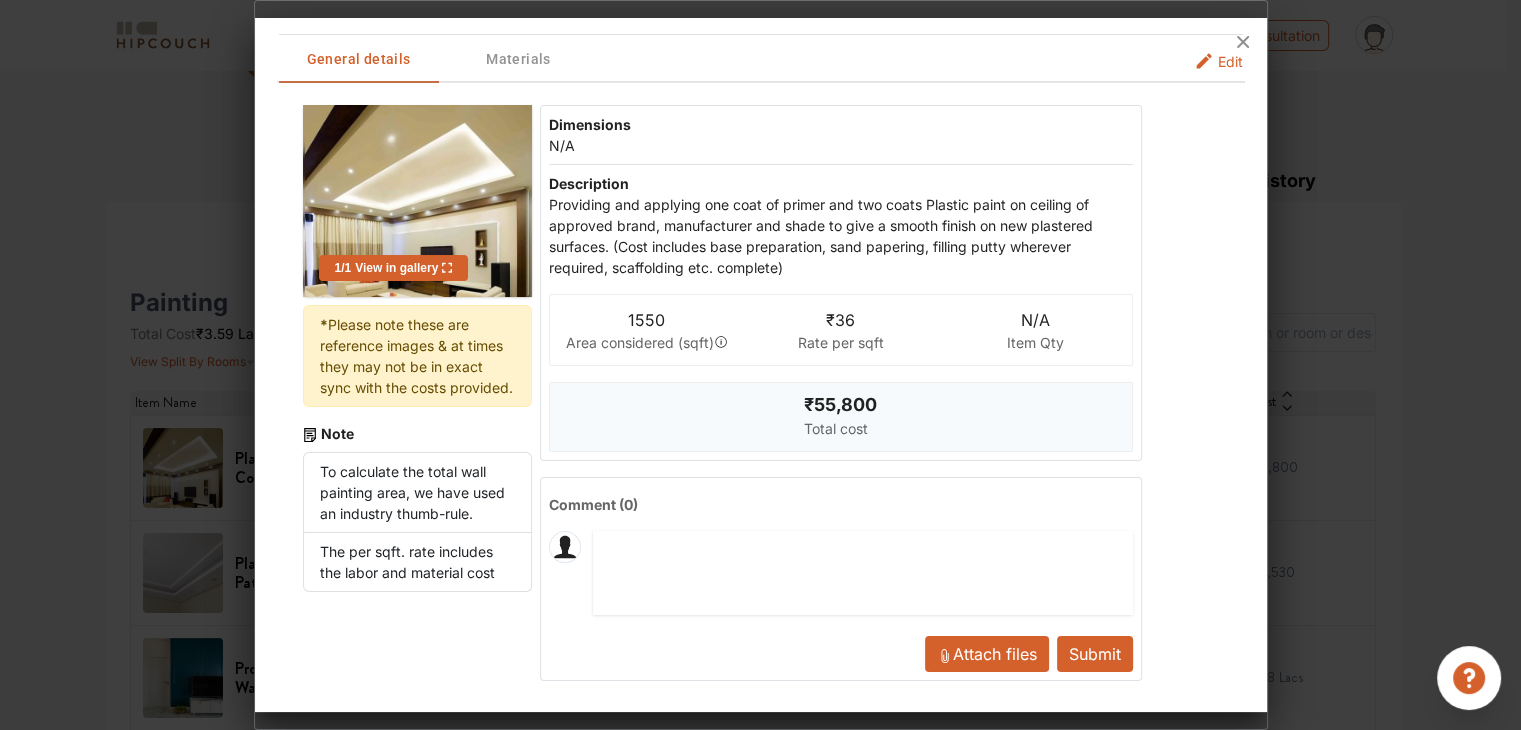 click at bounding box center (761, 42) 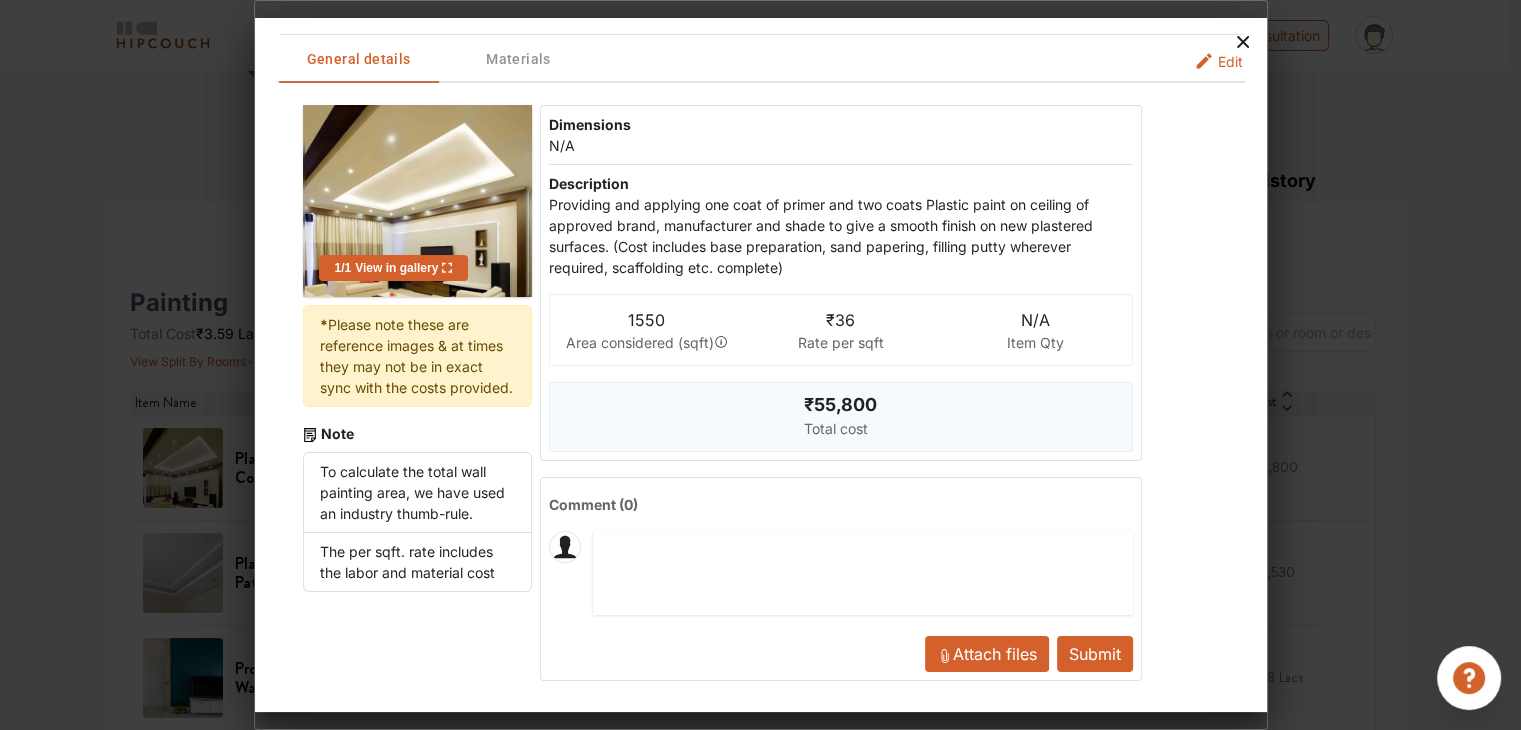 click 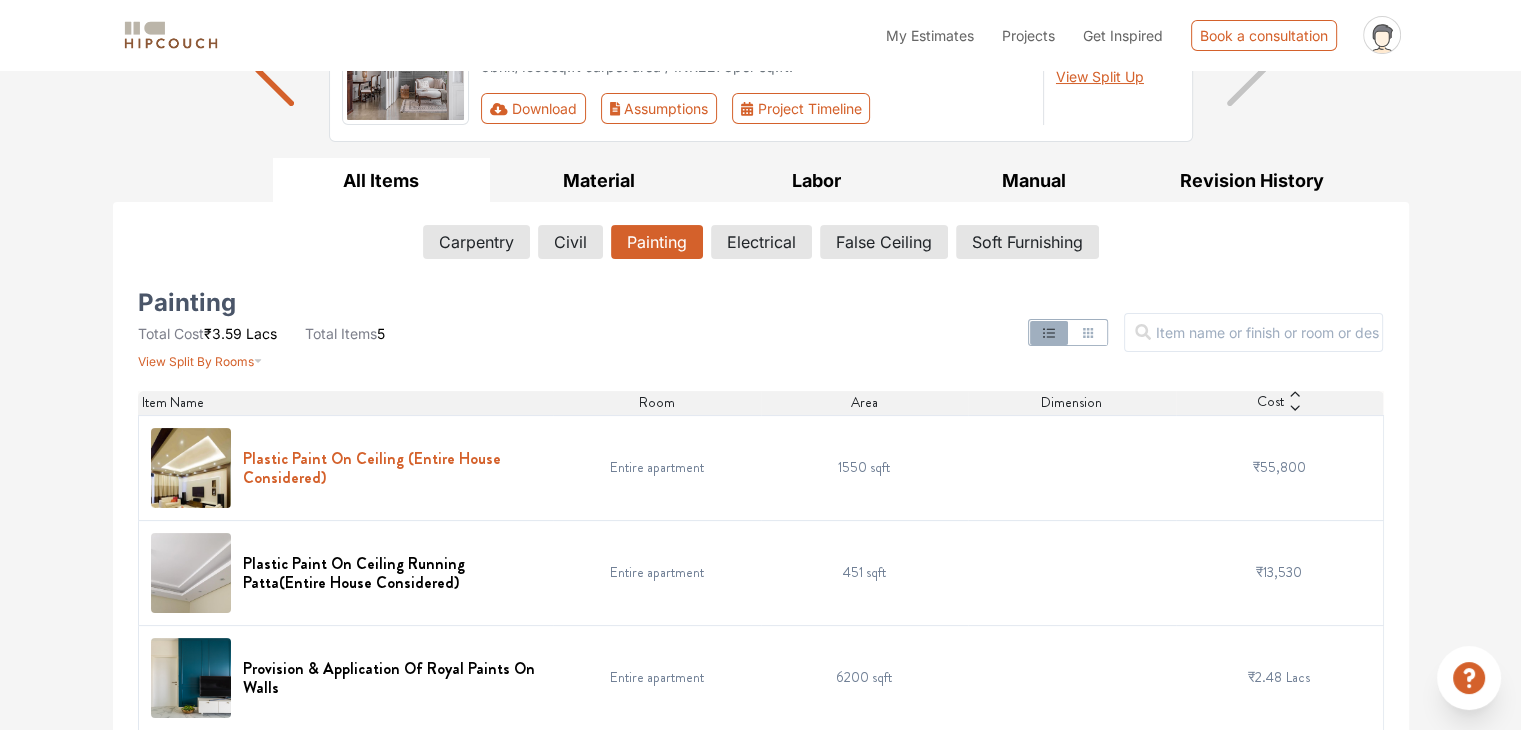 click on "Plastic Paint On Ceiling (Entire House Considered)" at bounding box center [392, 468] 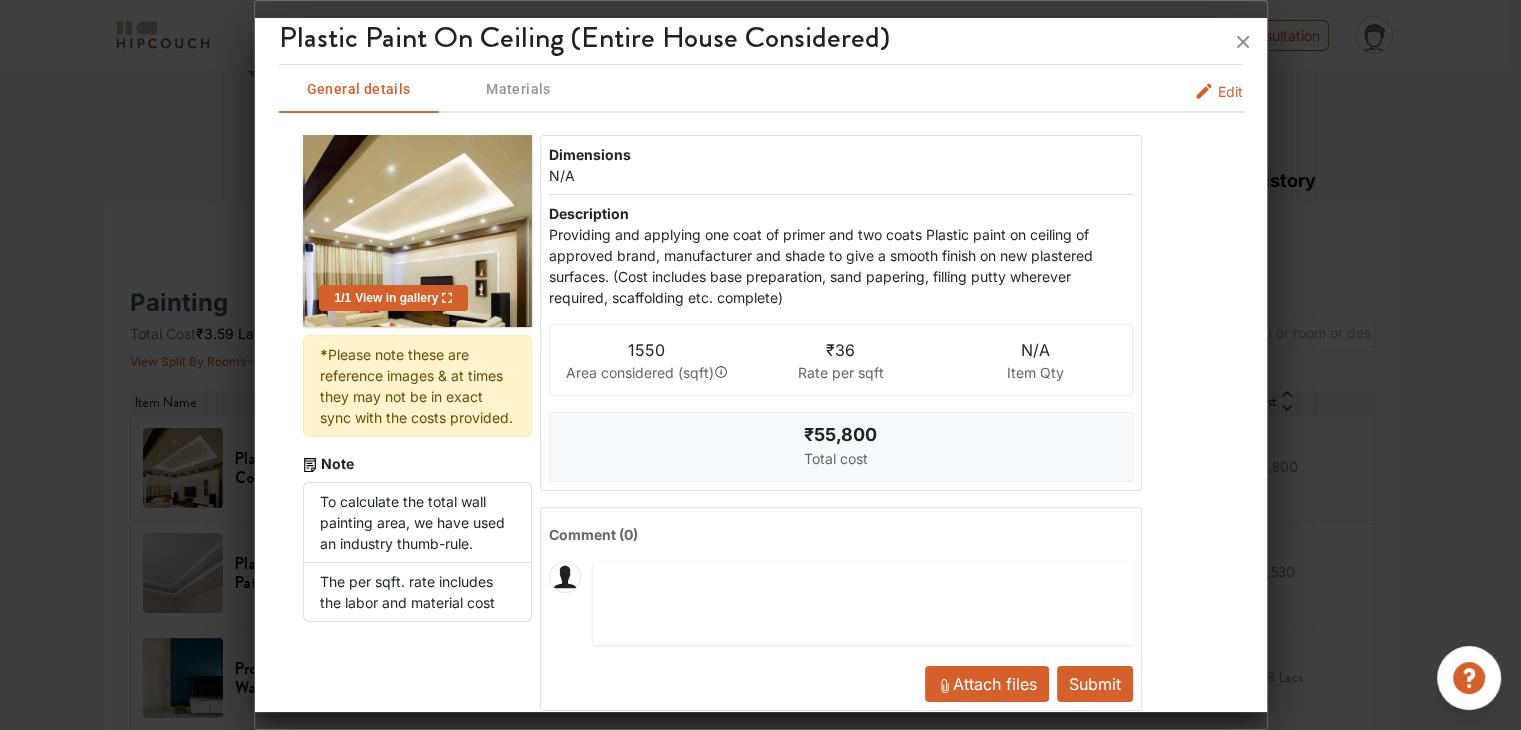 scroll, scrollTop: 0, scrollLeft: 0, axis: both 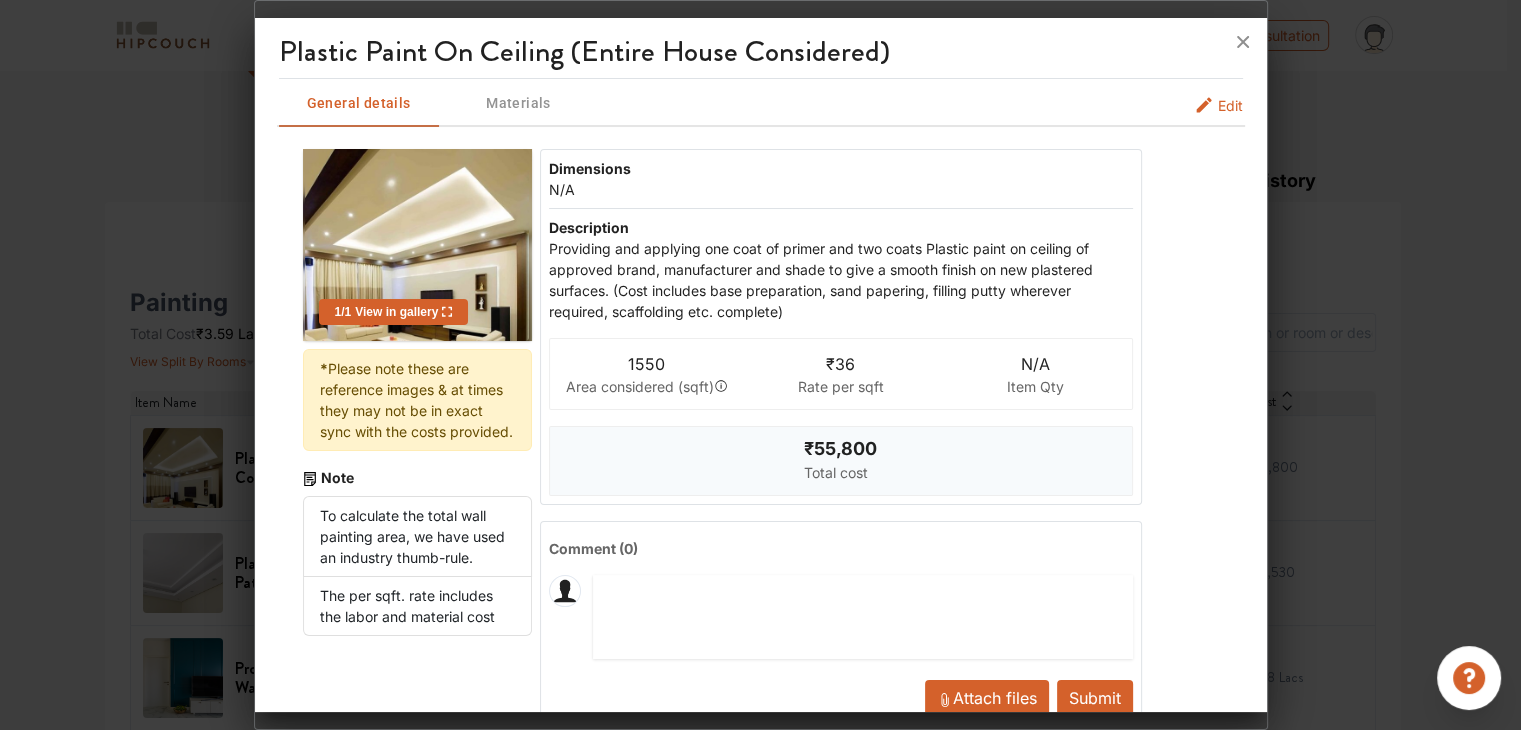 click on "Edit" at bounding box center [1230, 105] 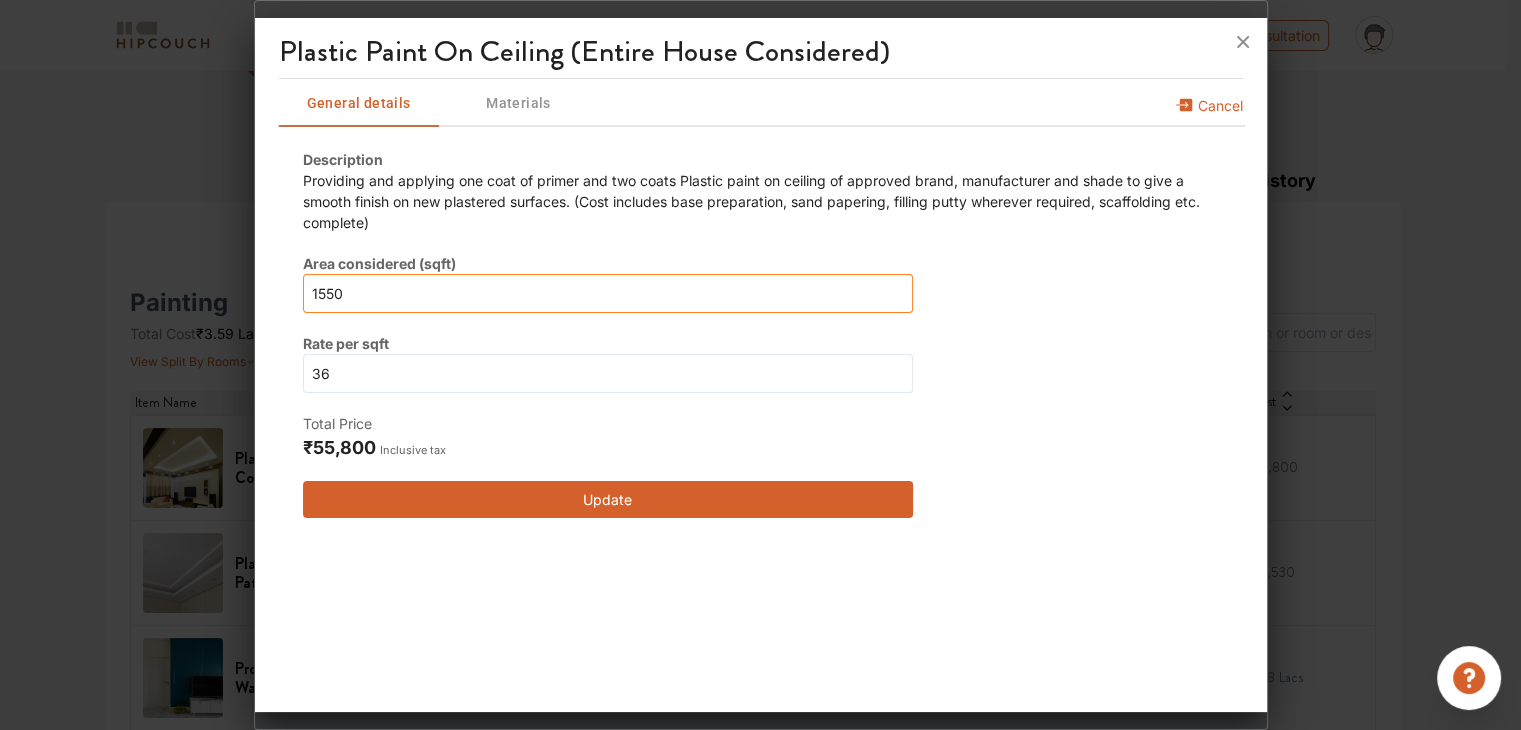 drag, startPoint x: 343, startPoint y: 289, endPoint x: 303, endPoint y: 289, distance: 40 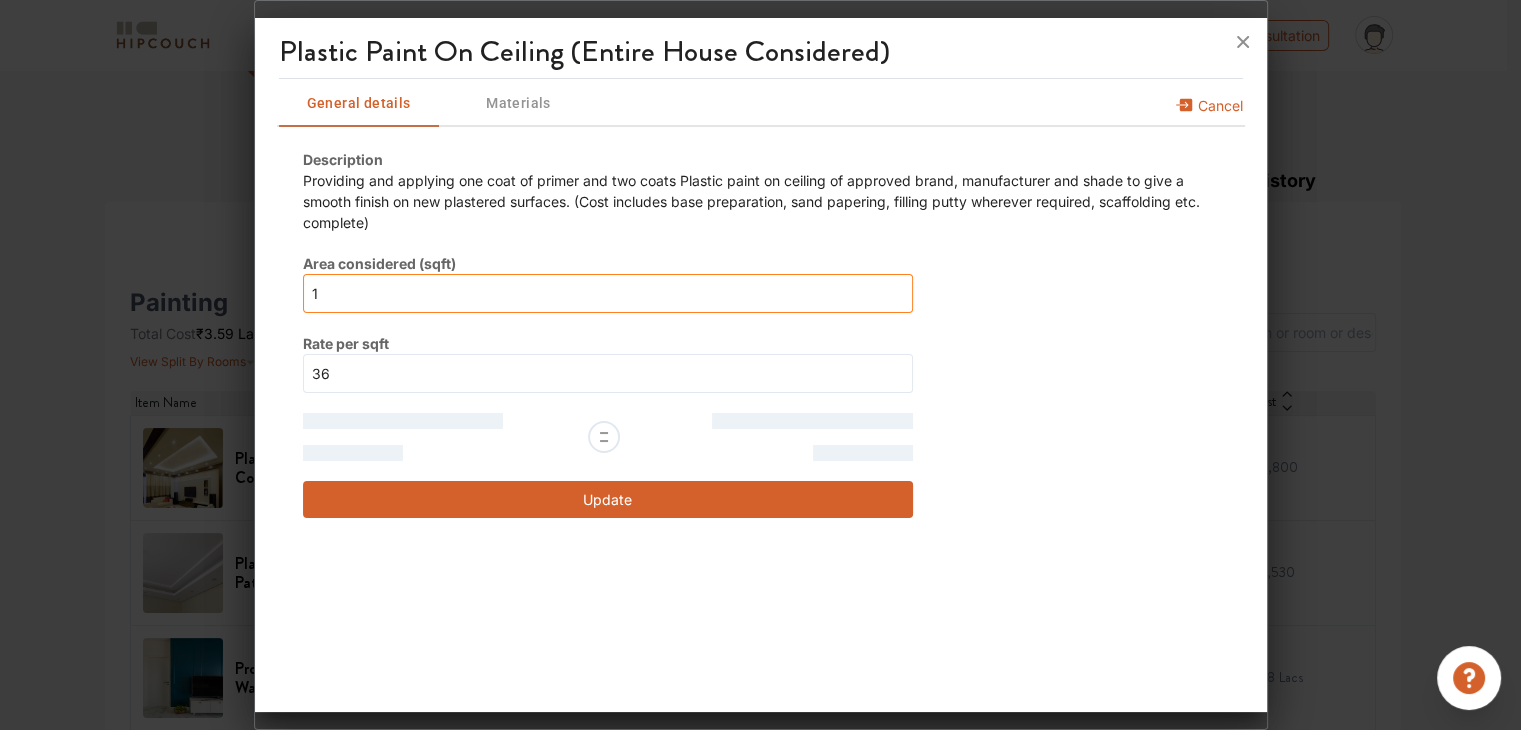 type on "15" 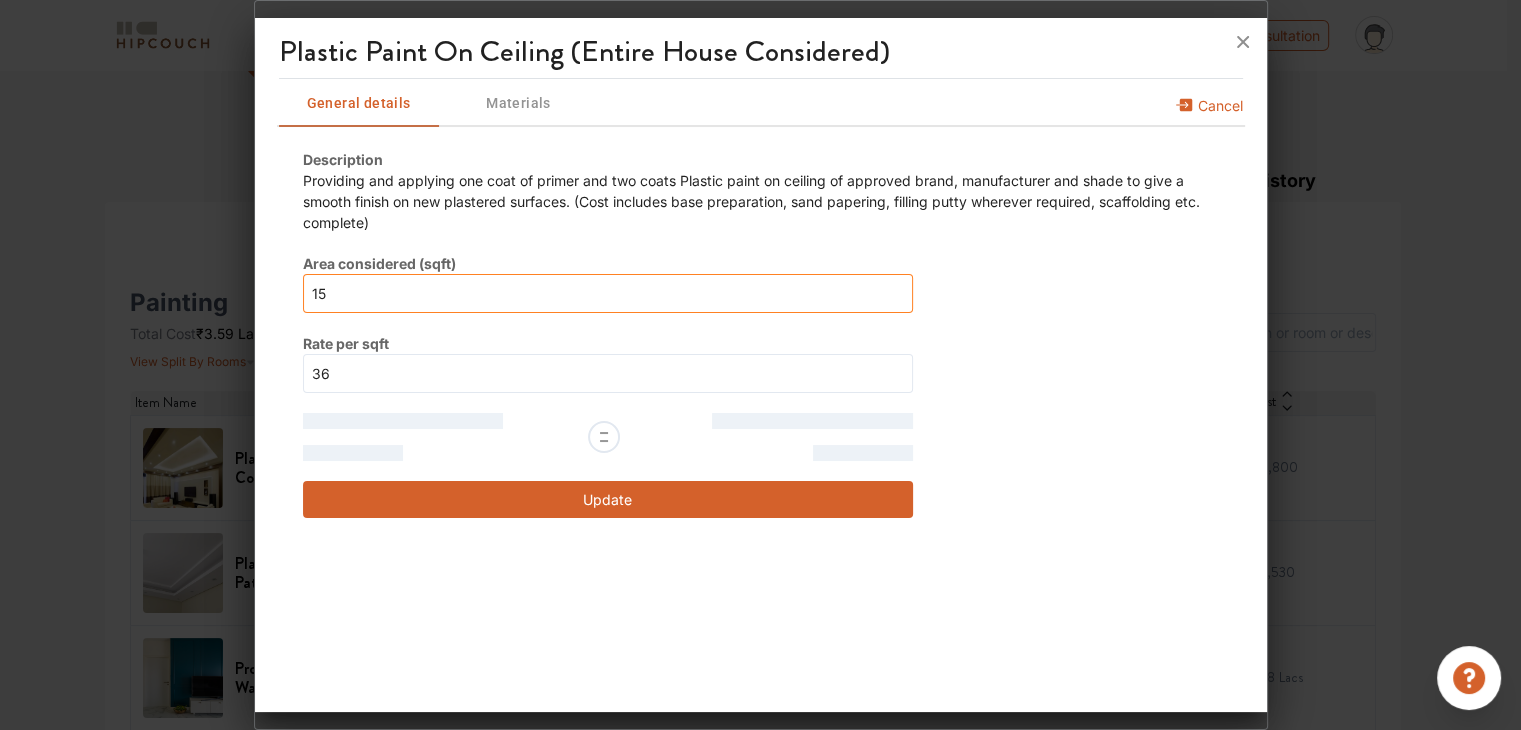 type on "150" 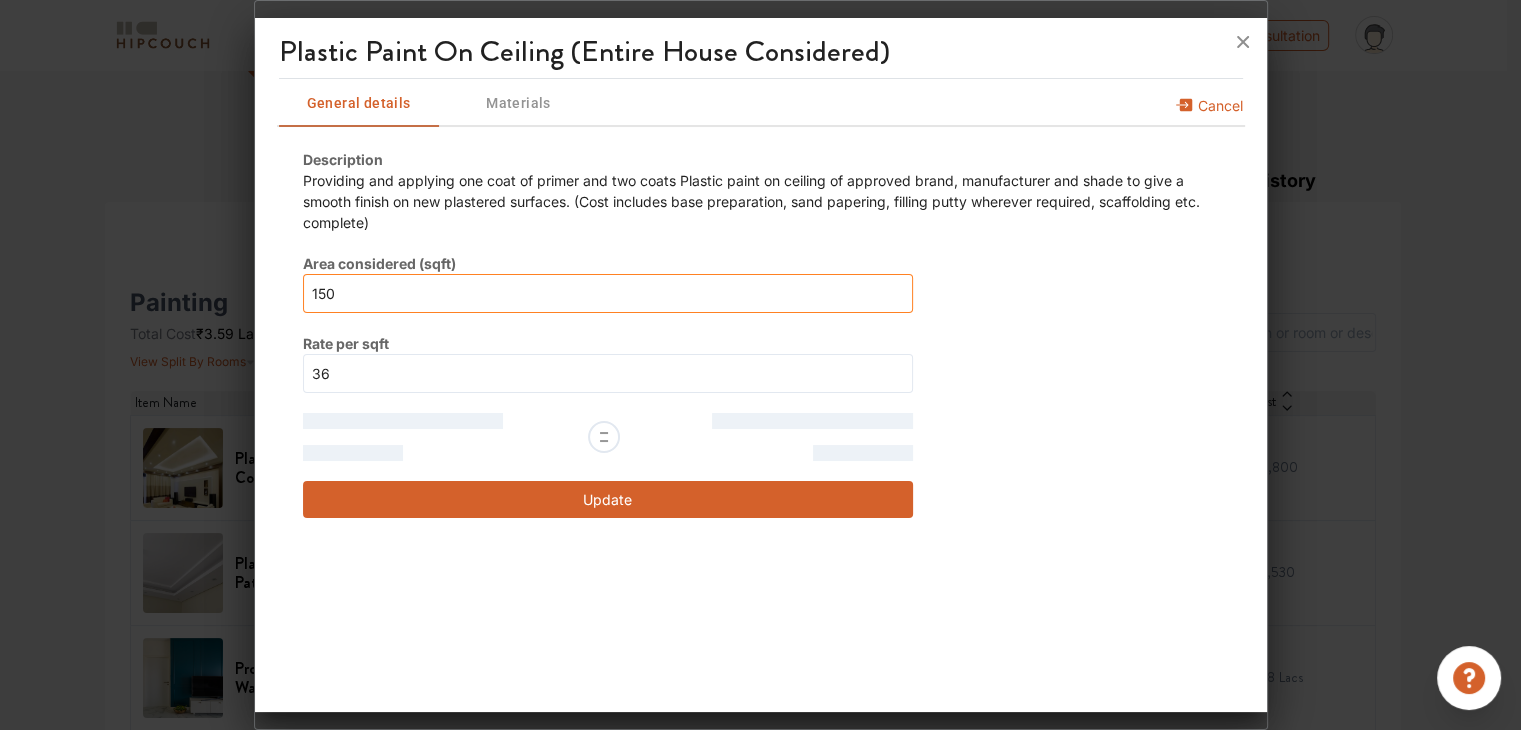 type on "15" 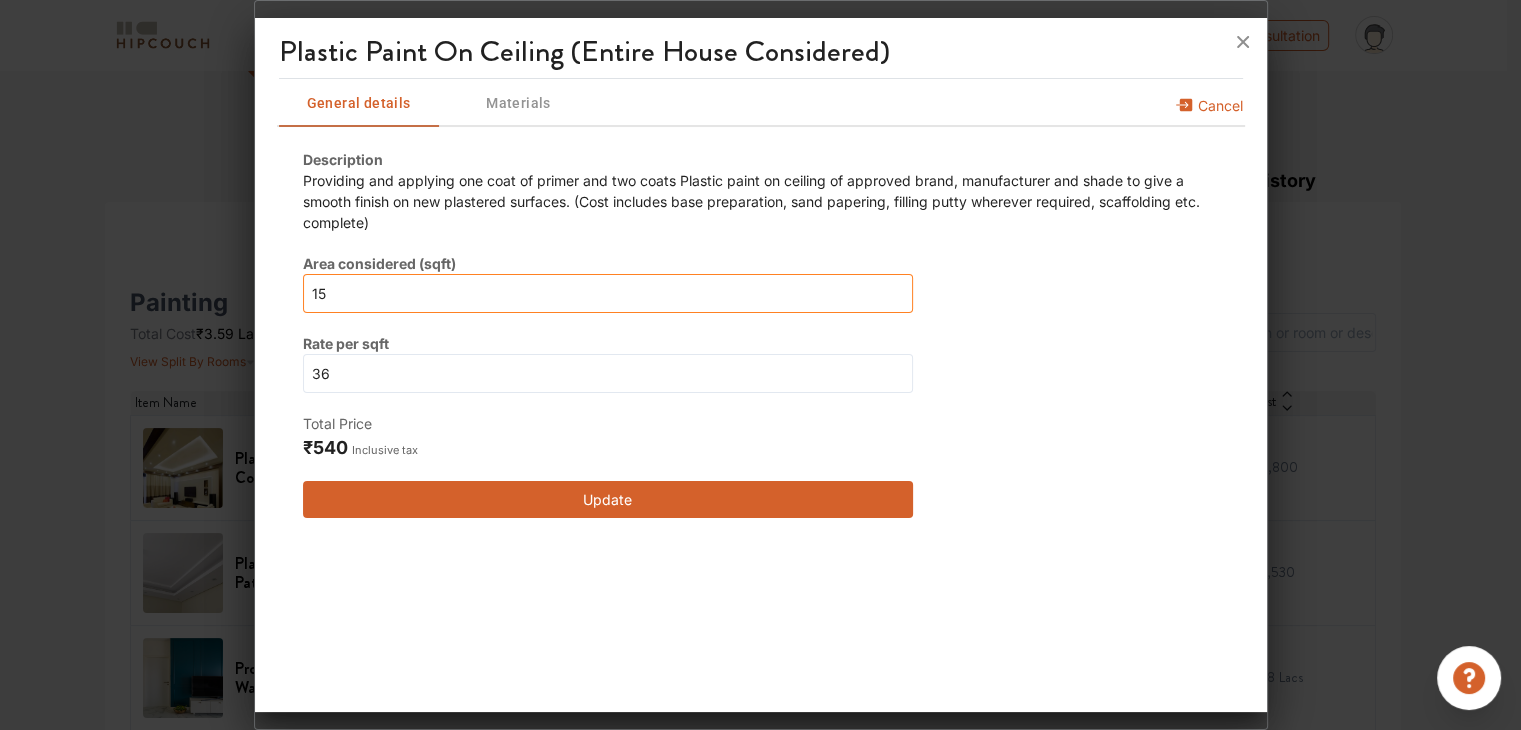 type on "1500" 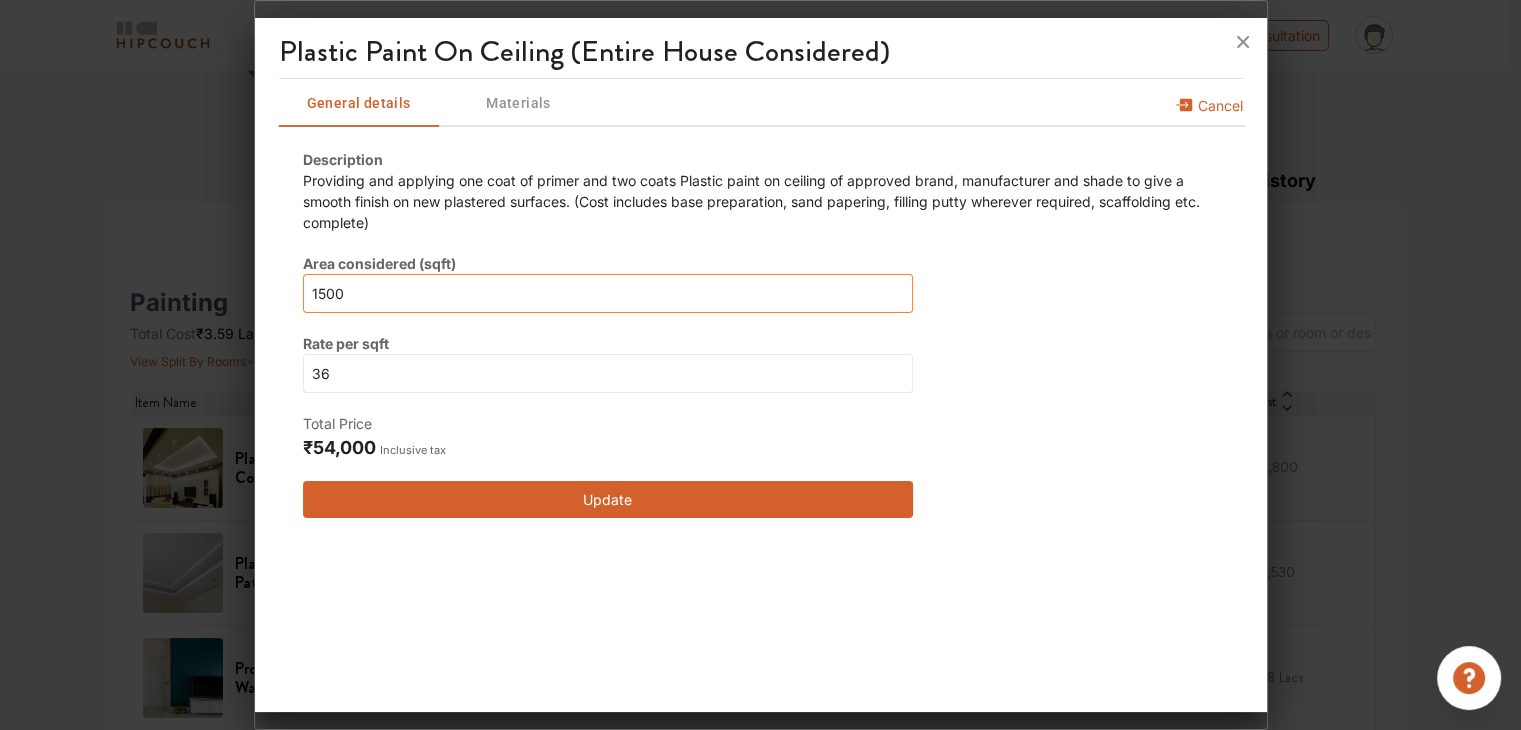 type on "1500" 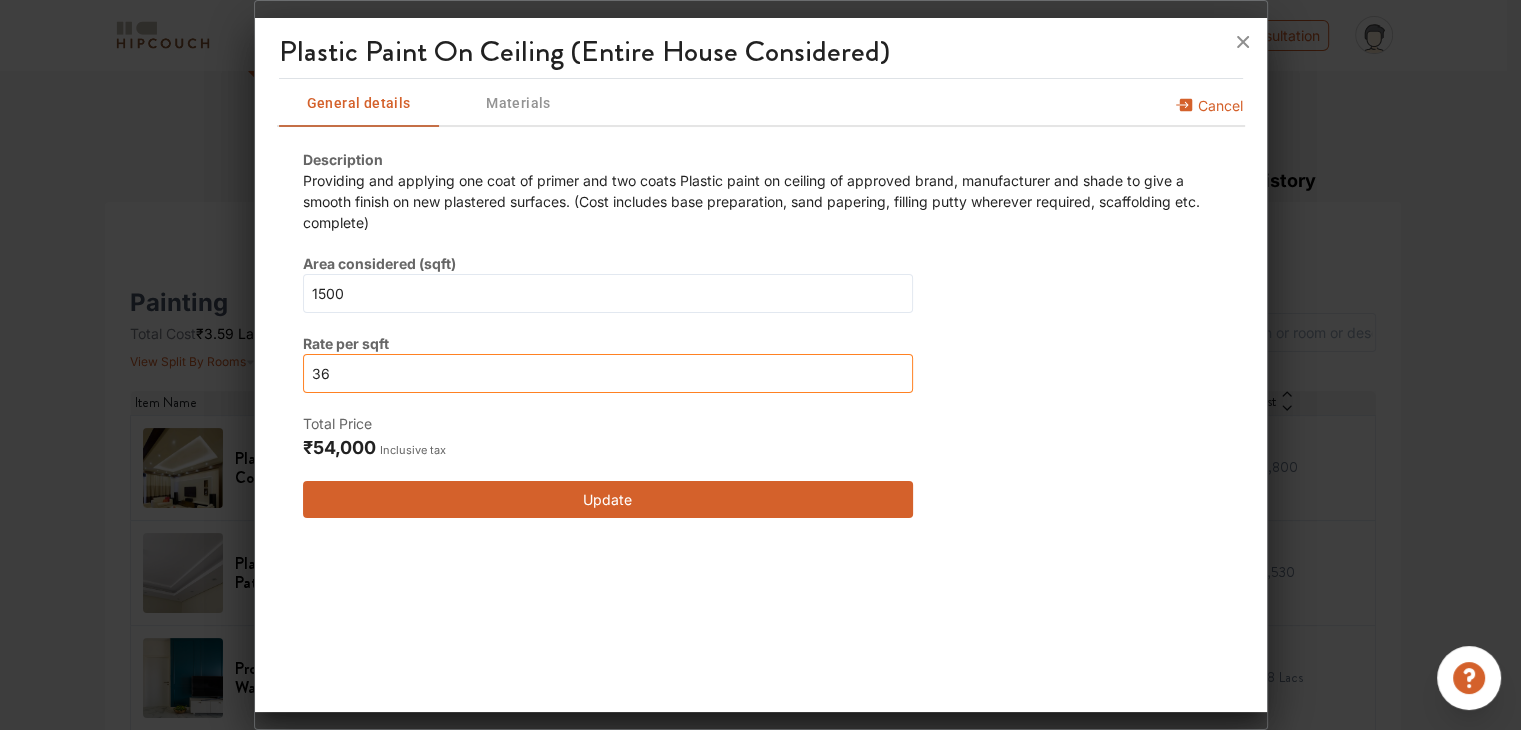 drag, startPoint x: 324, startPoint y: 373, endPoint x: 305, endPoint y: 373, distance: 19 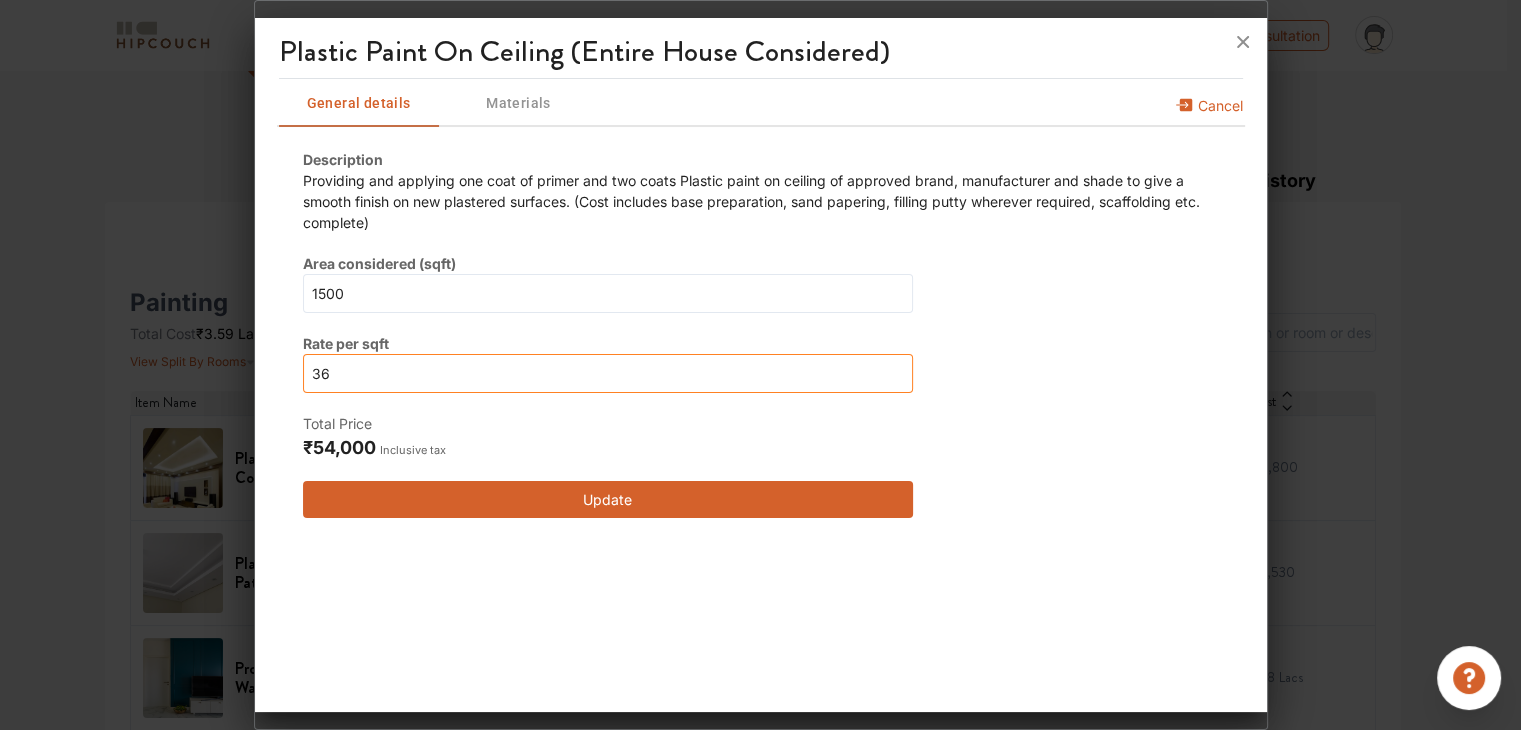 type on "3" 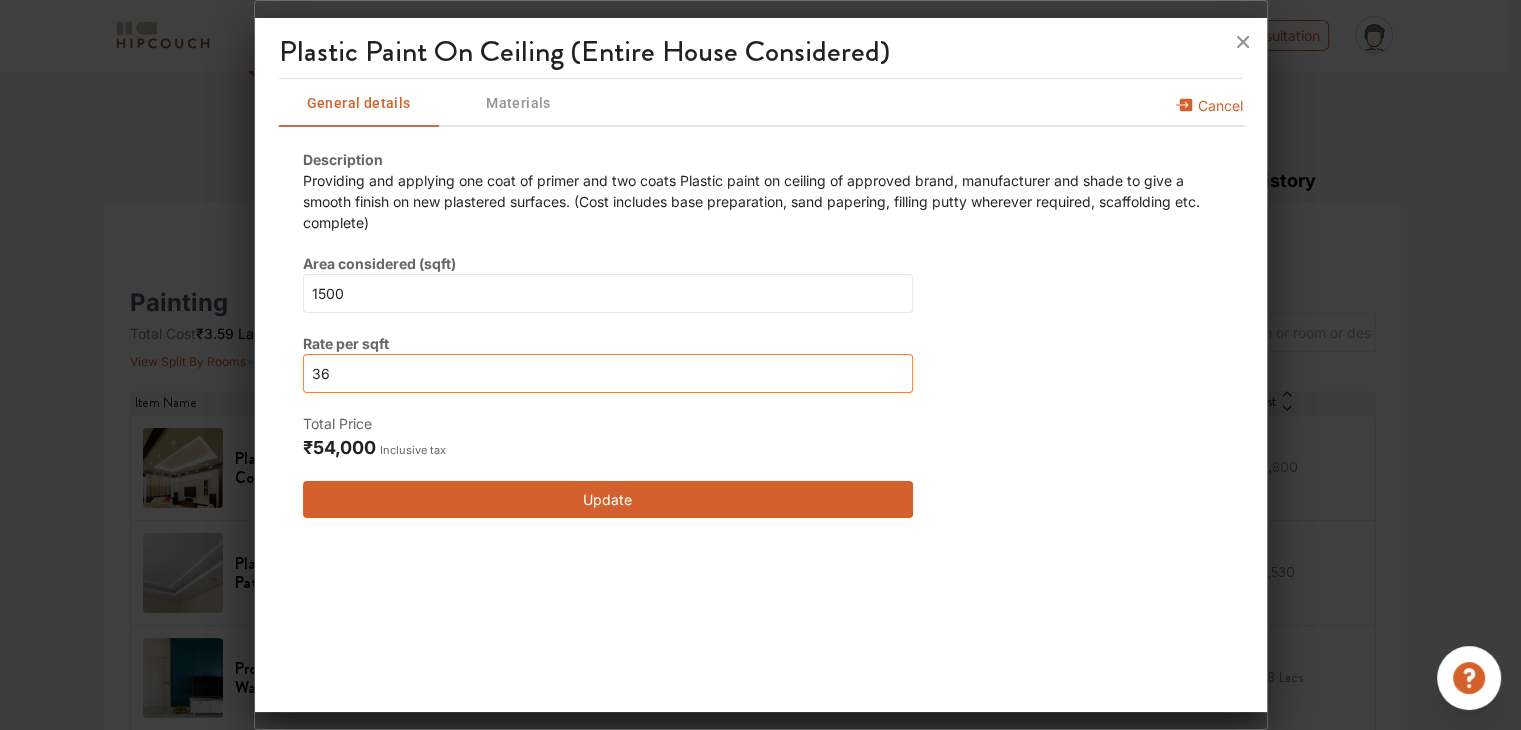 type on "3" 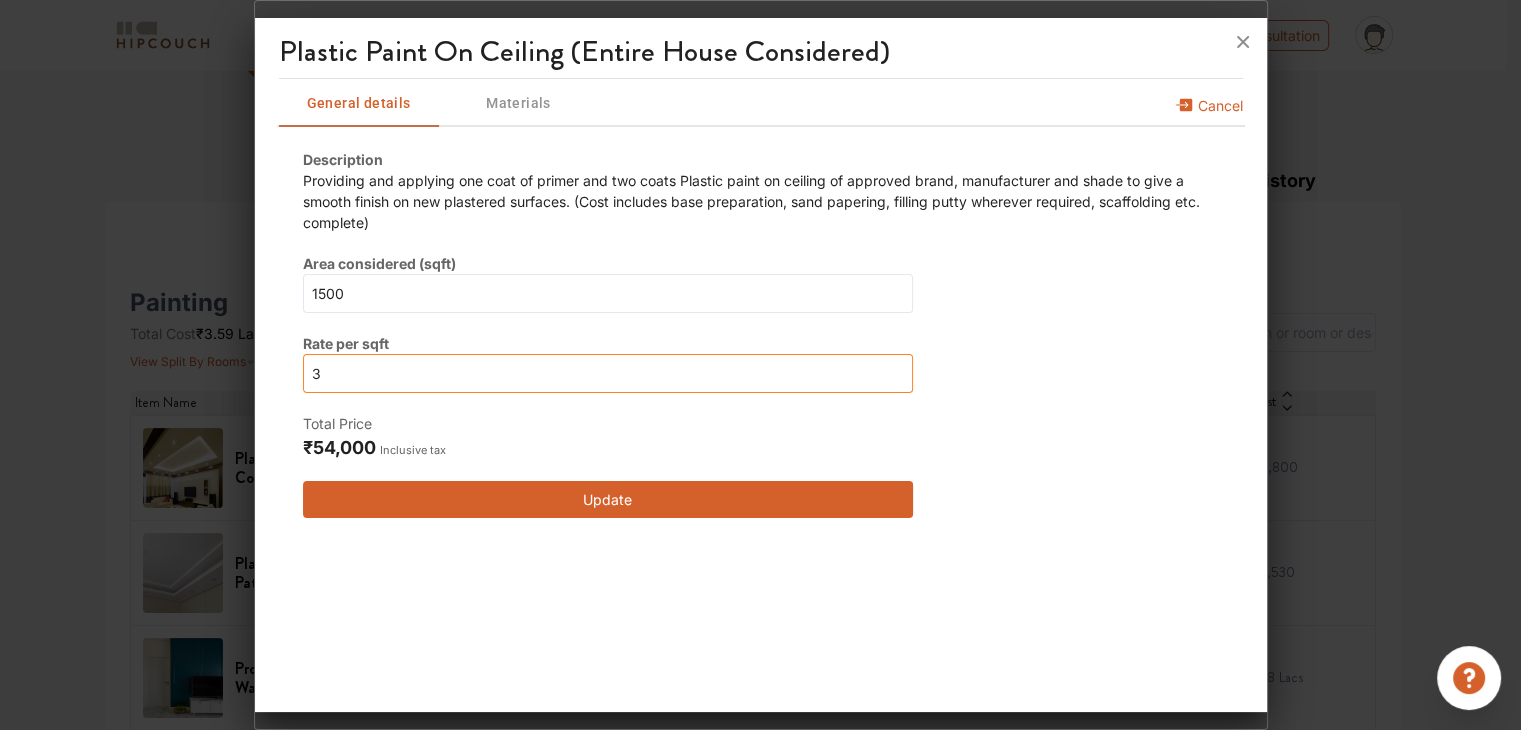 type on "30" 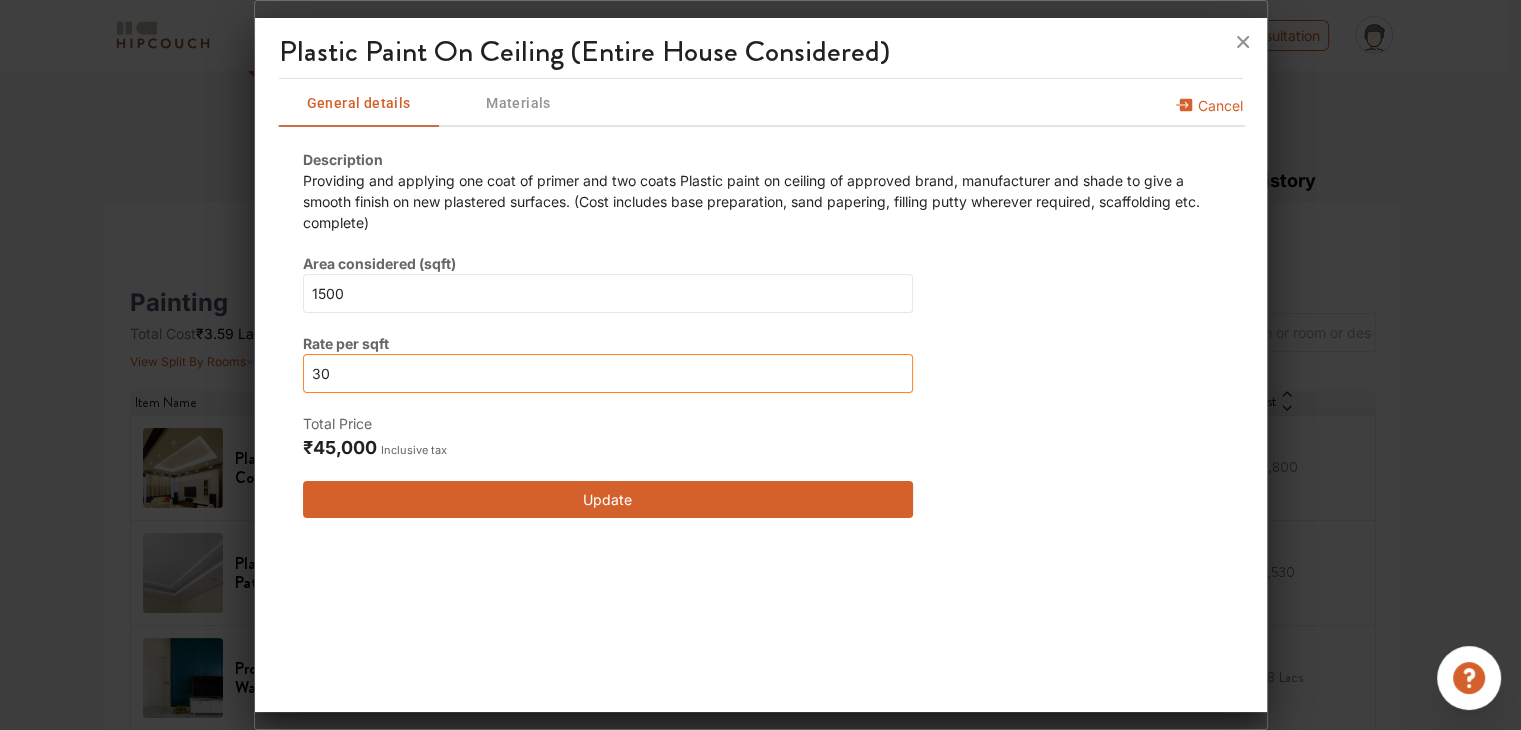 type on "30" 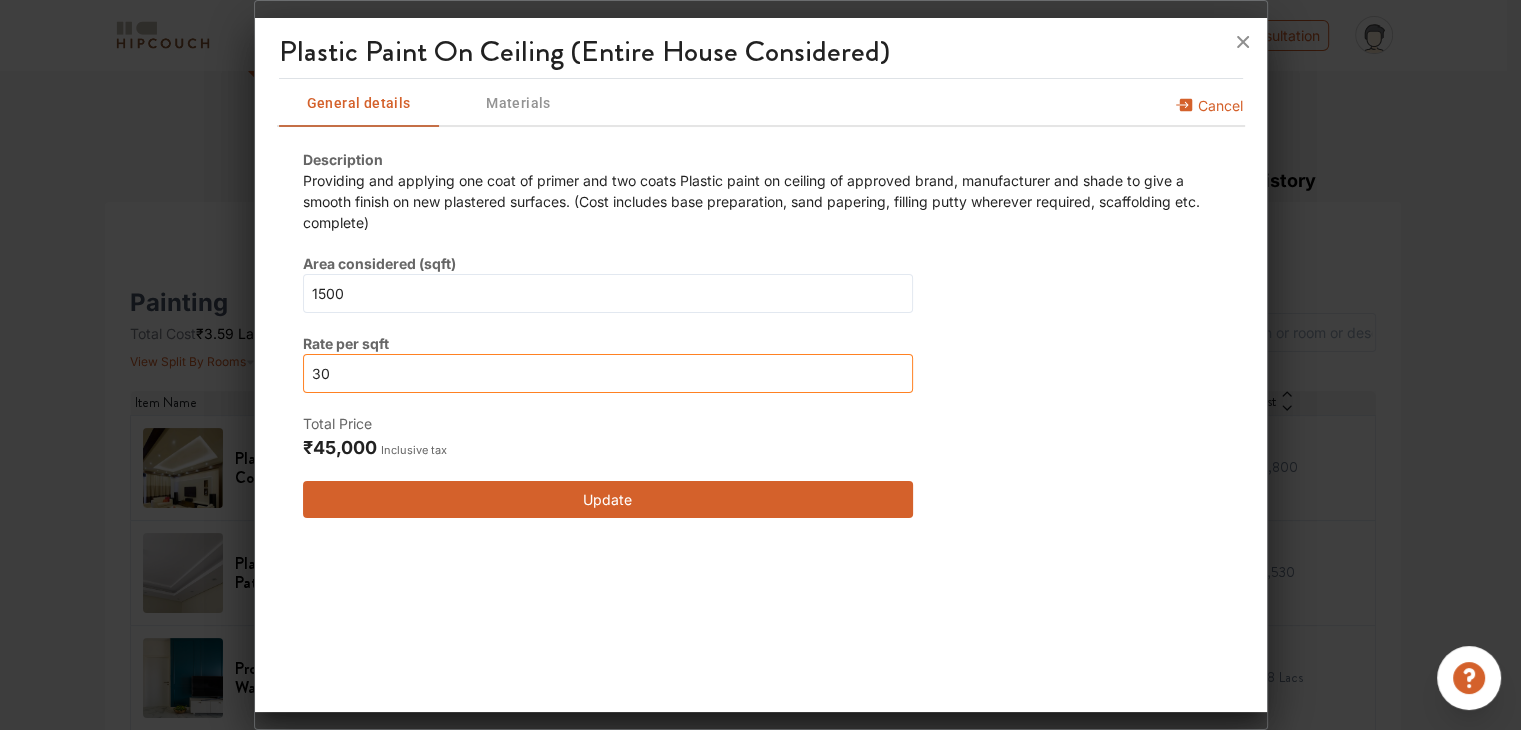 drag, startPoint x: 331, startPoint y: 373, endPoint x: 308, endPoint y: 373, distance: 23 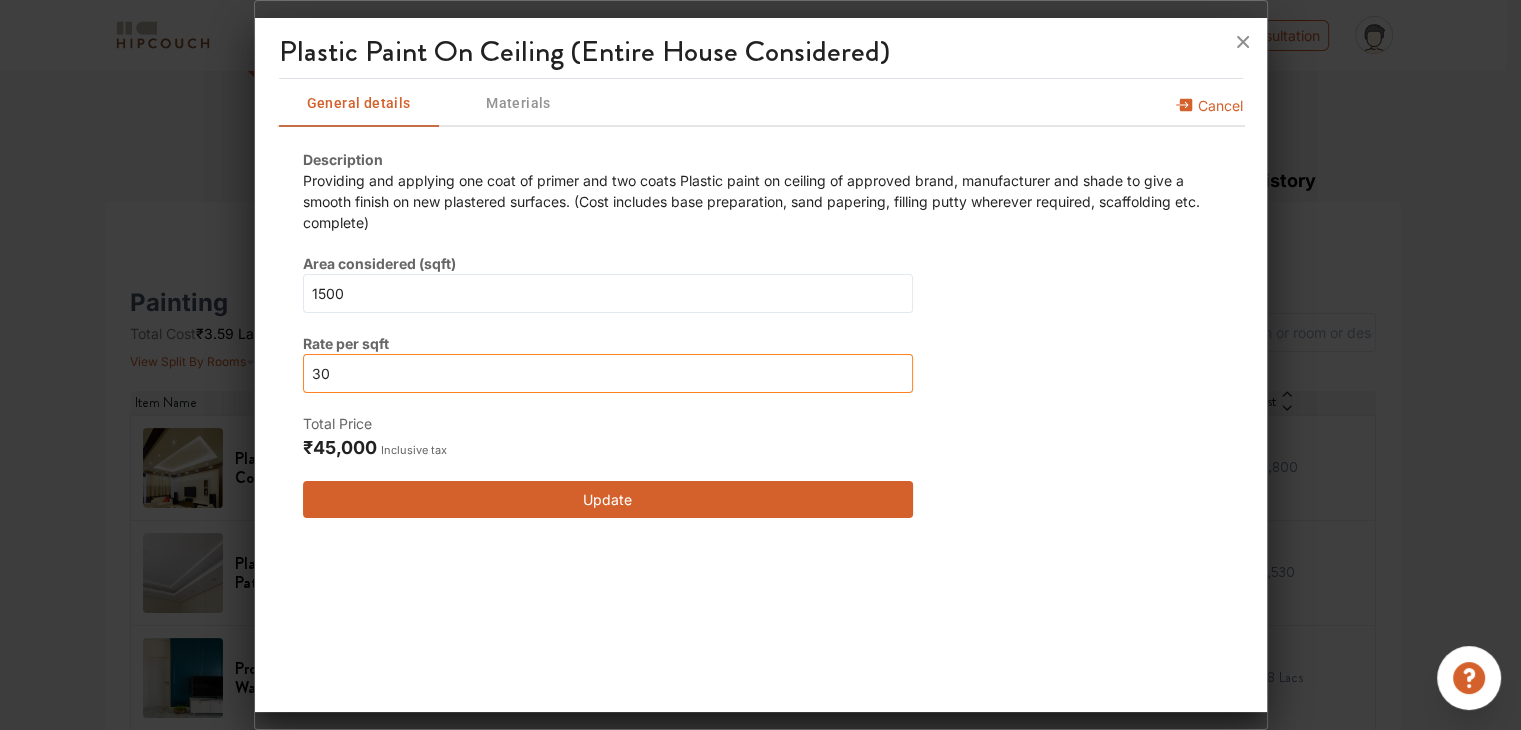 type on "2" 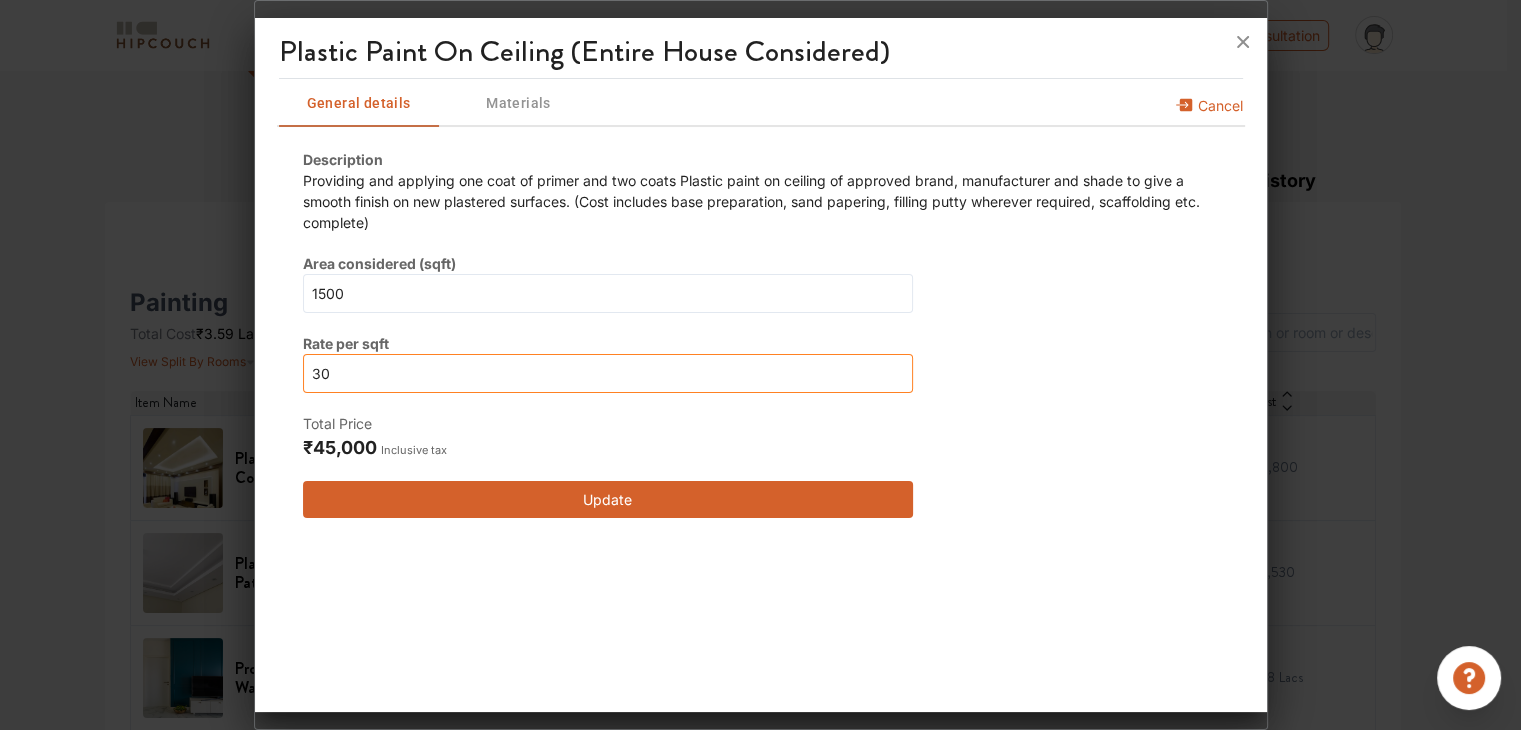 type on "2" 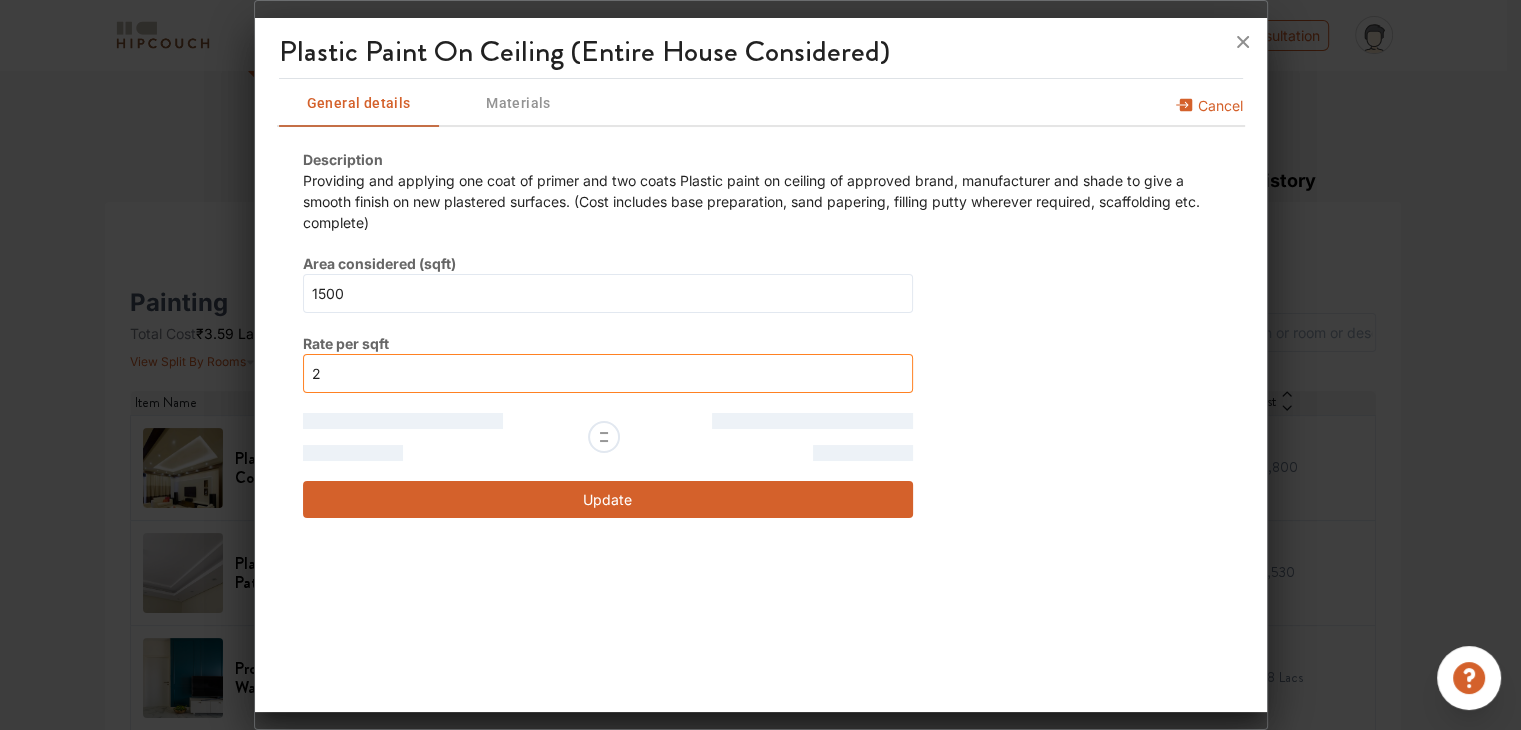 type on "27" 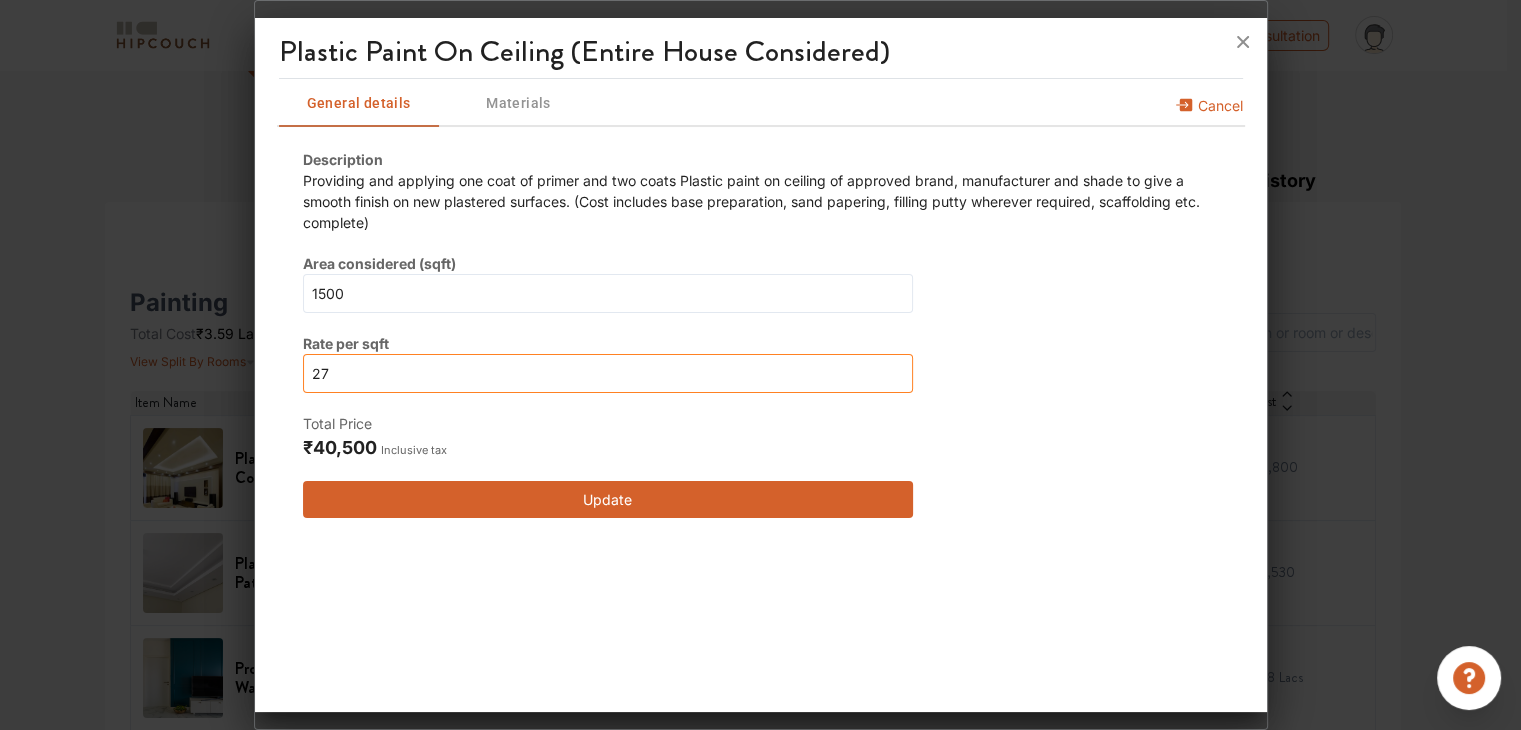 drag, startPoint x: 325, startPoint y: 370, endPoint x: 305, endPoint y: 370, distance: 20 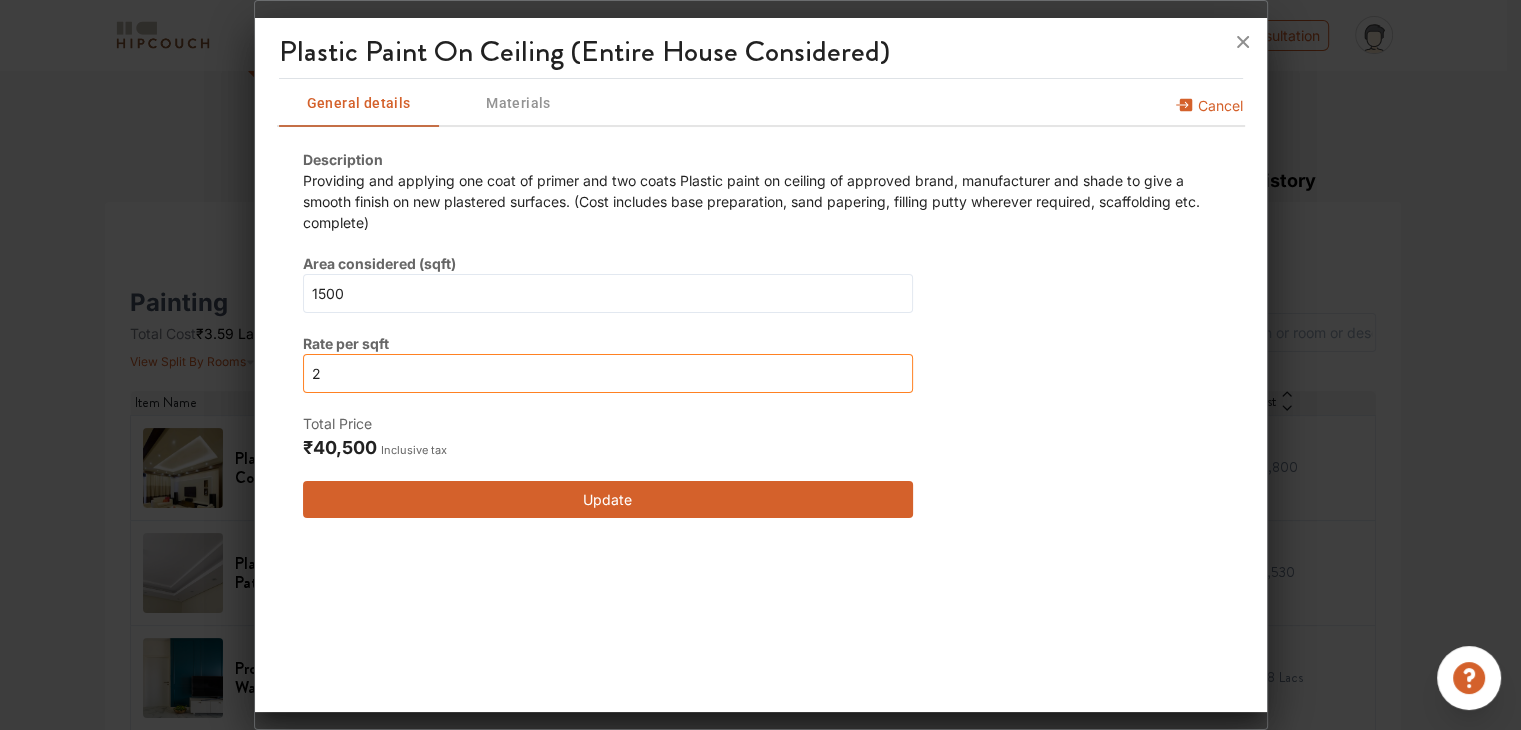 type on "26" 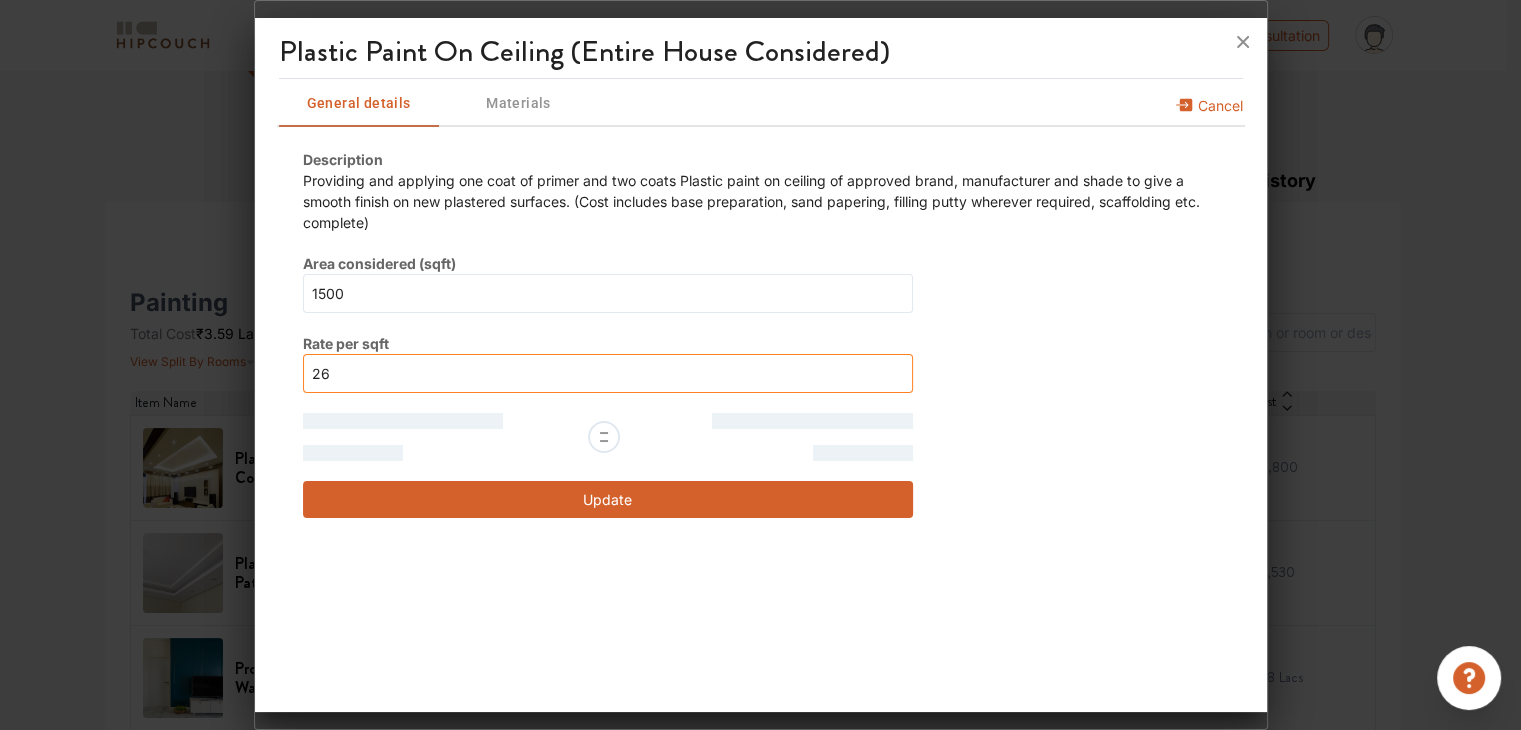 type on "2" 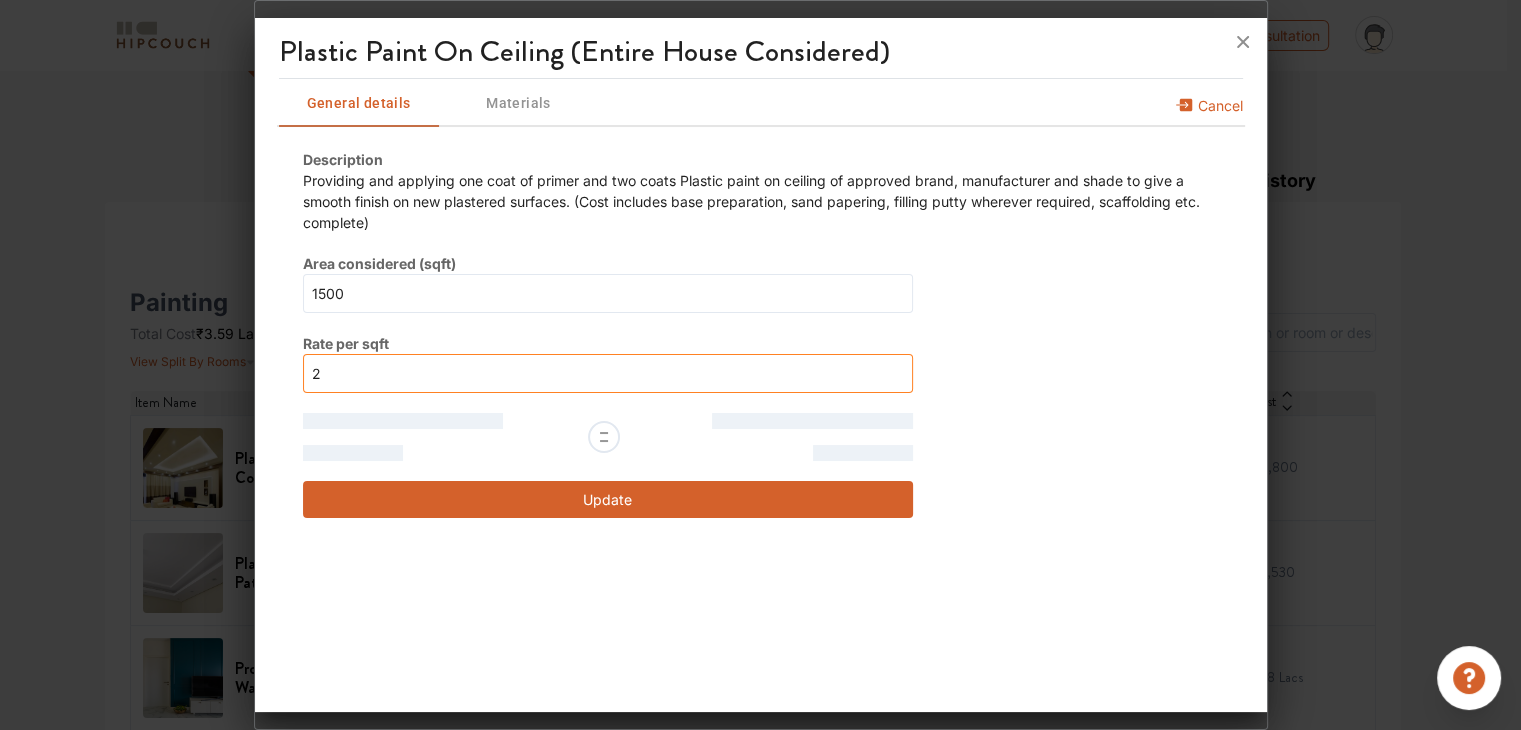 type on "26" 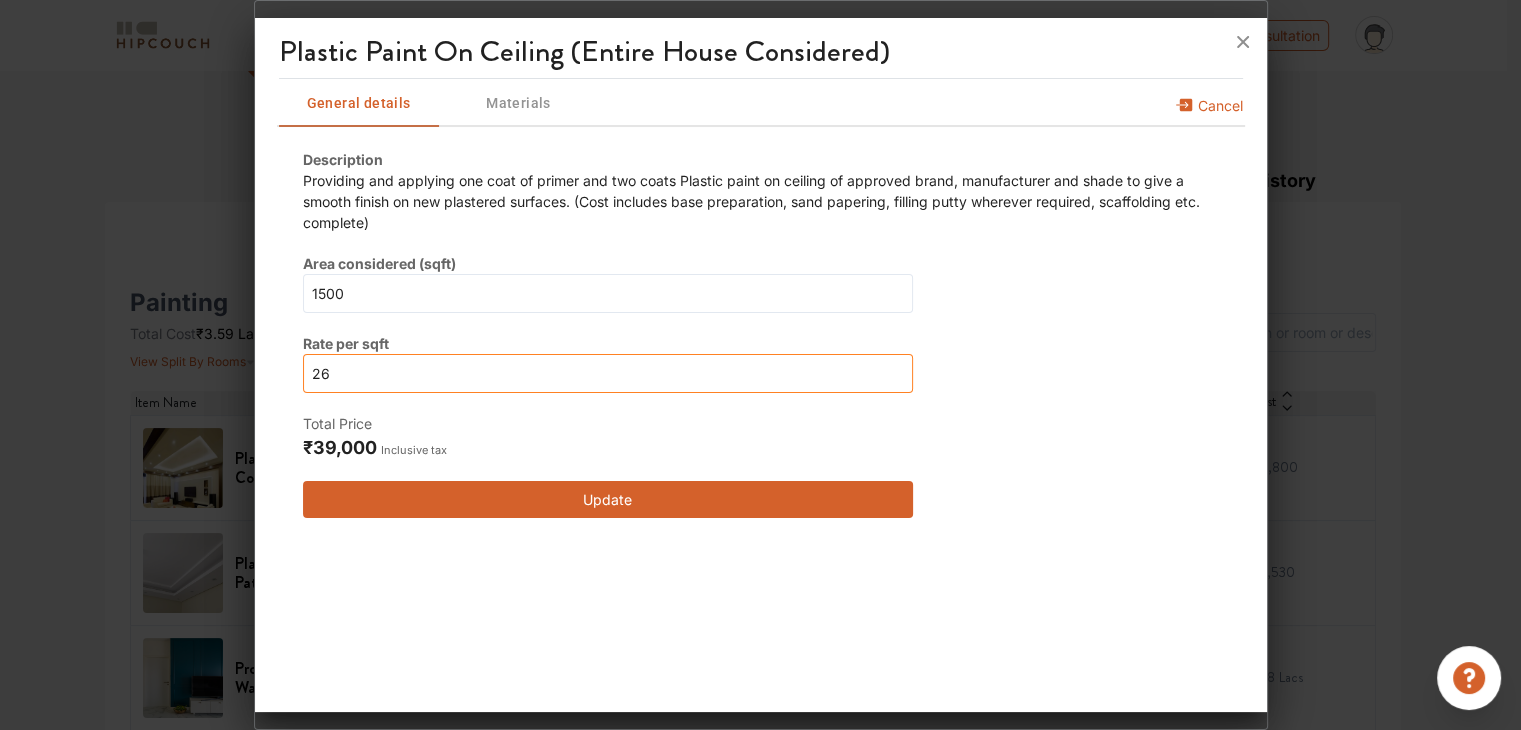 type on "26" 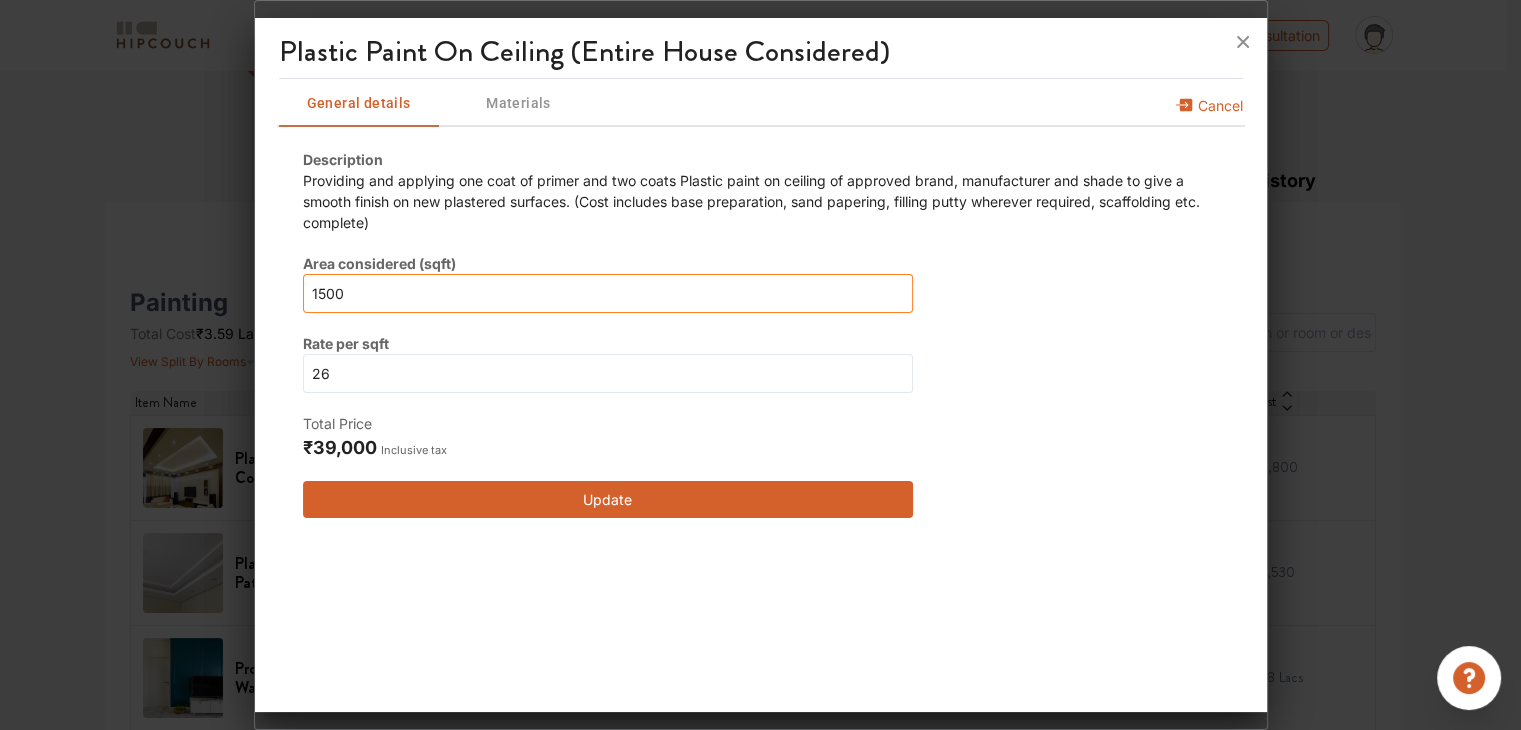 drag, startPoint x: 343, startPoint y: 286, endPoint x: 297, endPoint y: 286, distance: 46 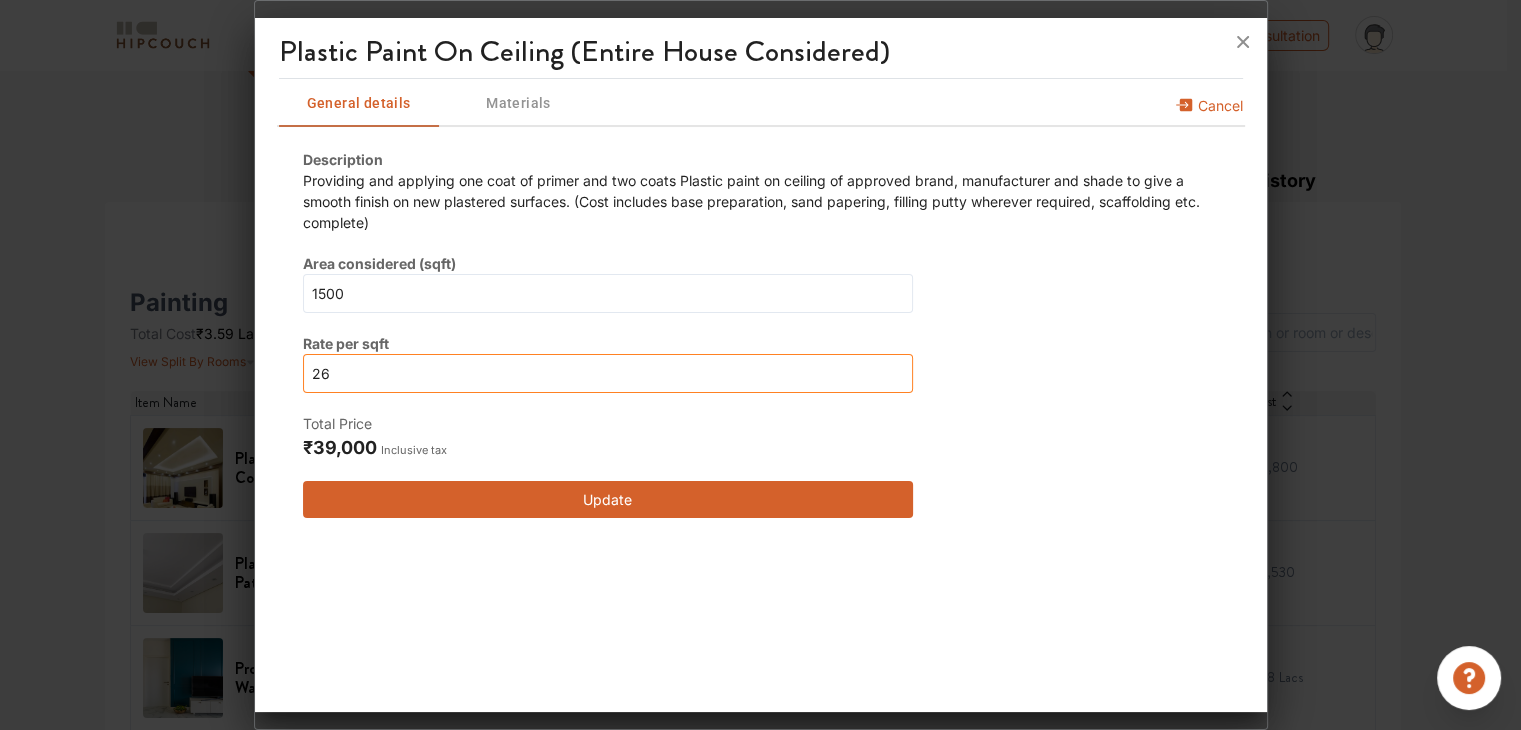 click on "26" at bounding box center [608, 373] 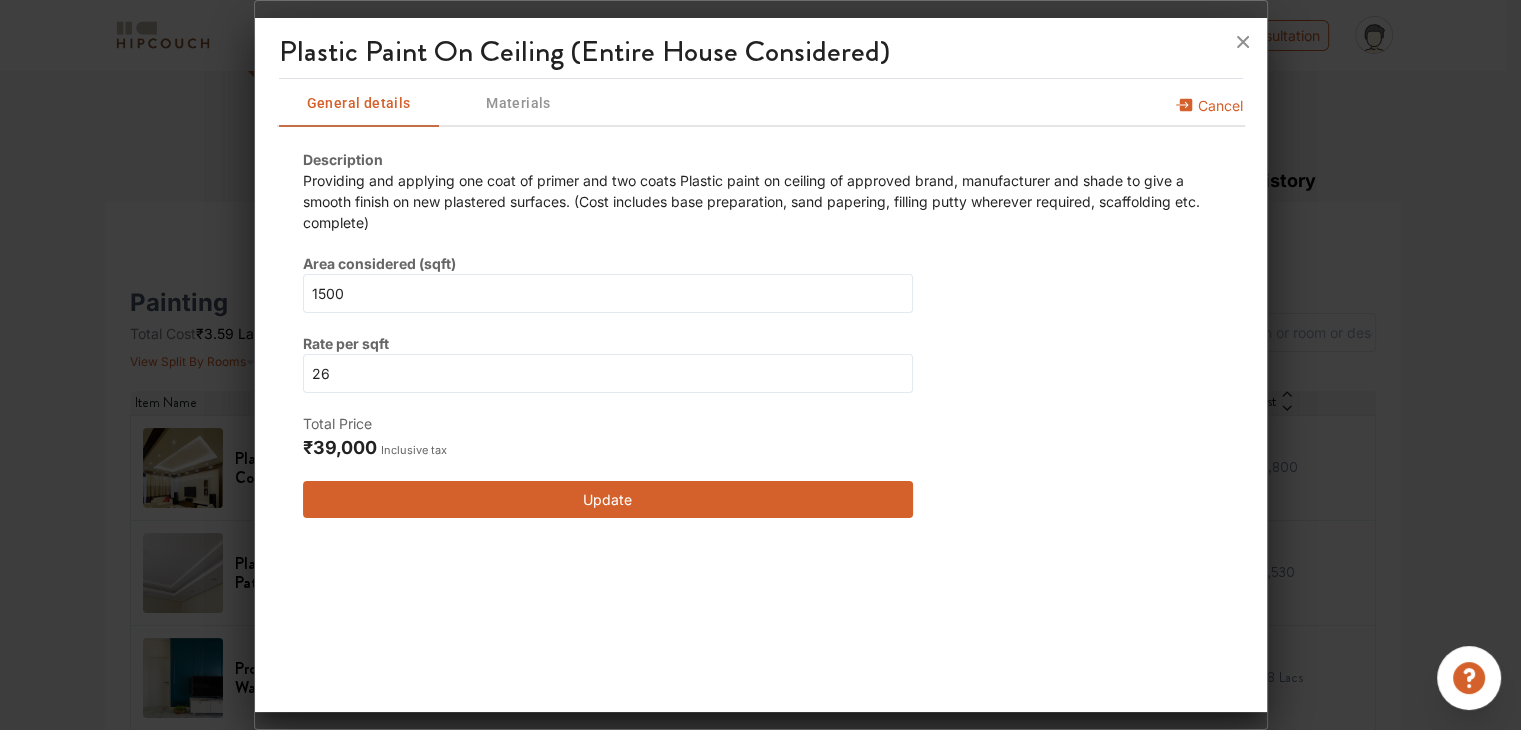 click on "Update" at bounding box center (608, 499) 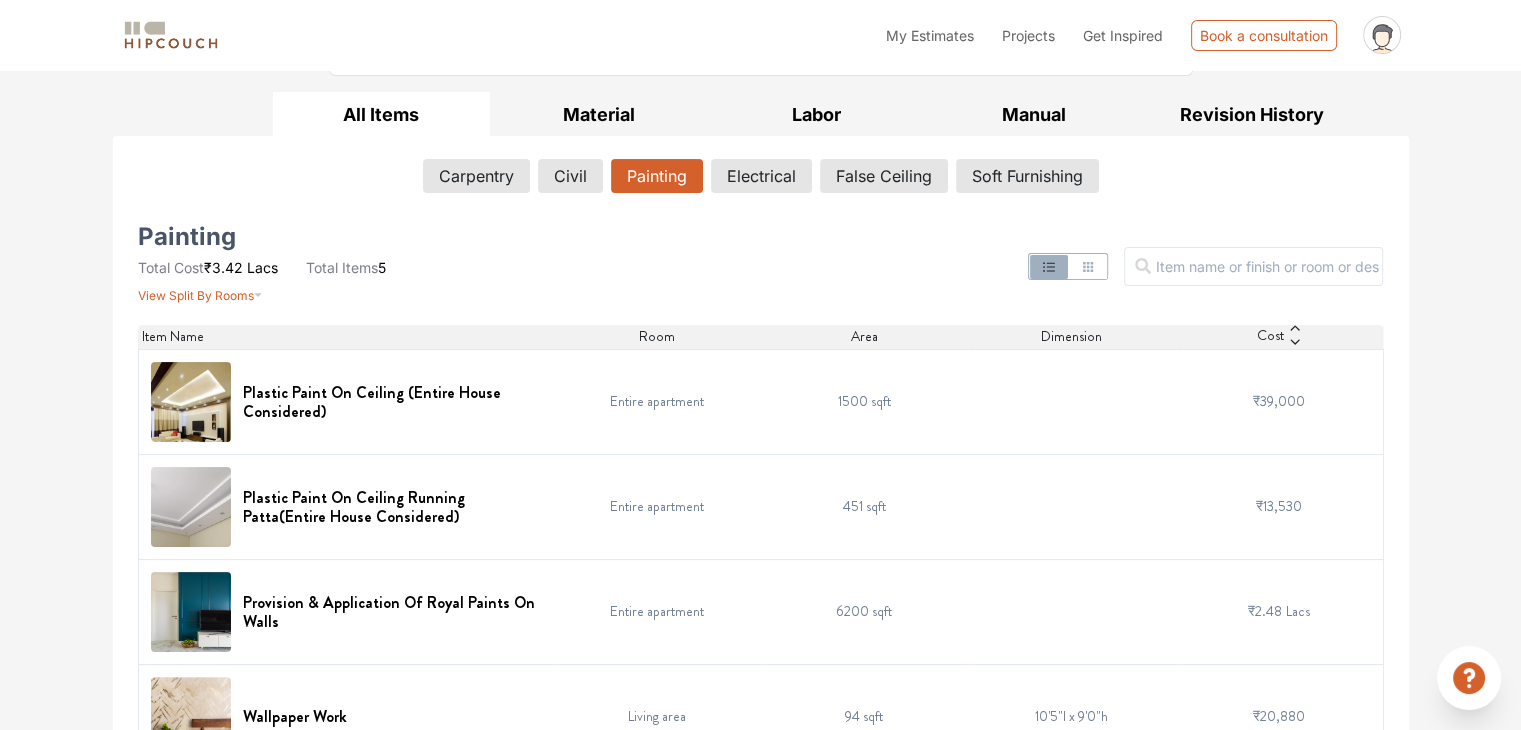scroll, scrollTop: 309, scrollLeft: 0, axis: vertical 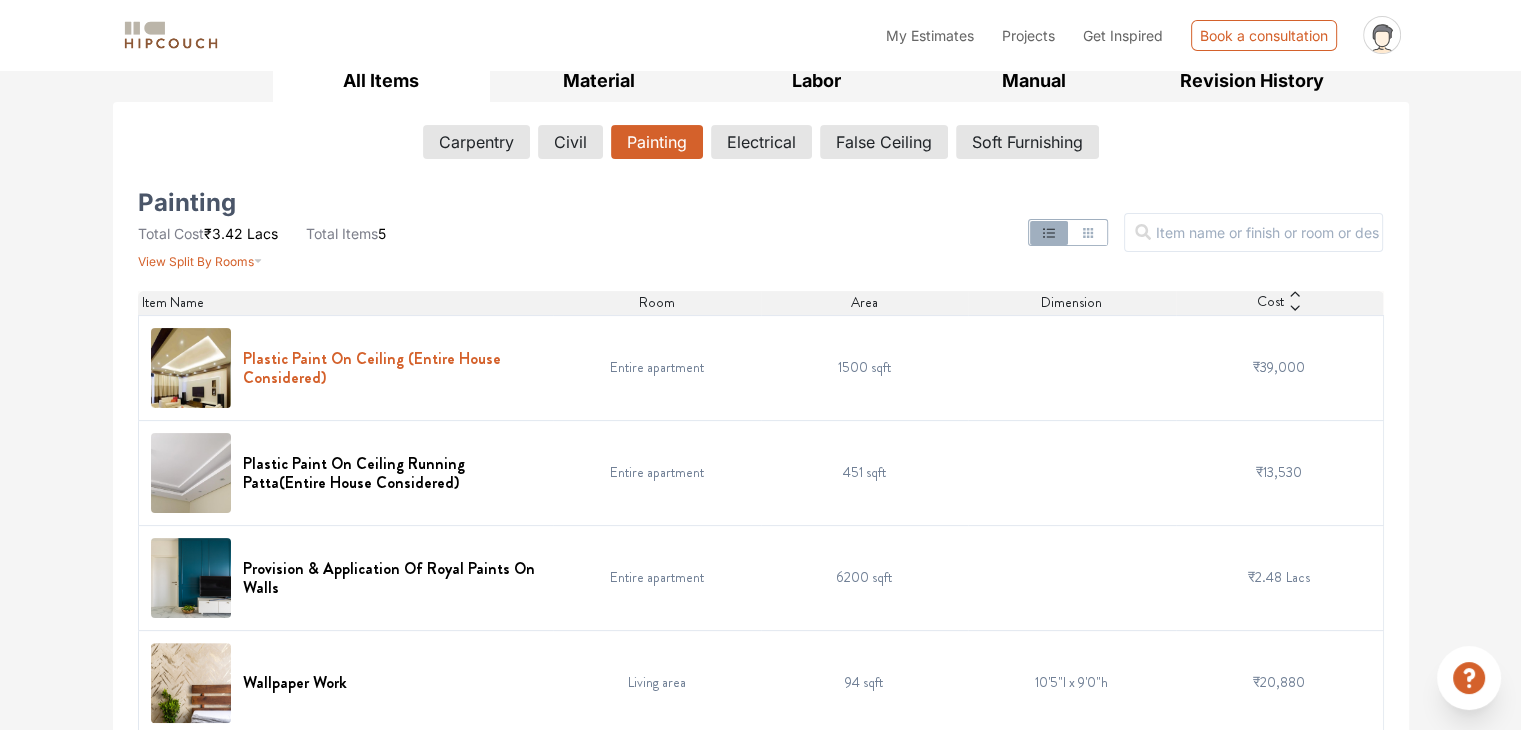click on "Plastic Paint On Ceiling (Entire House Considered)" at bounding box center [392, 368] 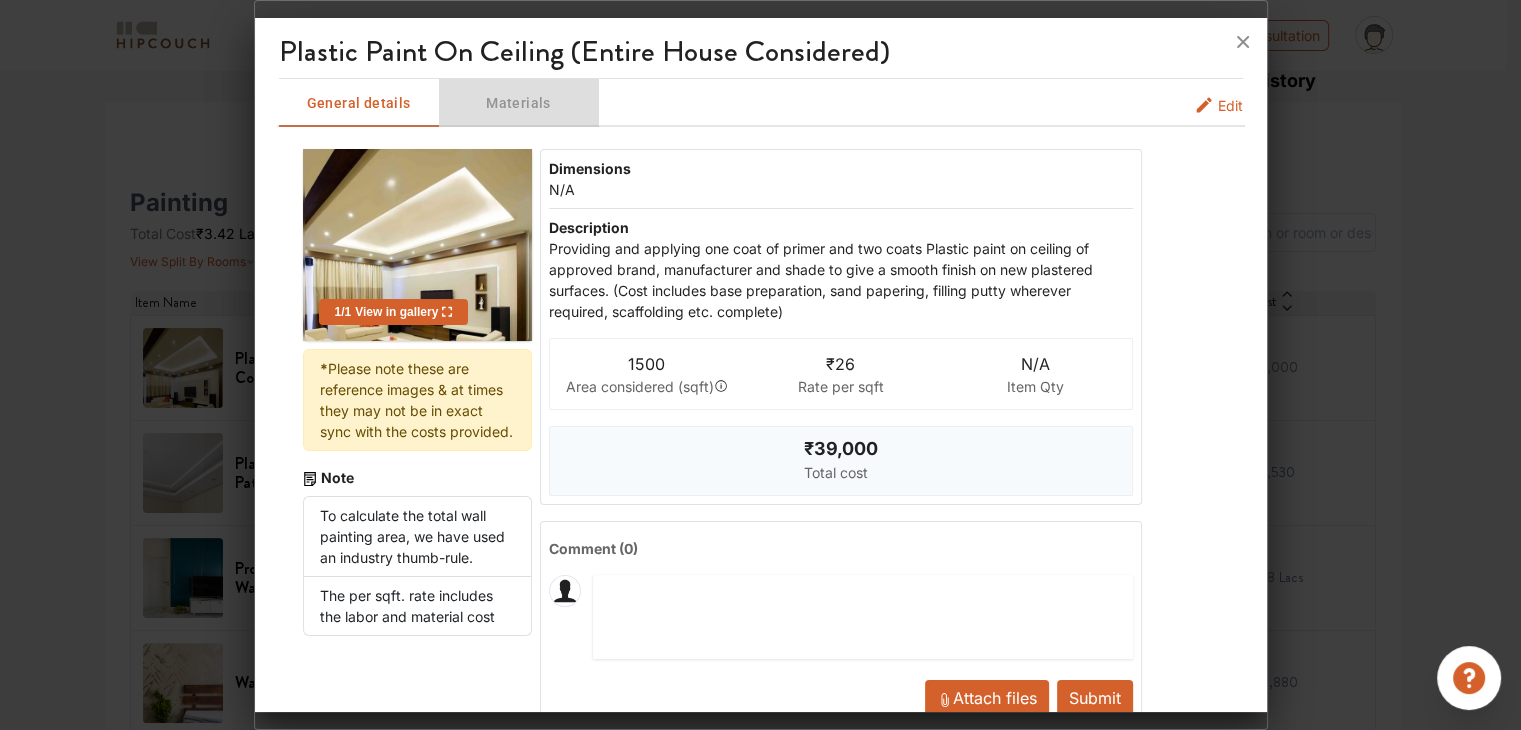 click on "Materials" at bounding box center (519, 103) 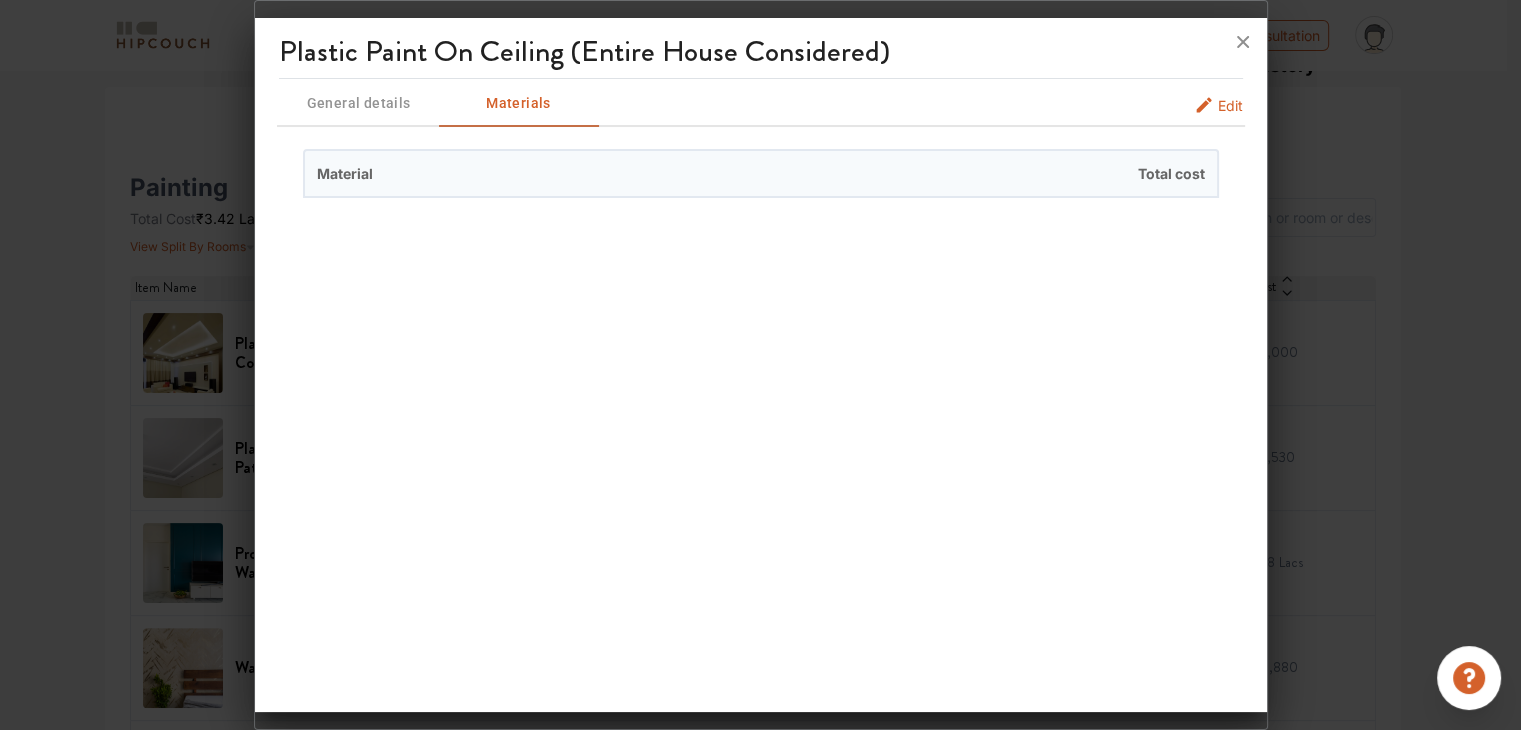 scroll, scrollTop: 33, scrollLeft: 0, axis: vertical 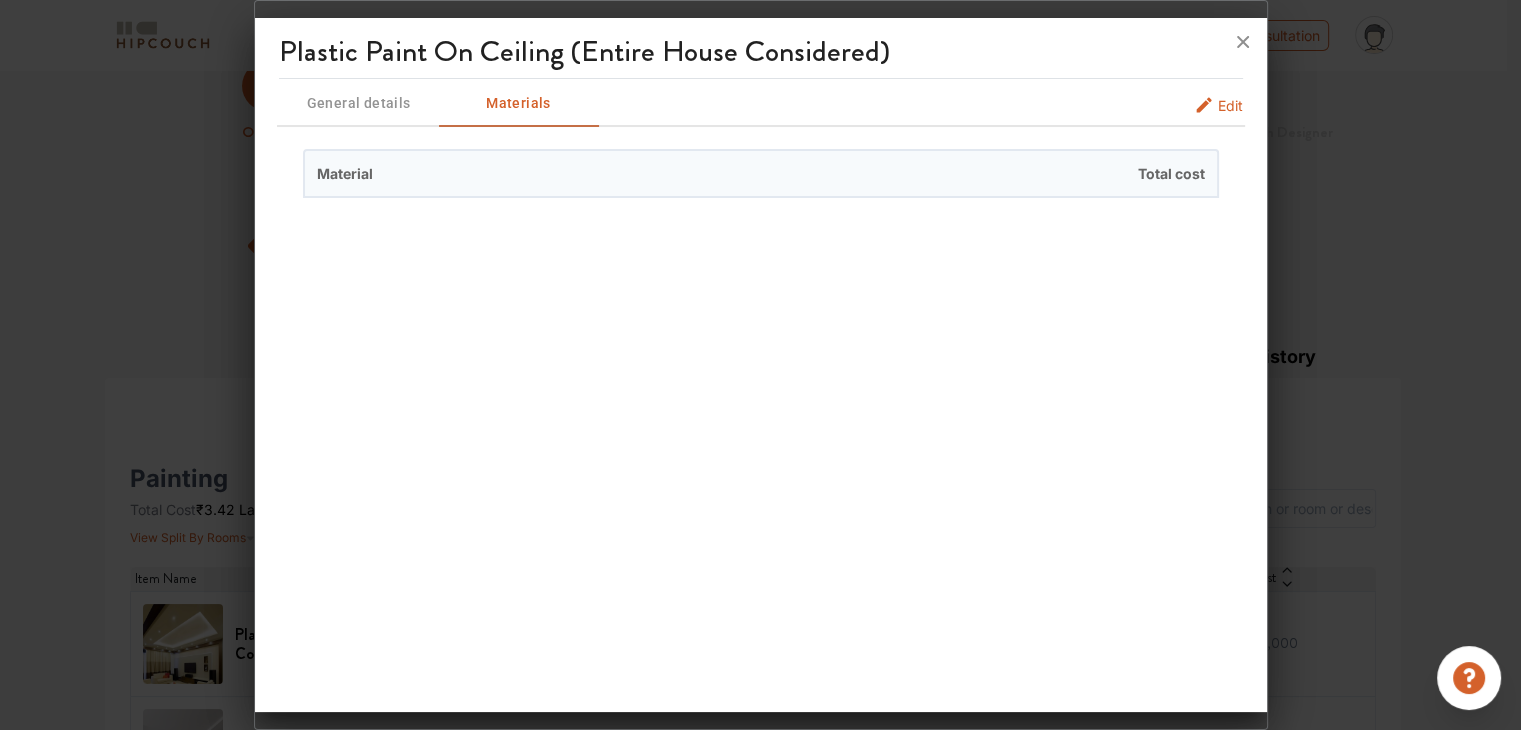 click on "Edit" at bounding box center (1230, 105) 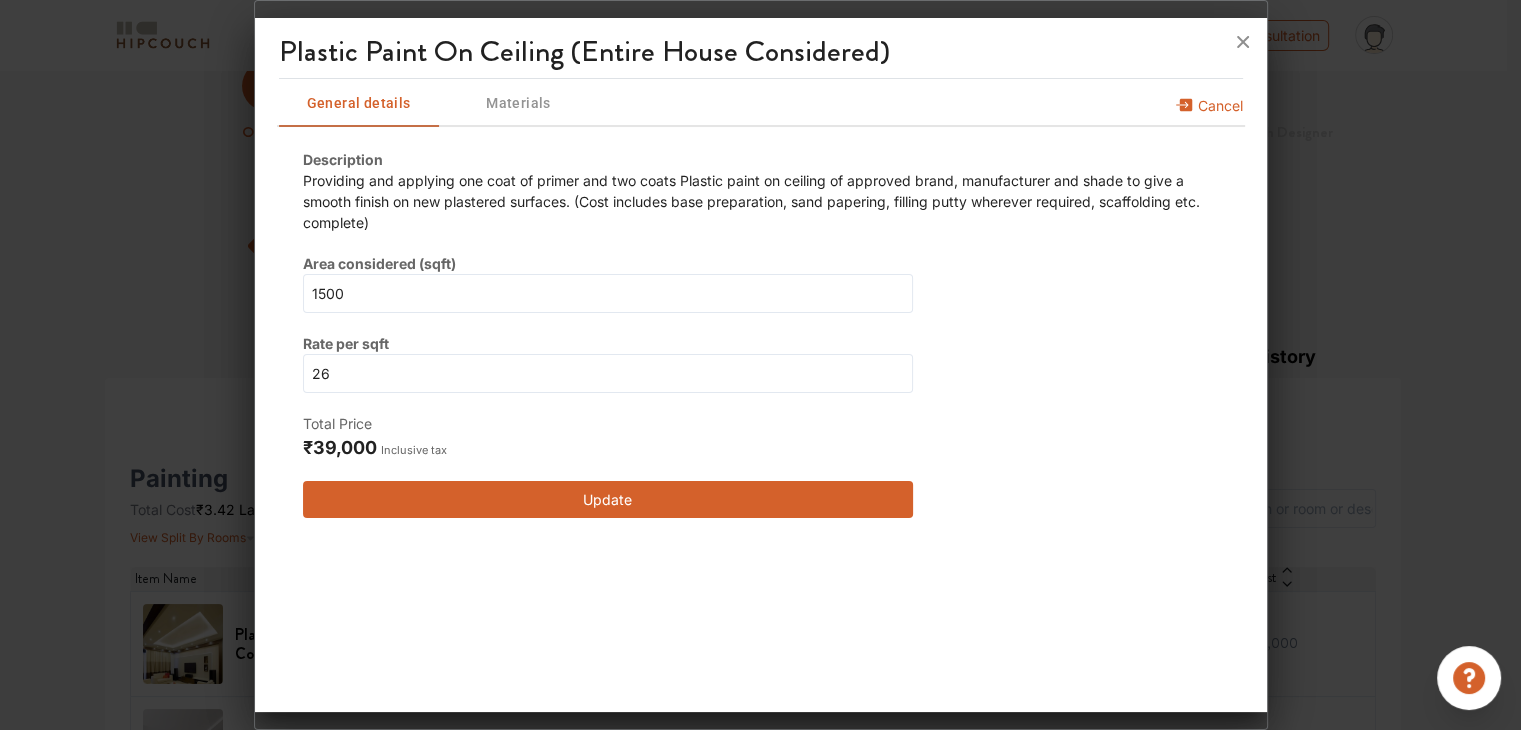 click on "Materials" at bounding box center (519, 103) 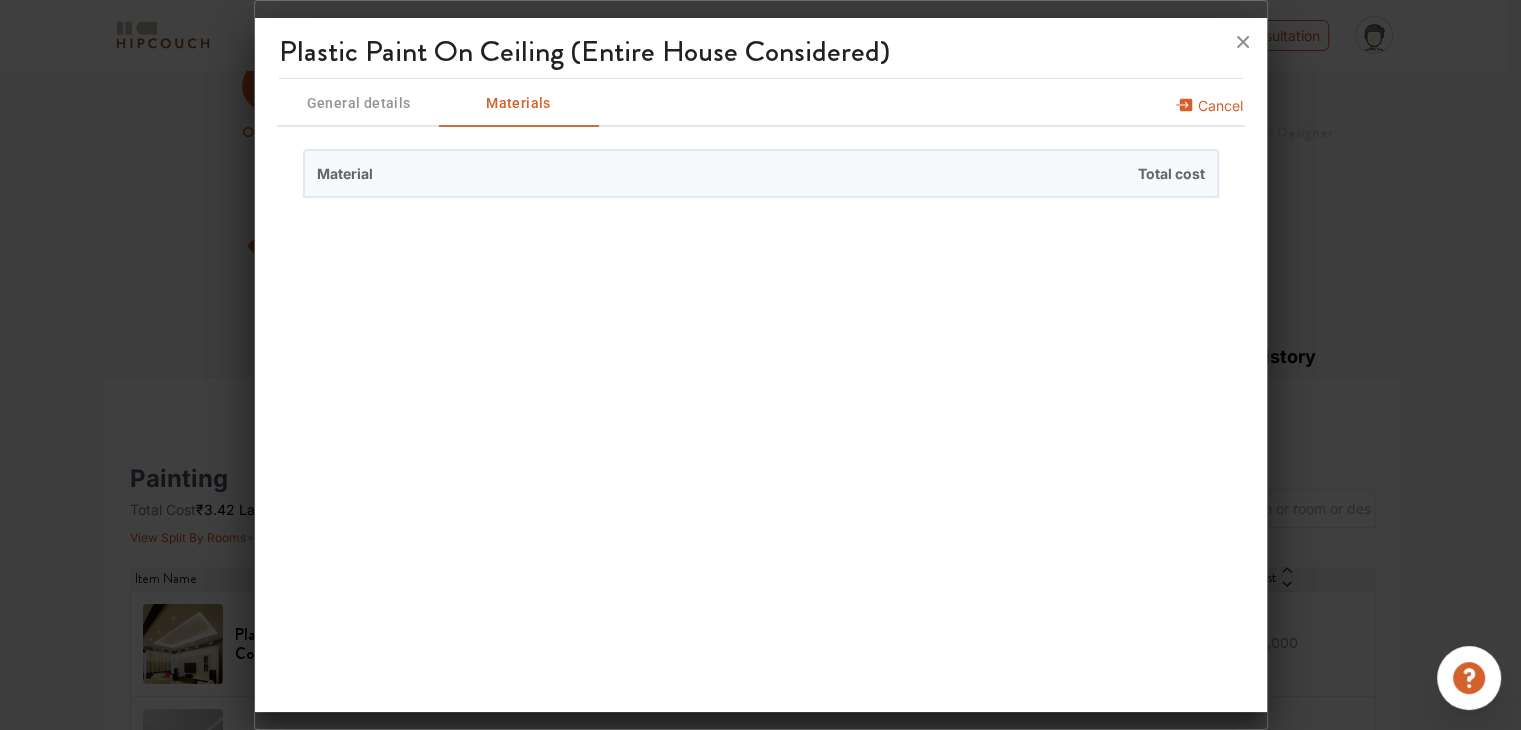 click on "General details" at bounding box center [359, 103] 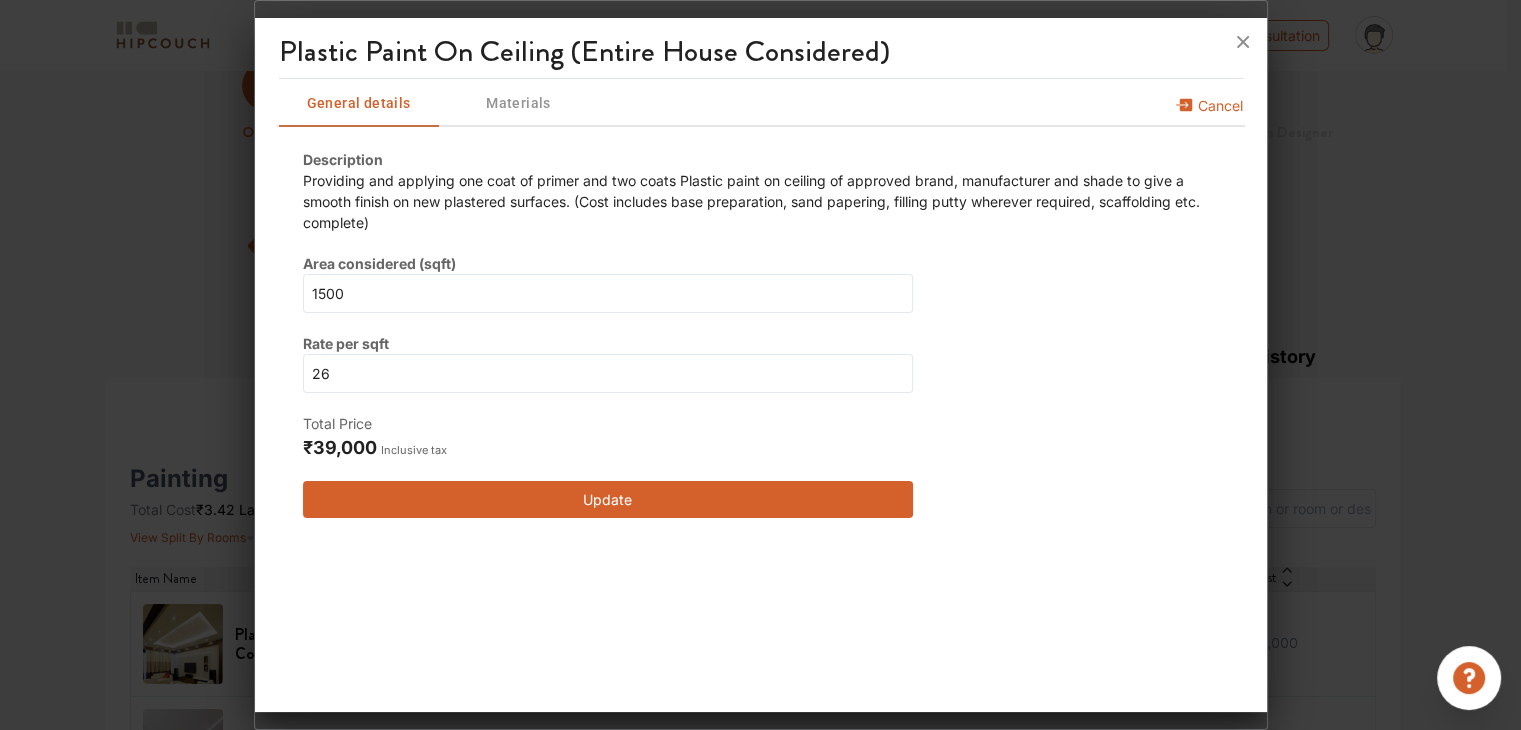 click on "Update" at bounding box center [608, 499] 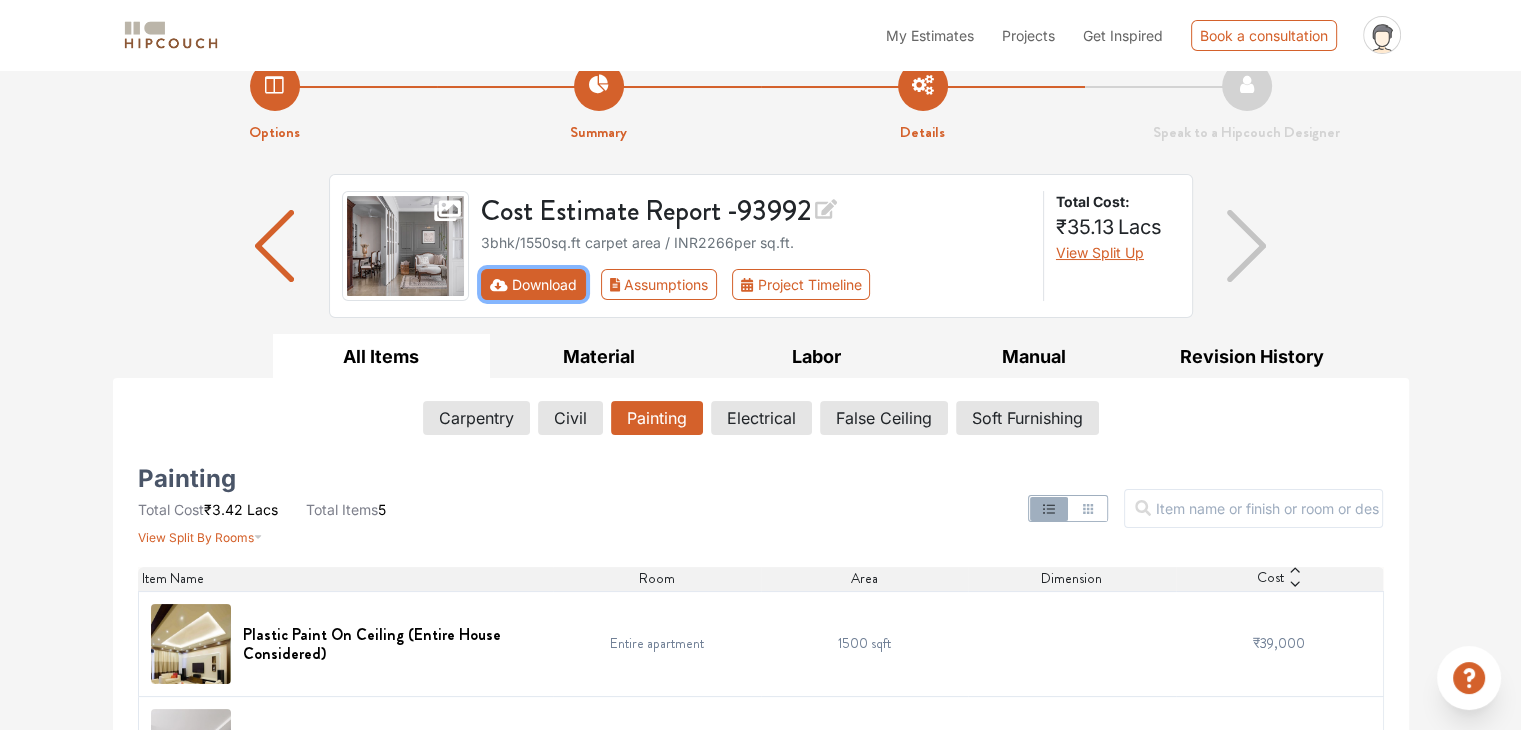 click on "Download" at bounding box center (533, 284) 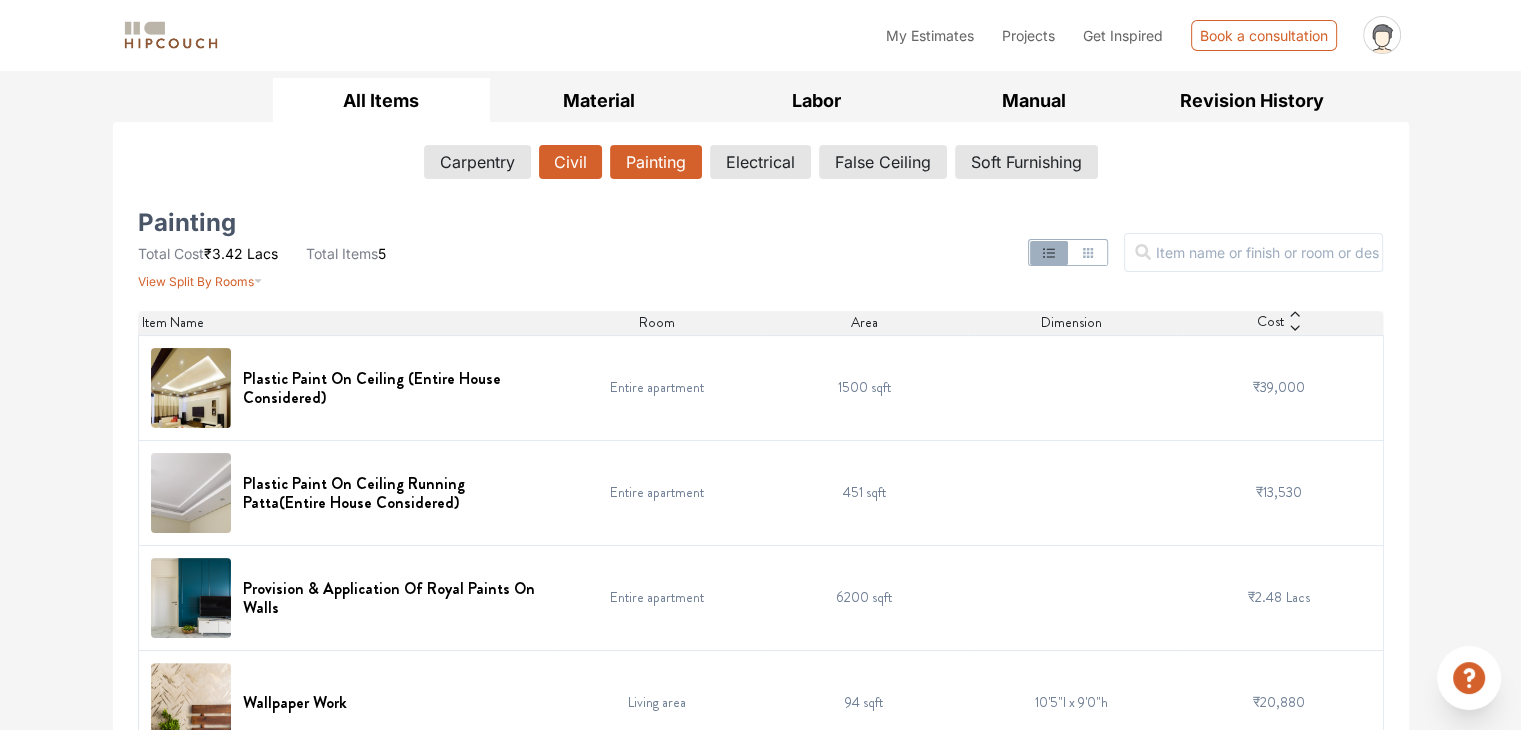 scroll, scrollTop: 0, scrollLeft: 0, axis: both 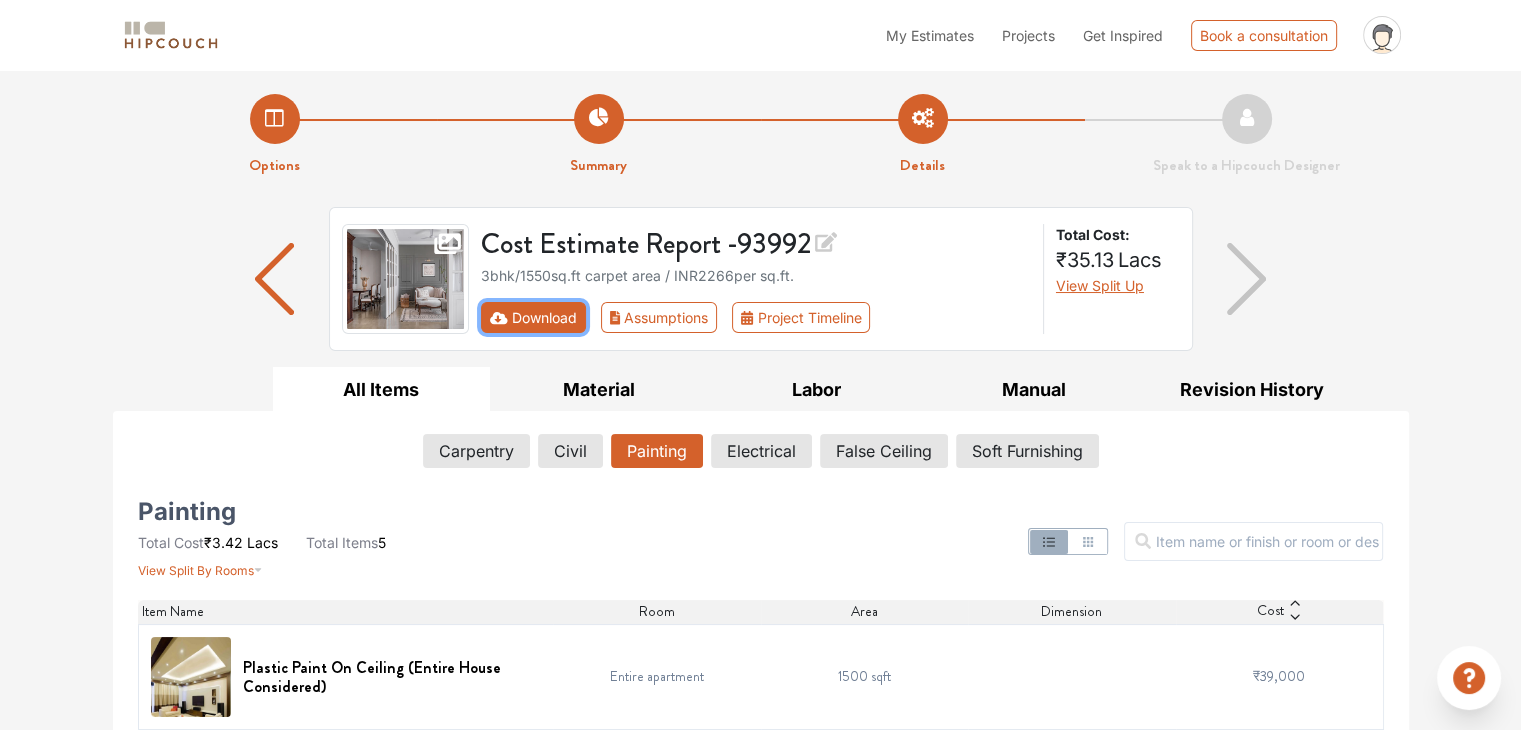 click 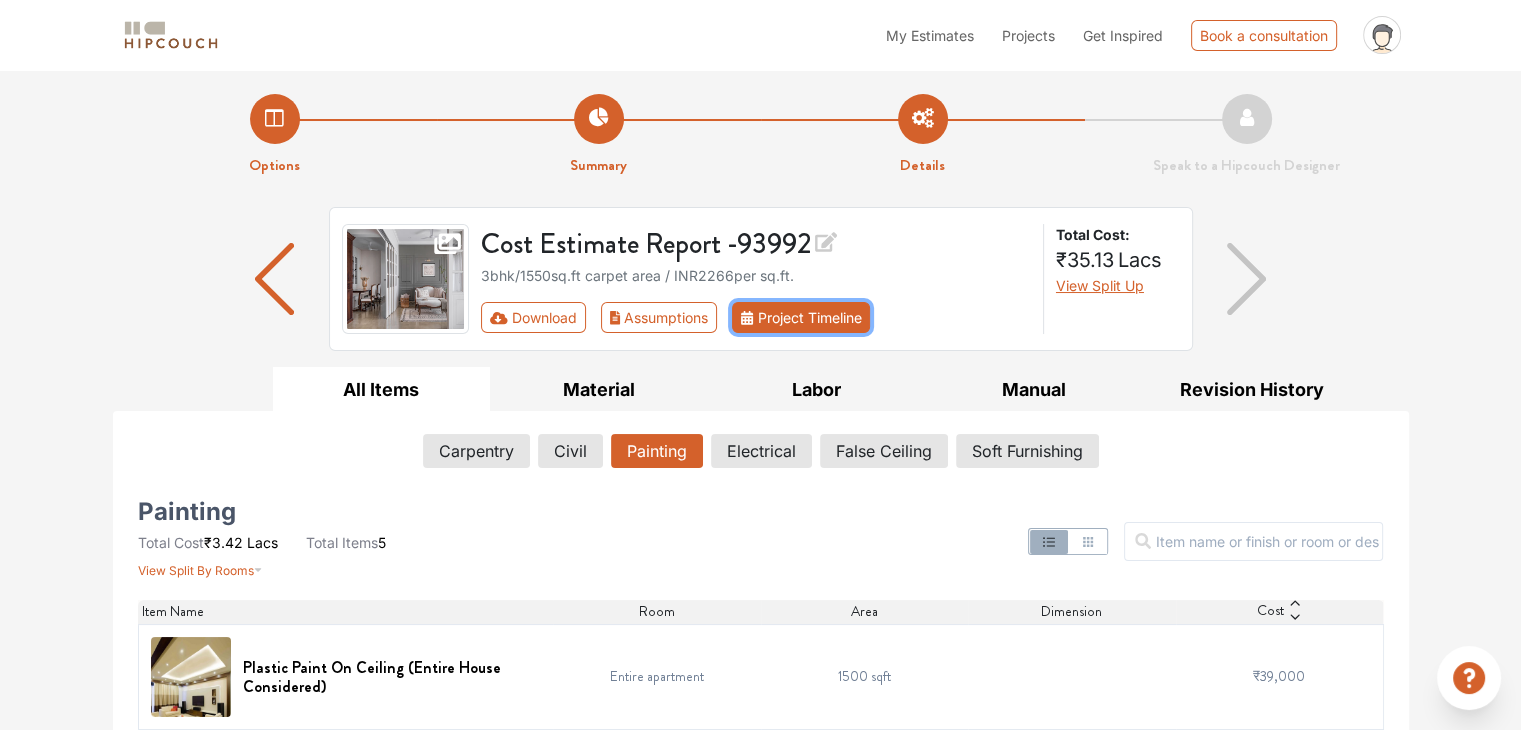 click on "Project Timeline" at bounding box center (801, 317) 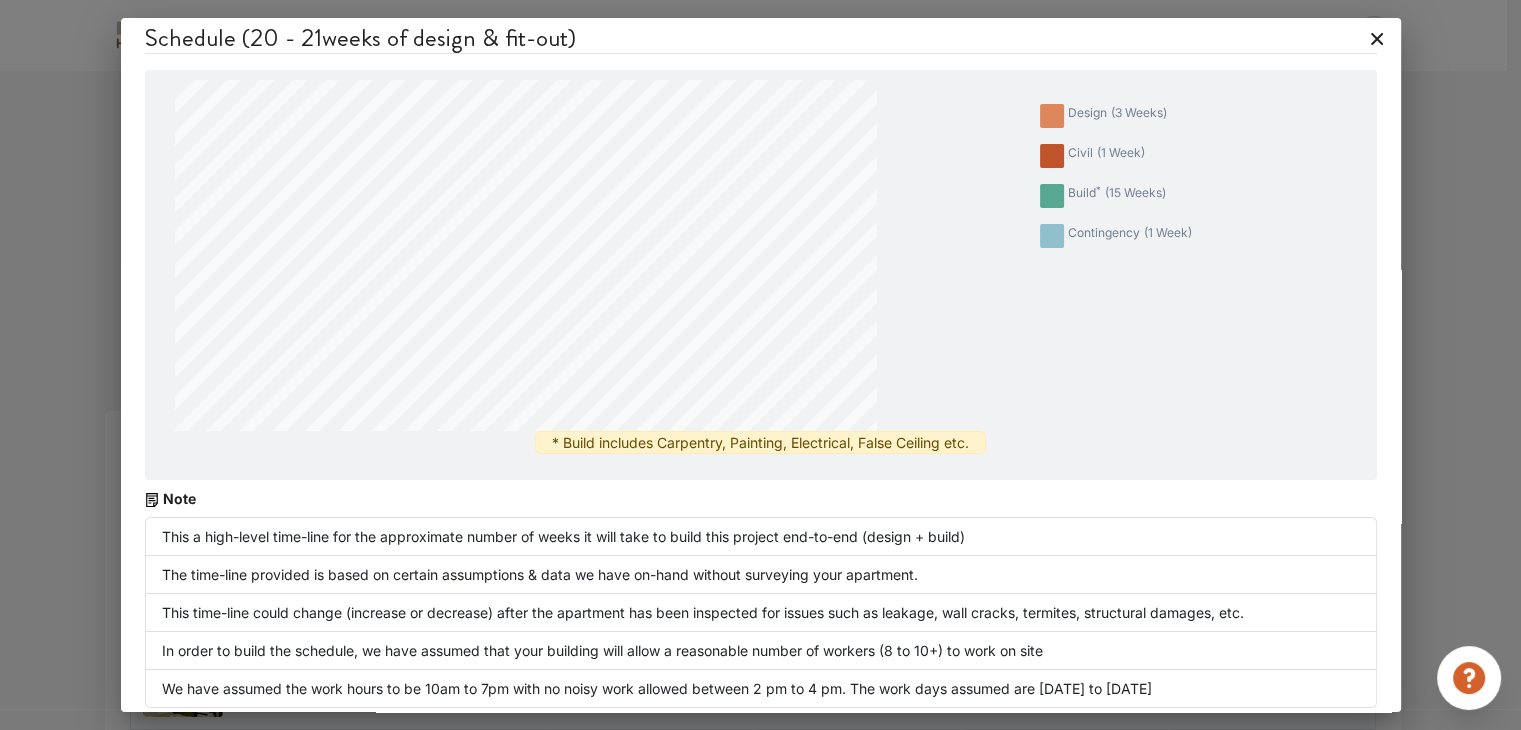 scroll, scrollTop: 0, scrollLeft: 0, axis: both 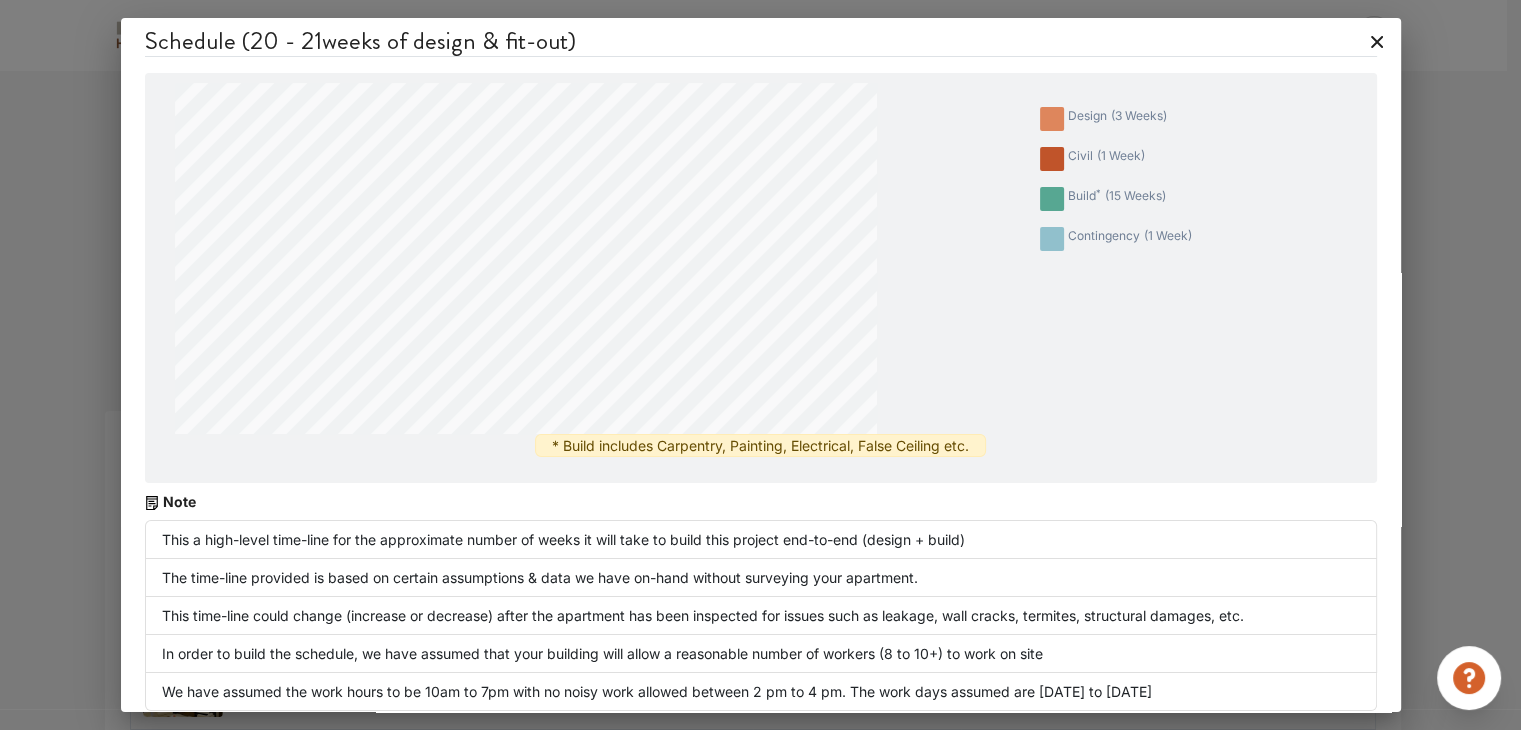 click 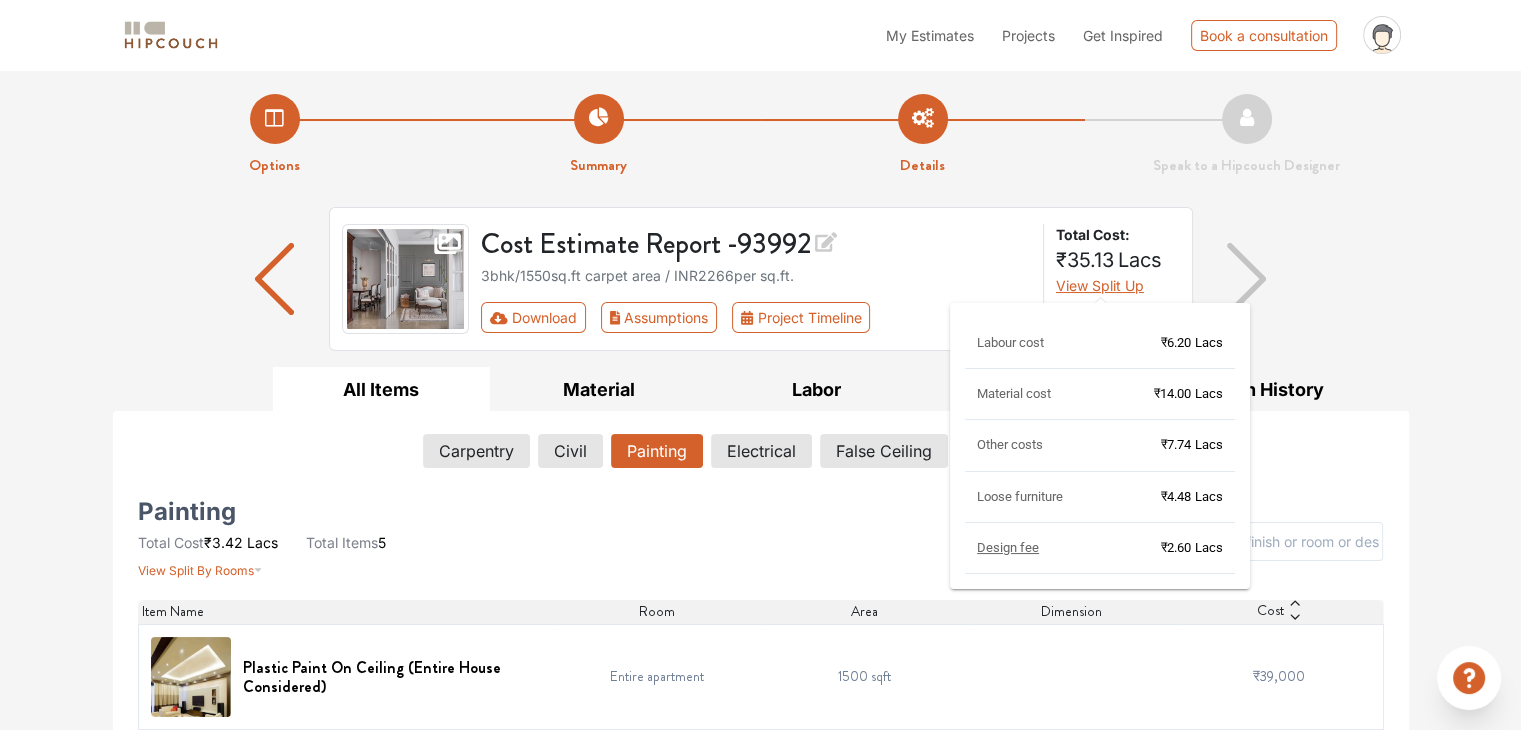 click on "View Split Up" at bounding box center (1100, 285) 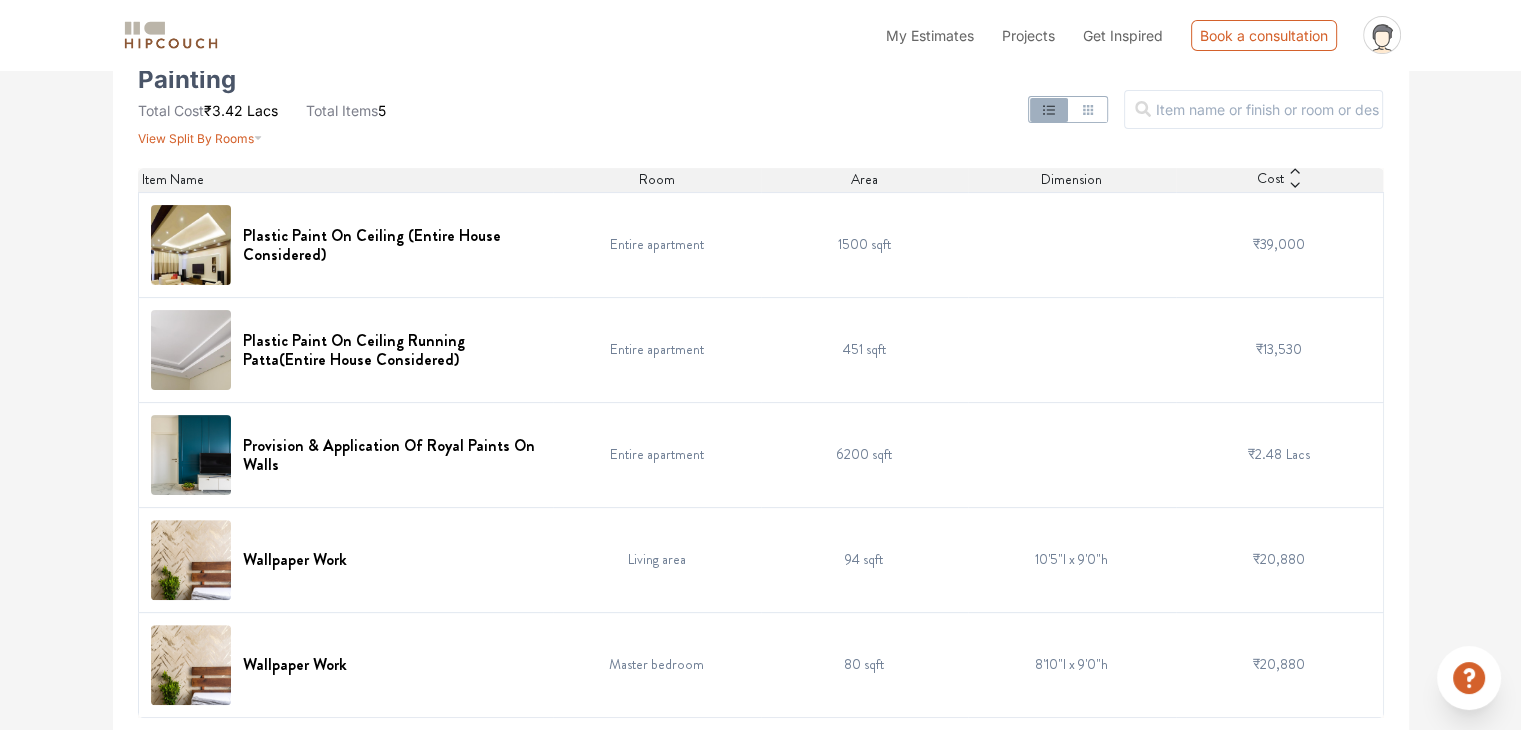 scroll, scrollTop: 433, scrollLeft: 0, axis: vertical 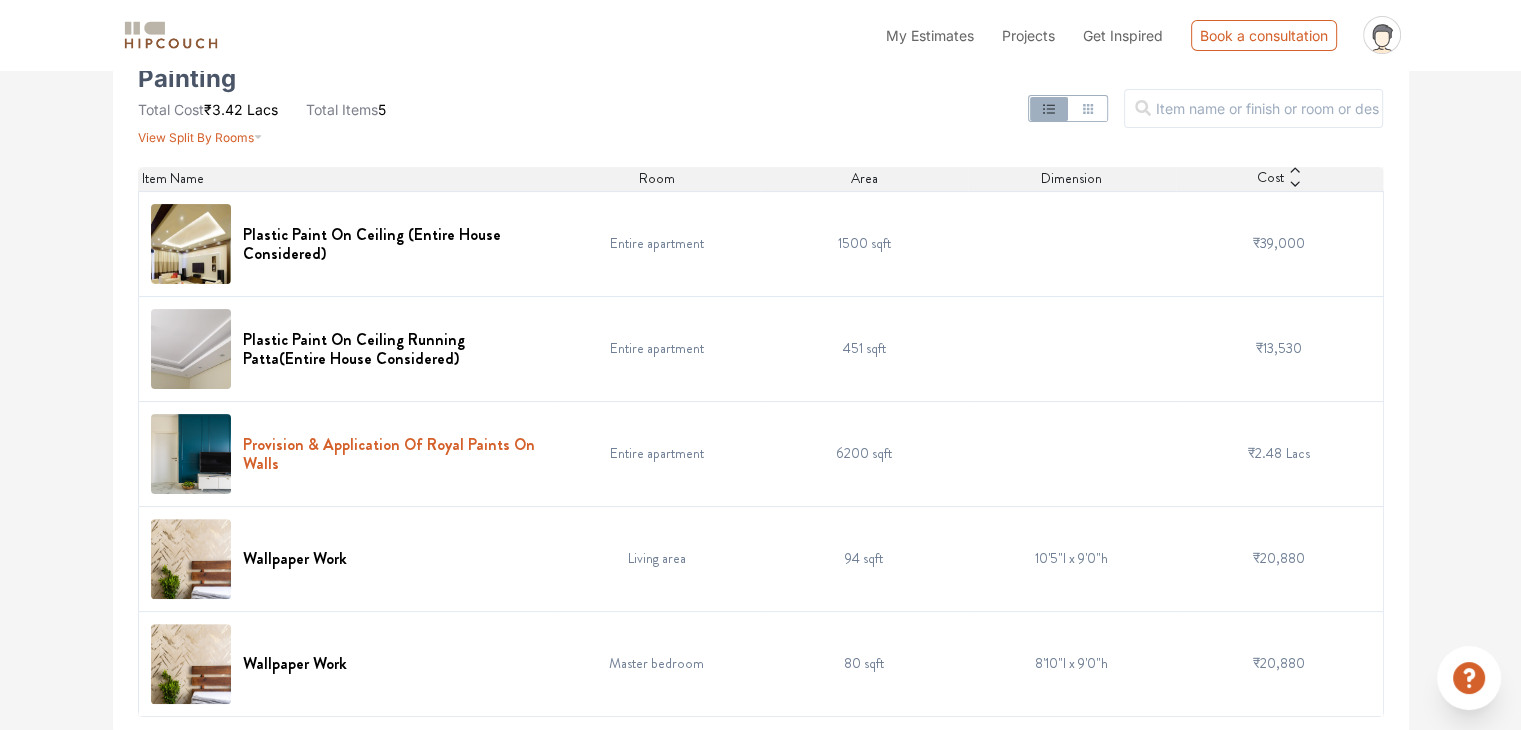 click on "Provision & Application Of Royal Paints On Walls" at bounding box center (392, 454) 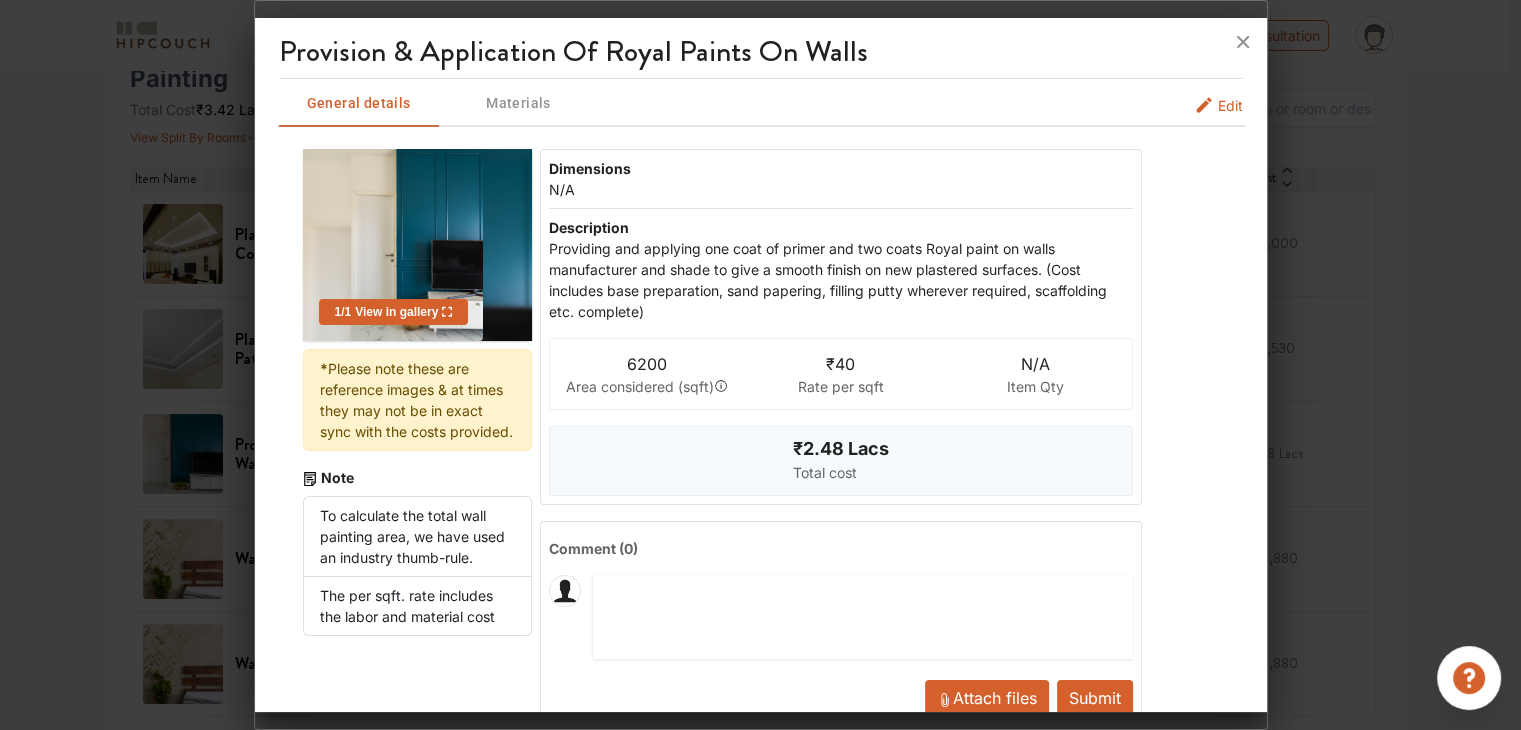 click on "Edit" at bounding box center [1230, 105] 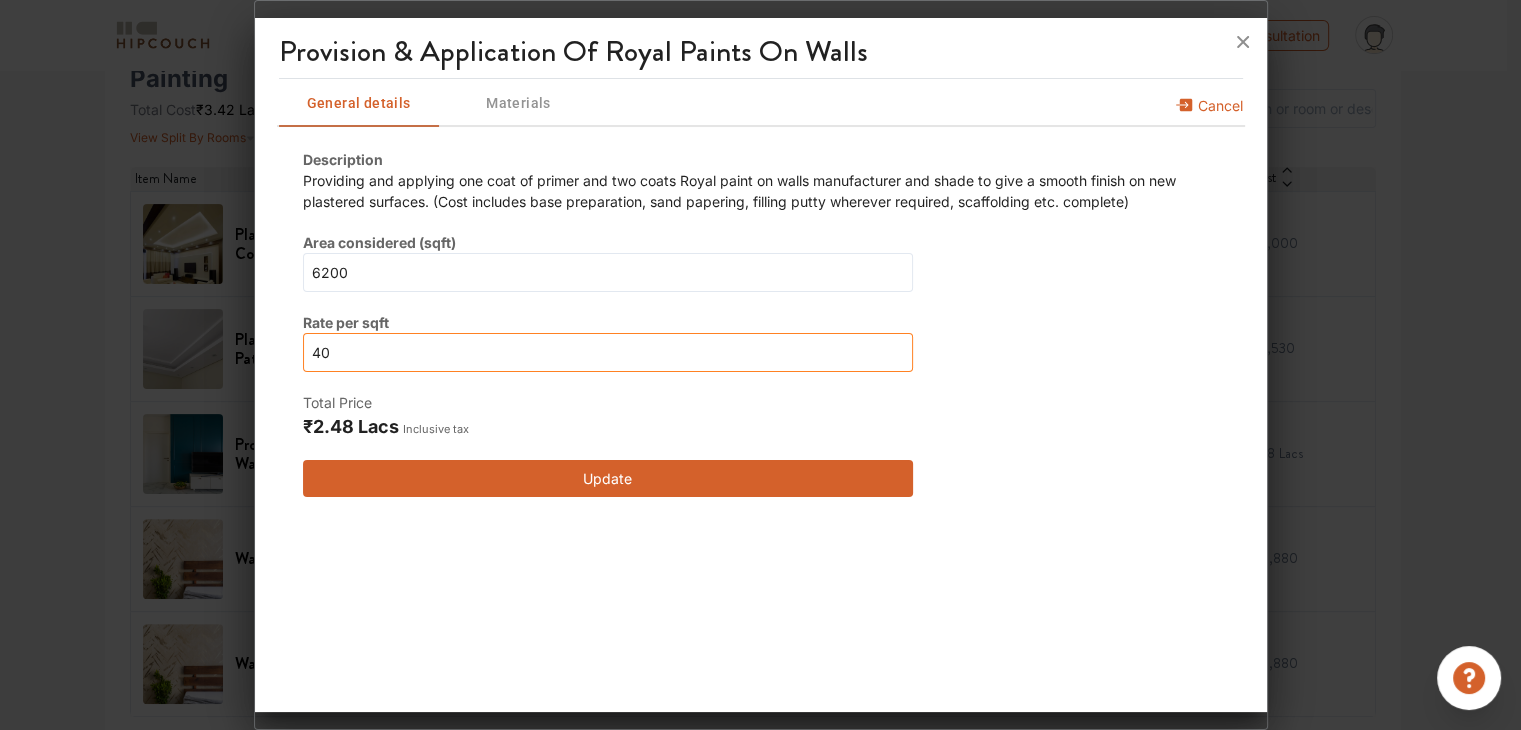 click on "Description Providing and applying one coat of primer and two coats Royal paint on walls manufacturer and shade to give a smooth finish on new plastered surfaces. (Cost includes base preparation, sand papering, filling putty wherever required, scaffolding etc. complete) Area considered (sqft) 6200 Rate per sqft 40 Total Price ₹2.48 Lacs  Inclusive tax Update" at bounding box center (761, 323) 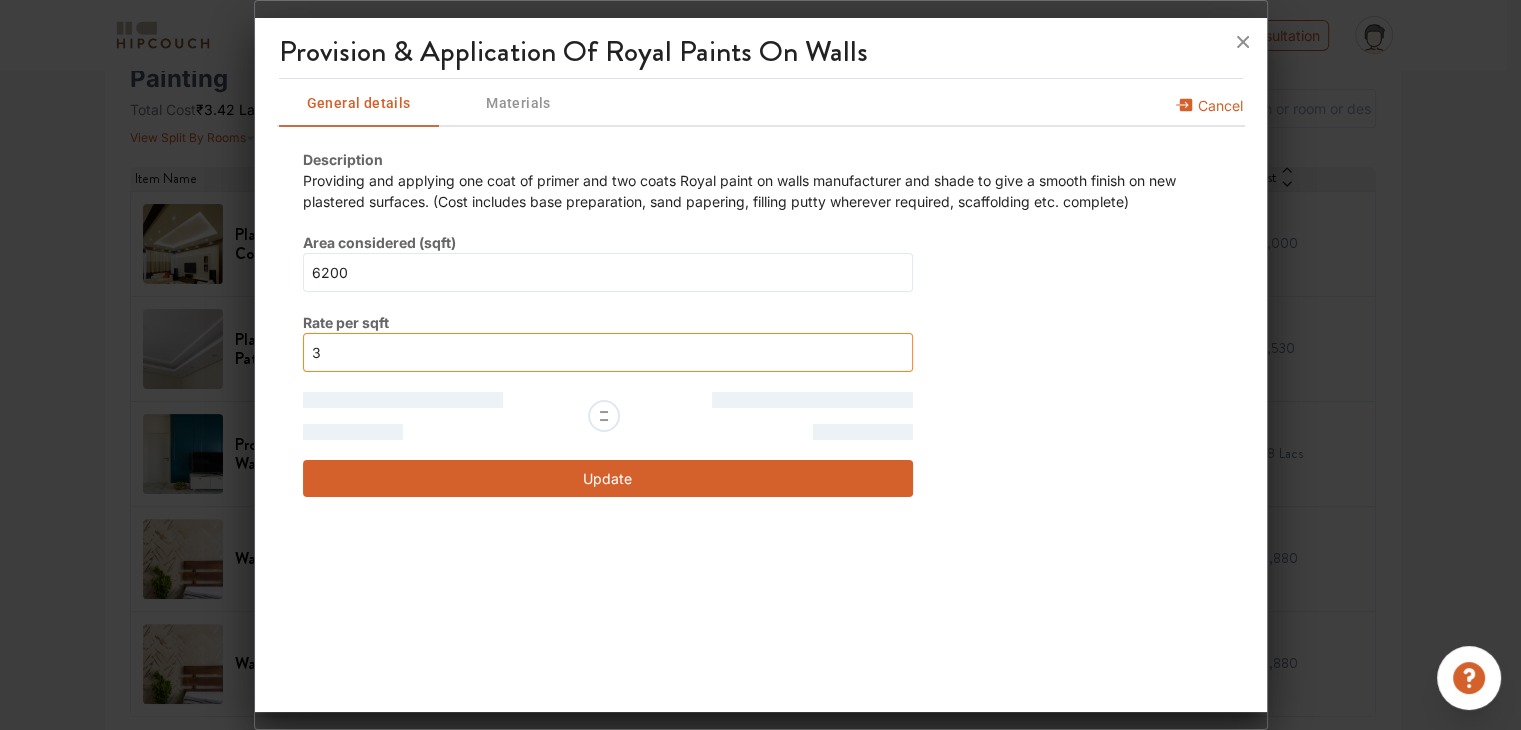 type on "35" 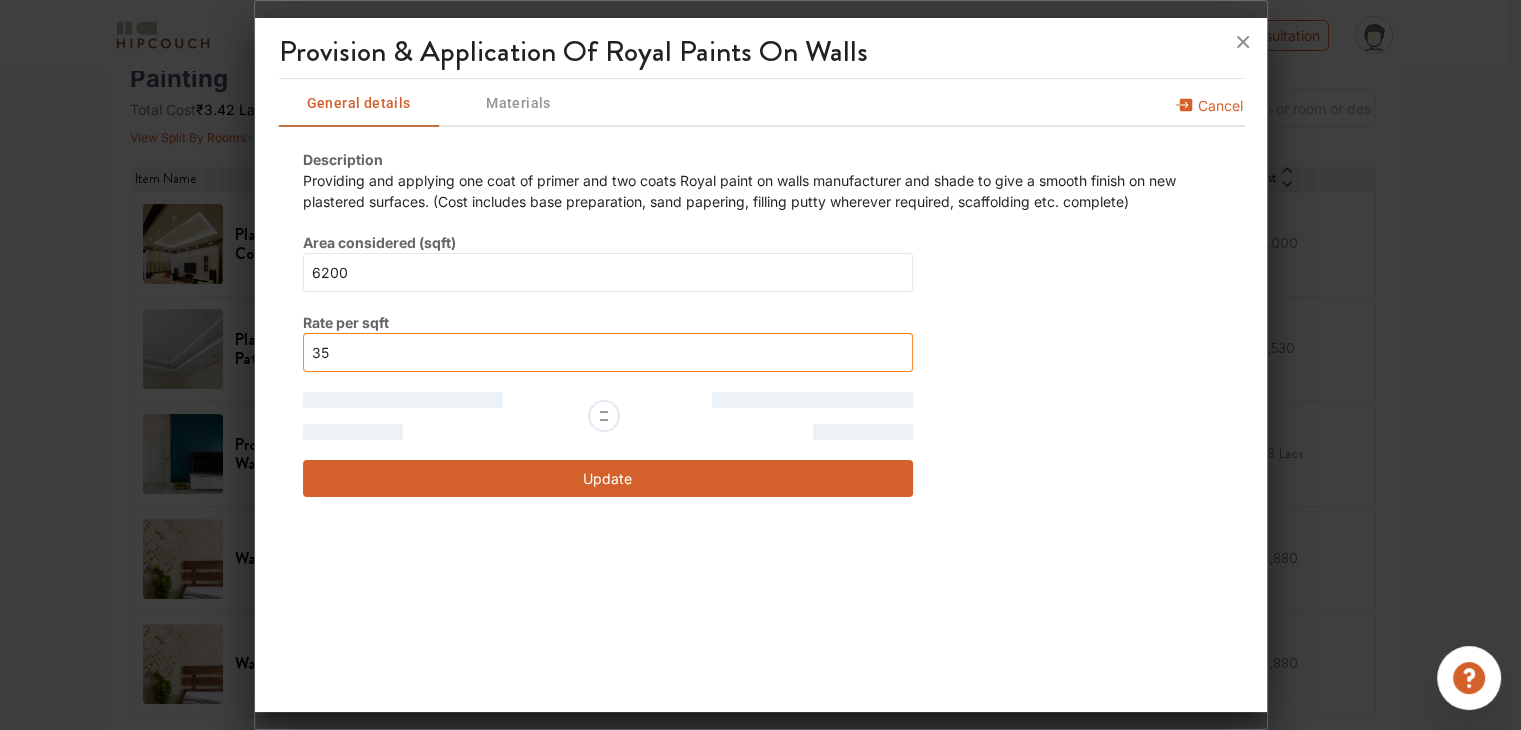 type on "35" 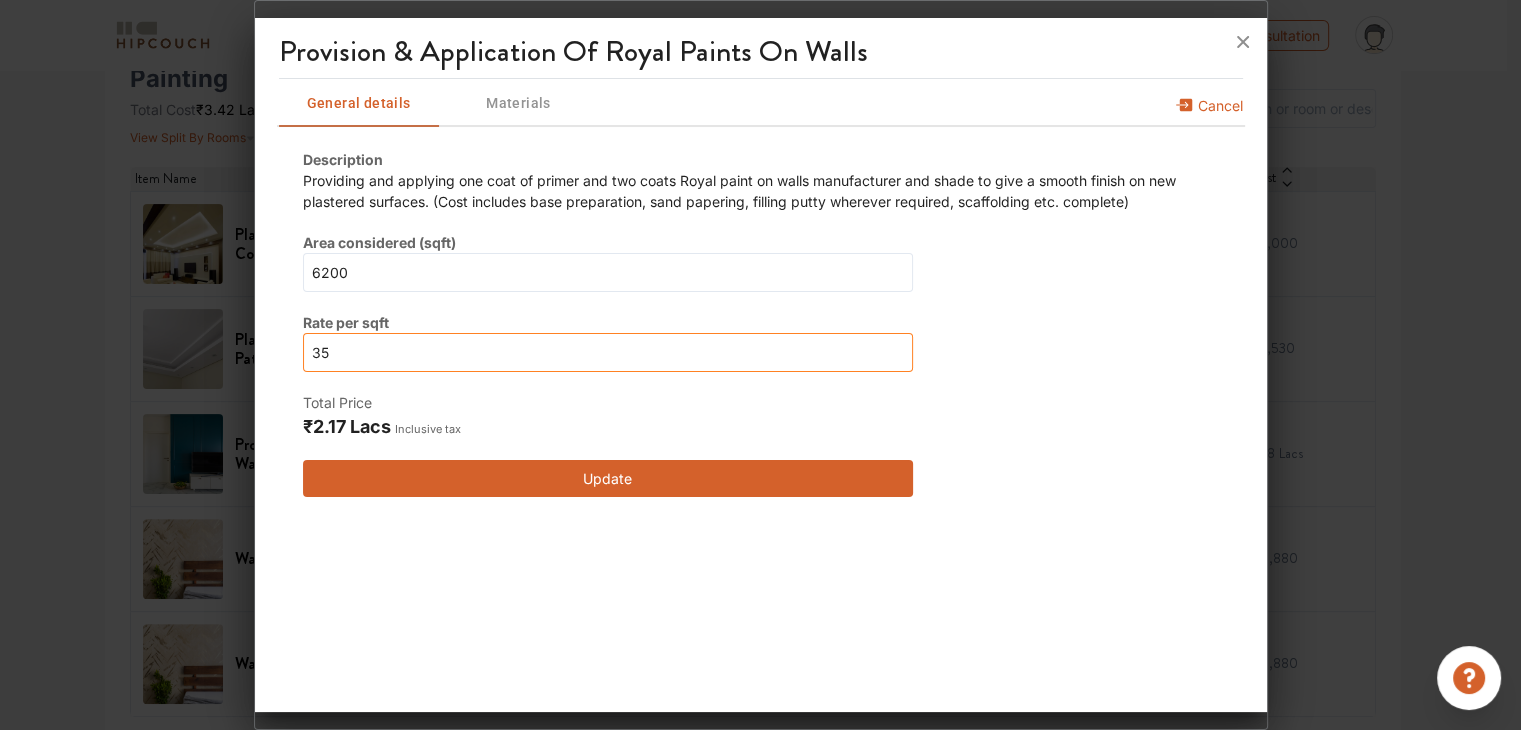type on "35" 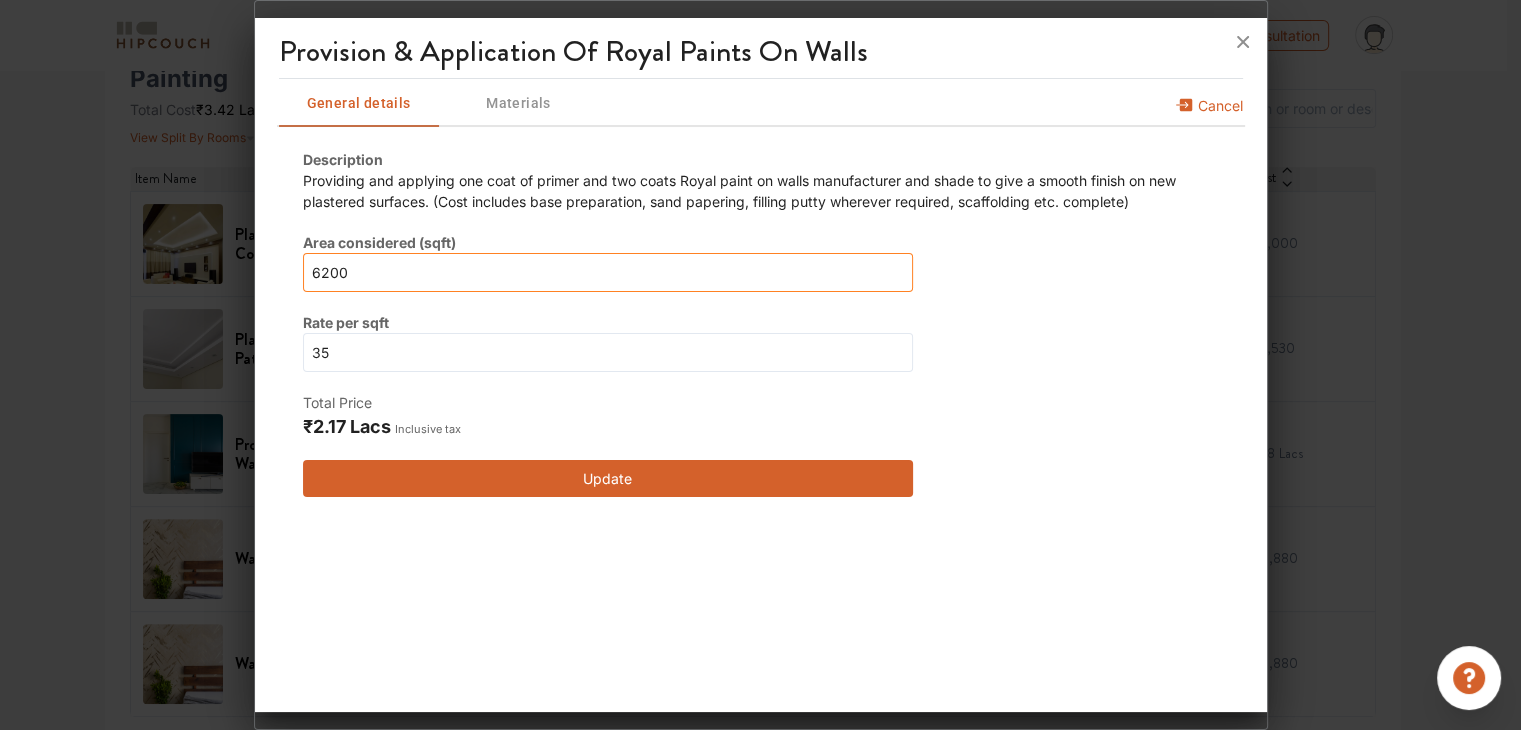 drag, startPoint x: 360, startPoint y: 280, endPoint x: 237, endPoint y: 269, distance: 123.49089 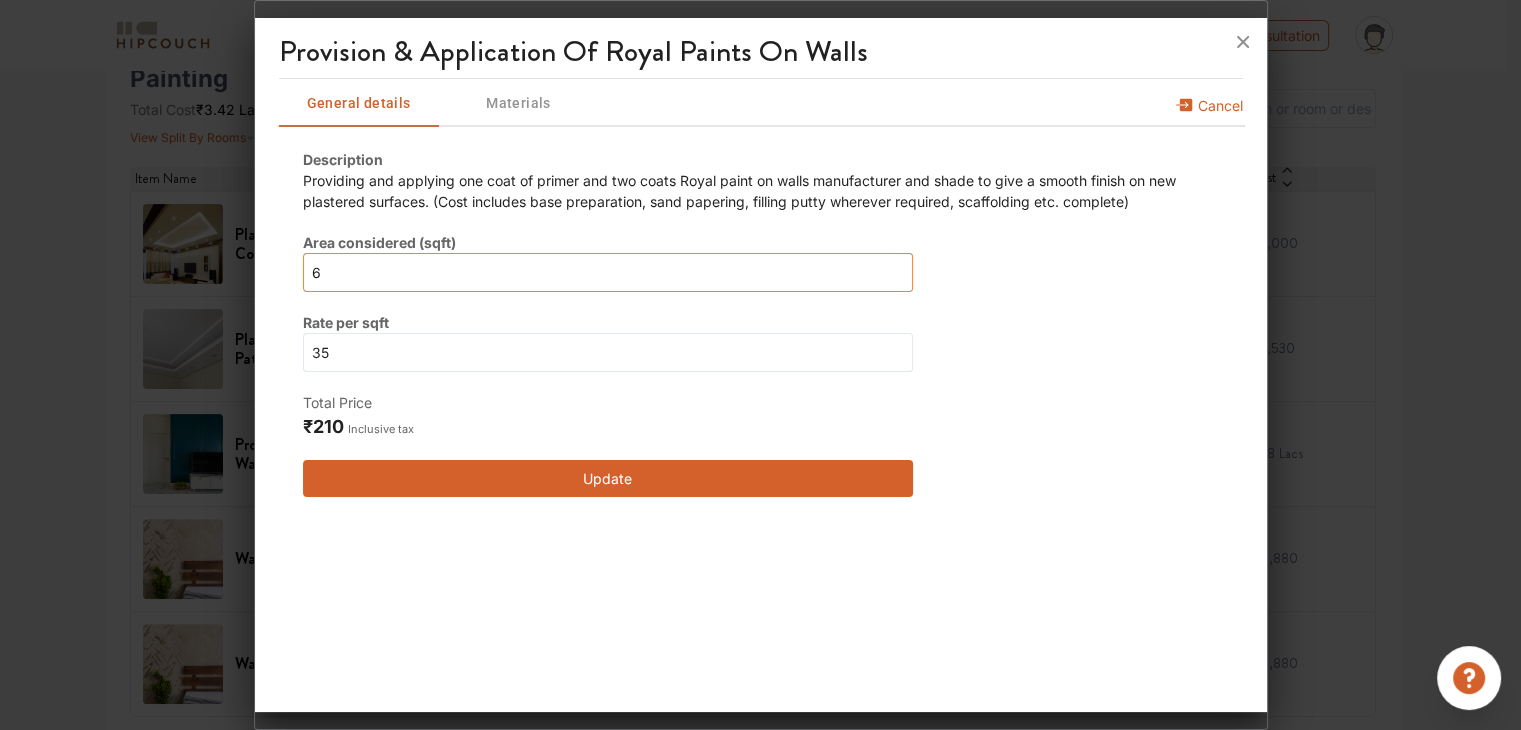 type on "60" 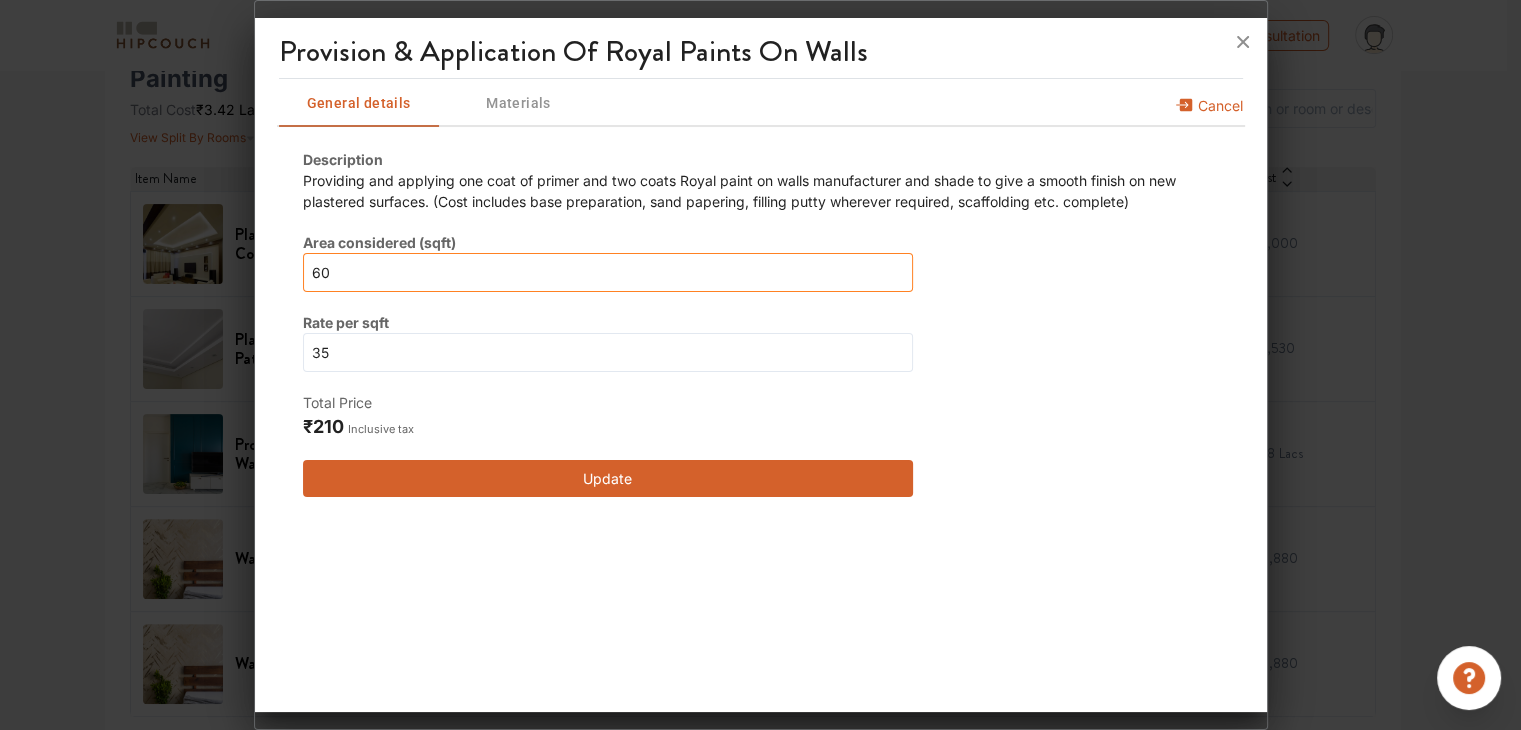 type on "600" 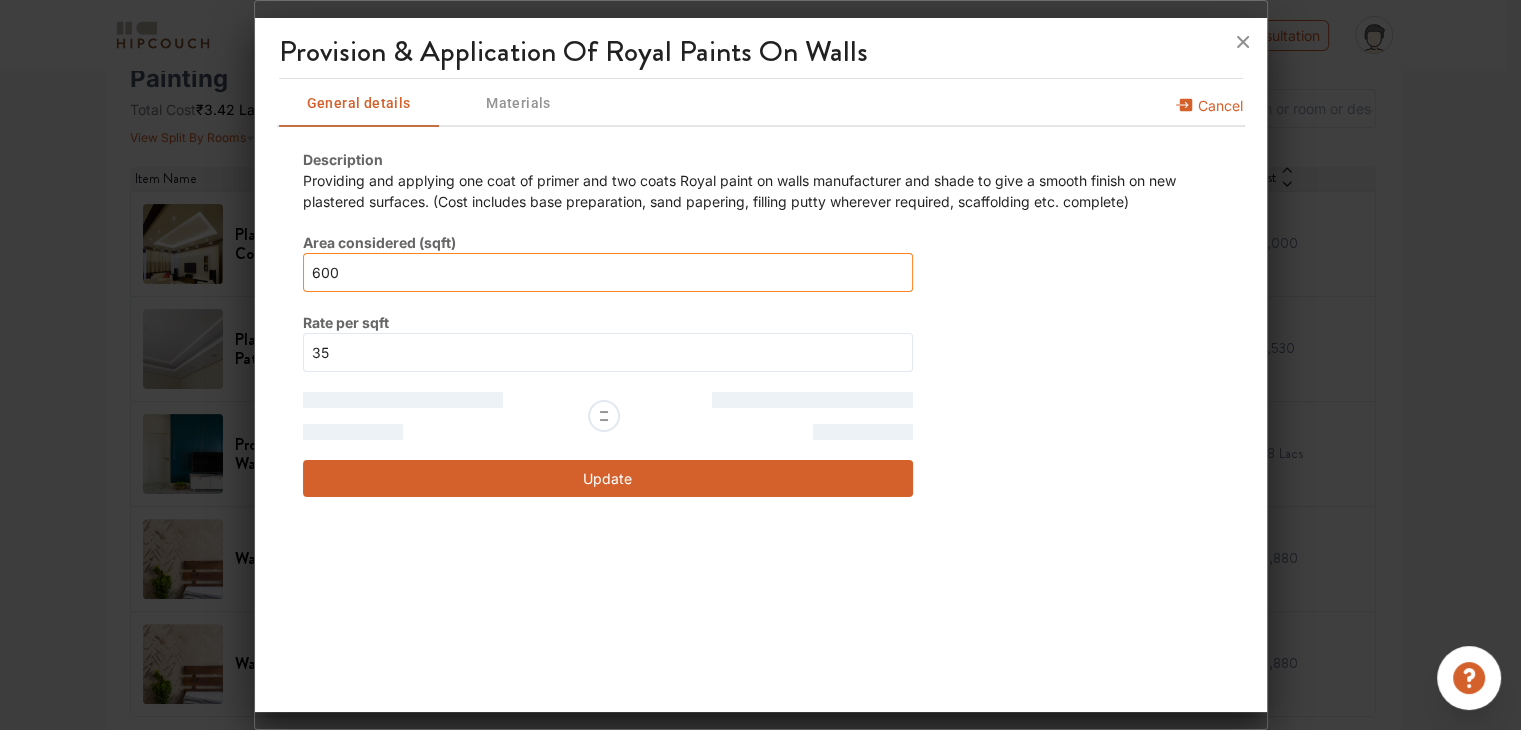 type on "6000" 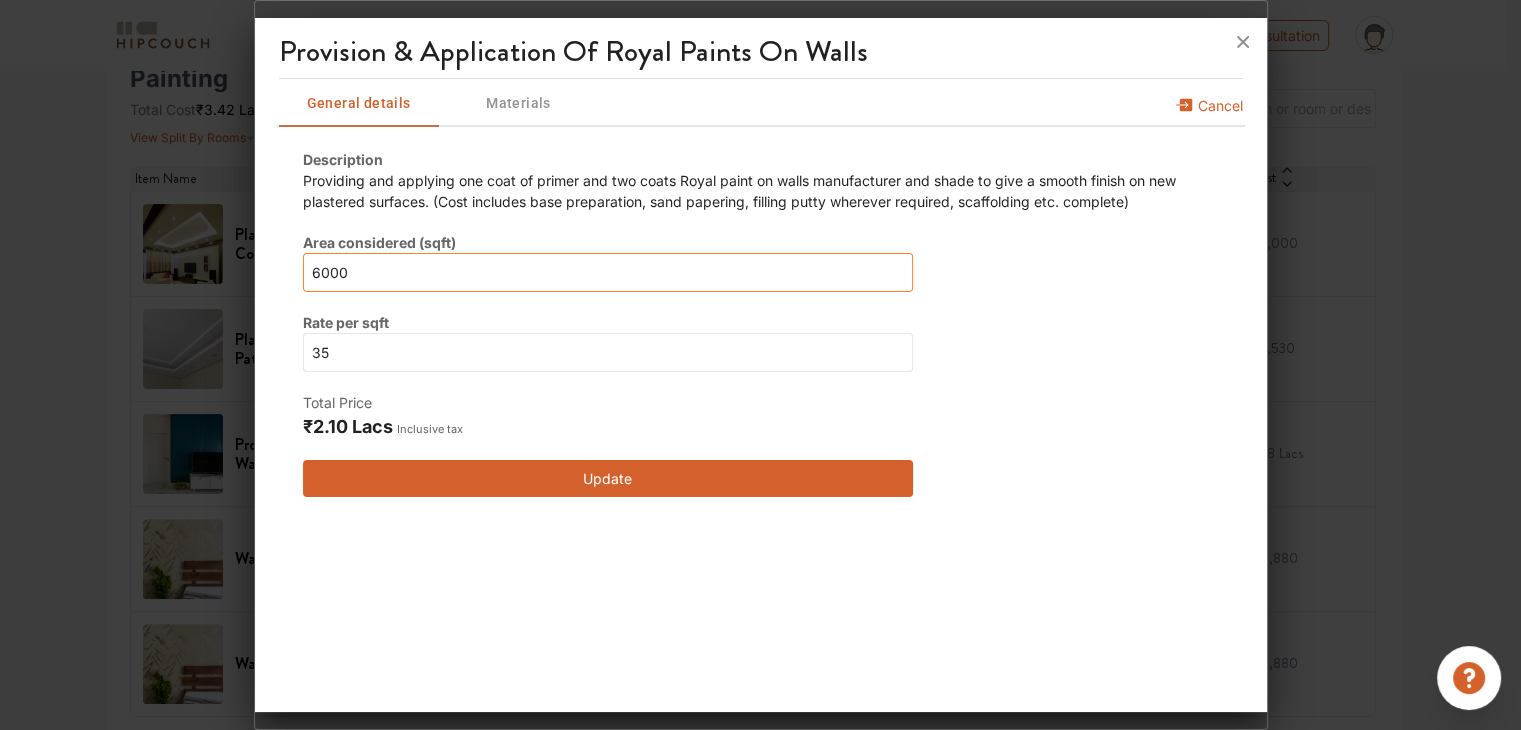 type on "6000" 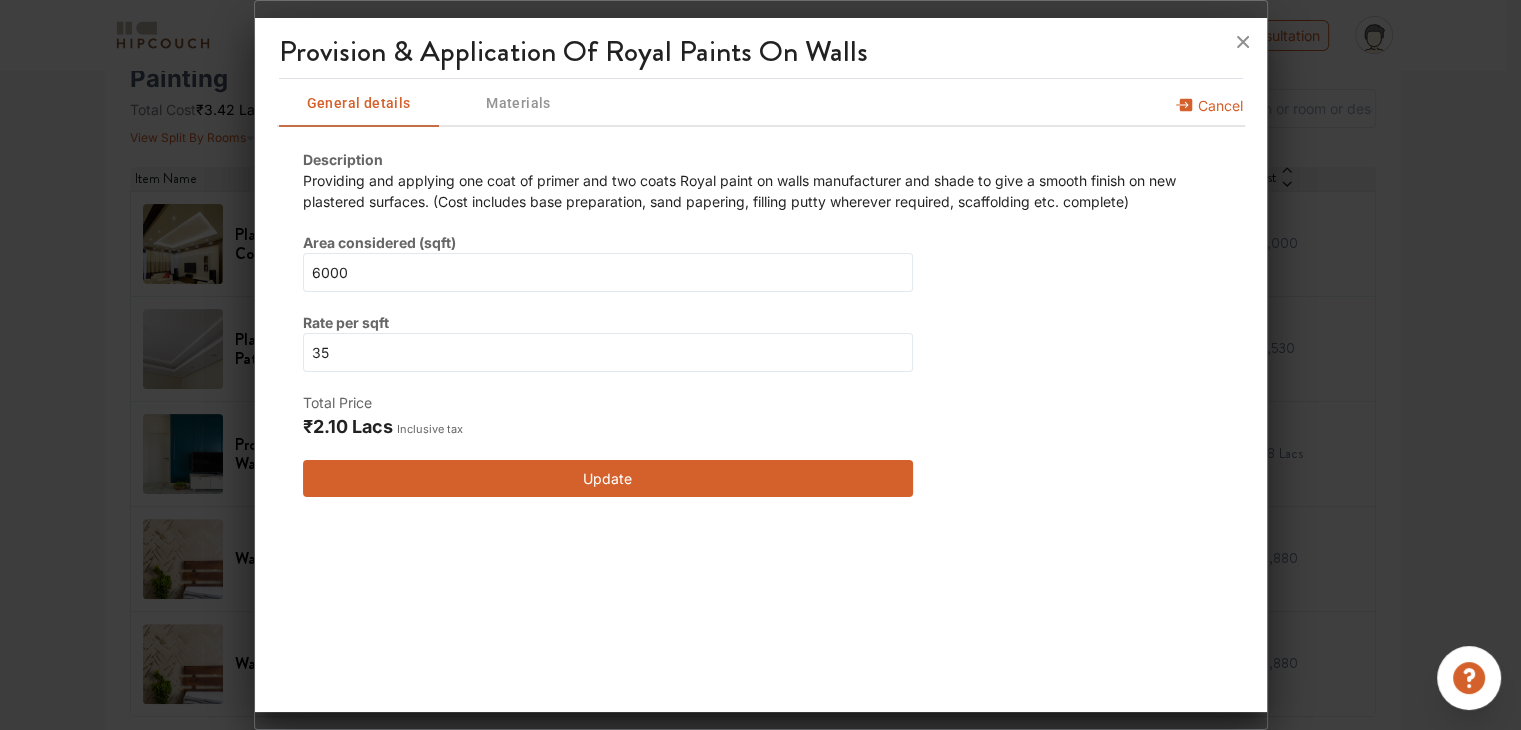 click on "Update" at bounding box center (608, 478) 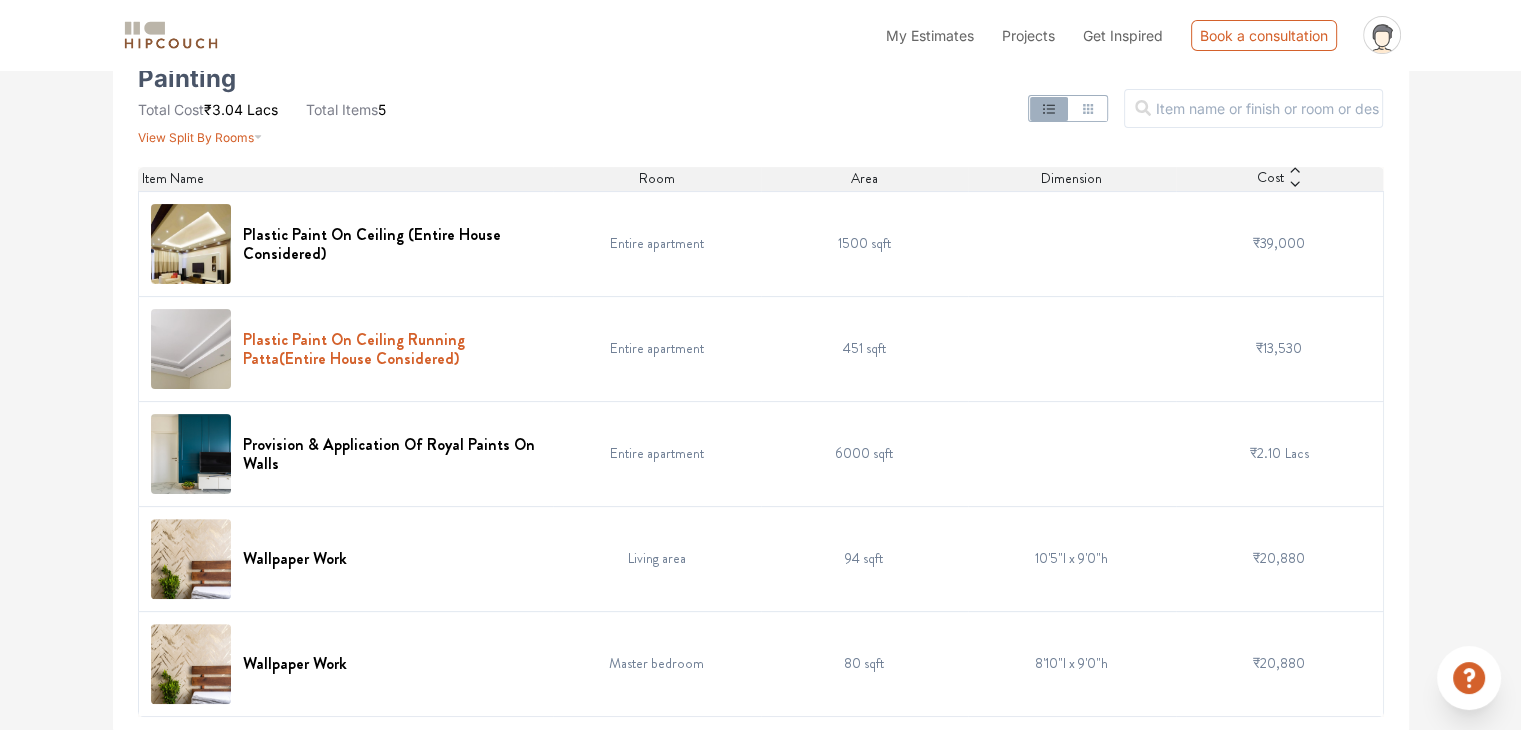 click on "Plastic Paint On Ceiling Running Patta(Entire House Considered)" at bounding box center [392, 349] 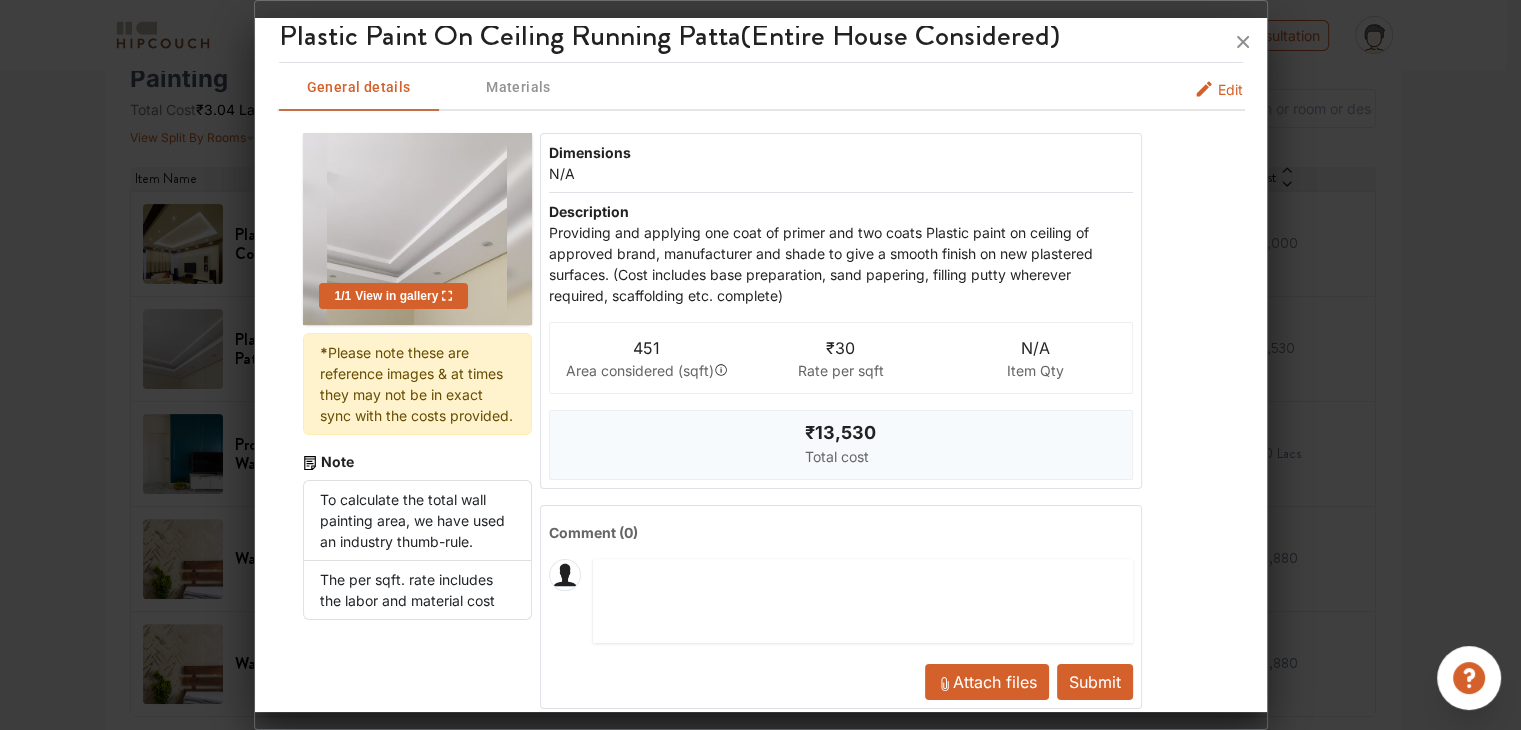 scroll, scrollTop: 0, scrollLeft: 0, axis: both 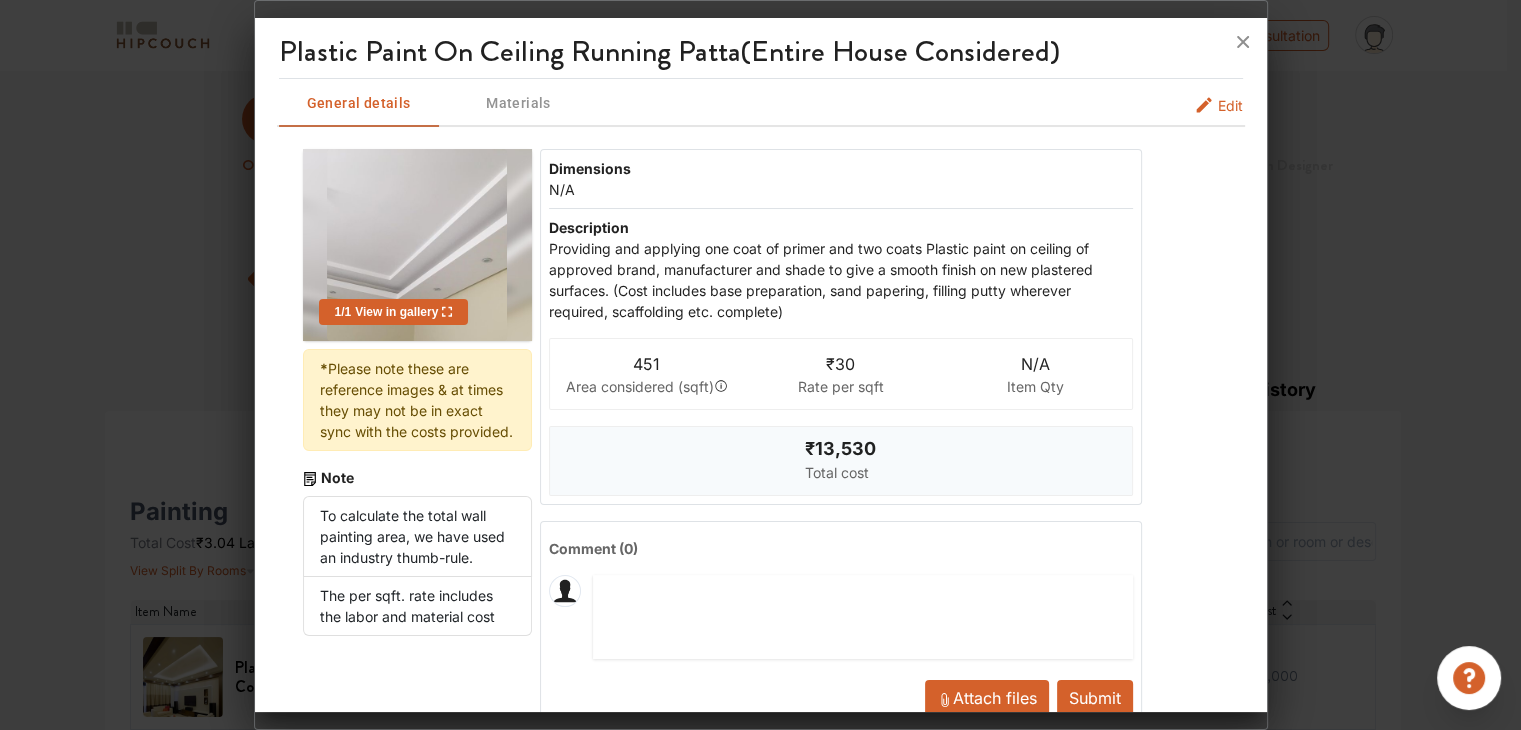 click on "Materials" at bounding box center (519, 103) 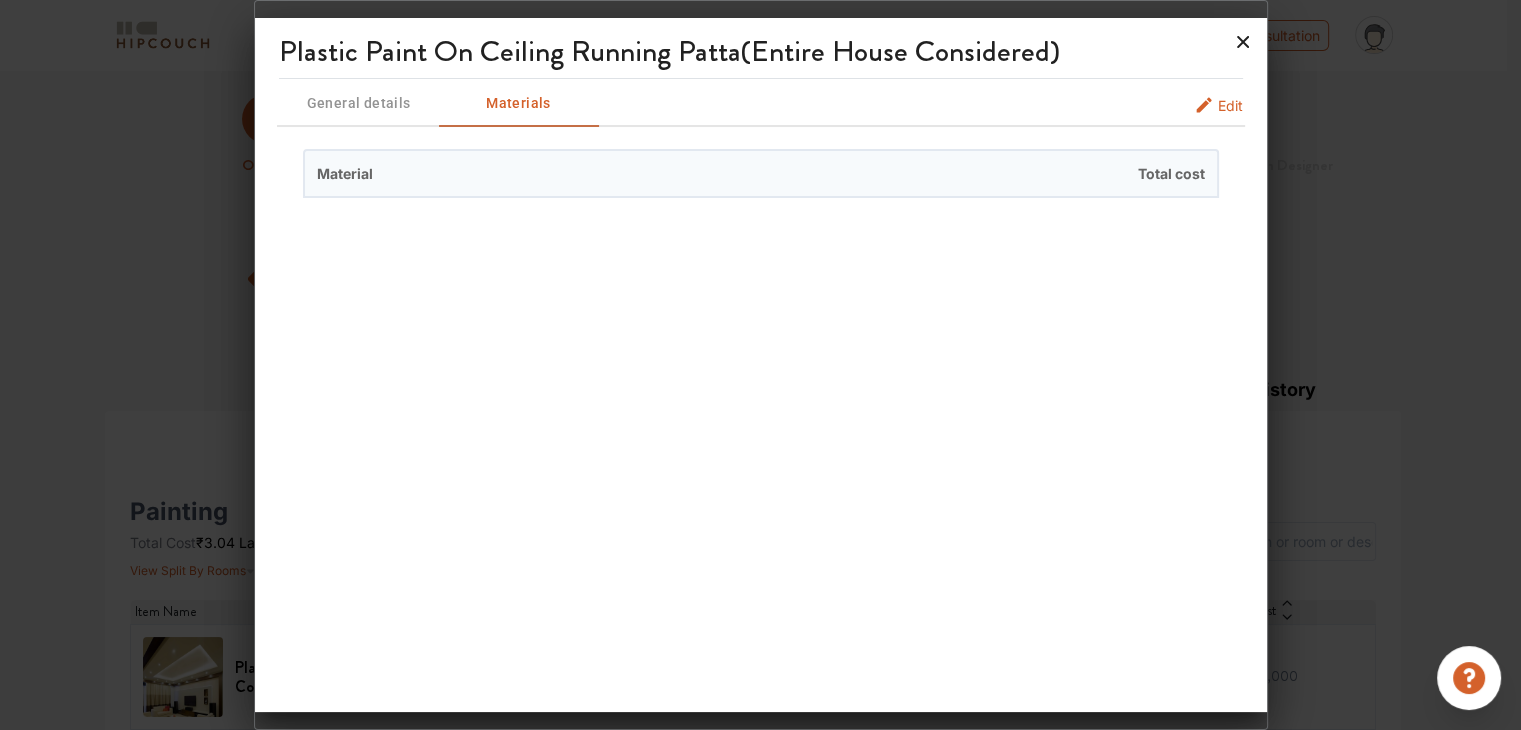 click 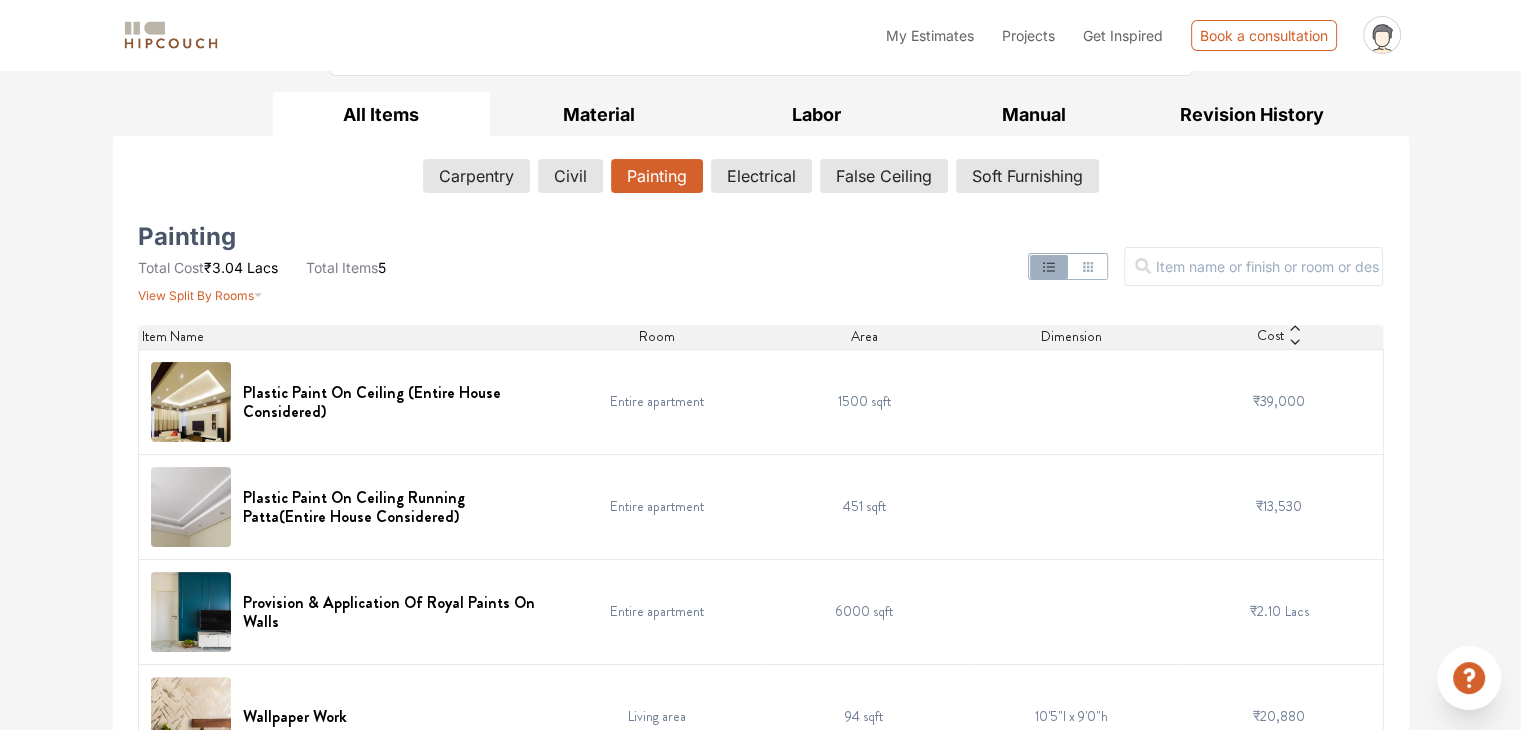 scroll, scrollTop: 133, scrollLeft: 0, axis: vertical 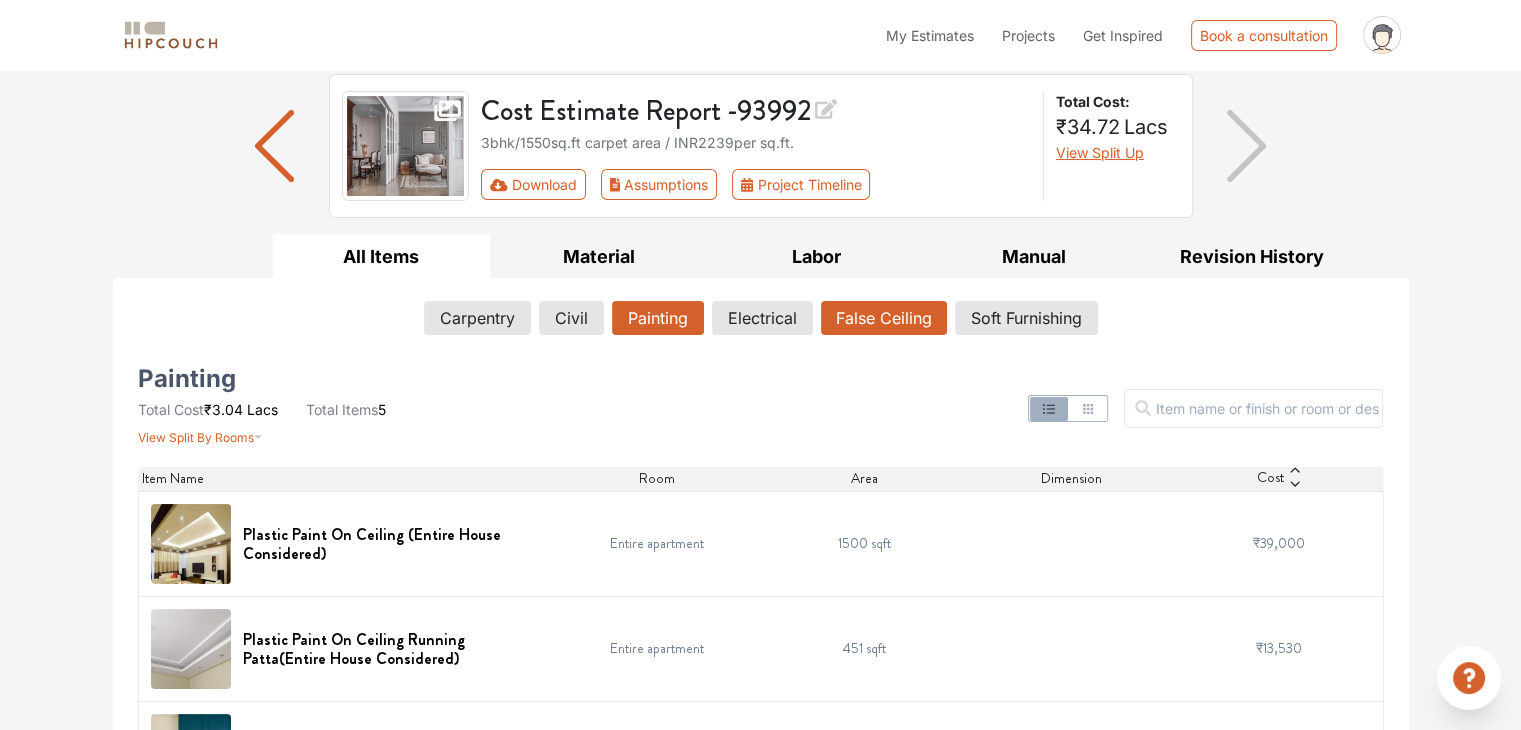 click on "False Ceiling" at bounding box center [884, 318] 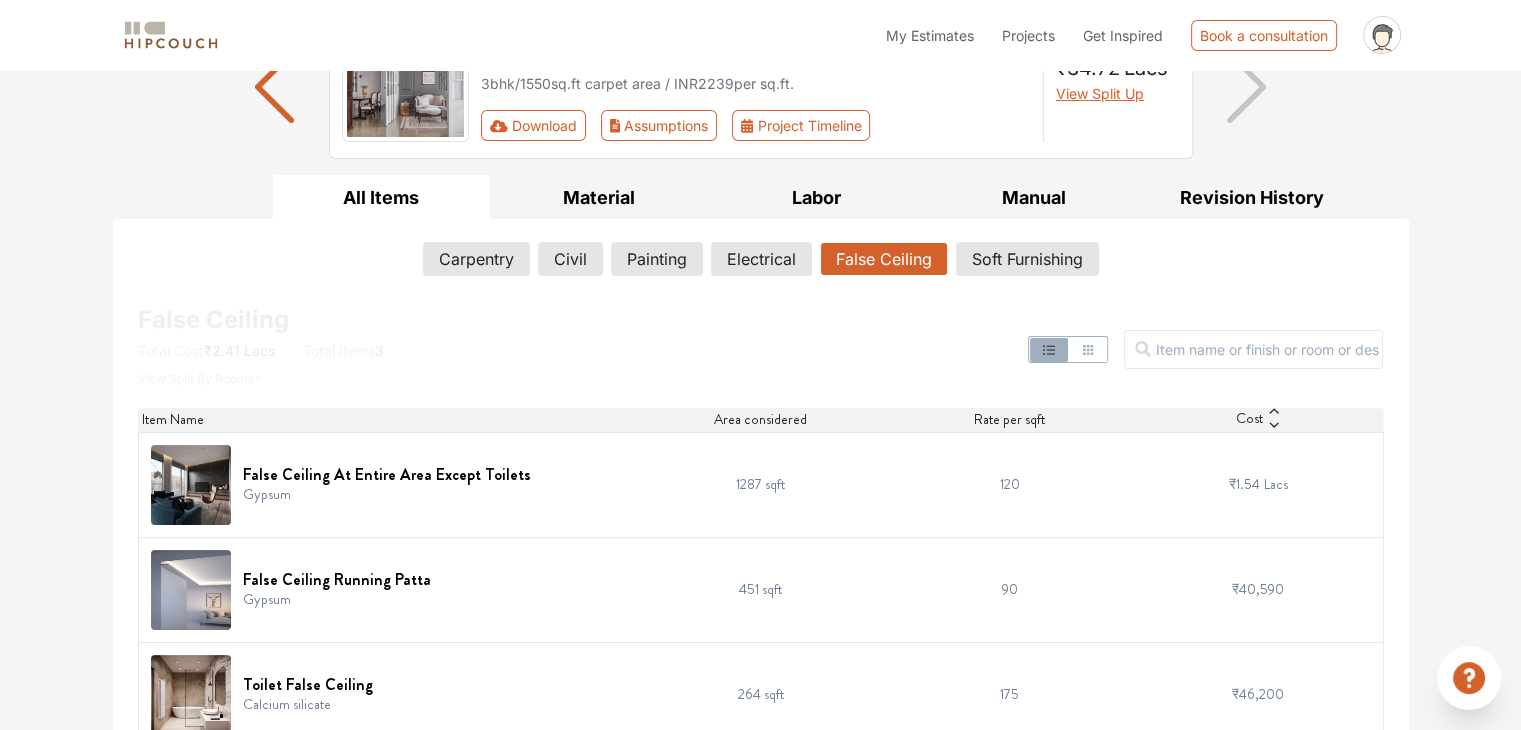 scroll, scrollTop: 224, scrollLeft: 0, axis: vertical 